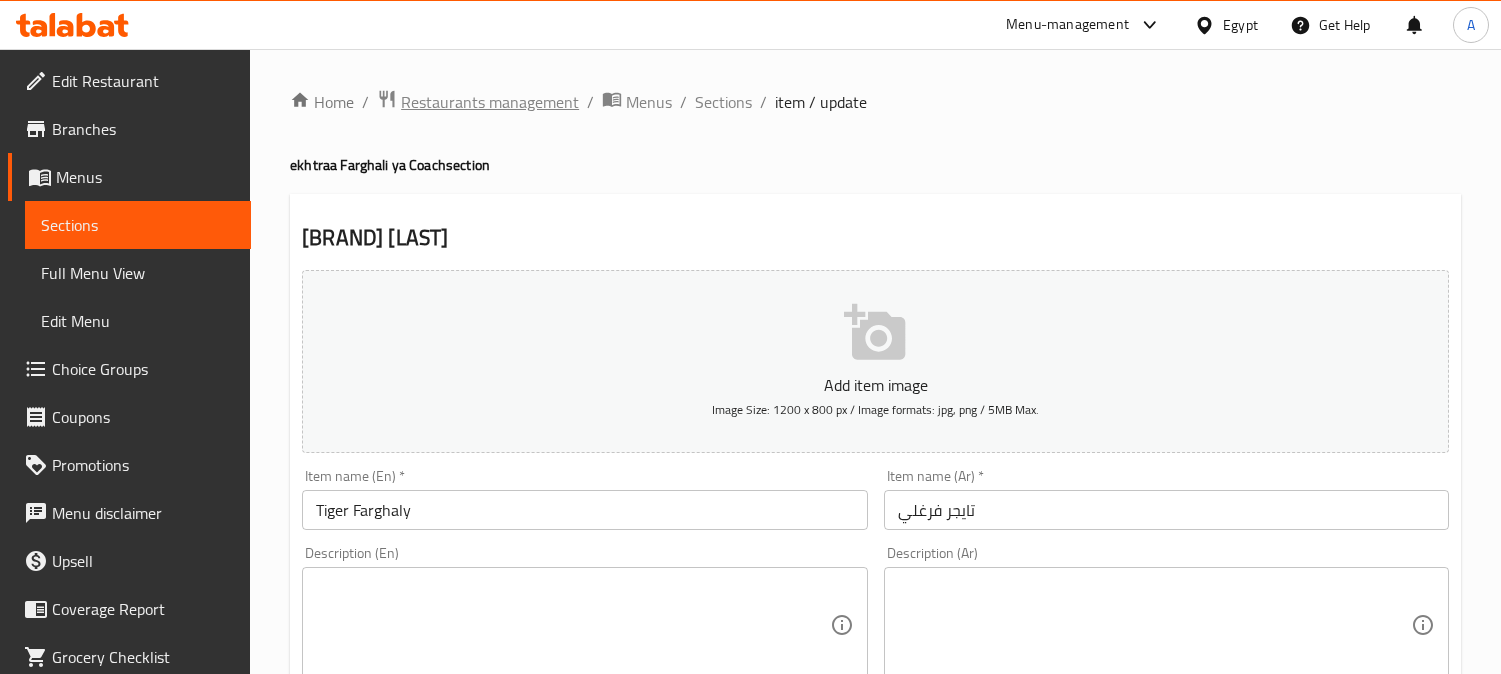 scroll, scrollTop: 0, scrollLeft: 0, axis: both 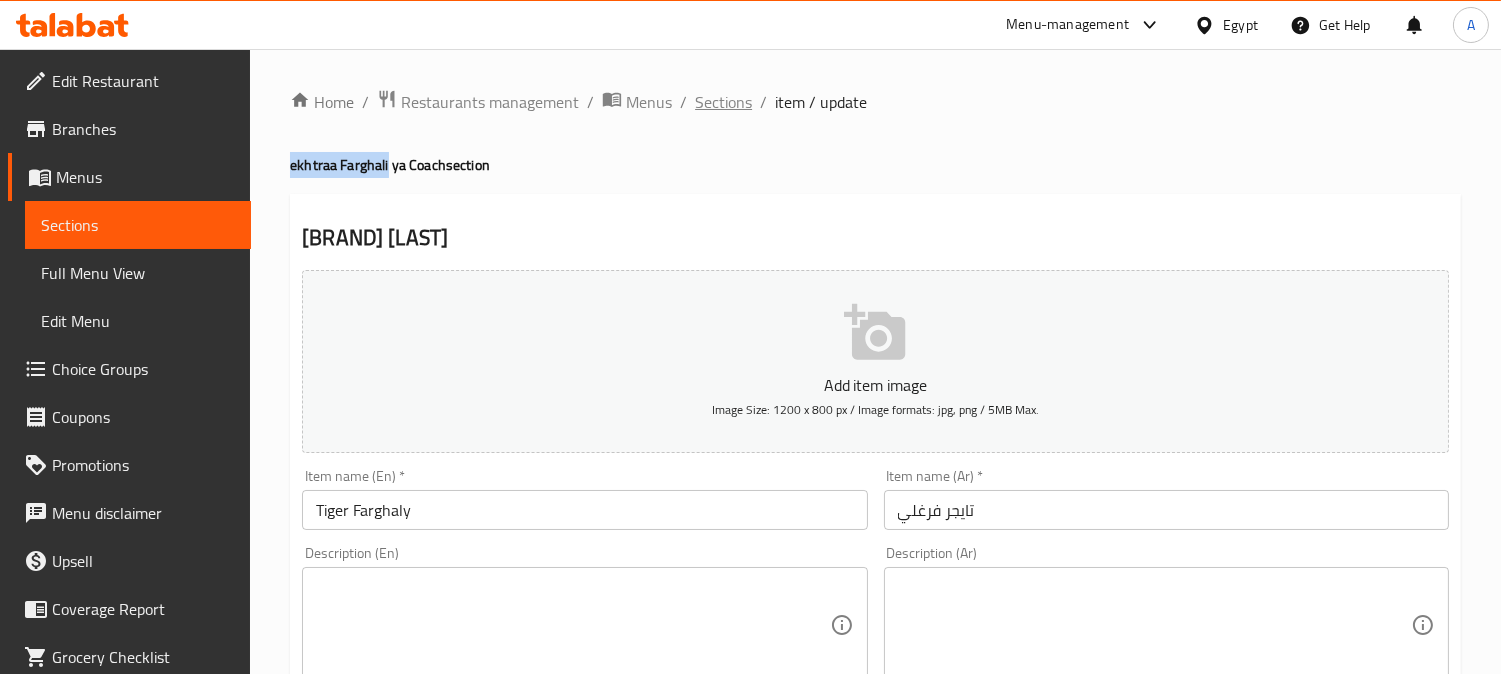 click on "Sections" at bounding box center (723, 102) 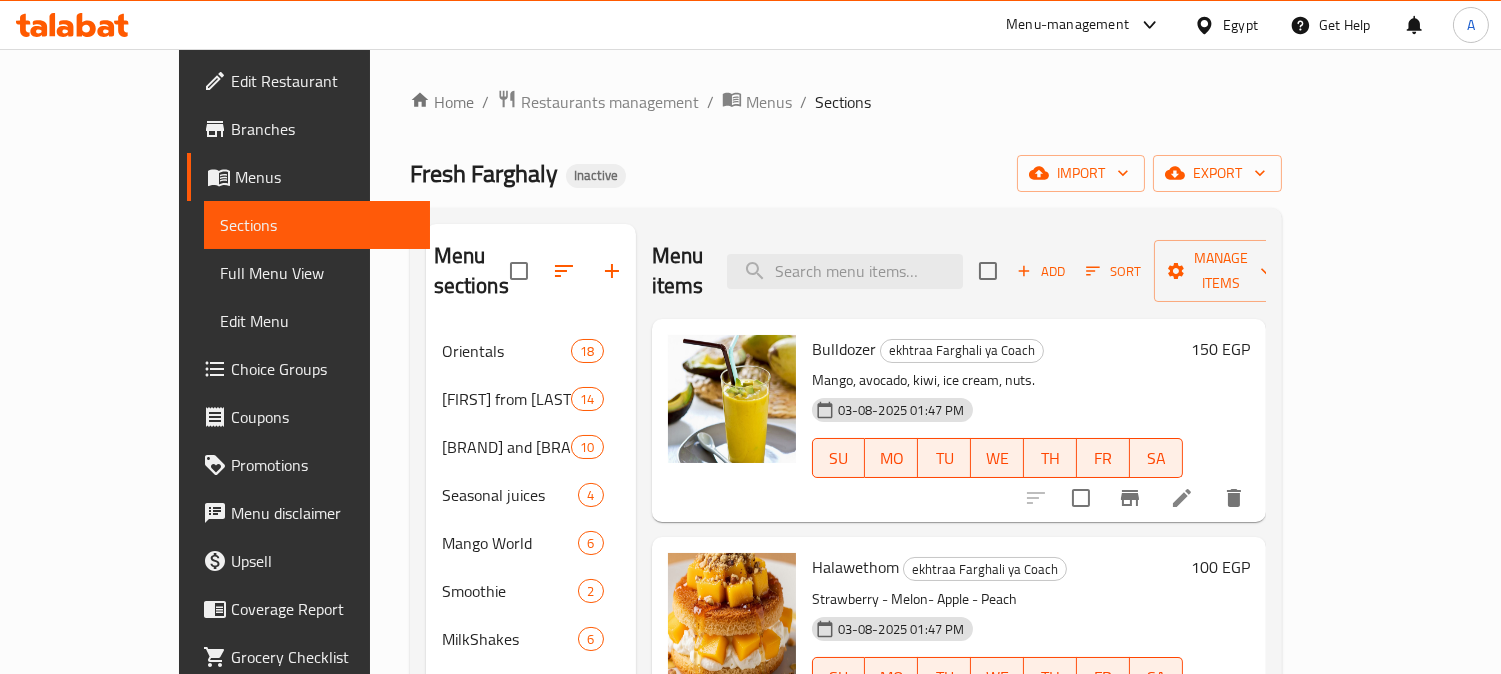 click on "150   EGP" at bounding box center (1220, 349) 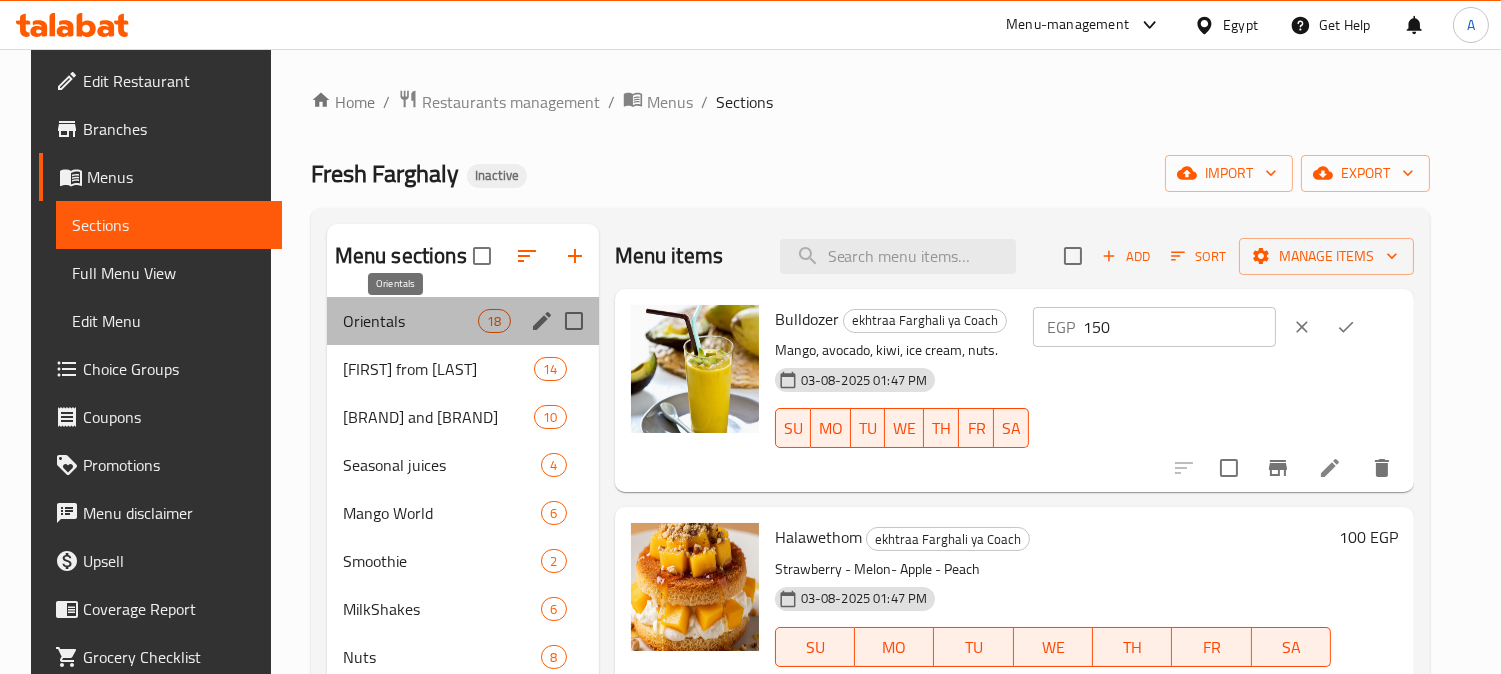 click on "Orientals" at bounding box center (411, 321) 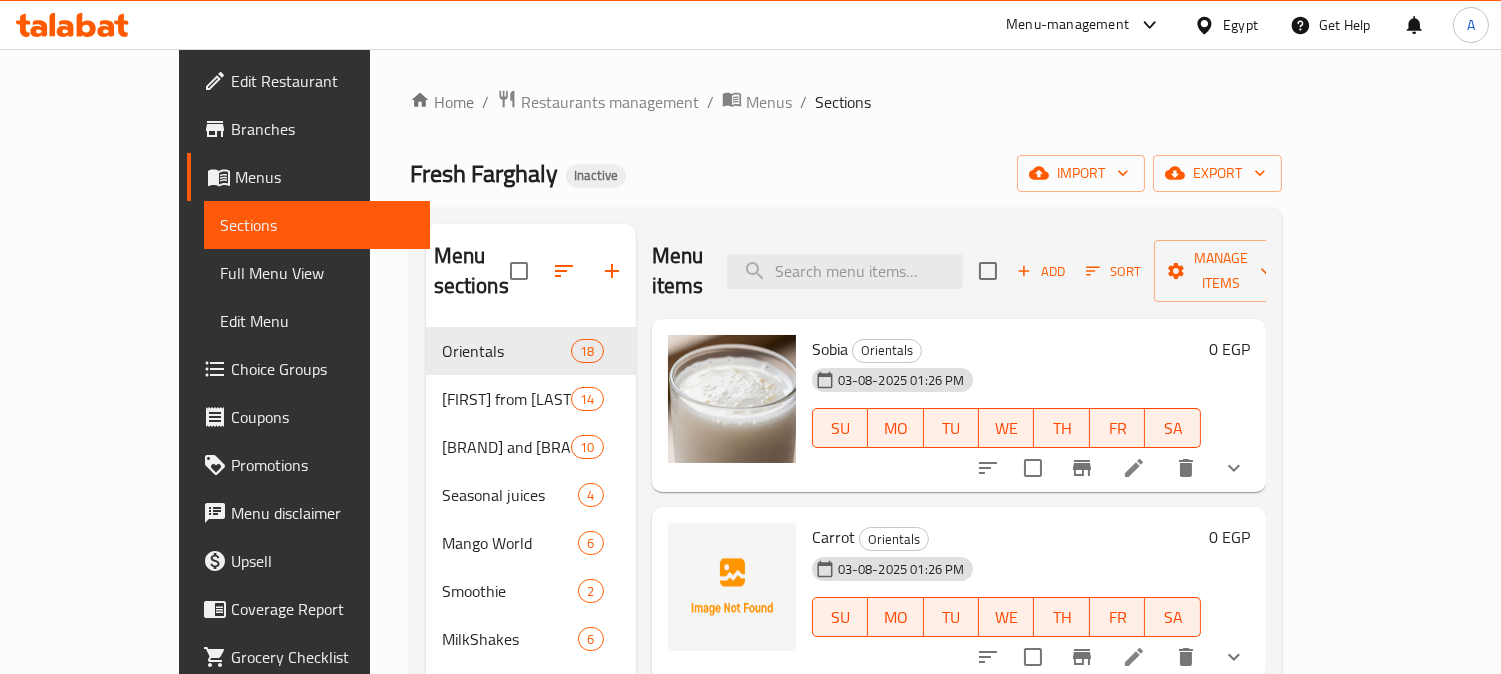 click on "Home / Restaurants management / Menus / Sections Fresh Farghaly Inactive import export Menu sections Orientals 18 Khosh eshhen from Farghaly 14 World of Energy and Viagra 10 Seasonal juices 4 Mango World 6 Smoothie 2 MilkShakes 6 Nuts 8 Jungle Feeds 7 Diet Juices 4 Choco Farghali 19 Zabadoo 5 ekhtraa Farghali ya Coach 14 Farghaly box 36 Farghali Vitamins 15 Juice Liters 12 Fresh Juice 20 Menu items Add Sort Manage items Sobia   Orientals 03-08-2025 01:26 PM SU MO TU WE TH FR SA 0   EGP Carrot   Orientals 03-08-2025 01:26 PM SU MO TU WE TH FR SA 0   EGP Tamr    Orientals 03-08-2025 01:26 PM SU MO TU WE TH FR SA 0   EGP Plain Doum   Orientals 03-08-2025 01:26 PM SU MO TU WE TH FR SA 0   EGP Doum with Milk   Orientals 03-08-2025 01:26 PM SU MO TU WE TH FR SA 0   EGP Lemon   Orientals 03-08-2025 01:26 PM SU MO TU WE TH FR SA 0   EGP Brazilian   Orientals 03-08-2025 01:26 PM SU MO TU WE TH FR SA 0   EGP Lemon Mint   Orientals 03-08-2025 01:26 PM SU MO TU WE TH FR SA 0   EGP Orange and Ginger   Orientals SU MO TU 0" at bounding box center (846, 628) 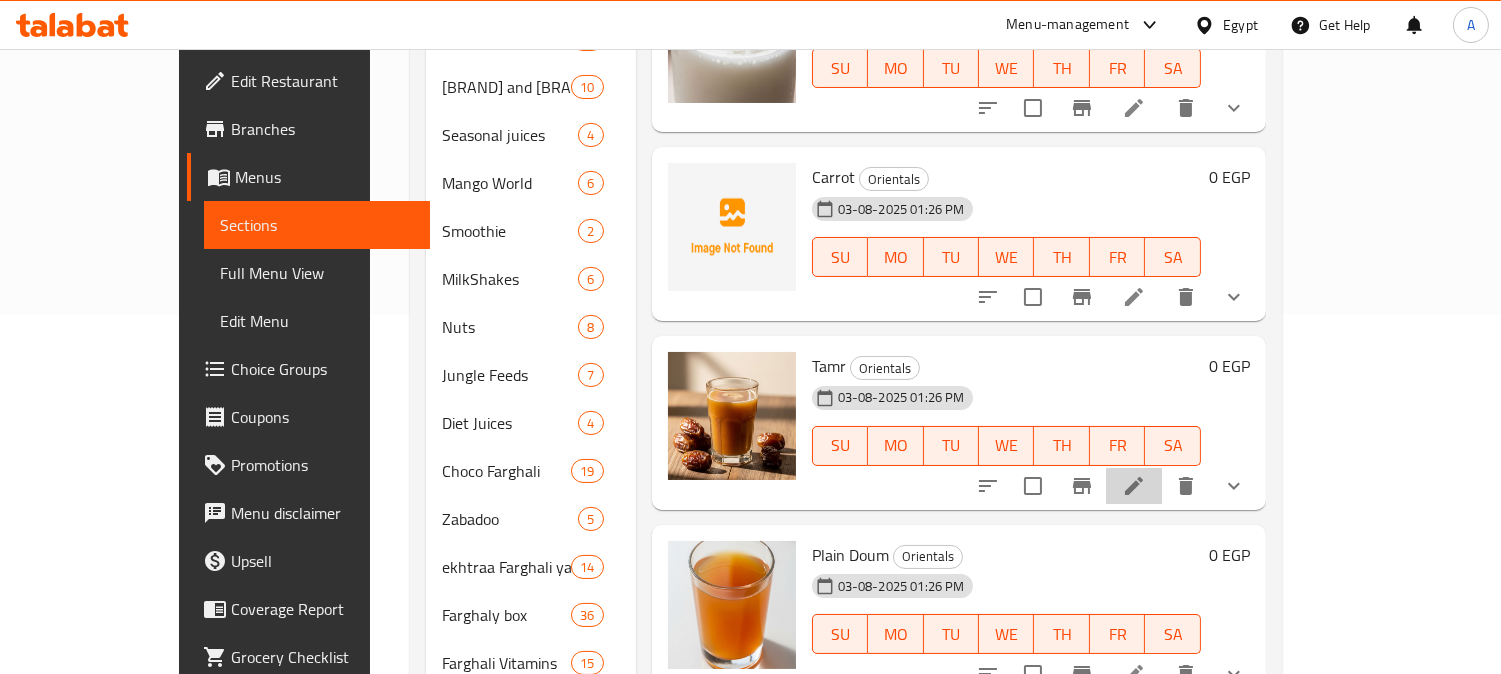 click 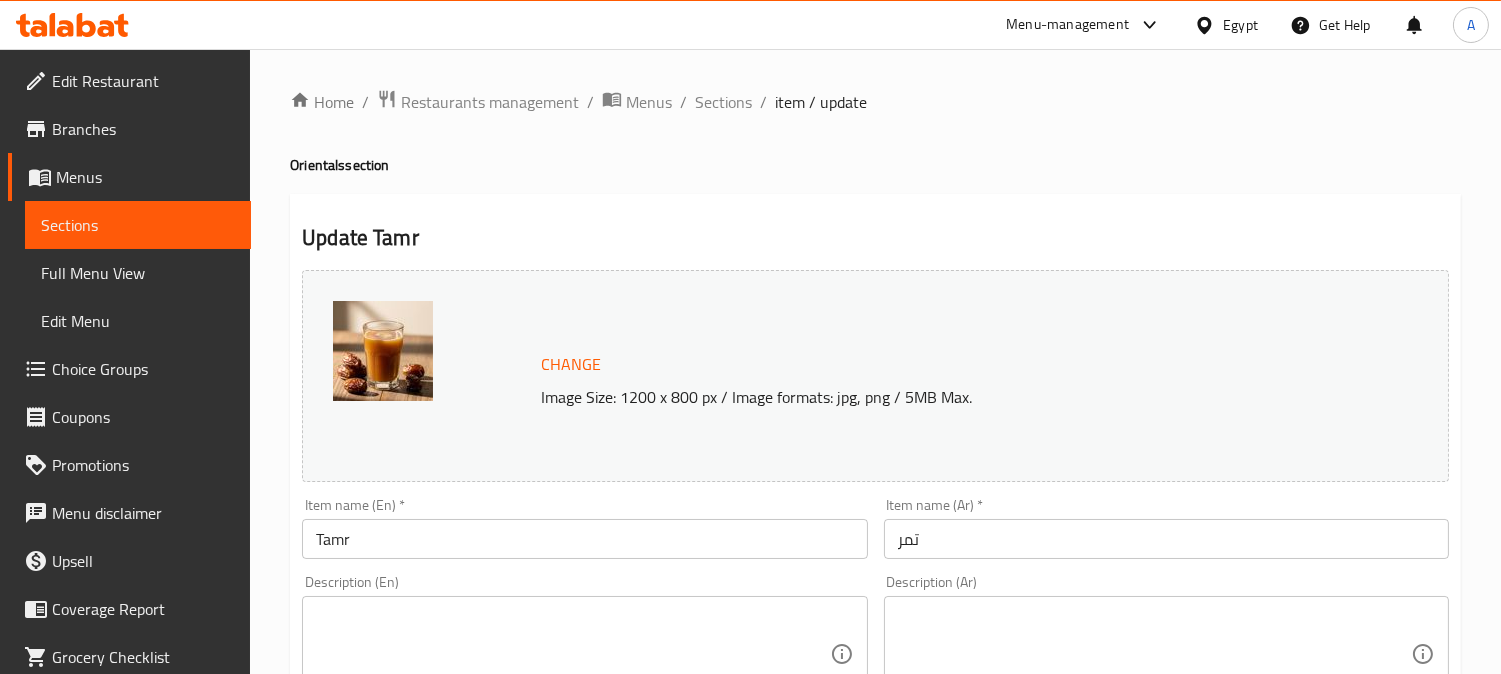 click on "Tamr" at bounding box center [584, 539] 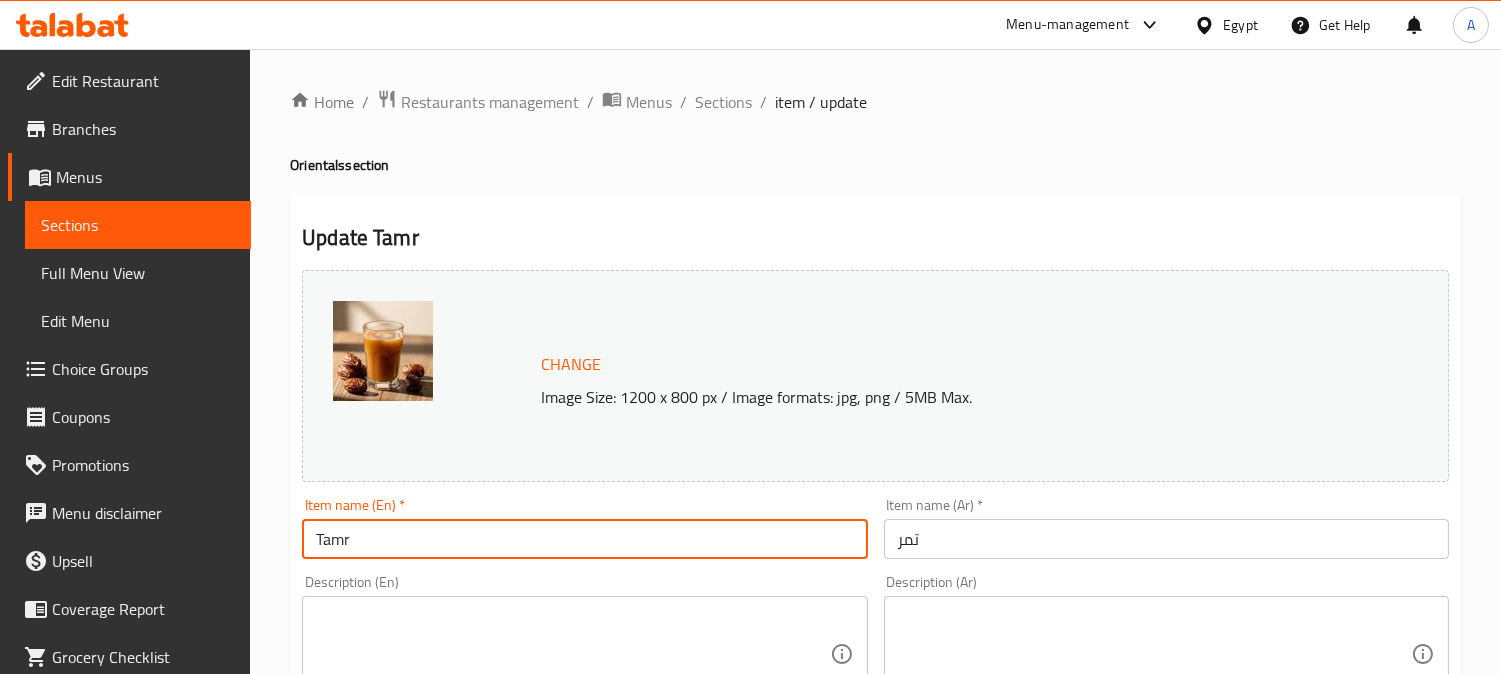 click on "Tamr" at bounding box center (584, 539) 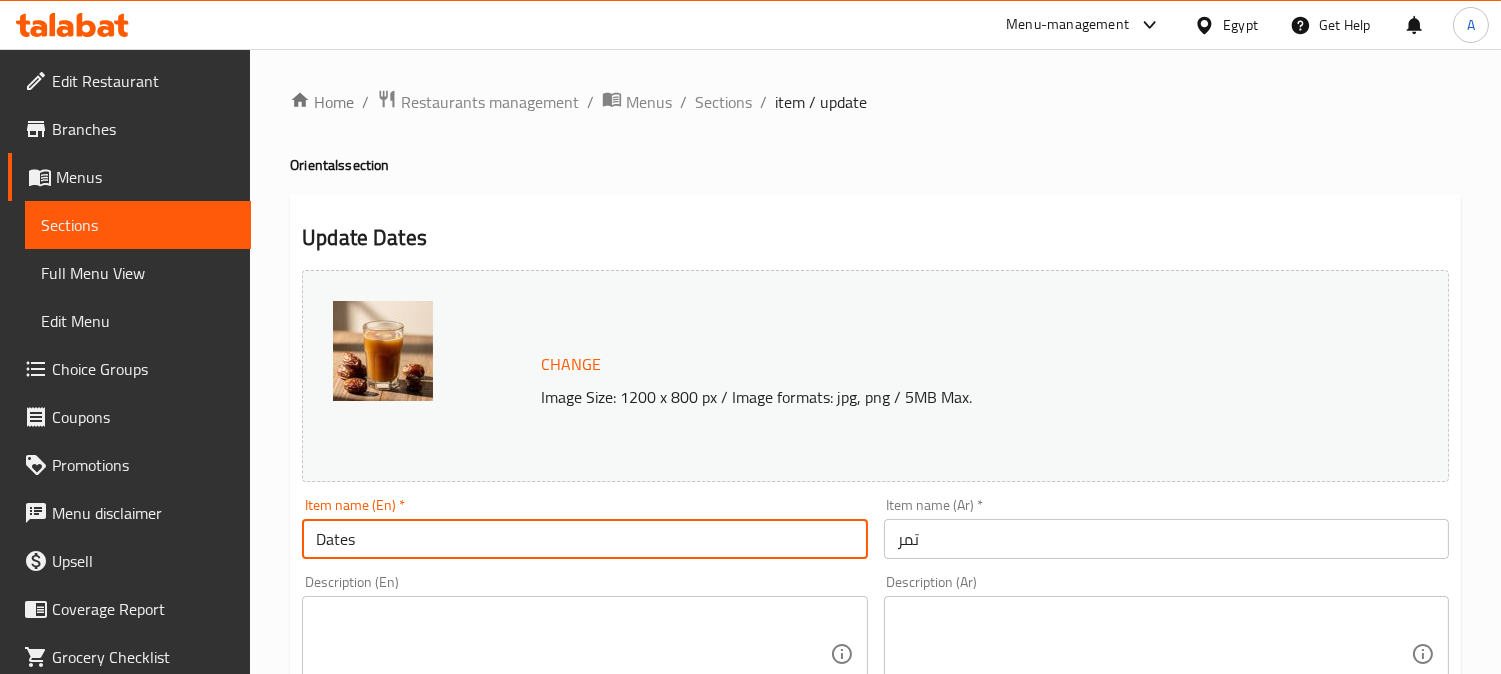 type on "Dates" 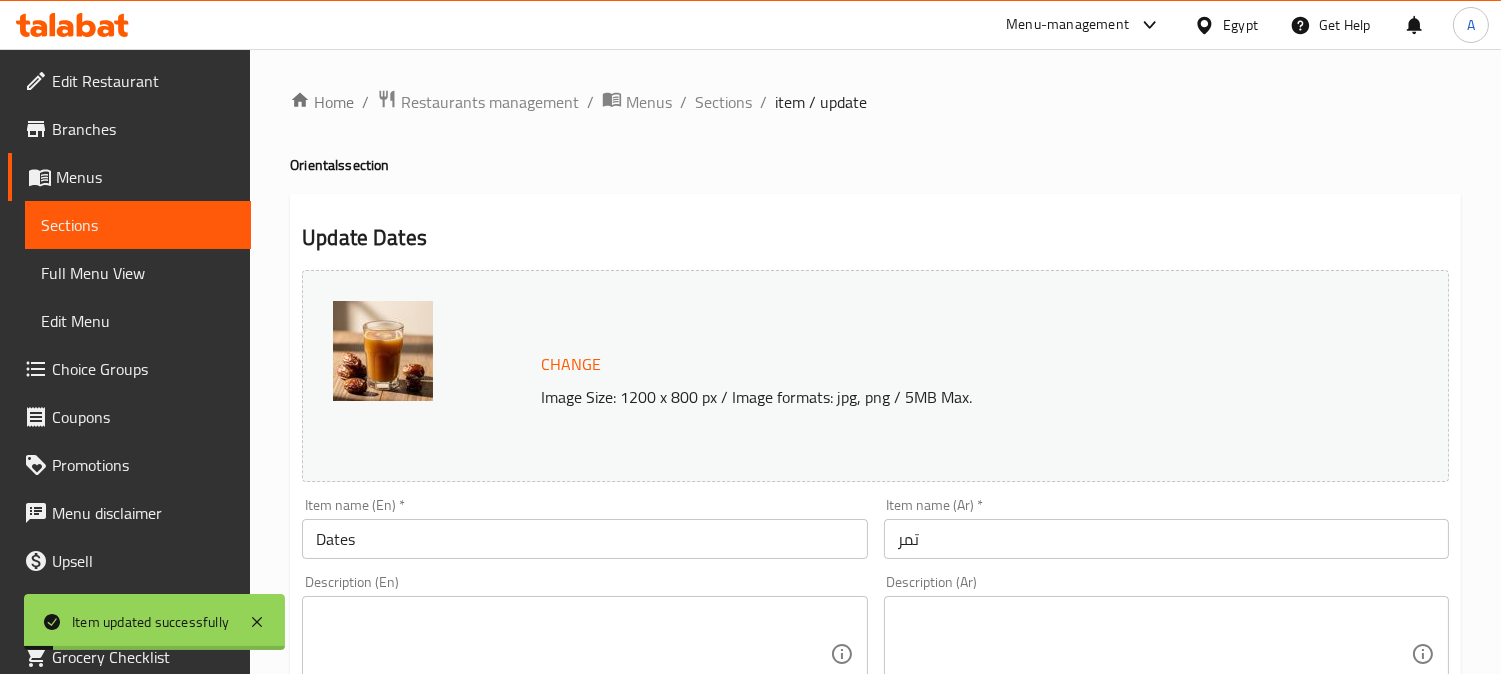 drag, startPoint x: 1087, startPoint y: 197, endPoint x: 1062, endPoint y: 210, distance: 28.178005 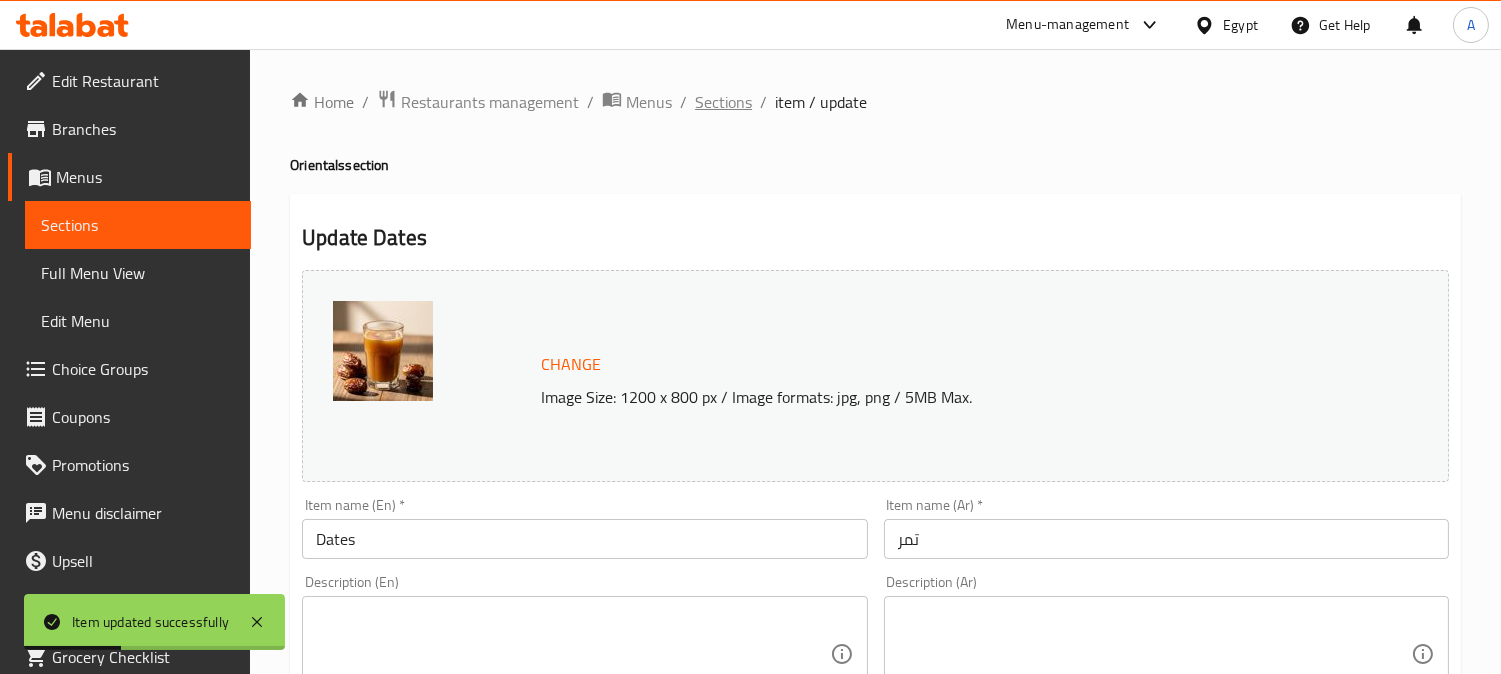 click on "Sections" at bounding box center [723, 102] 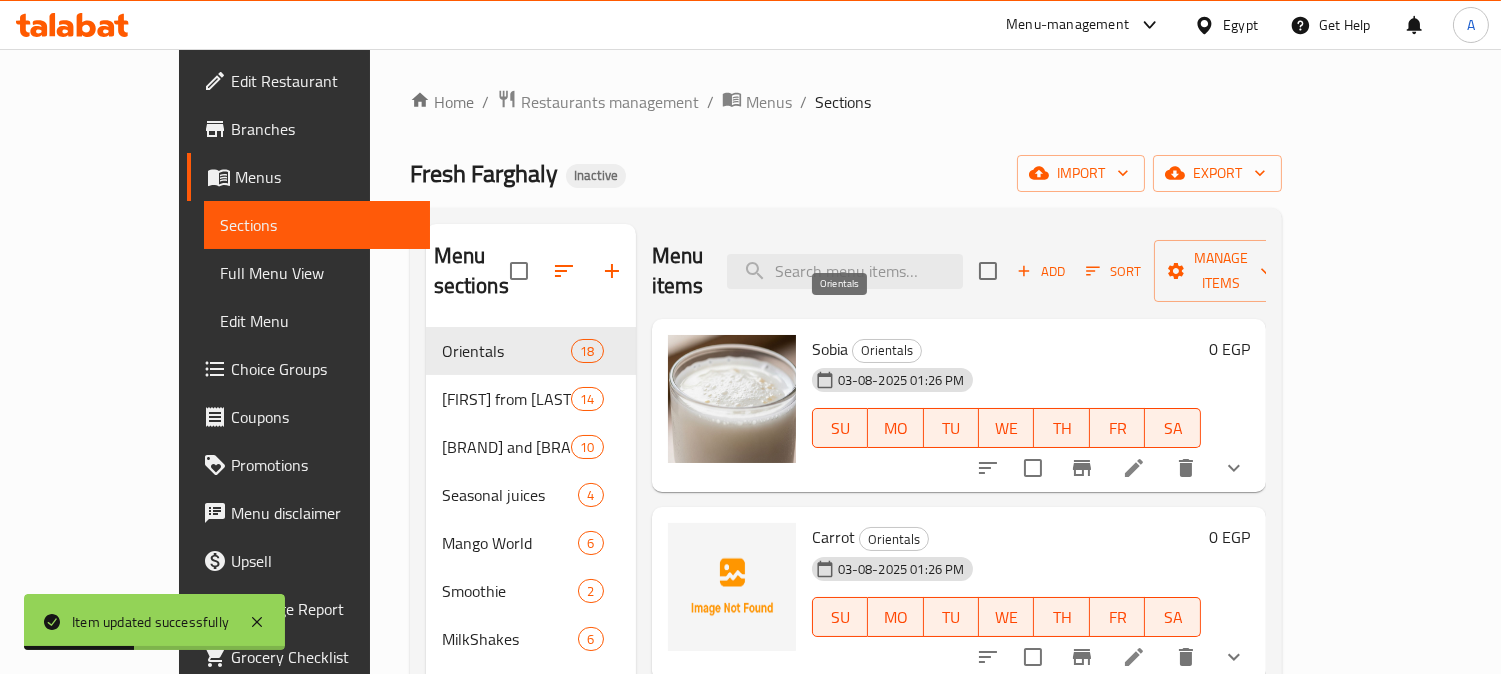 click on "TU" at bounding box center [951, 428] 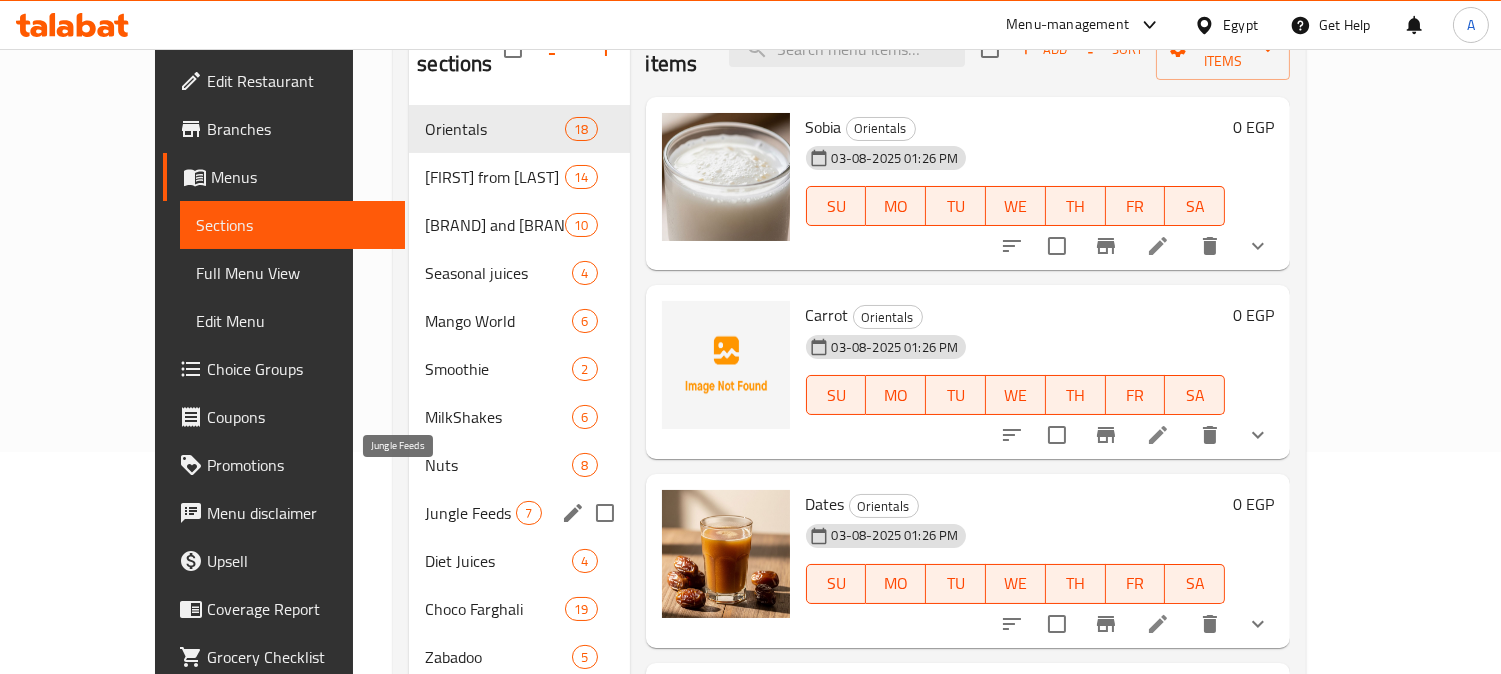 scroll, scrollTop: 333, scrollLeft: 0, axis: vertical 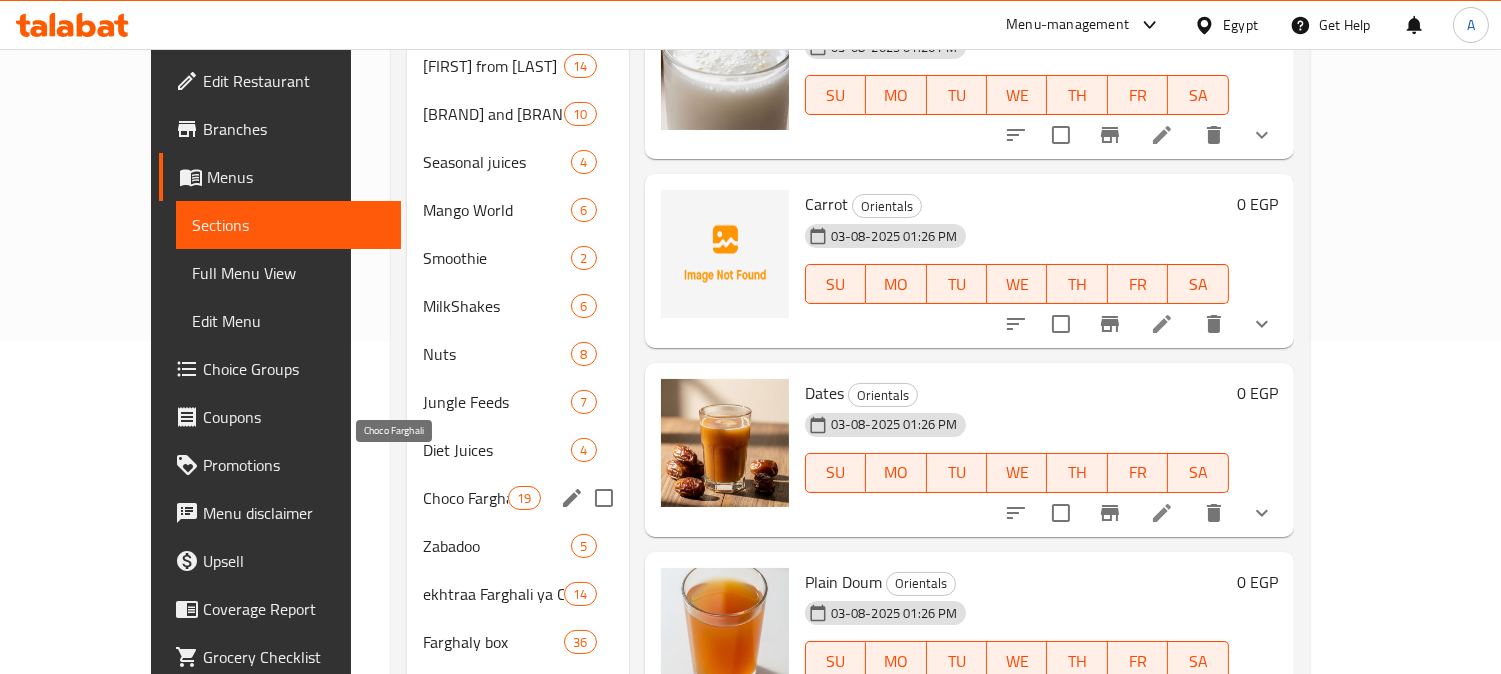 click on "Choco Farghali" at bounding box center [465, 498] 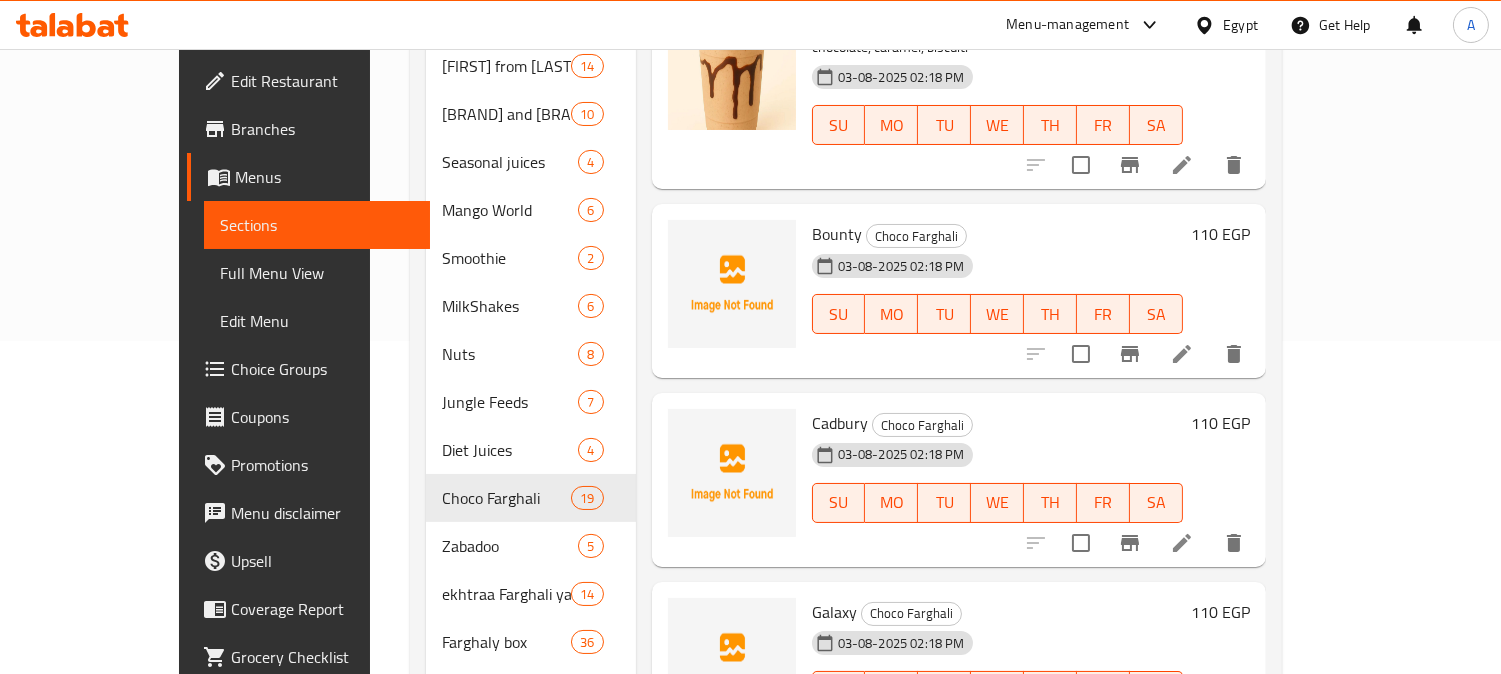 click on "Menu items Add Sort Manage items Twix   Choco Farghali chocolate, caramel, biscuit. 03-08-2025 02:18 PM SU MO TU WE TH FR SA 110   EGP Bounty   Choco Farghali 03-08-2025 02:18 PM SU MO TU WE TH FR SA 110   EGP Cadbury   Choco Farghali 03-08-2025 02:18 PM SU MO TU WE TH FR SA 110   EGP Galaxy   Choco Farghali 03-08-2025 02:18 PM SU MO TU WE TH FR SA 110   EGP Ferrero Rocher   Choco Farghali 03-08-2025 02:18 PM SU MO TU WE TH FR SA 126   EGP Borio   Choco Farghali 03-08-2025 02:18 PM SU MO TU WE TH FR SA 85   EGP Kit Kat   Choco Farghali 03-08-2025 02:18 PM SU MO TU WE TH FR SA 110   EGP Maltesers   Choco Farghali 03-08-2025 02:18 PM SU MO TU WE TH FR SA 110   EGP Snickers   Choco Farghali 03-08-2025 02:18 PM SU MO TU WE TH FR SA 110   EGP Mars   Choco Farghali 03-08-2025 02:18 PM SU MO TU WE TH FR SA 110   EGP Oreo   Choco Farghali 03-08-2025 02:18 PM SU MO TU WE TH FR SA 85   EGP Mocha   Choco Farghali 03-08-2025 02:18 PM SU MO TU WE TH FR SA 65   EGP Nutella   Choco Farghali 03-08-2025 02:18 PM SU MO TU WE" at bounding box center [951, 354] 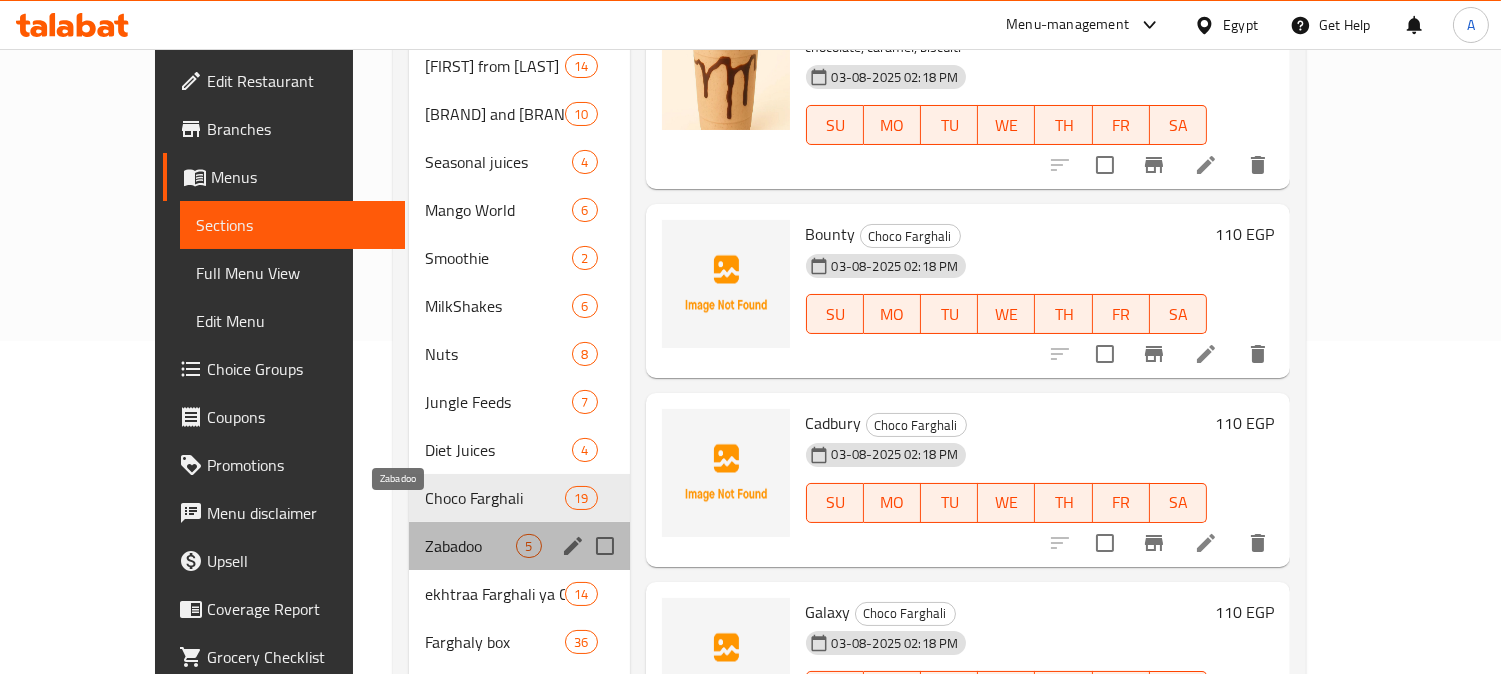 click on "Zabadoo" at bounding box center (470, 546) 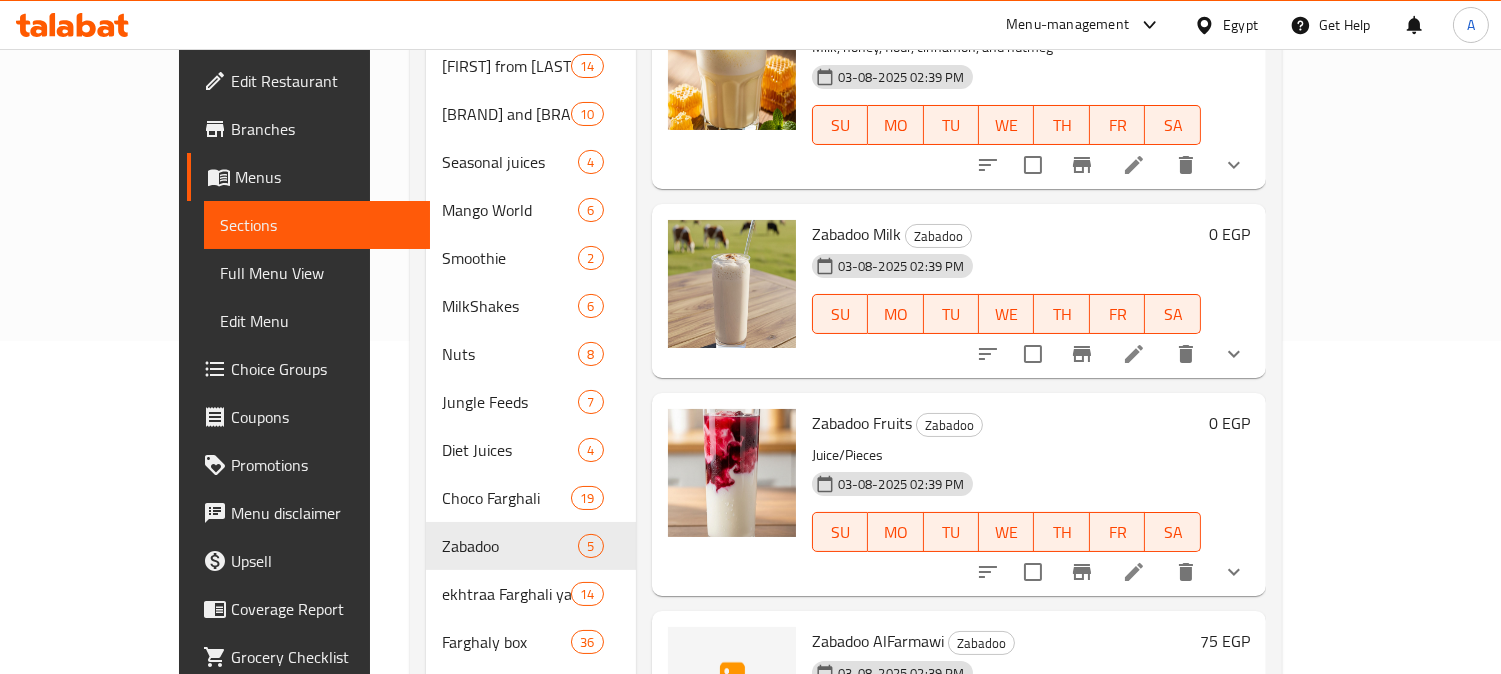click on "Zabadoo Fruits   Zabadoo" at bounding box center (1006, 423) 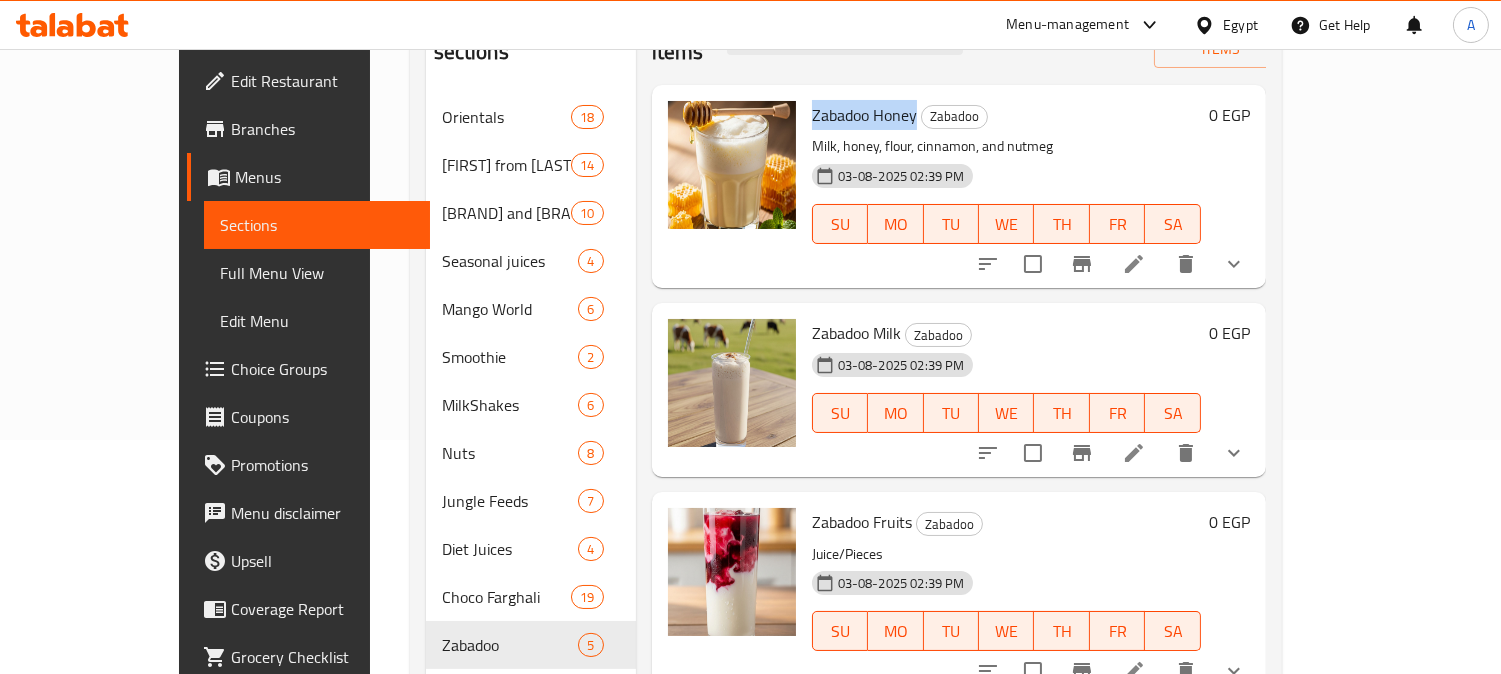 scroll, scrollTop: 81, scrollLeft: 0, axis: vertical 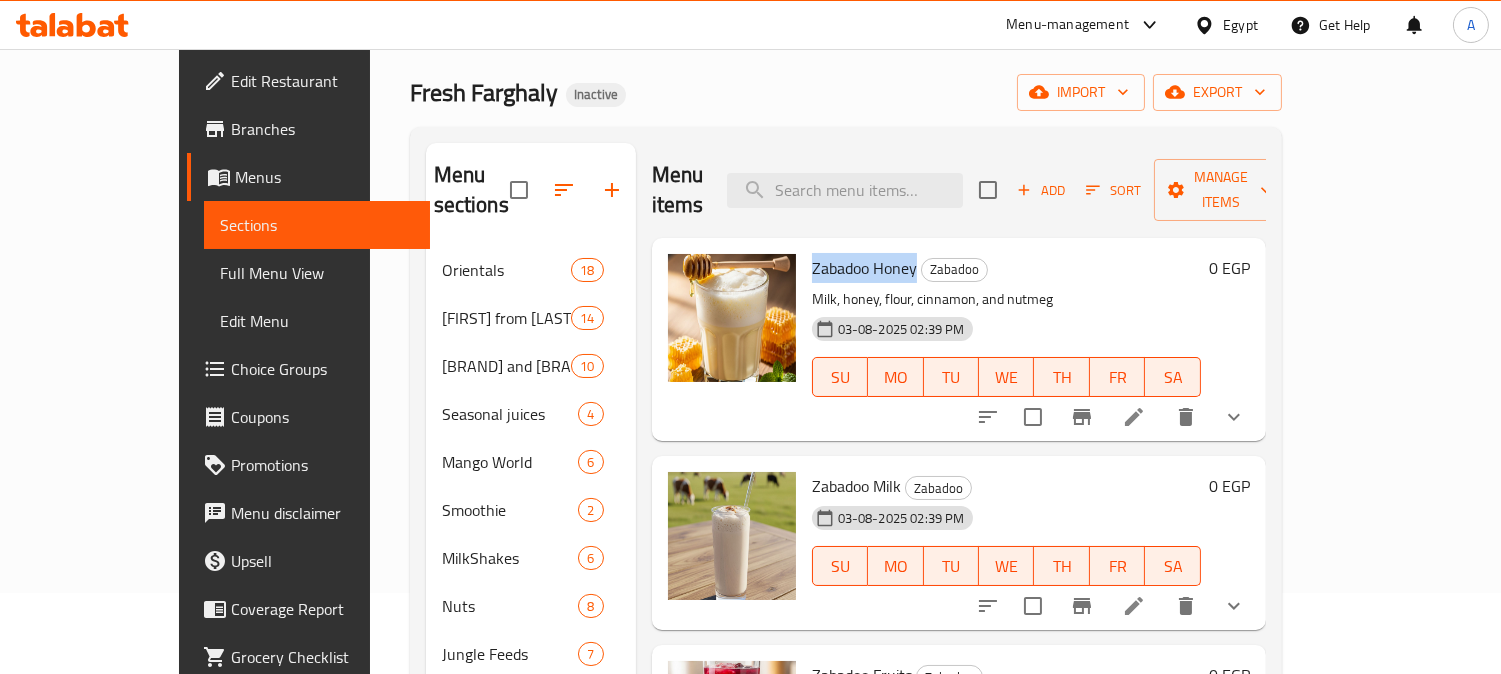 click 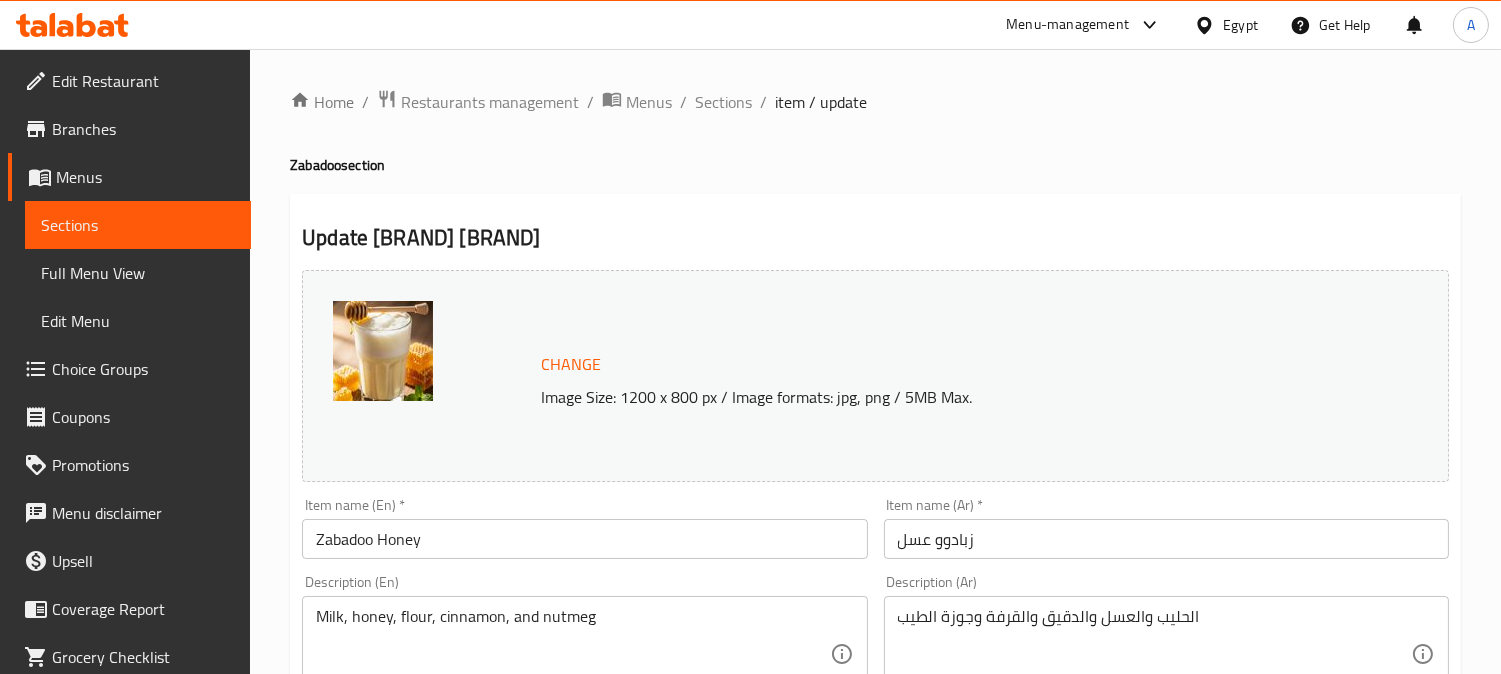 scroll, scrollTop: 222, scrollLeft: 0, axis: vertical 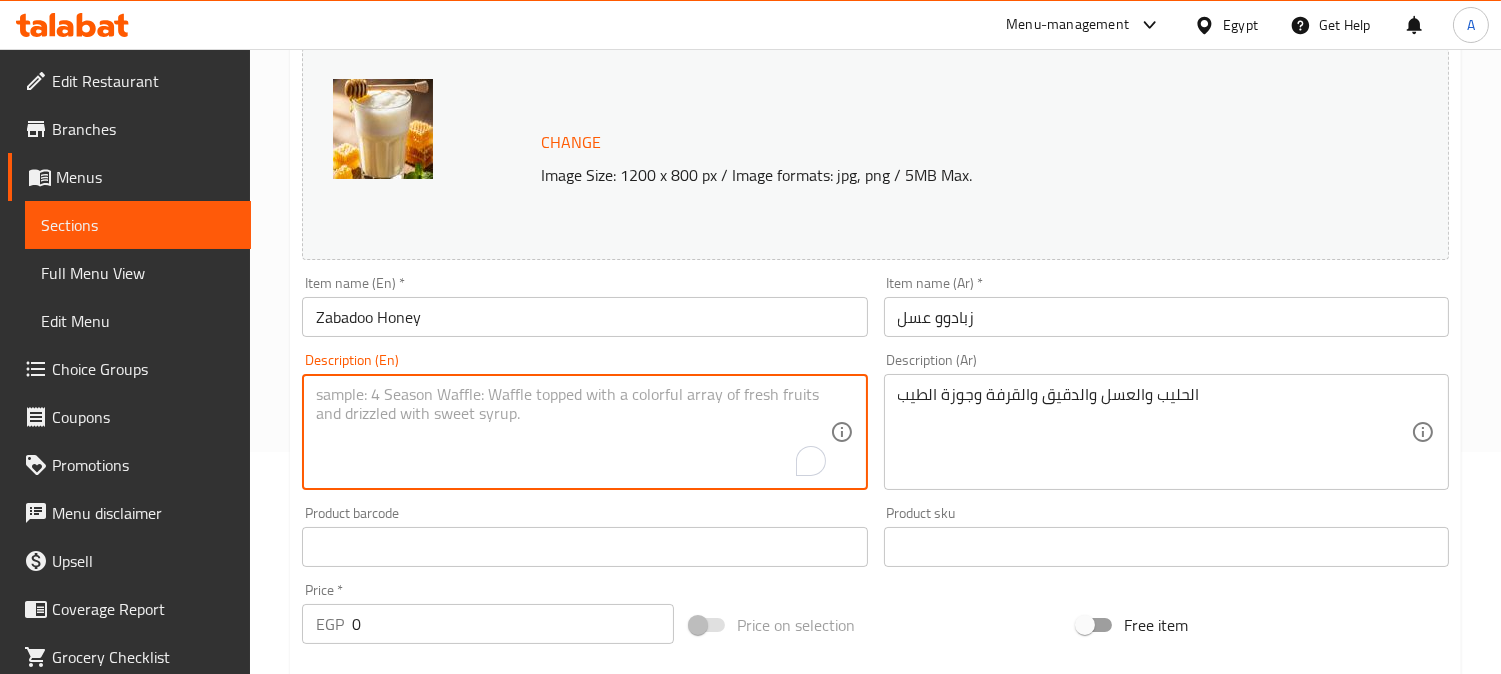 type 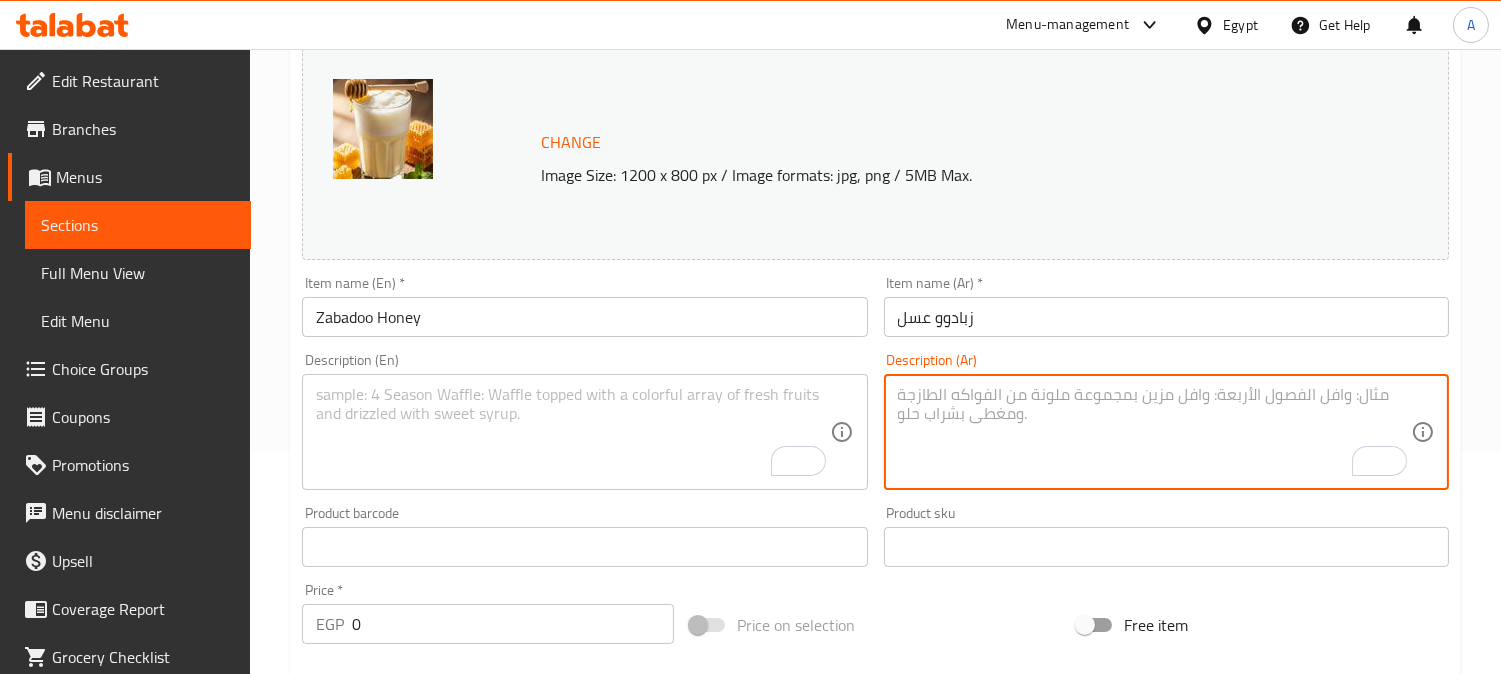 type 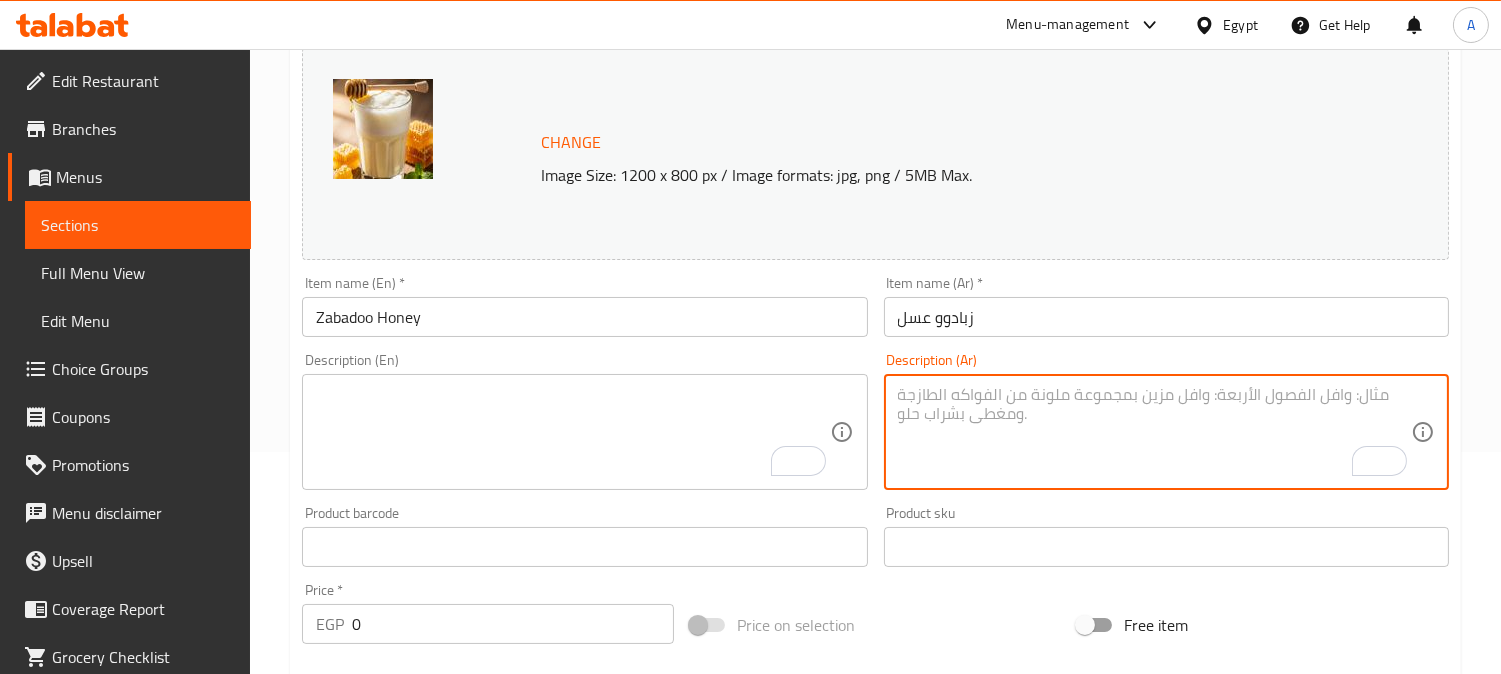 click on "Zabadoo Honey" at bounding box center [584, 317] 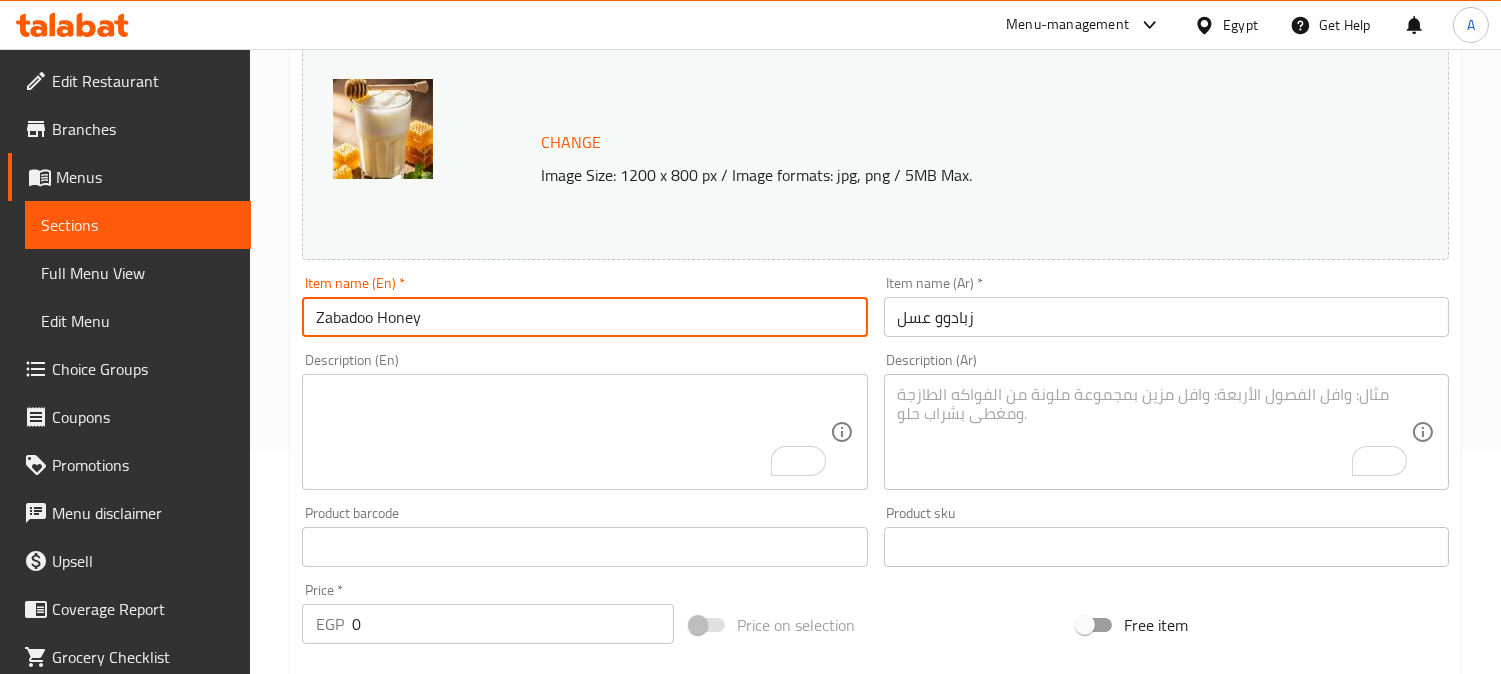 click on "Update" at bounding box center [439, 1178] 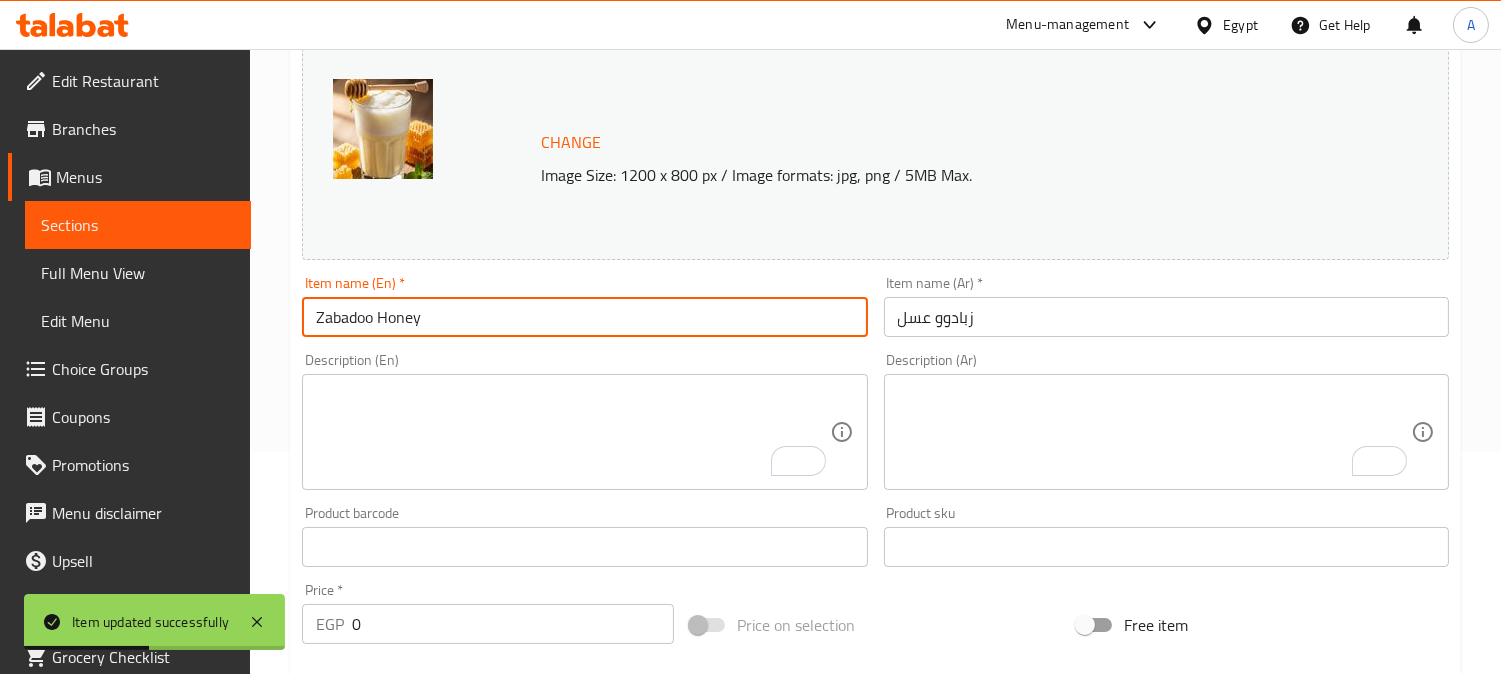 click on "Zabadoo Honey" at bounding box center (584, 317) 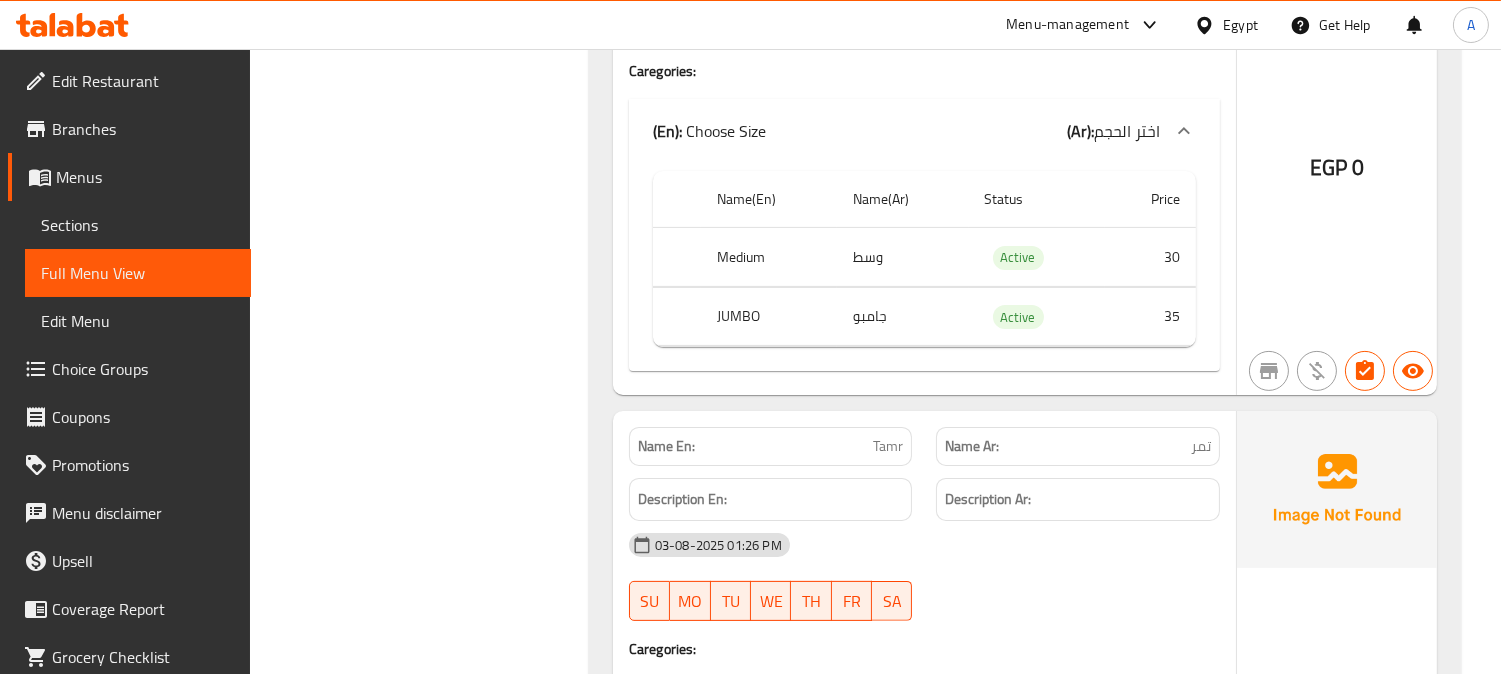 scroll, scrollTop: 0, scrollLeft: 0, axis: both 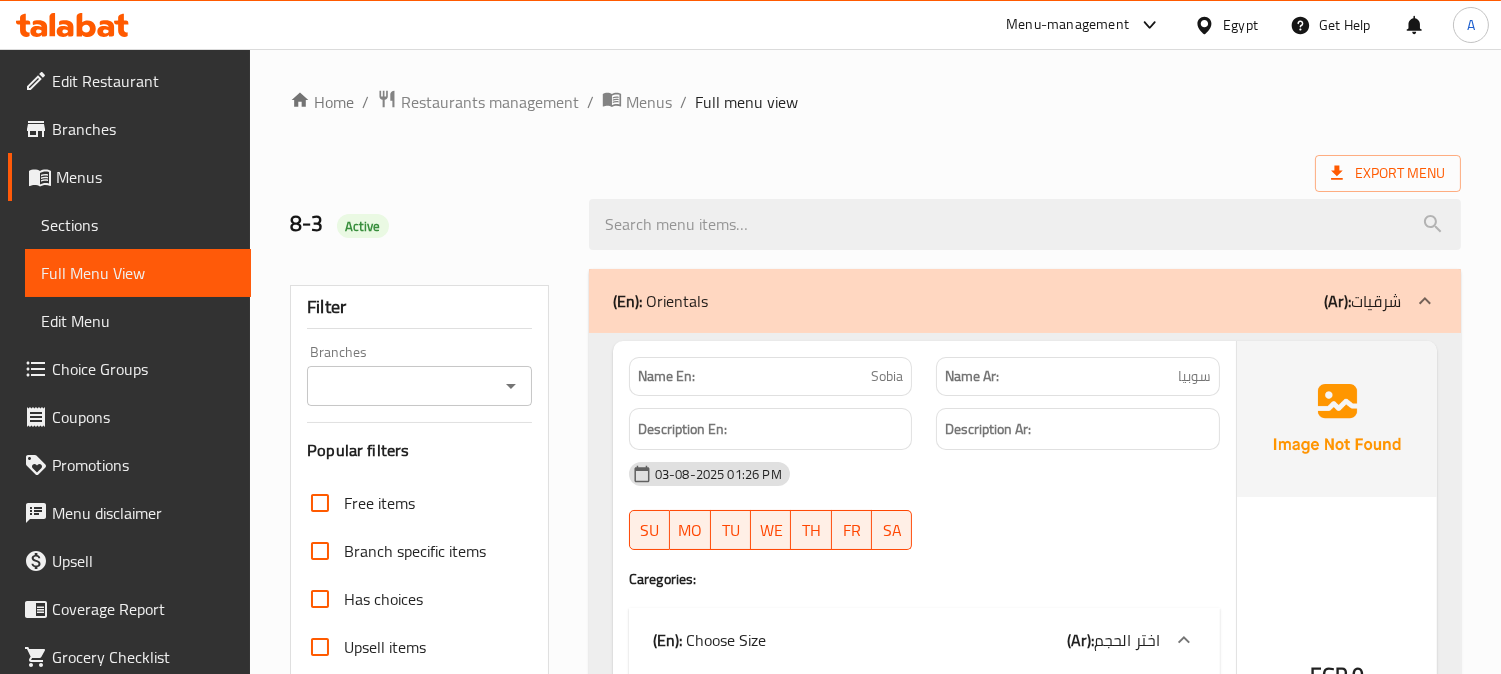 click on "Home / Restaurants management / Menus / Full menu view Export Menu 8-3   Active Filter Branches Branches Popular filters Free items Branch specific items Has choices Upsell items Availability filters Available Not available View filters Collapse sections Collapse categories Collapse Choices (En):   Orientals (Ar): شرقيات Name En: Sobia Name Ar: سوبيا Description En: Description Ar: 03-08-2025 01:26 PM SU MO TU WE TH FR SA Caregories: (En):   Choose Size (Ar): اختر الحجم Name(En) Name(Ar) Status Price Medium وسط  Active 35 JUMBO جامبو Active 40 EGP 0 Name En: Carrot Name Ar: جزر Description En: Description Ar: 03-08-2025 01:26 PM SU MO TU WE TH FR SA Caregories: (En):   Choose Size (Ar): اختر الحجم Name(En) Name(Ar) Status Price Medium وسط  Active 30 JUMBO جامبو Active 35 EGP 0 Name En: Tamr  Name Ar: تمر Description En: Description Ar: 03-08-2025 01:26 PM SU MO TU WE TH FR SA Caregories: (En):   Choose Size (Ar): اختر الحجم Name(En) Name(Ar) Status 0" at bounding box center [875, 23673] 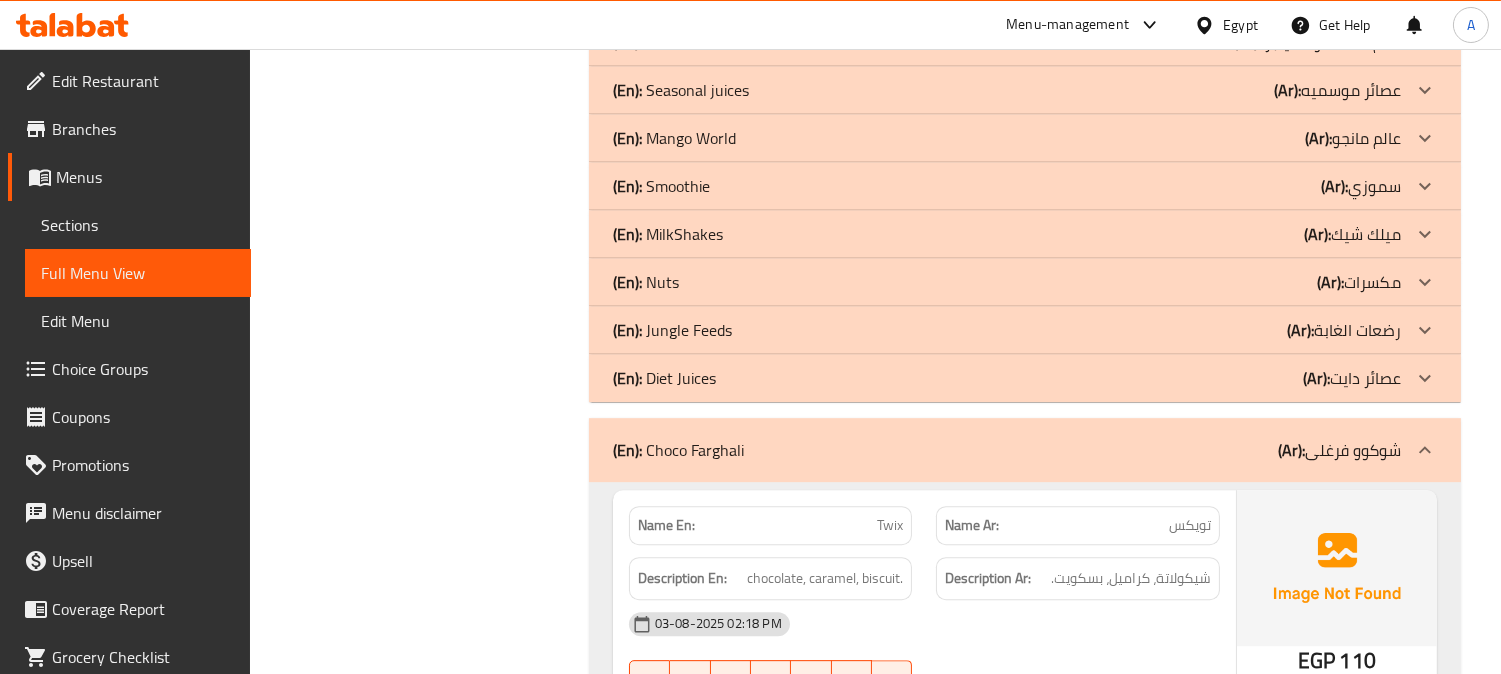 scroll, scrollTop: 15886, scrollLeft: 0, axis: vertical 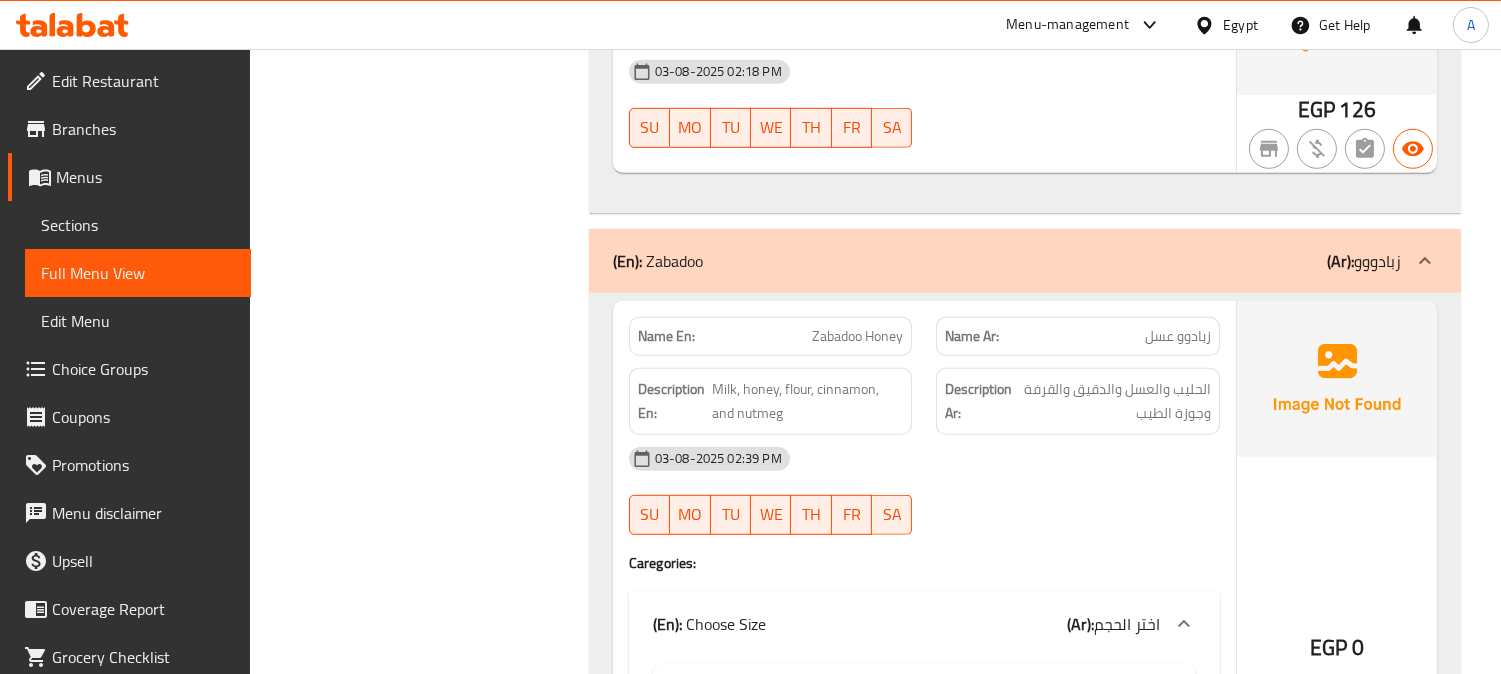 click on "03-08-2025 02:39 PM" at bounding box center (924, -15412) 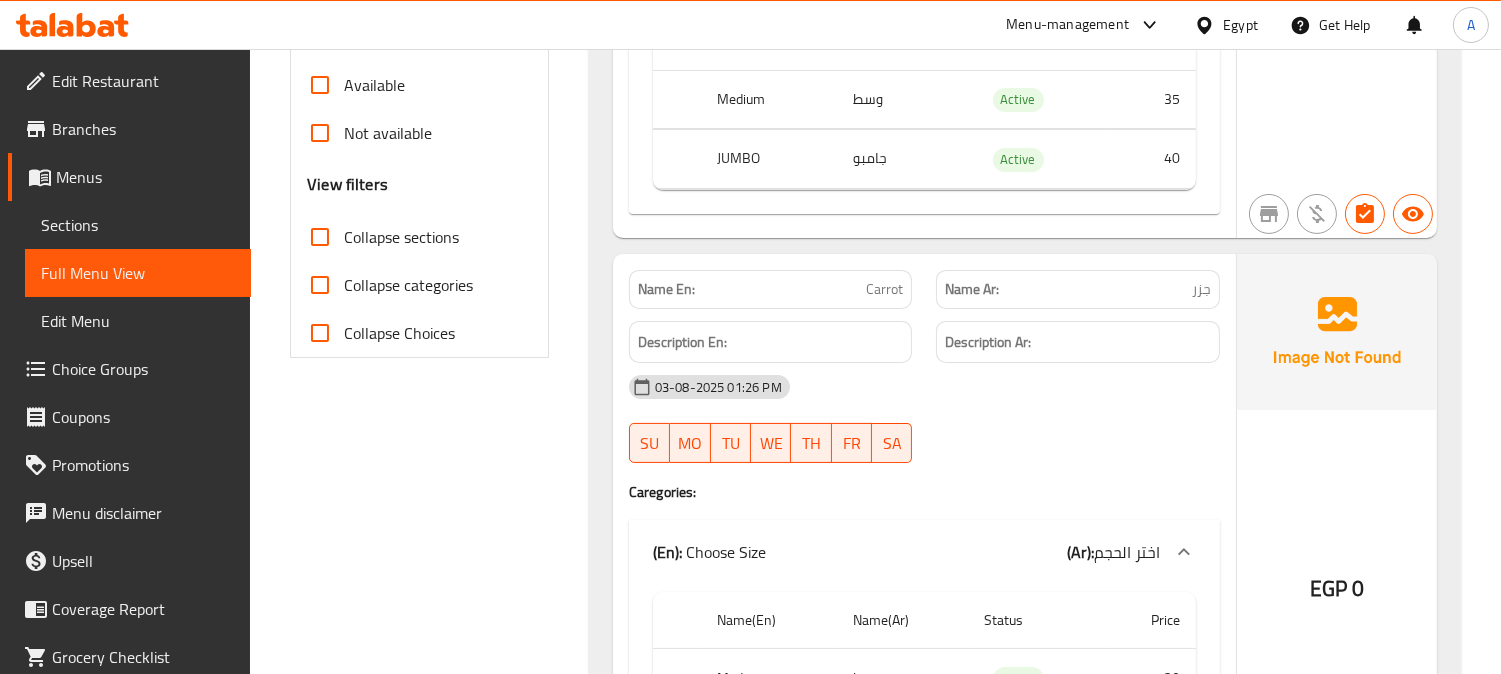 scroll, scrollTop: 10534, scrollLeft: 0, axis: vertical 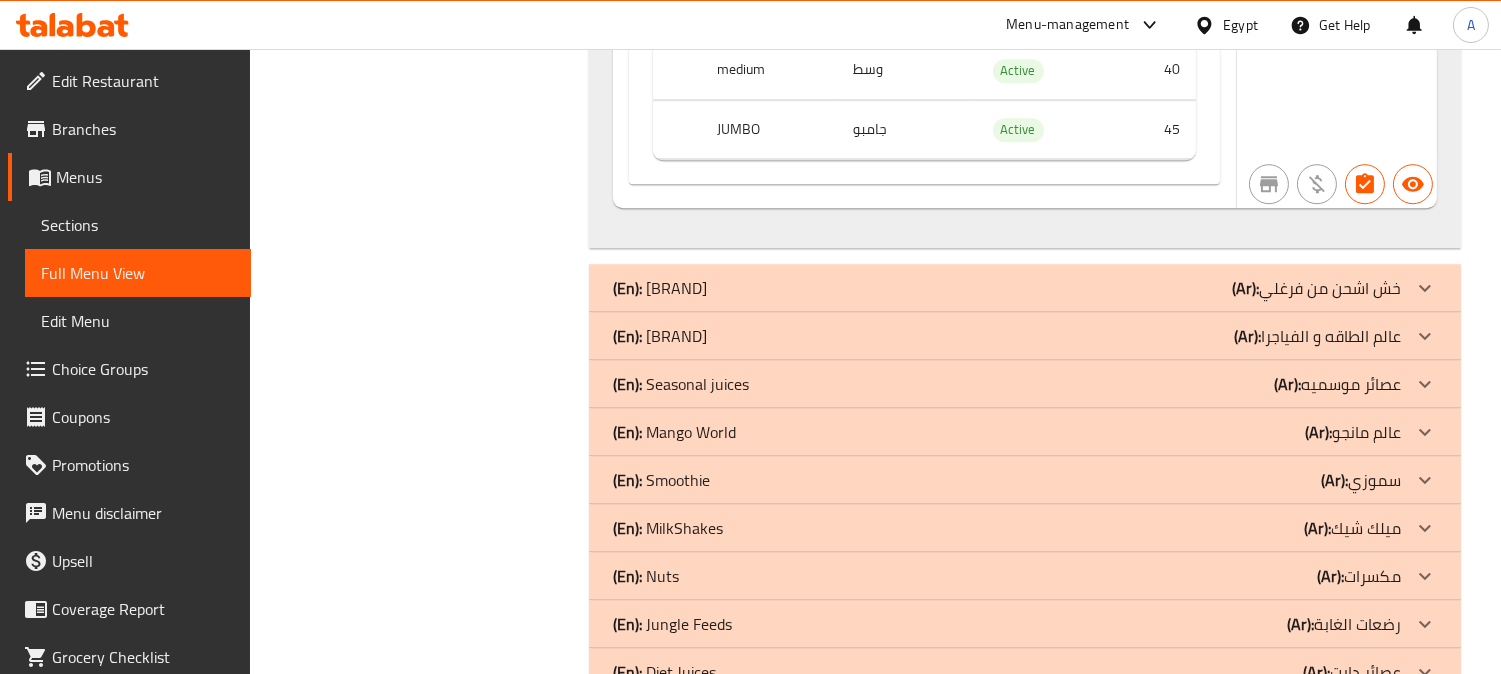 click on "(En):   World of Energy and Viagra (Ar): عالم الطاقه و الفياجرا" at bounding box center [1025, -10233] 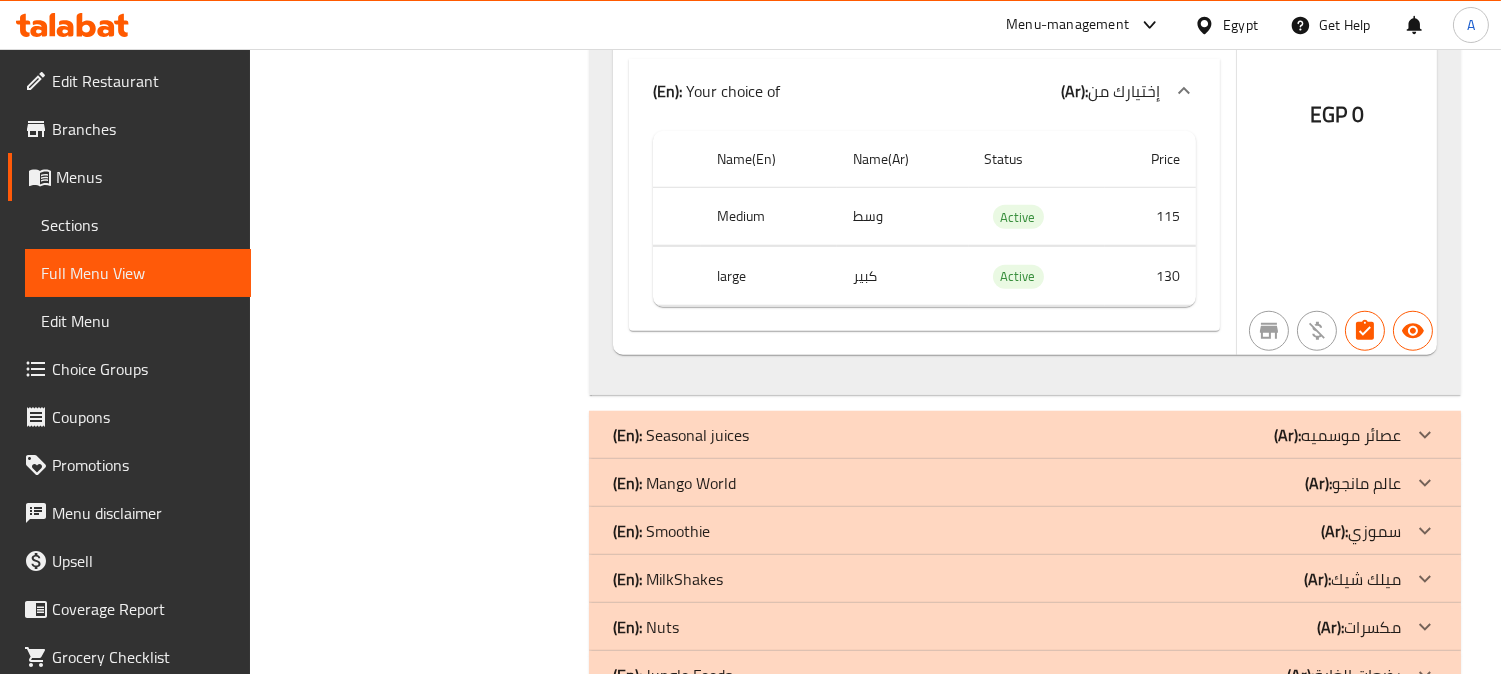 scroll, scrollTop: 16534, scrollLeft: 0, axis: vertical 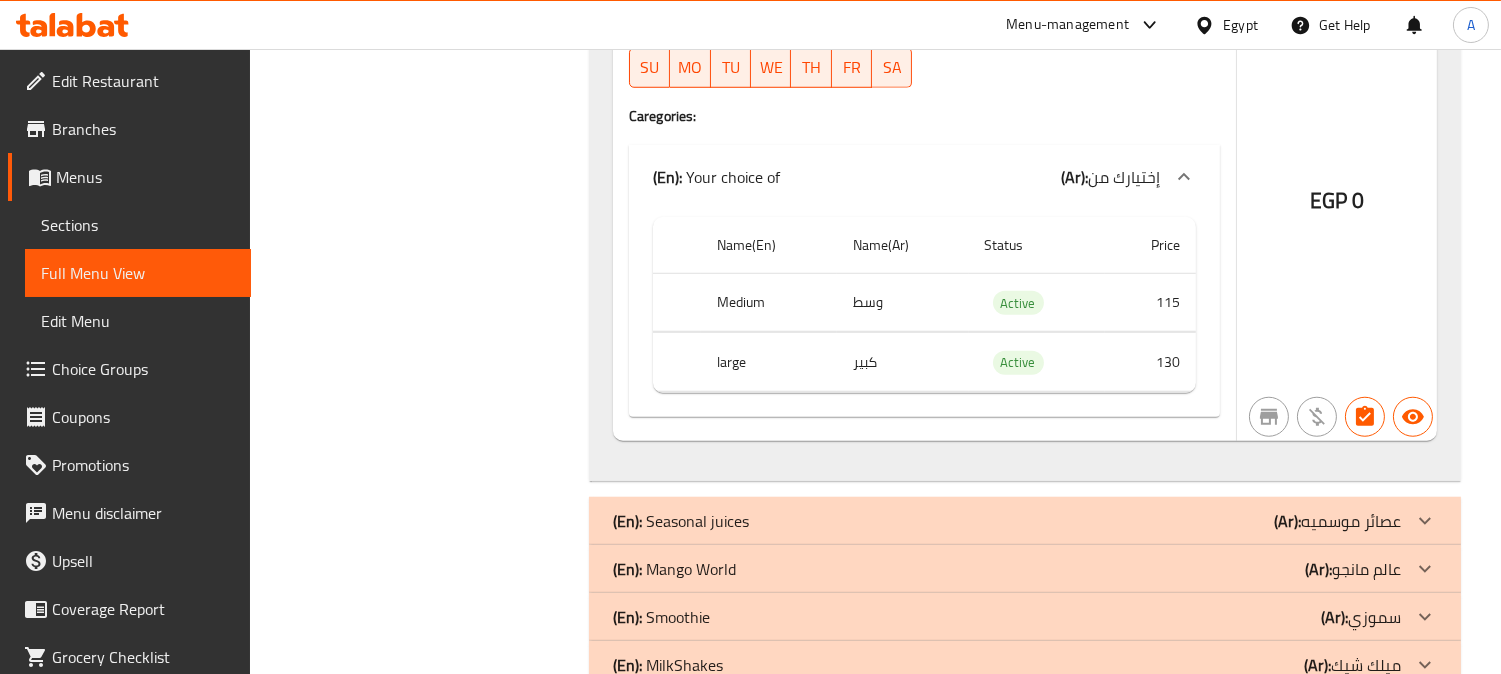 click on "Filter Branches Branches Popular filters Free items Branch specific items Has choices Upsell items Availability filters Available Not available View filters Collapse sections Collapse categories Collapse Choices" at bounding box center (427, 10297) 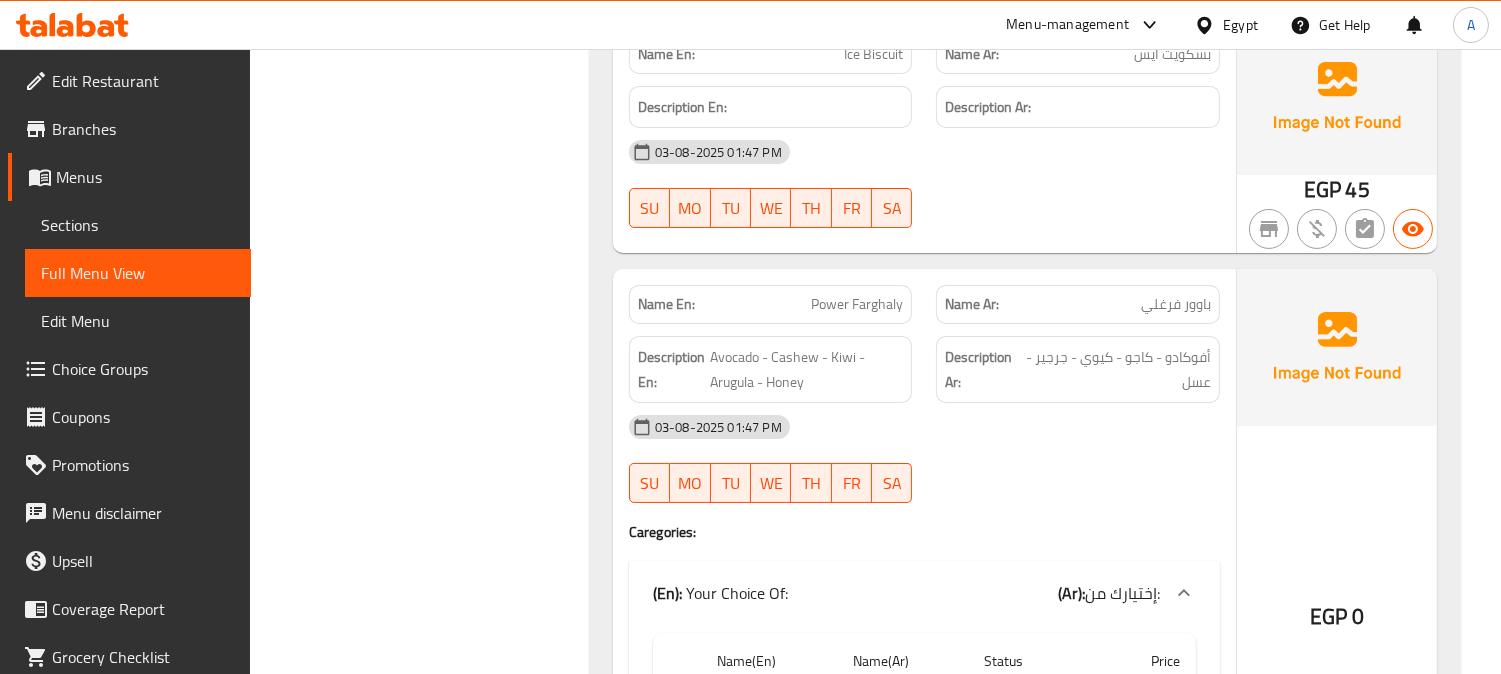 scroll, scrollTop: 31521, scrollLeft: 0, axis: vertical 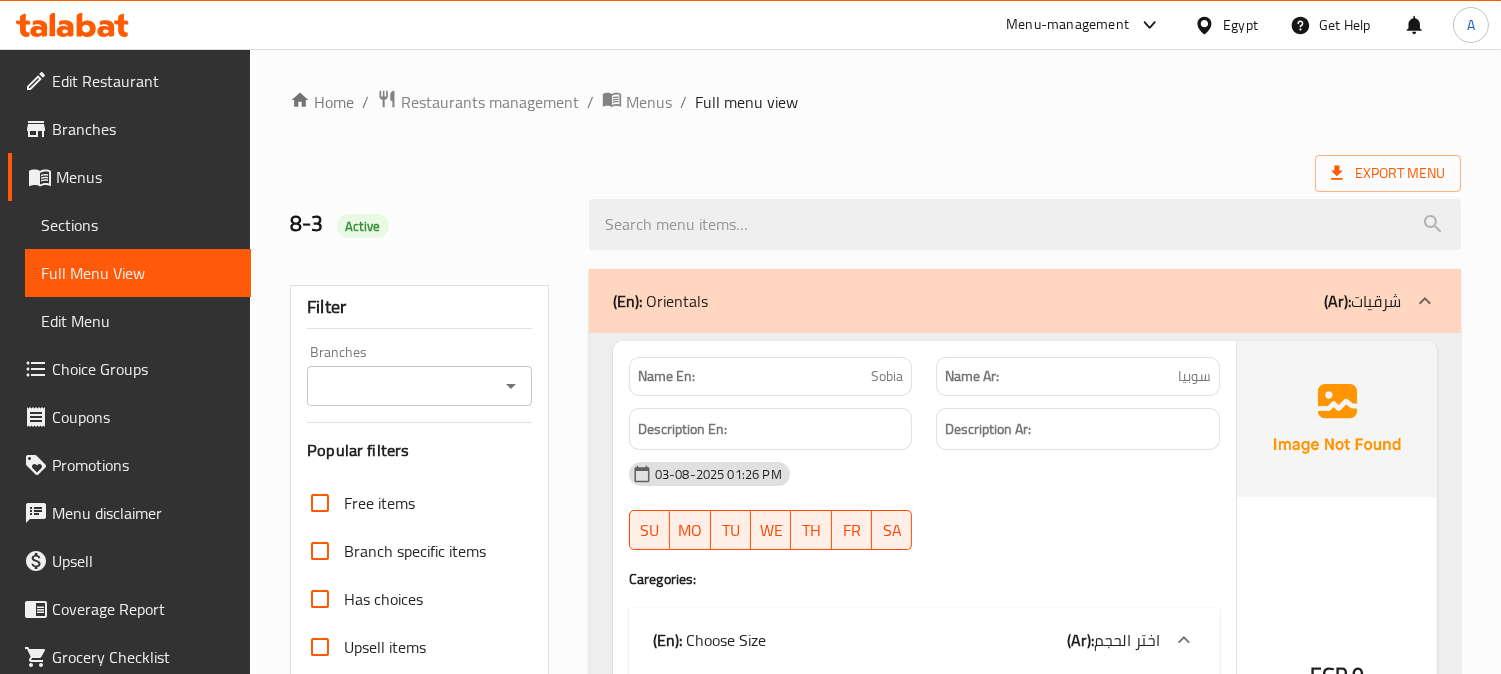 click on "Egypt" at bounding box center (1240, 25) 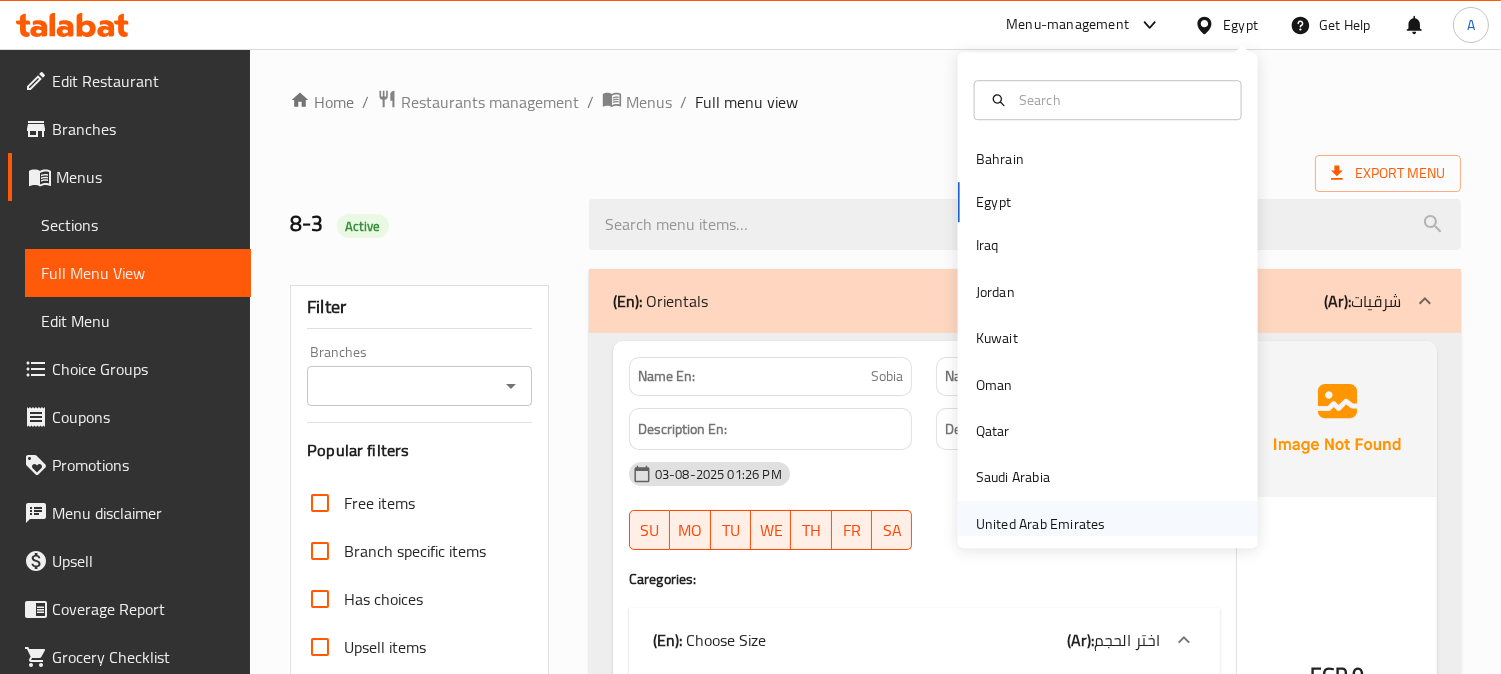 click on "United Arab Emirates" at bounding box center (1041, 524) 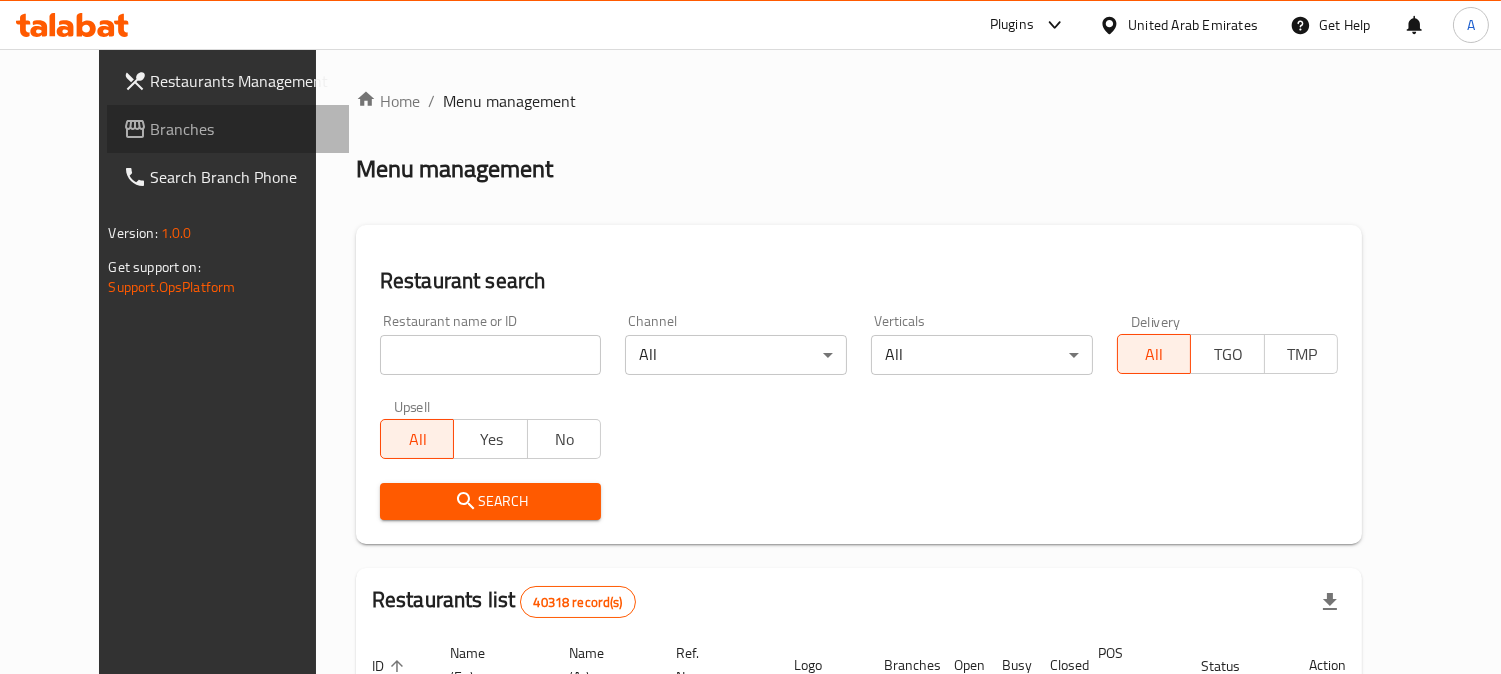click on "Branches" at bounding box center (242, 129) 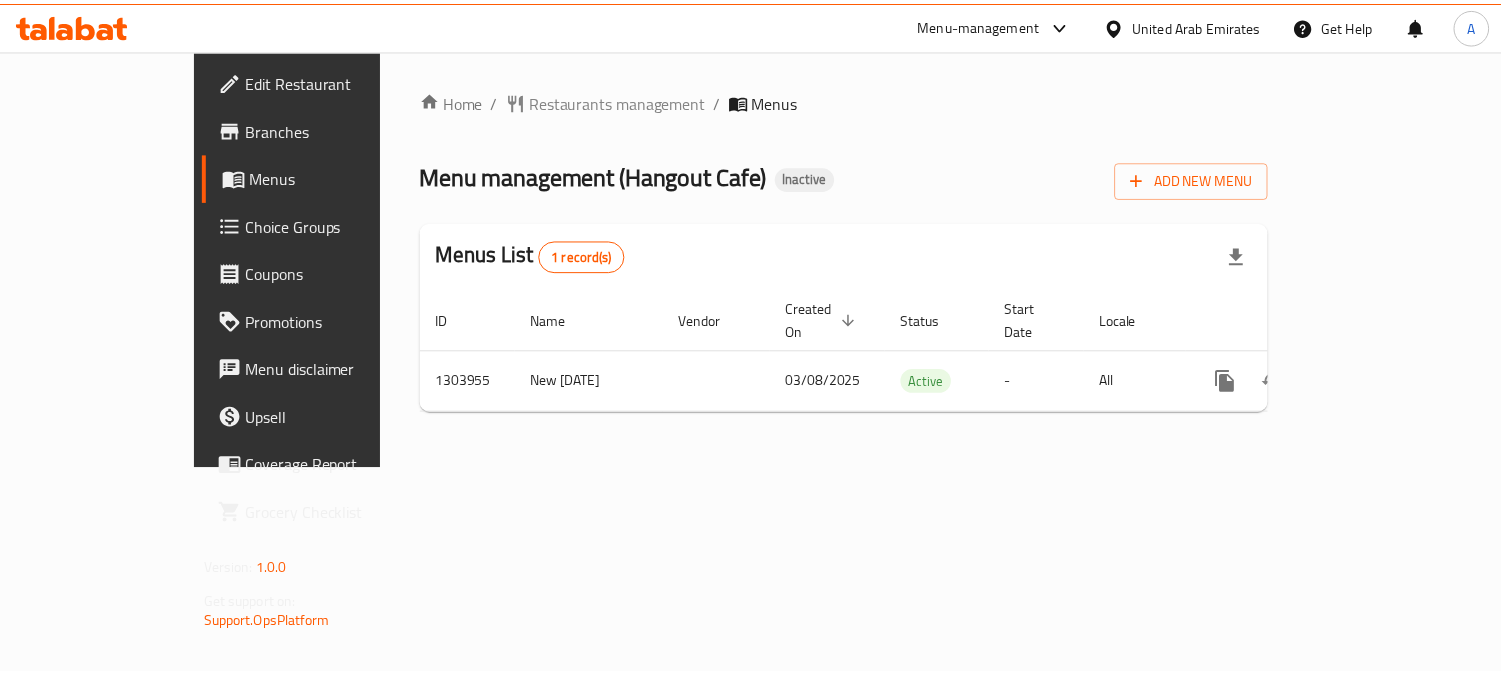 scroll, scrollTop: 0, scrollLeft: 0, axis: both 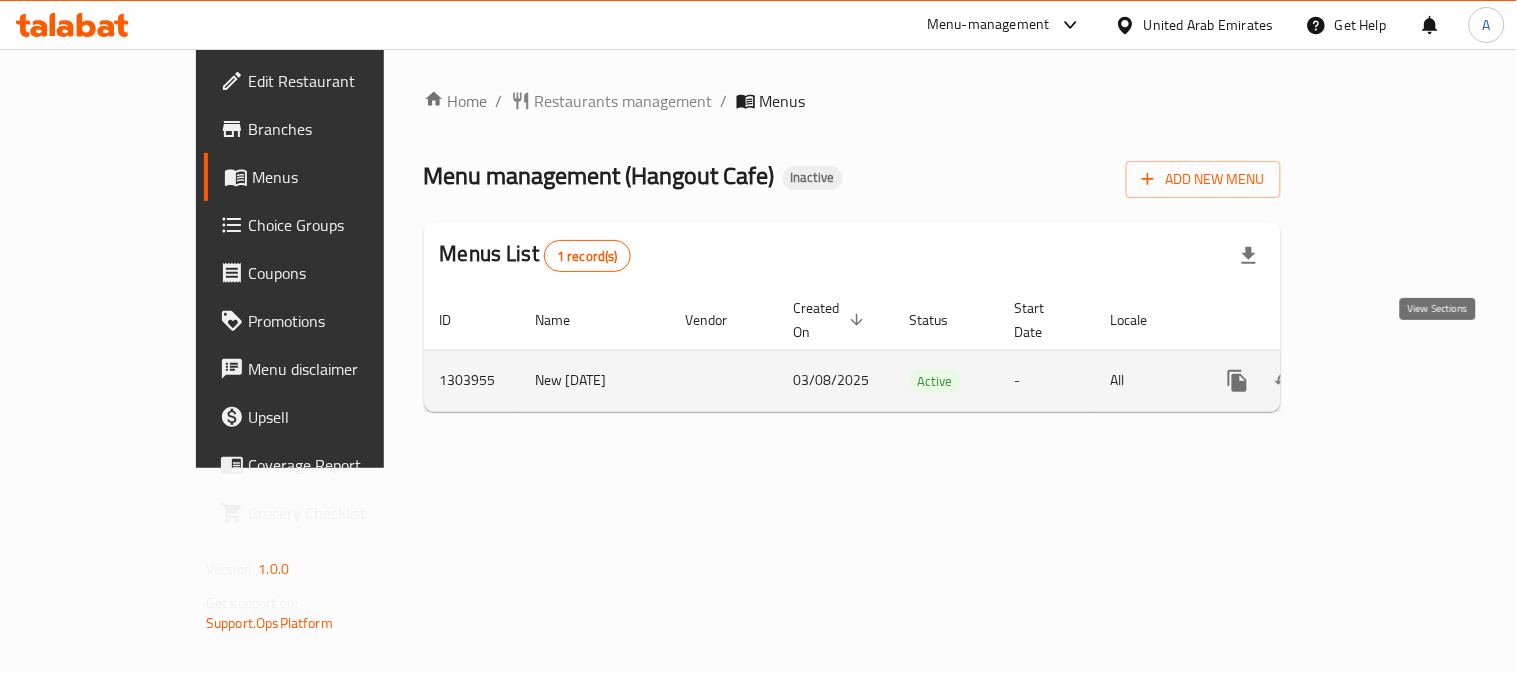click 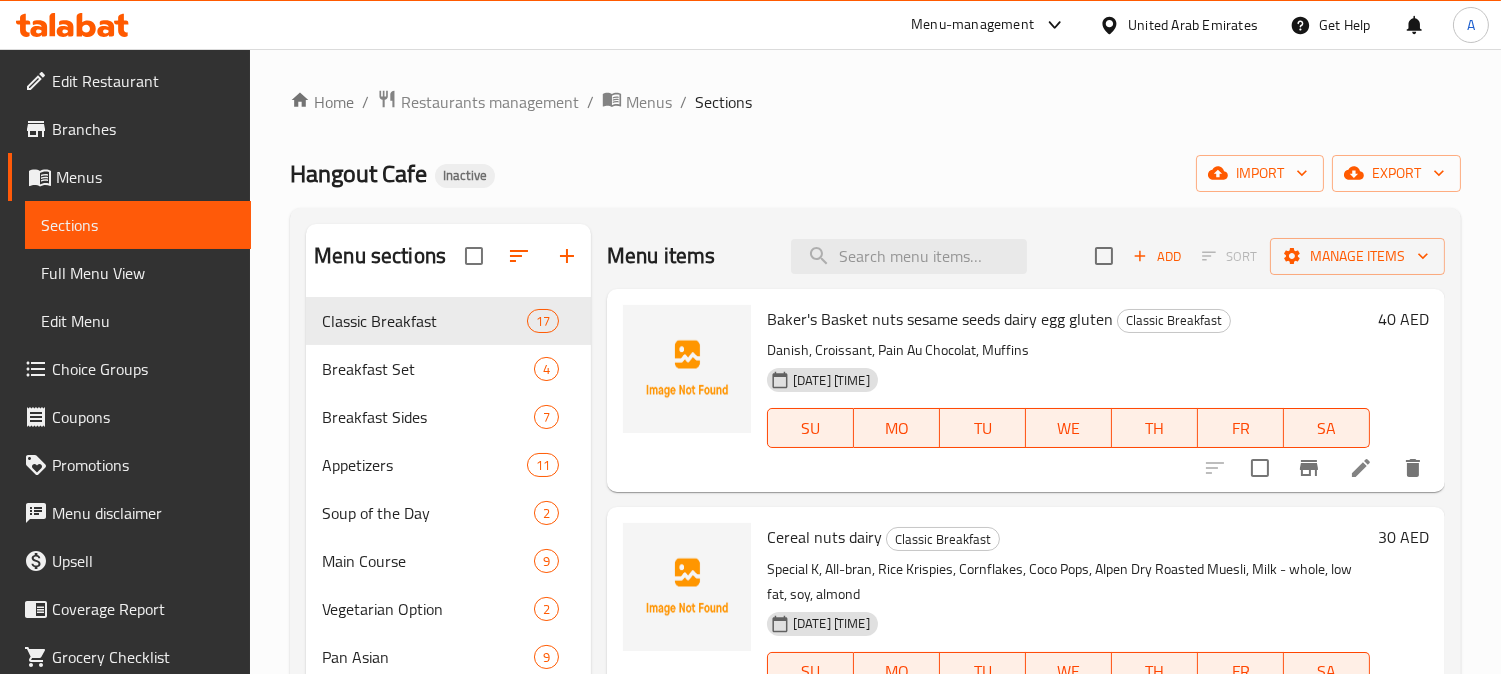 click on "Full Menu View" at bounding box center [138, 273] 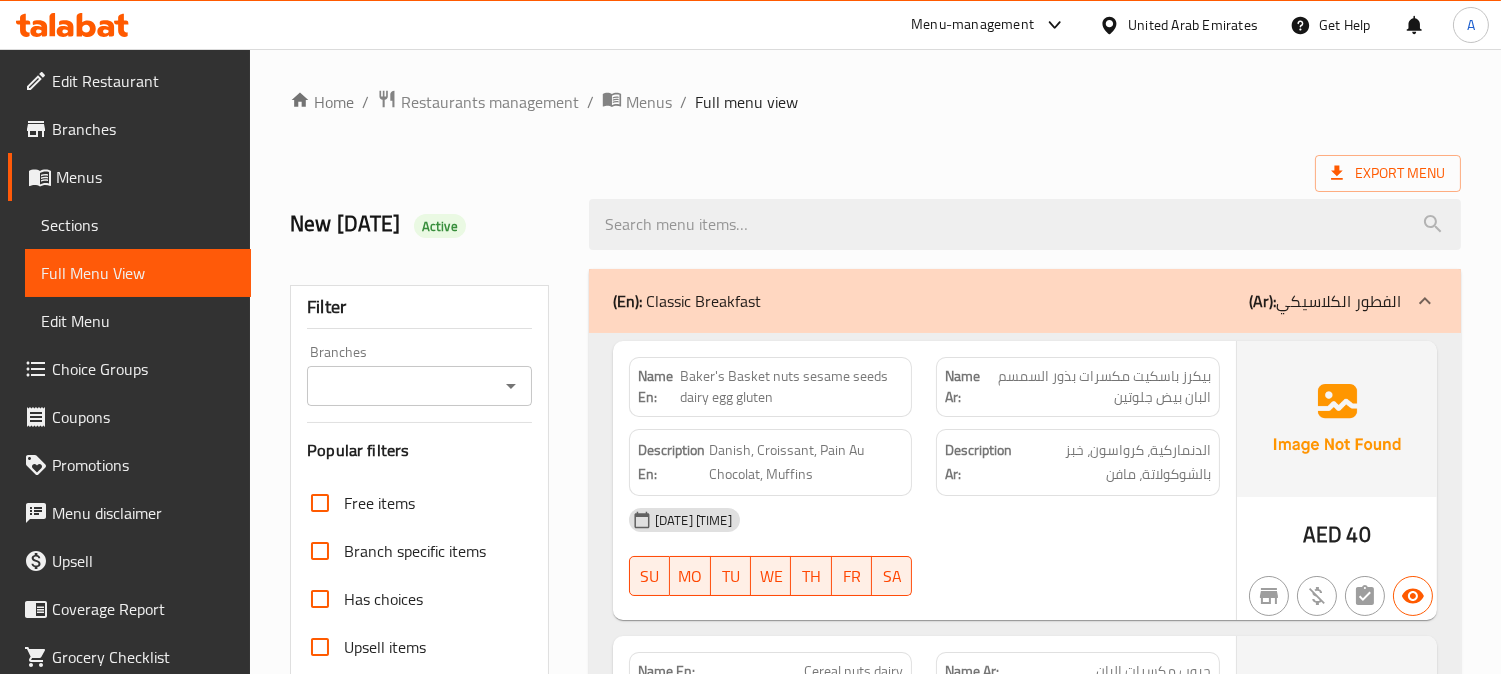 scroll, scrollTop: 222, scrollLeft: 0, axis: vertical 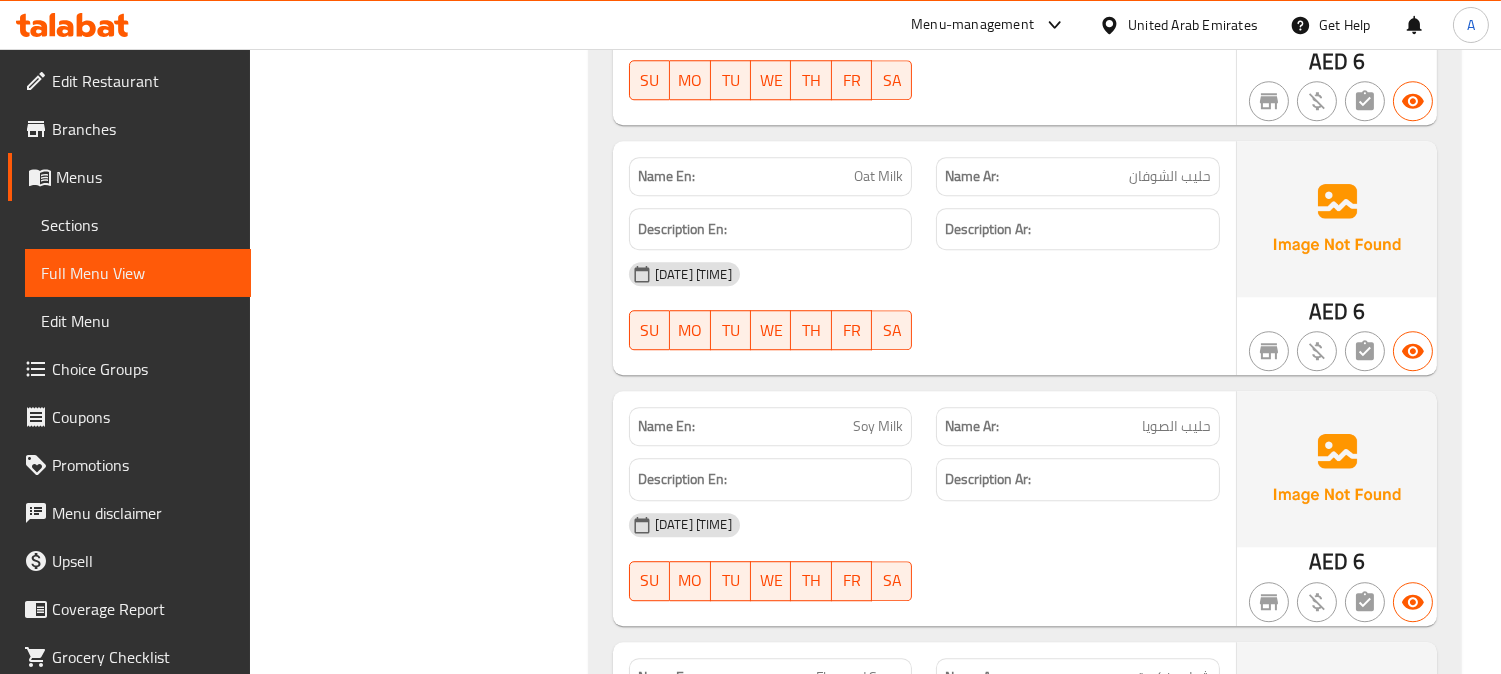 click on "03-08-2025 11:49 PM" at bounding box center (924, -49338) 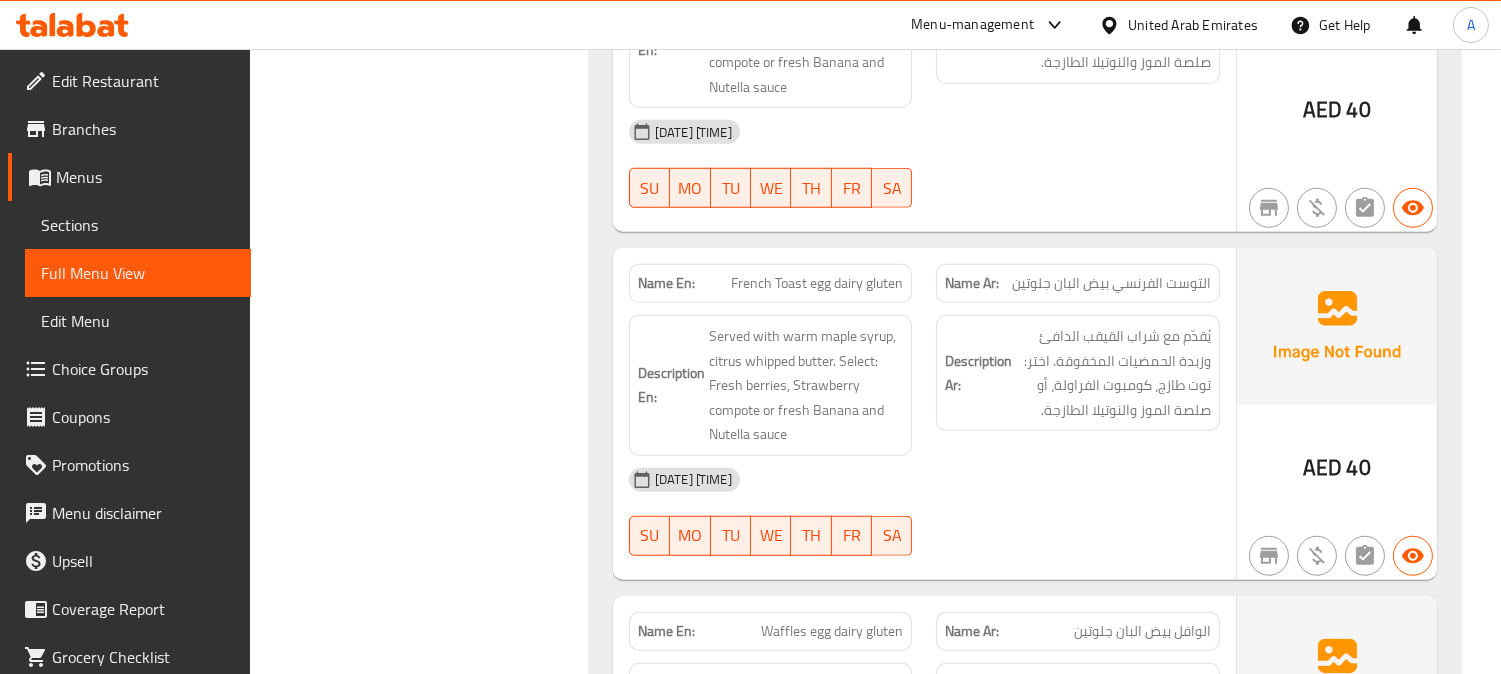 scroll, scrollTop: 0, scrollLeft: 0, axis: both 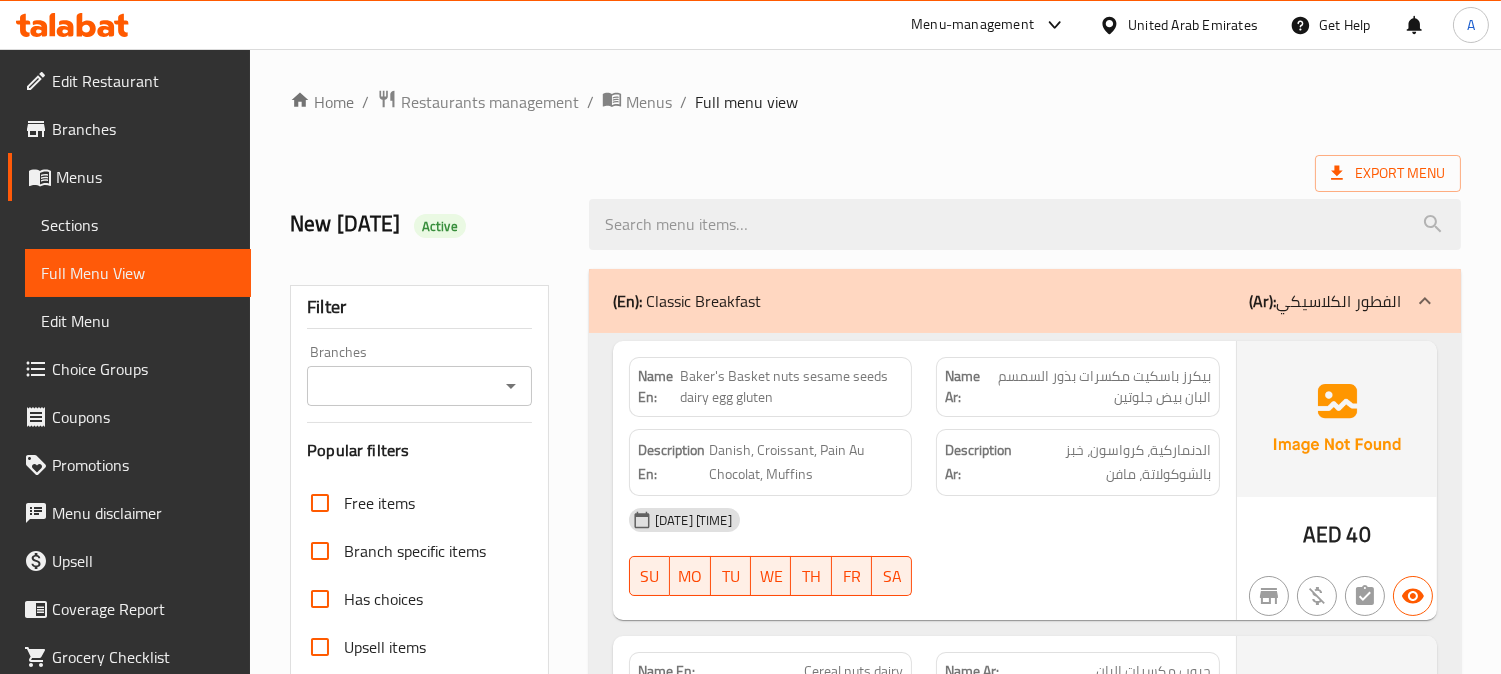 click on "New 3/8/2025   Active" at bounding box center [875, 224] 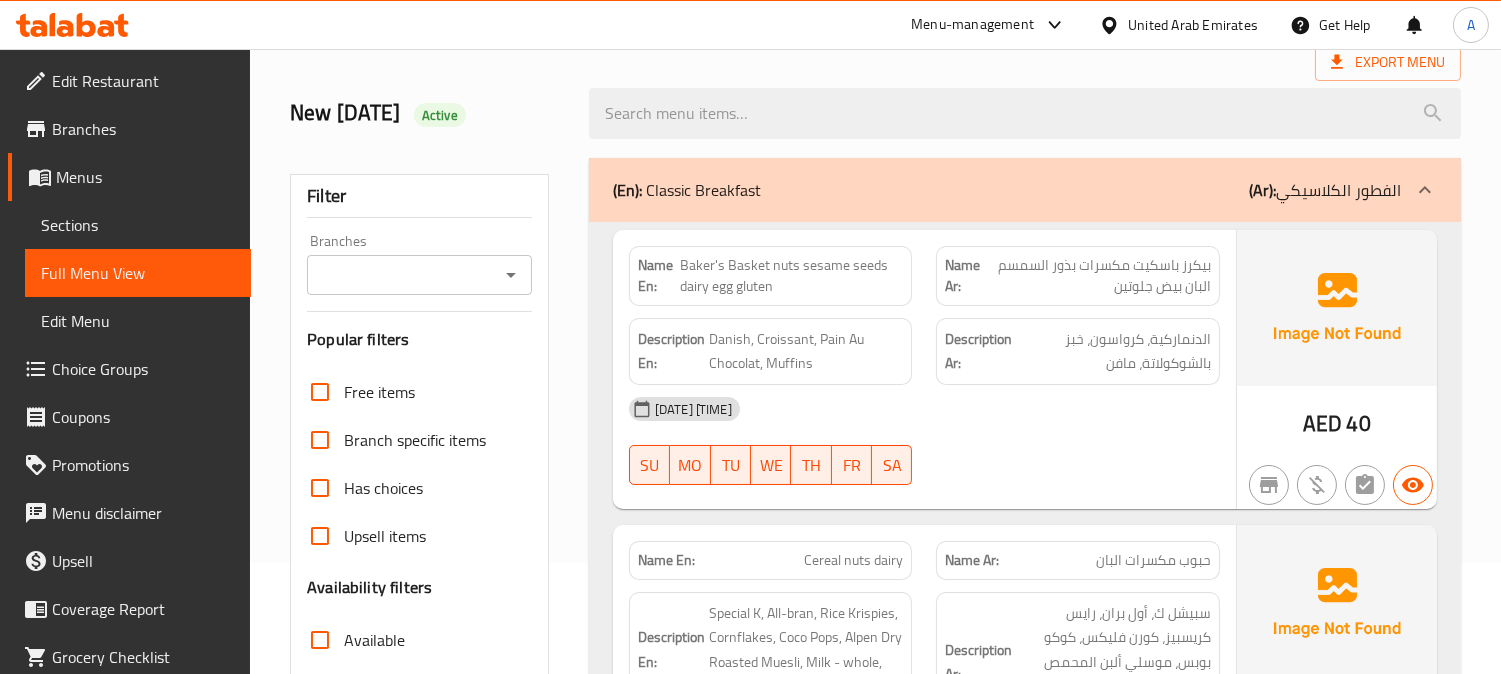 scroll, scrollTop: 0, scrollLeft: 0, axis: both 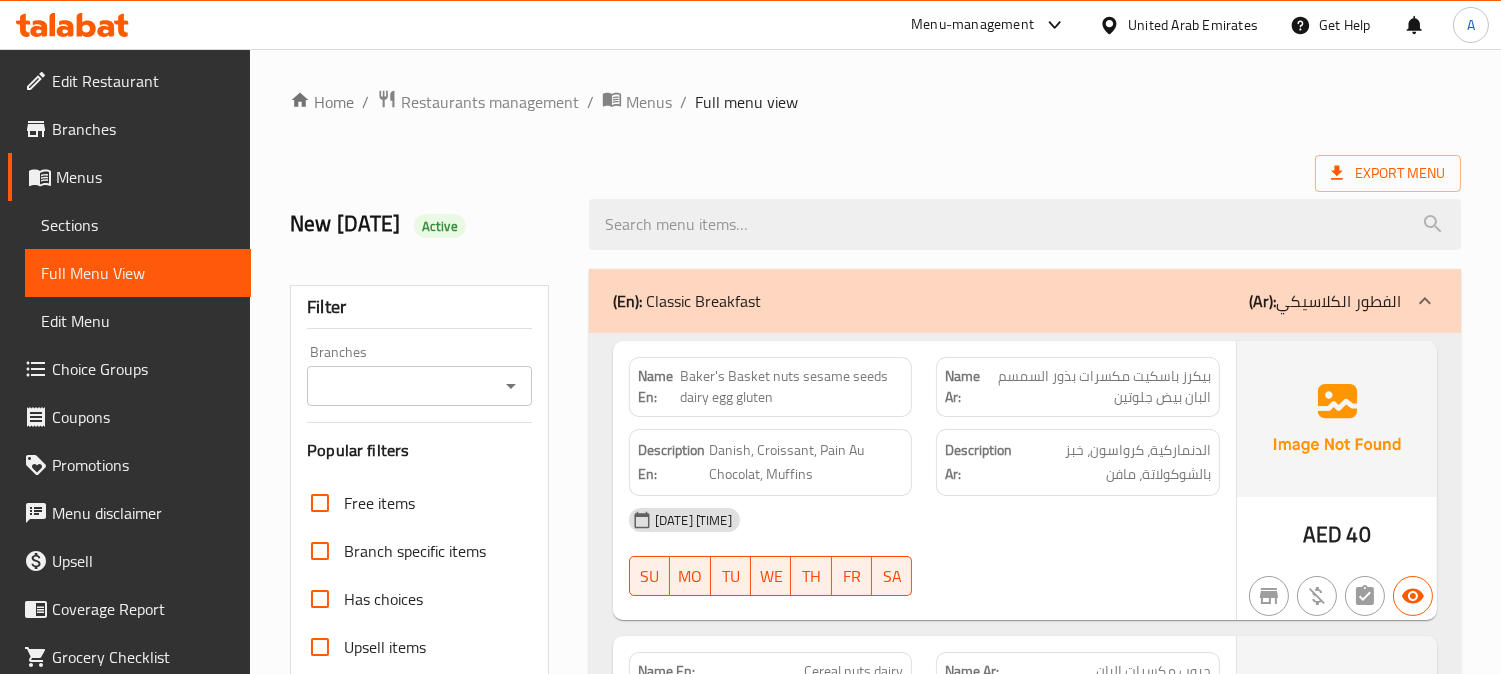 click on "بيكرز باسكيت مكسرات بذور السمسم البان بيض جلوتين" at bounding box center (1098, 387) 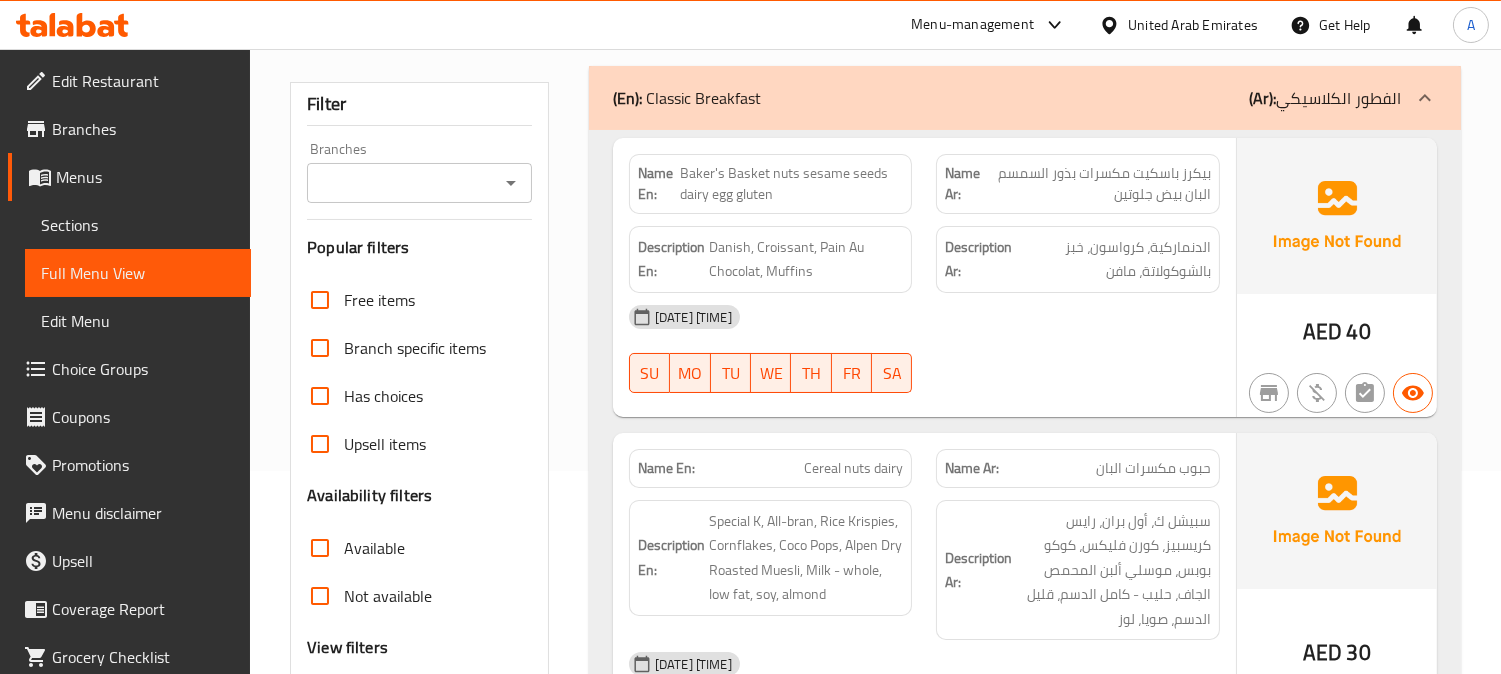 scroll, scrollTop: 0, scrollLeft: 0, axis: both 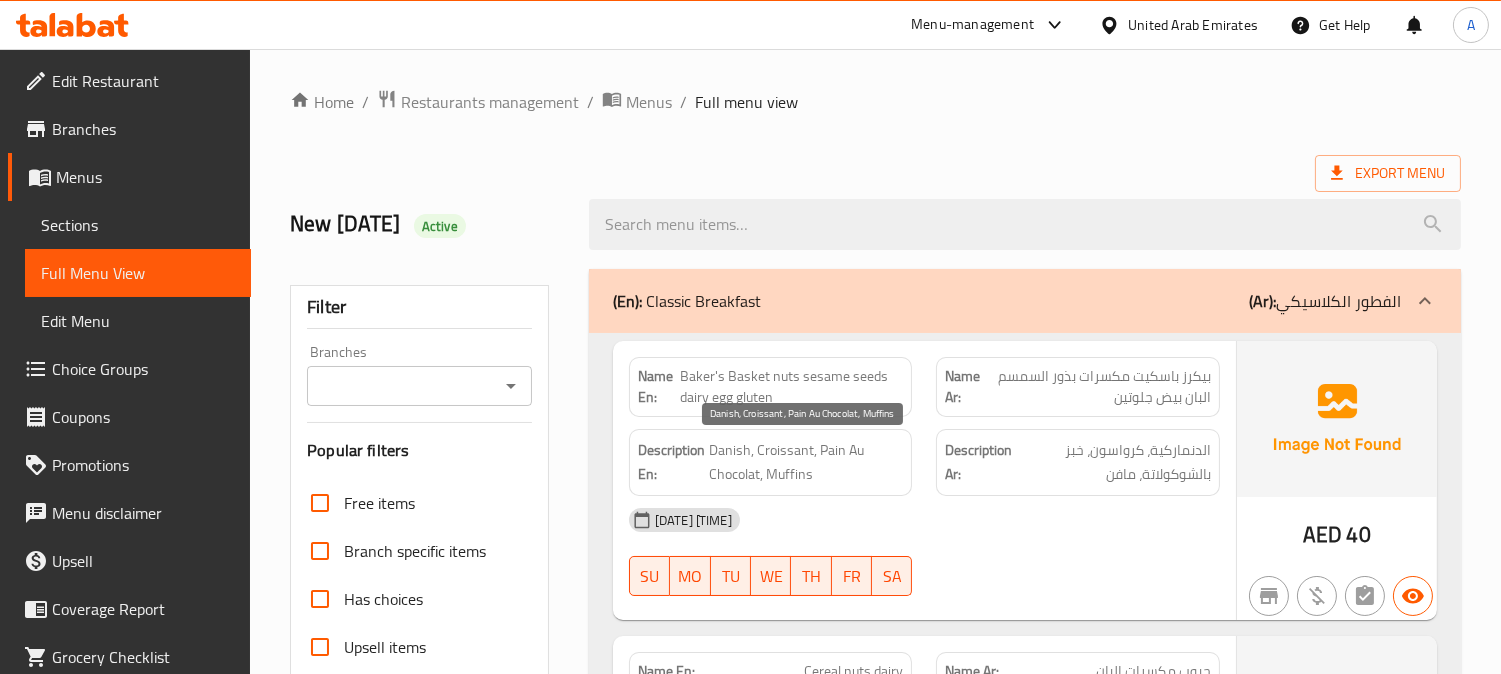 click on "Danish, Croissant, Pain Au Chocolat, Muffins" at bounding box center [806, 462] 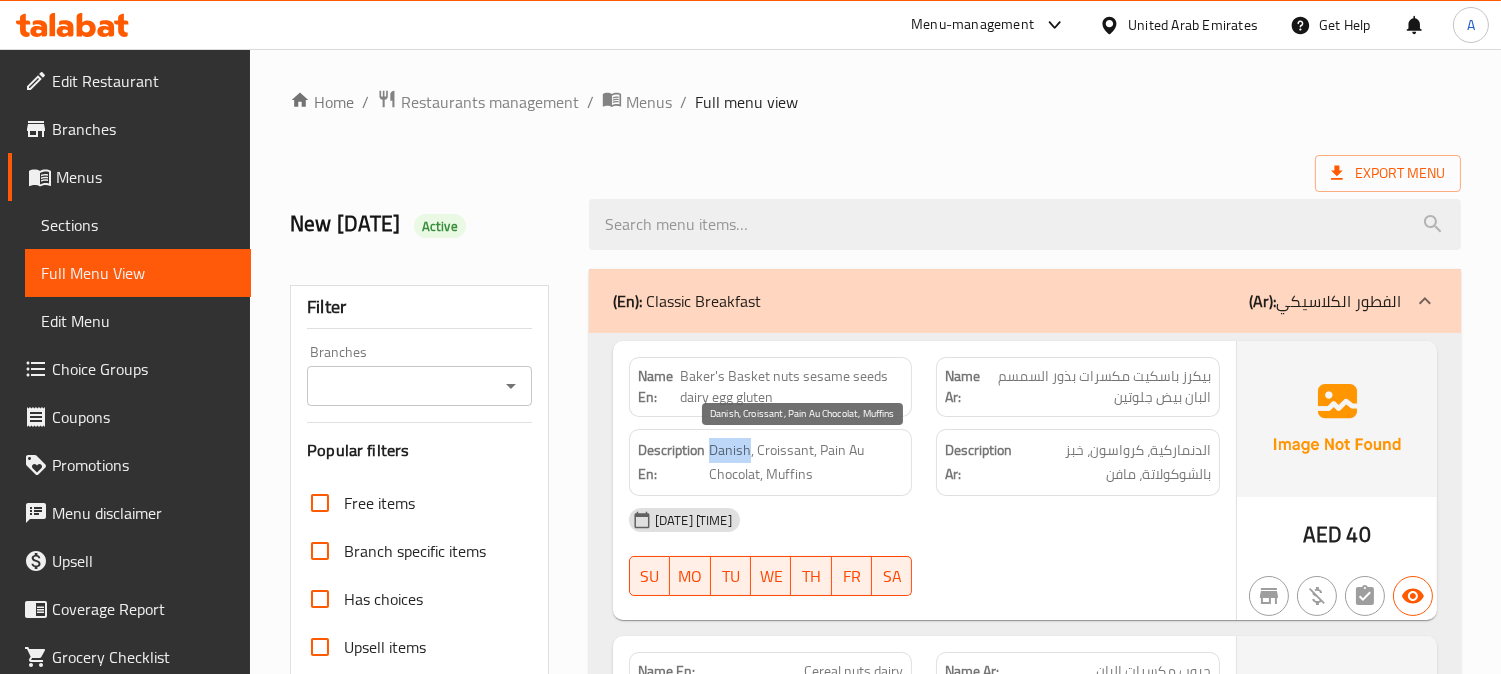 click on "Danish, Croissant, Pain Au Chocolat, Muffins" at bounding box center (806, 462) 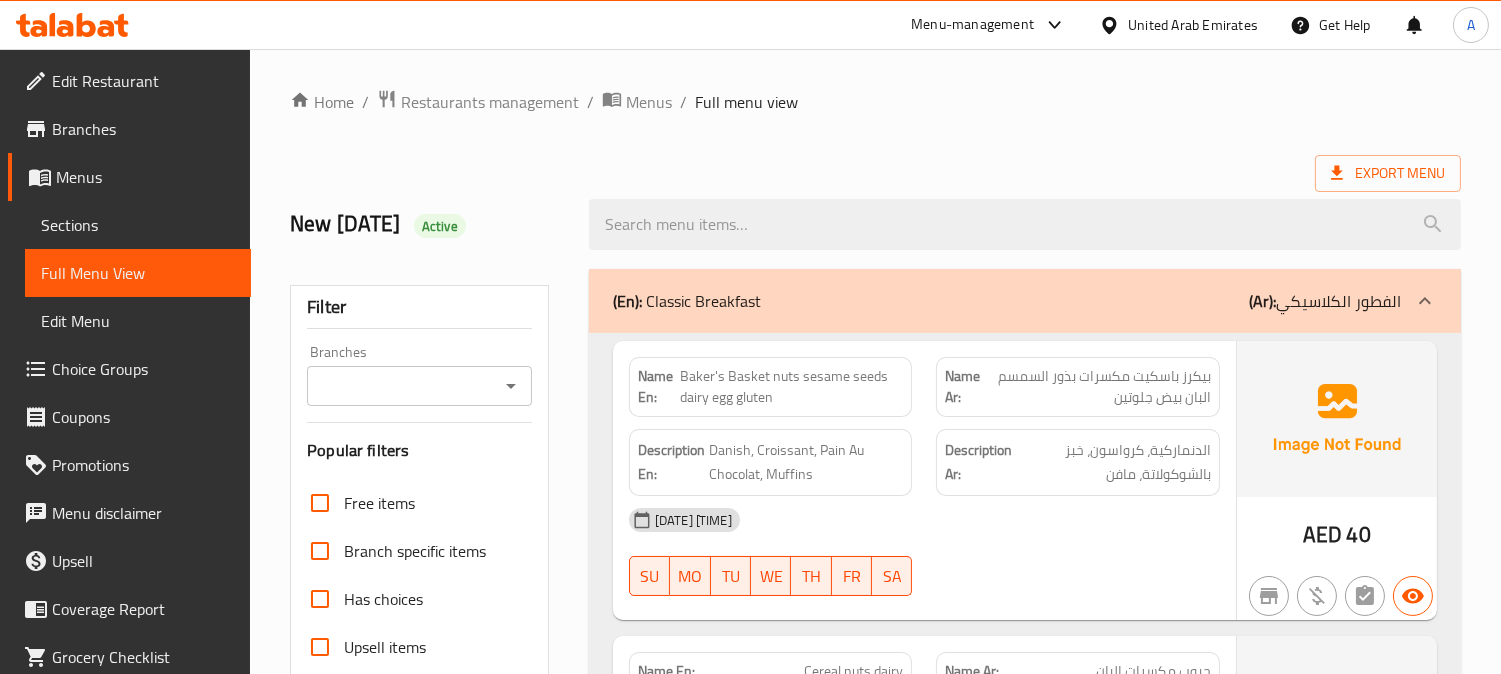 drag, startPoint x: 1194, startPoint y: 396, endPoint x: 1191, endPoint y: 420, distance: 24.186773 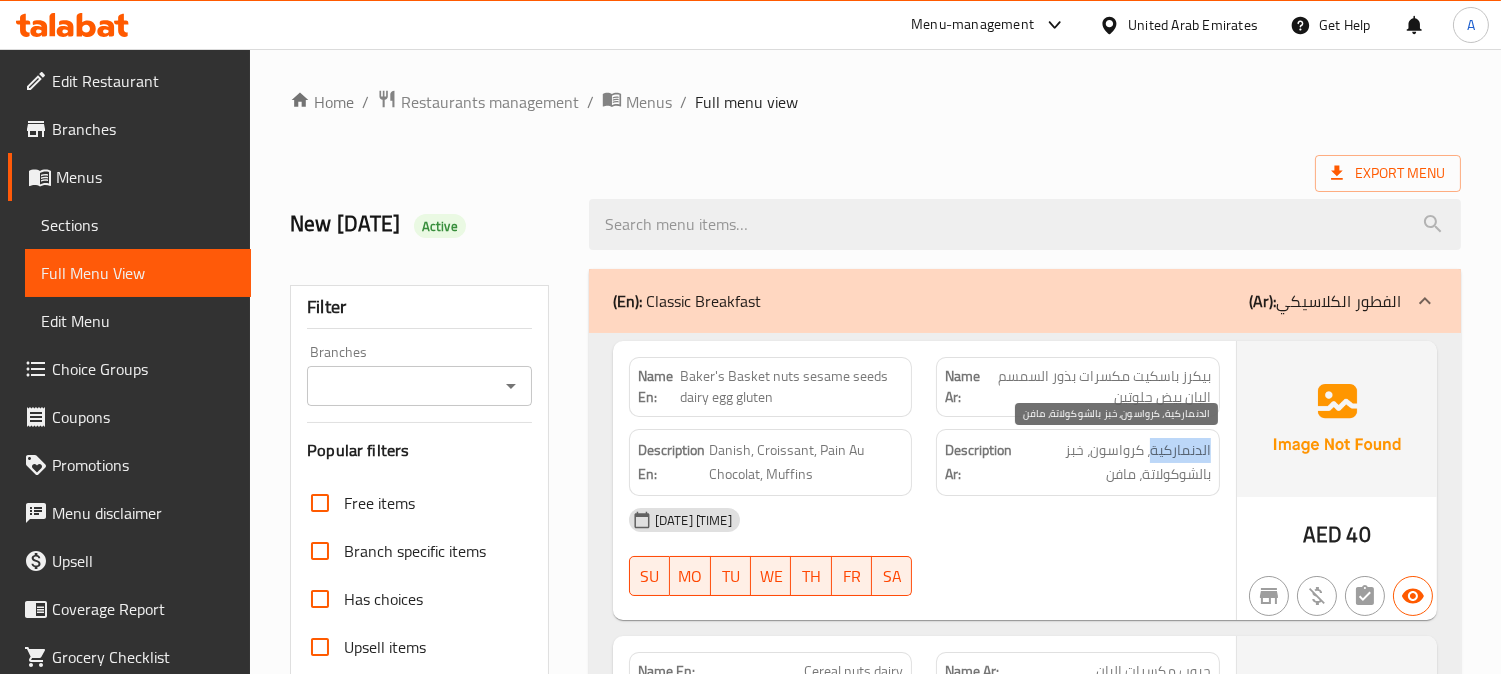 click on "الدنماركية، كرواسون، خبز بالشوكولاتة، مافن" at bounding box center [1113, 462] 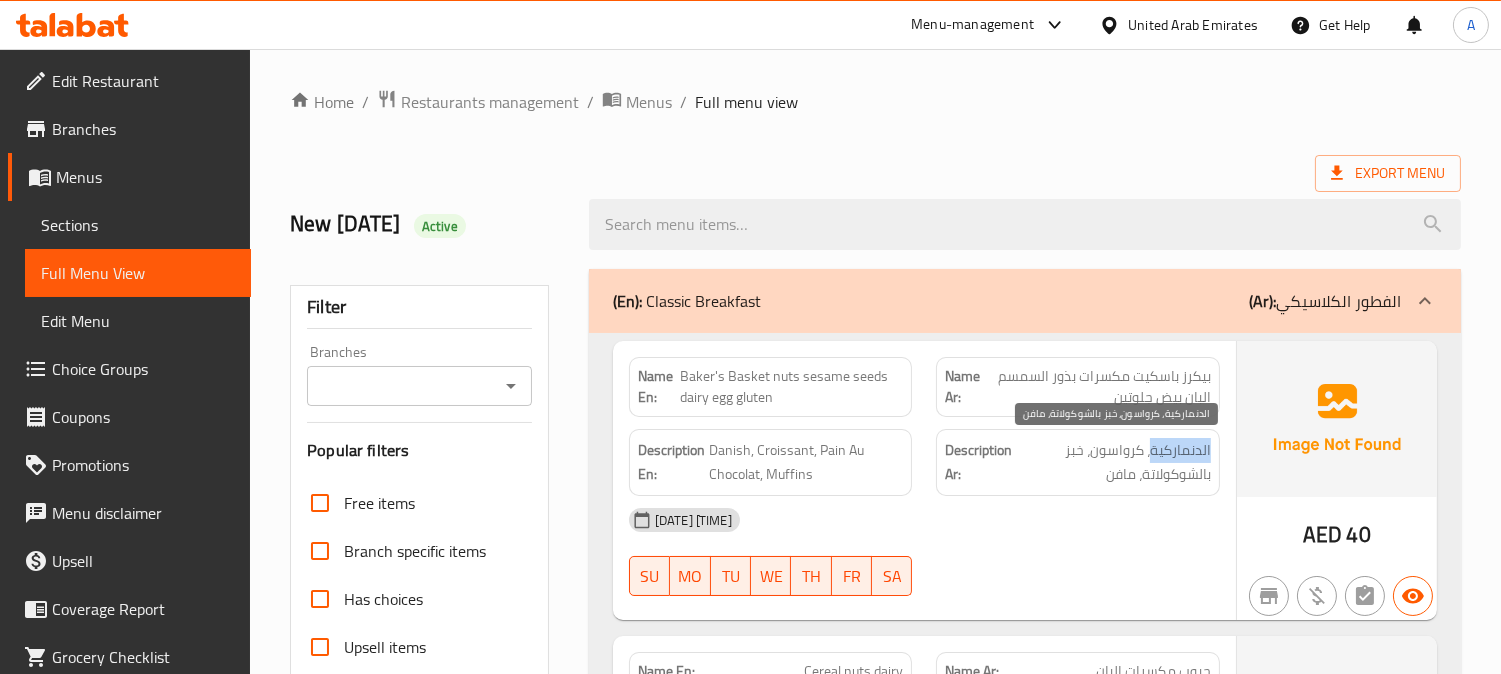 copy on "الدنماركية" 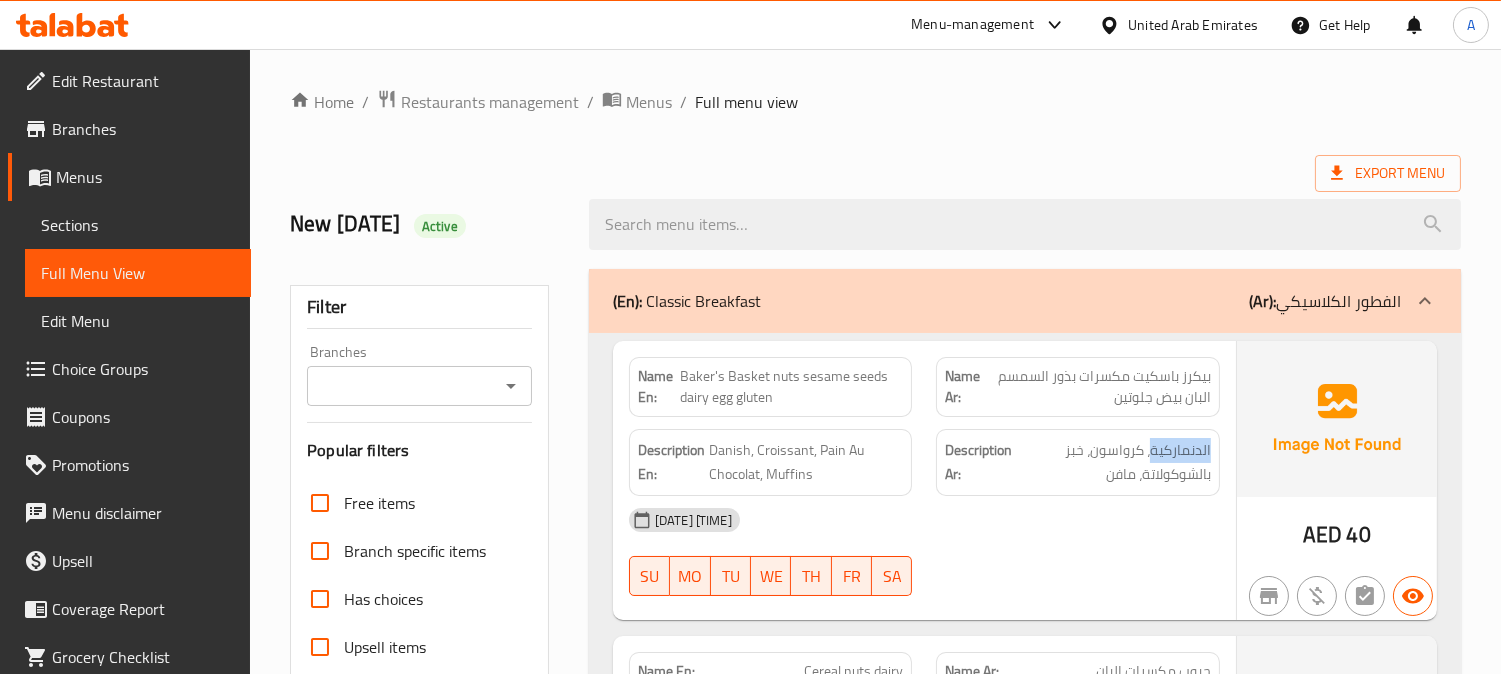 click on "Home / Restaurants management / Menus / Full menu view Export Menu New 3/8/2025   Active Filter Branches Branches Popular filters Free items Branch specific items Has choices Upsell items Availability filters Available Not available View filters Collapse sections Collapse categories Collapse Choices (En):   Classic Breakfast (Ar): الفطور الكلاسيكي Name En: Baker's Basket nuts sesame seeds dairy egg gluten Name Ar: بيكرز باسكيت مكسرات بذور السمسم البان بيض جلوتين Description En: Danish, Croissant, Pain Au Chocolat, Muffins Description Ar: الدنماركية، كرواسون، خبز بالشوكولاتة، مافن 03-08-2025 06:37 PM SU MO TU WE TH FR SA AED 40 Name En: Cereal nuts dairy Name Ar: حبوب مكسرات البان Description En: Special K, All-bran, Rice Krispies, Cornflakes, Coco Pops, Alpen Dry Roasted Muesli, Milk - whole, low fat, soy, almond Description Ar: 03-08-2025 06:37 PM SU MO TU WE TH FR SA AED 30 Name En: Yoghurt dairy SU" at bounding box center (875, 25757) 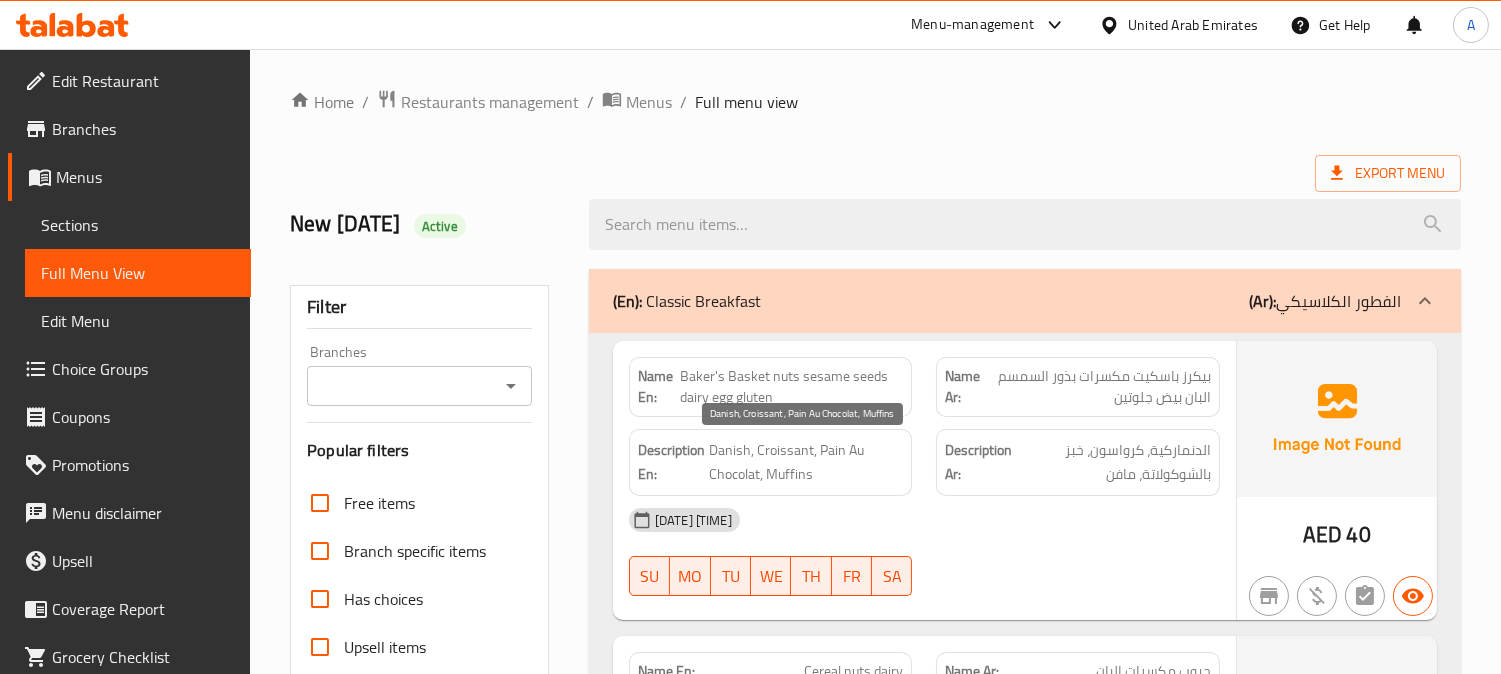 click on "Danish, Croissant, Pain Au Chocolat, Muffins" at bounding box center [806, 462] 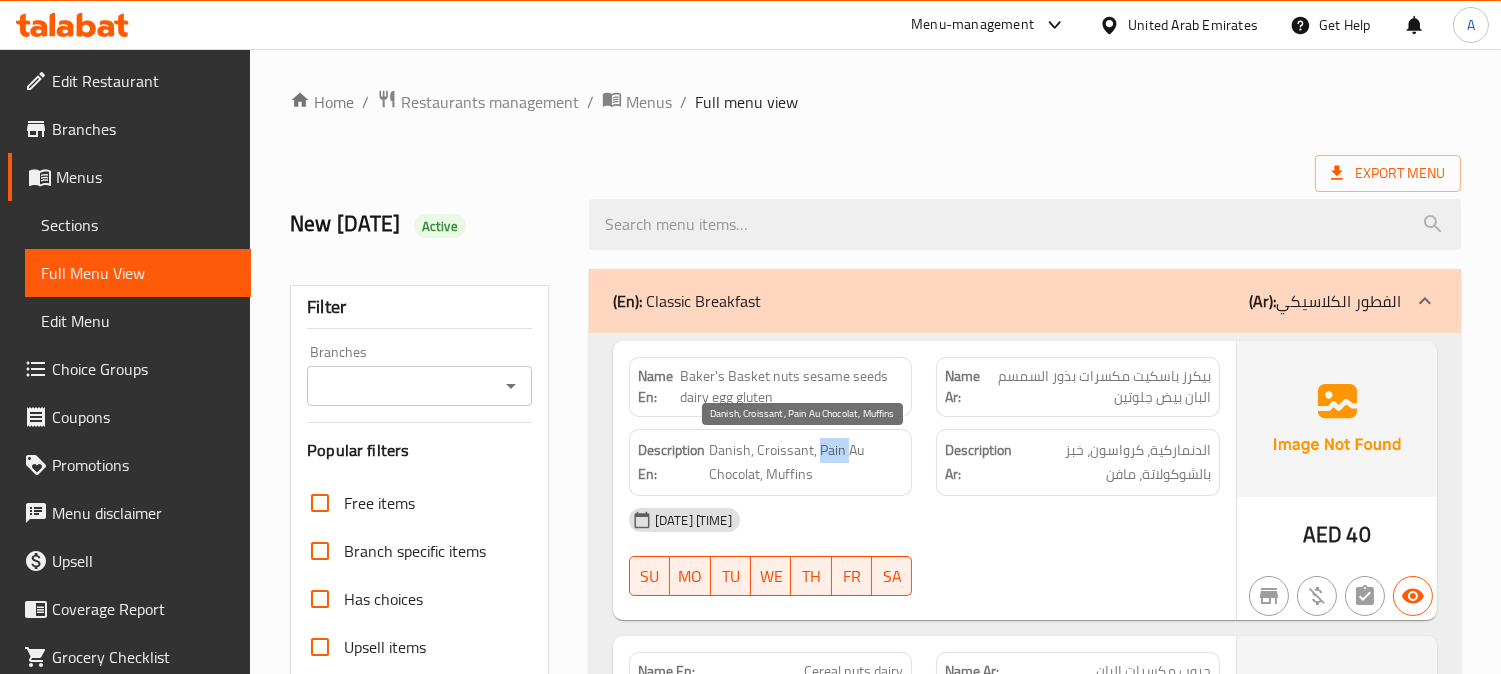click on "Danish, Croissant, Pain Au Chocolat, Muffins" at bounding box center (806, 462) 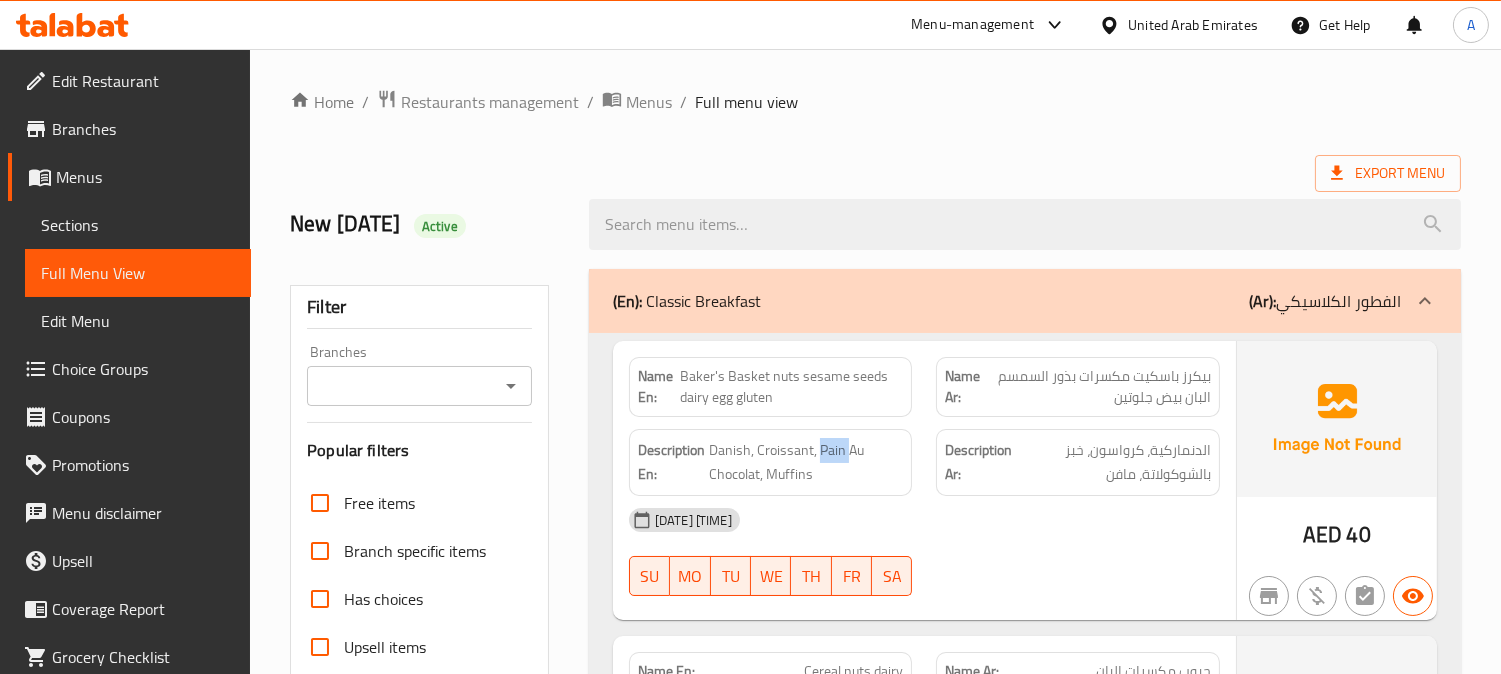 click on "Danish, Croissant, Pain Au Chocolat, Muffins" at bounding box center (806, 462) 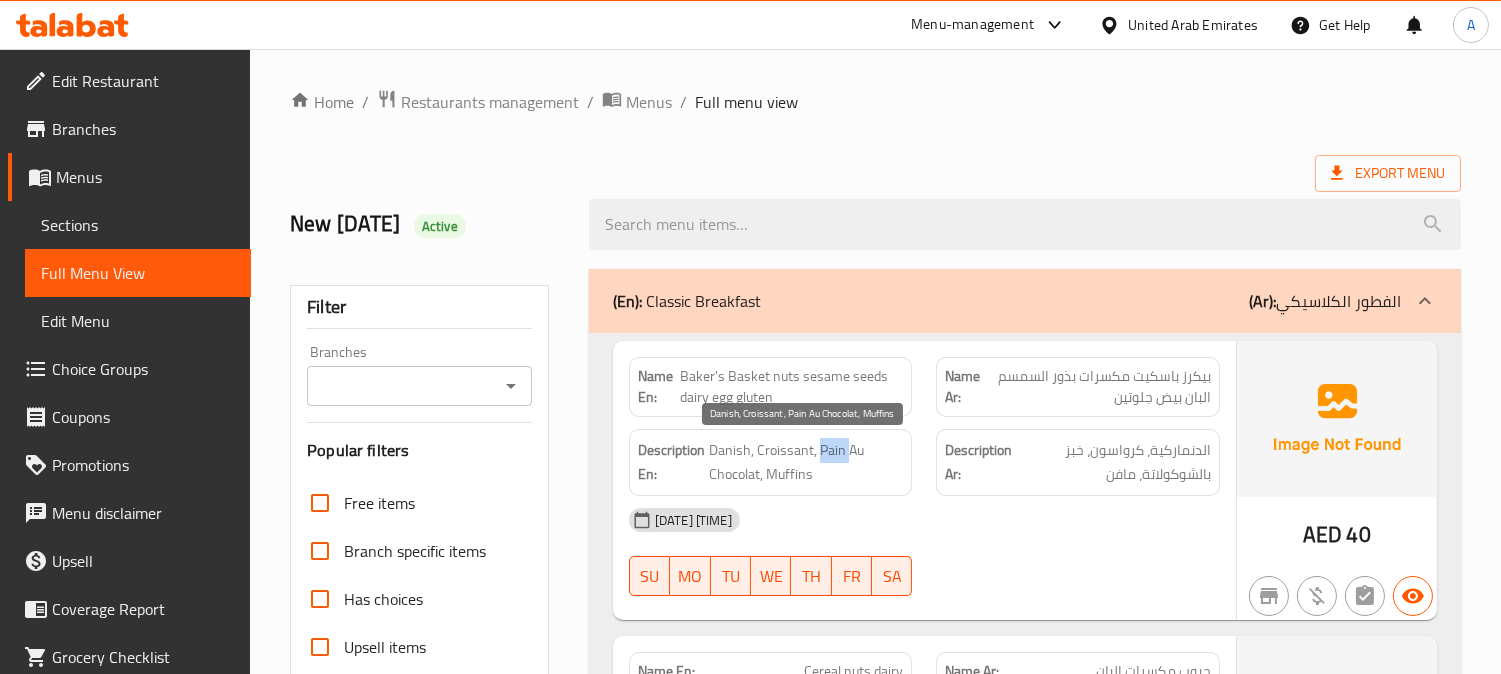 click on "Danish, Croissant, Pain Au Chocolat, Muffins" at bounding box center (806, 462) 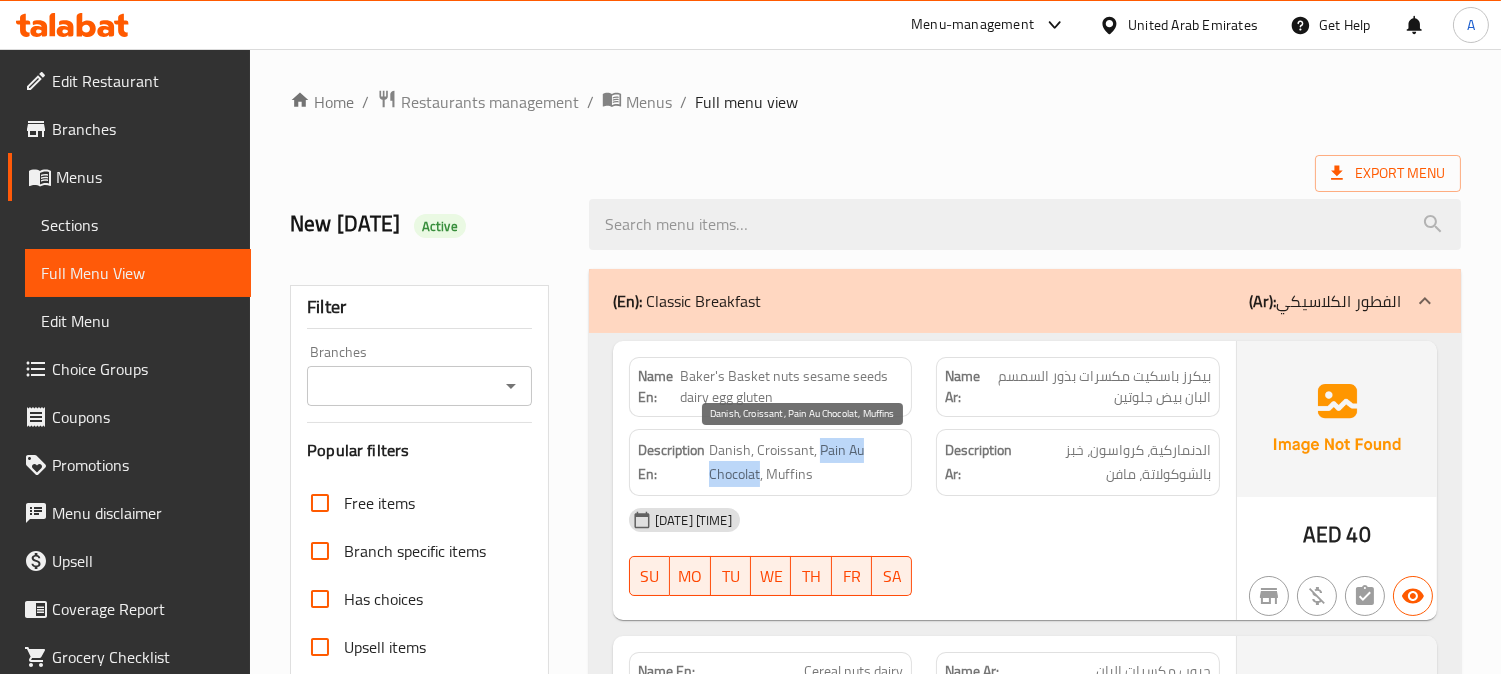 drag, startPoint x: 815, startPoint y: 448, endPoint x: 758, endPoint y: 472, distance: 61.846584 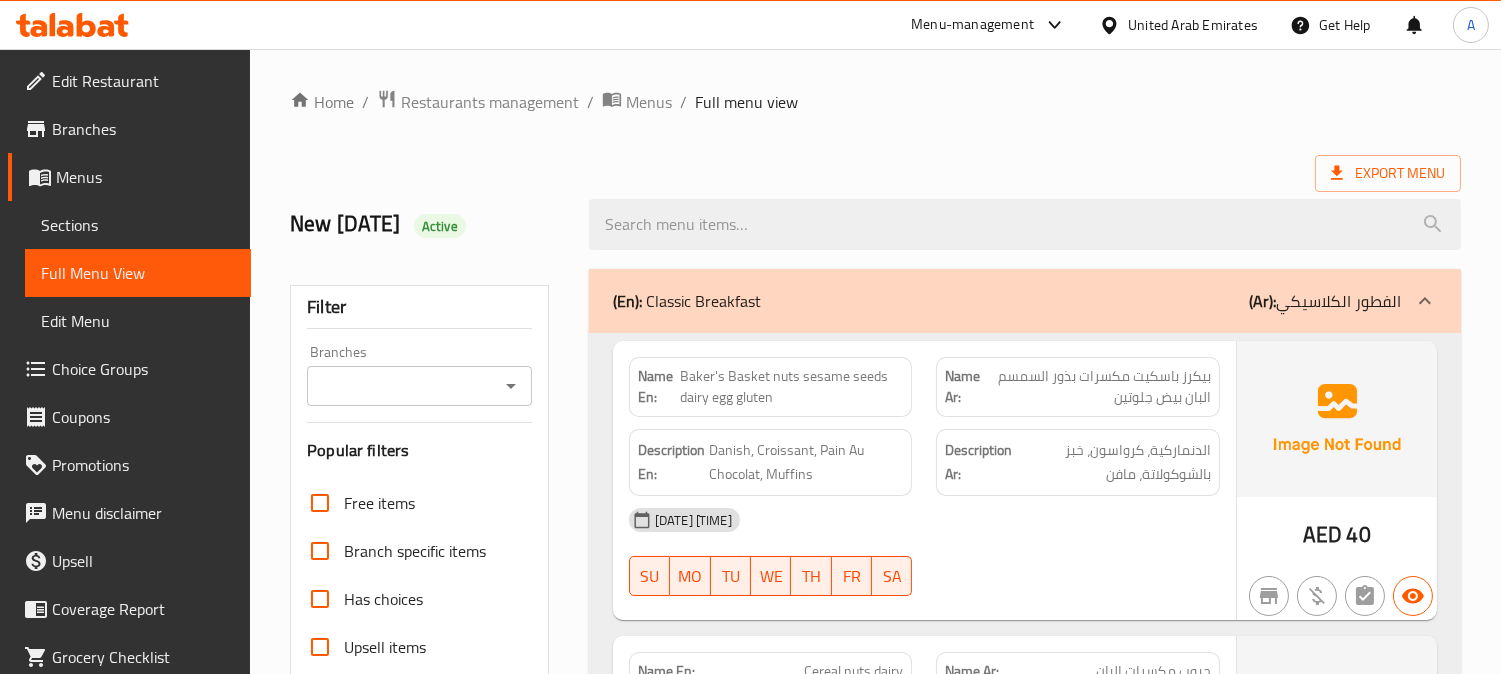 click on "الدنماركية، كرواسون، خبز بالشوكولاتة، مافن" at bounding box center (1113, 462) 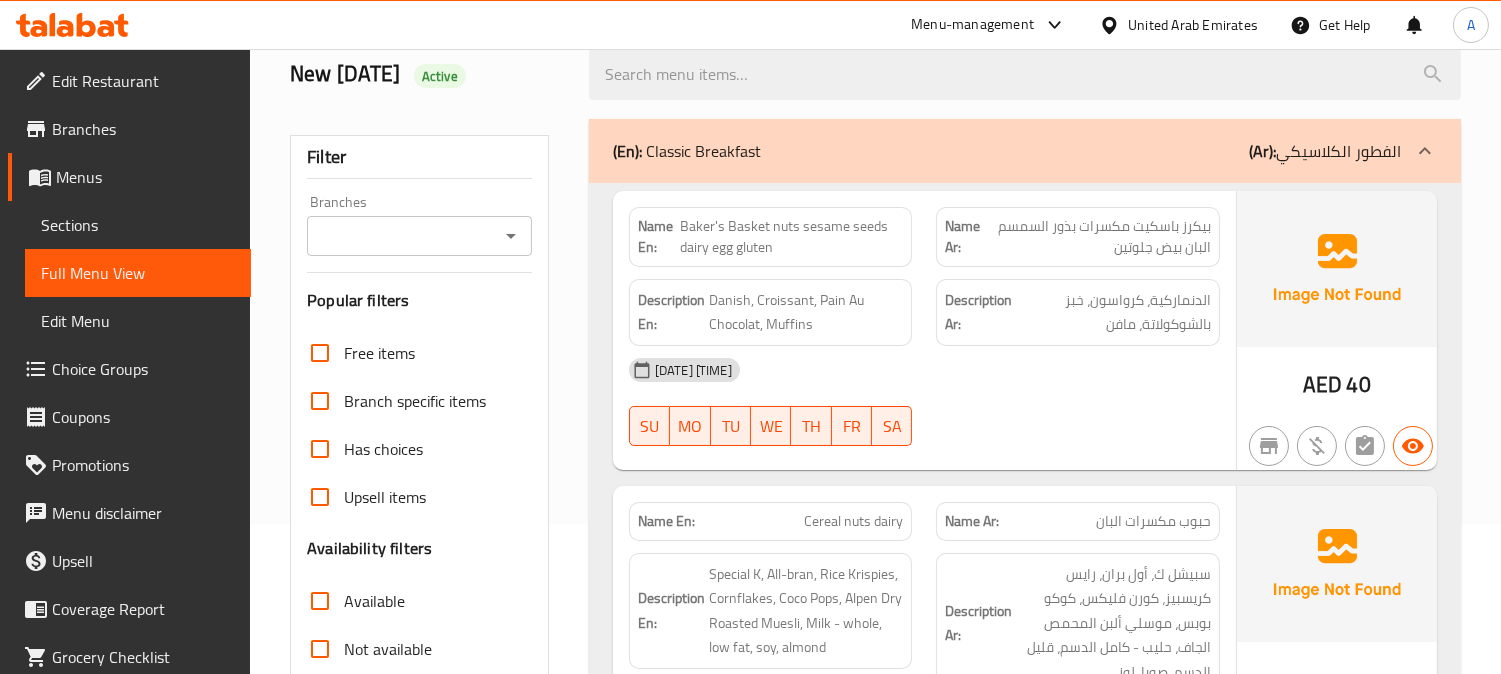 scroll, scrollTop: 555, scrollLeft: 0, axis: vertical 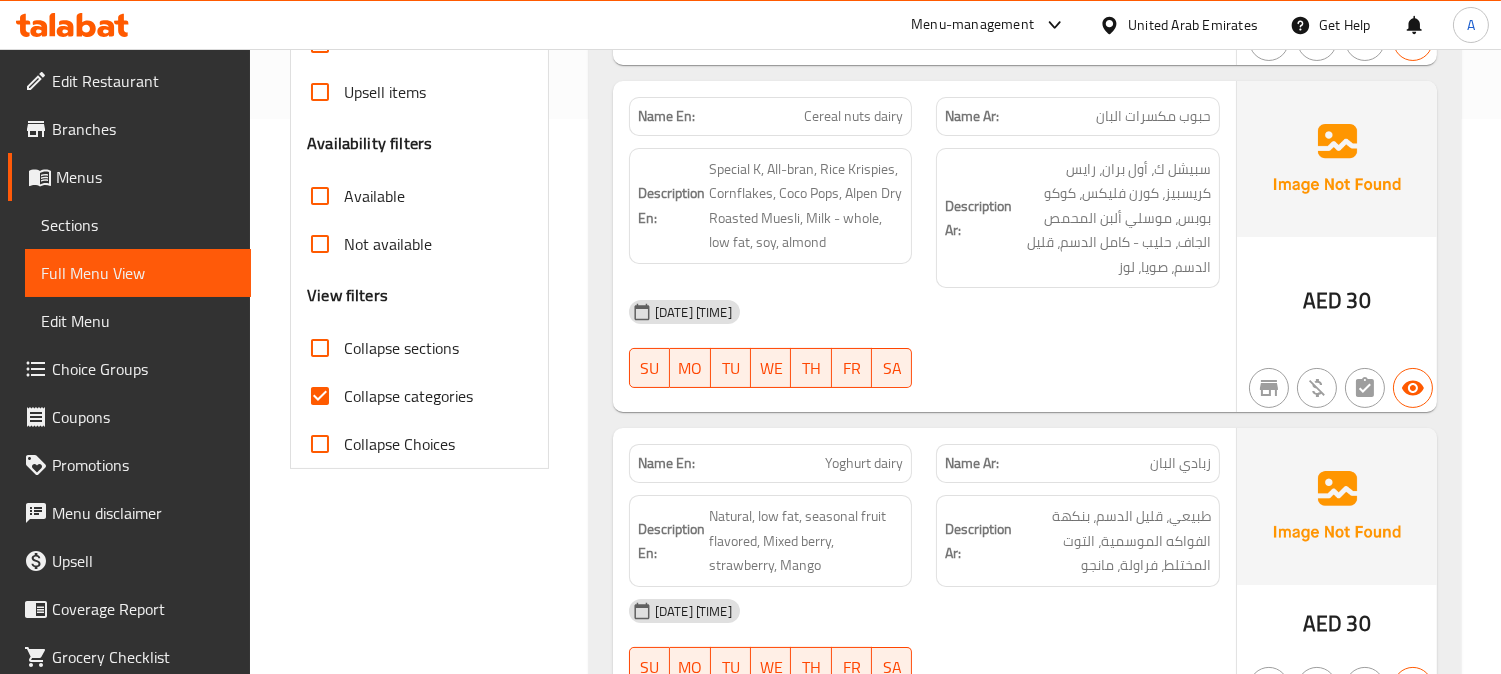 drag, startPoint x: 377, startPoint y: 393, endPoint x: 1065, endPoint y: 481, distance: 693.6051 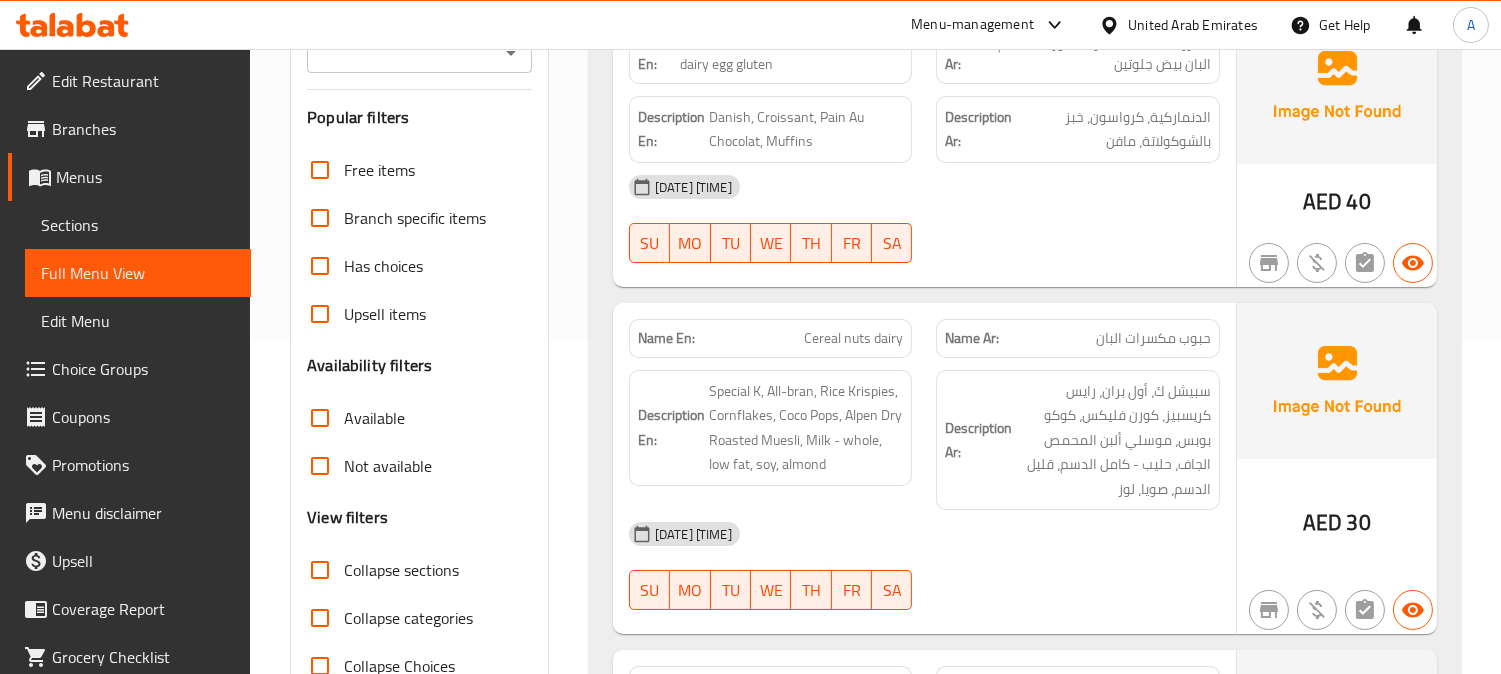 scroll, scrollTop: 444, scrollLeft: 0, axis: vertical 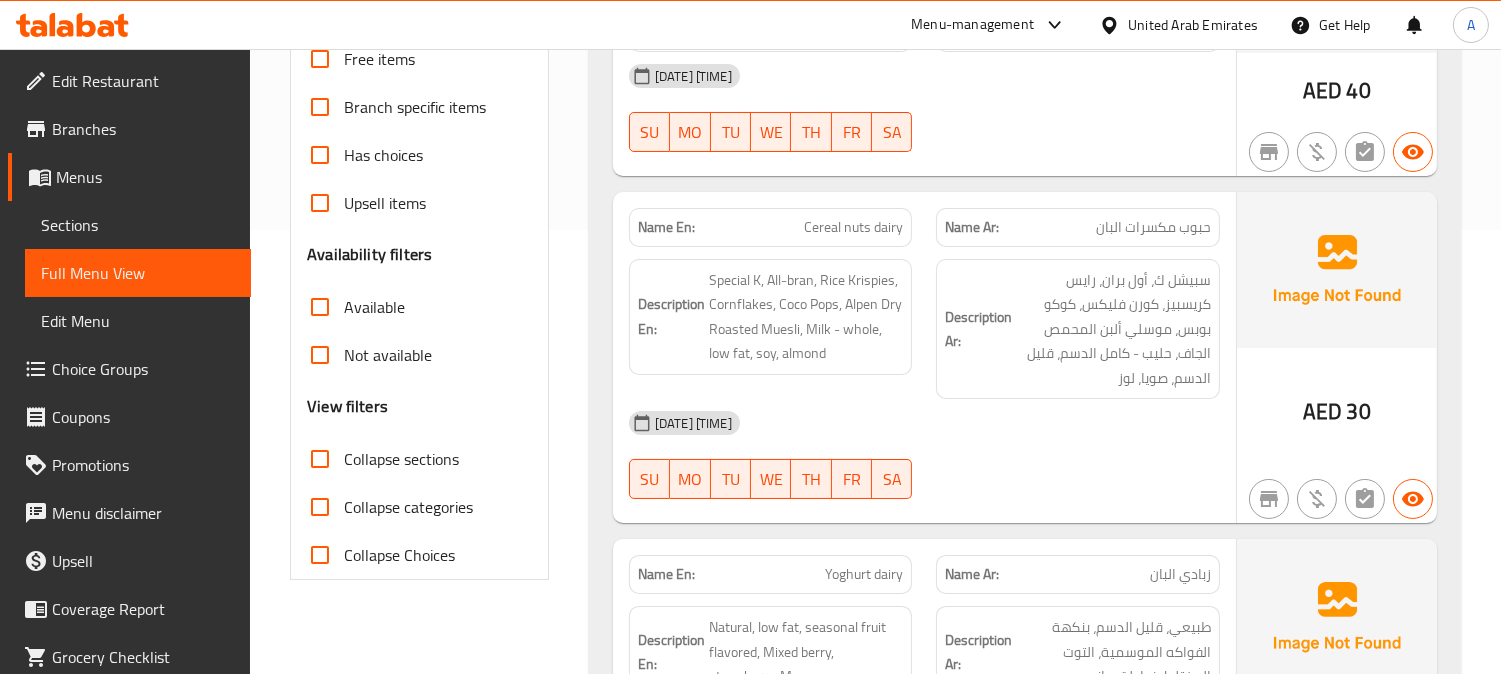 click on "03-08-2025 06:37 PM" at bounding box center (924, 423) 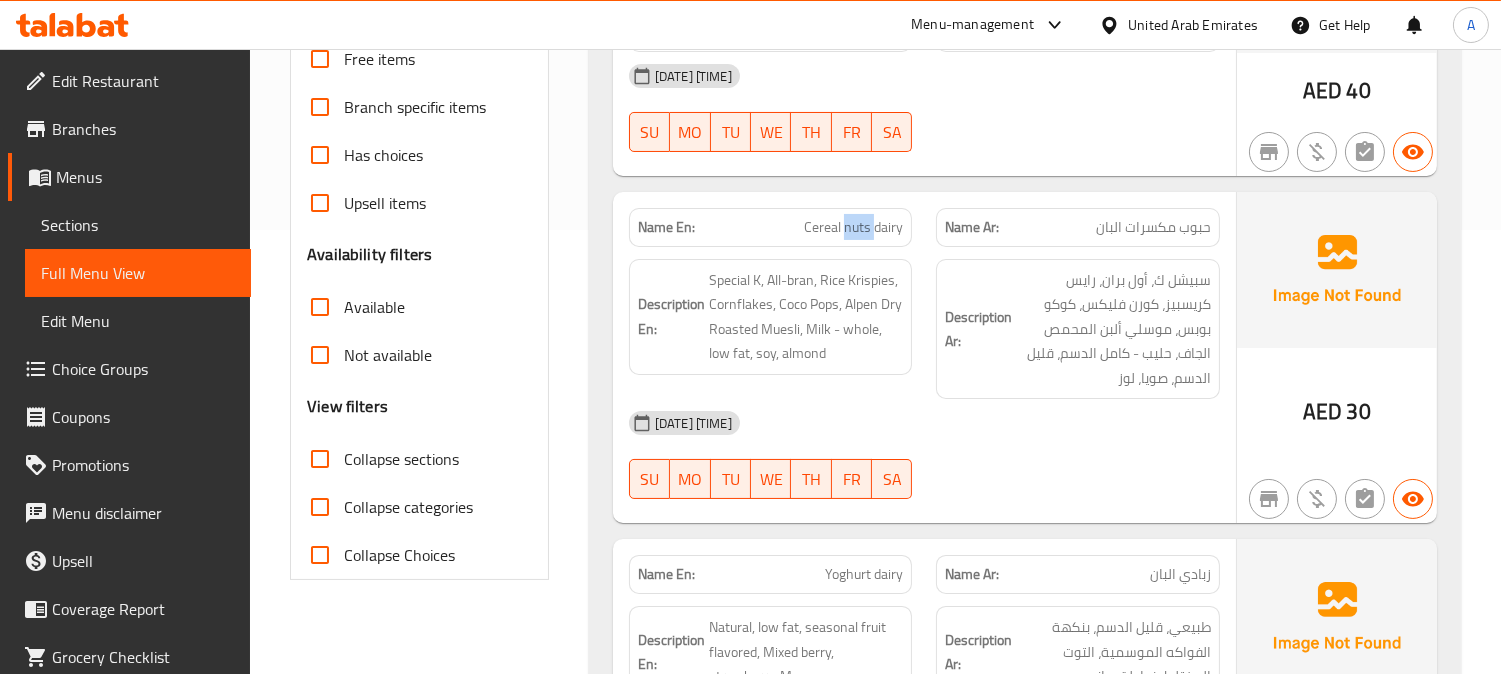 click on "Cereal nuts dairy" at bounding box center [853, 227] 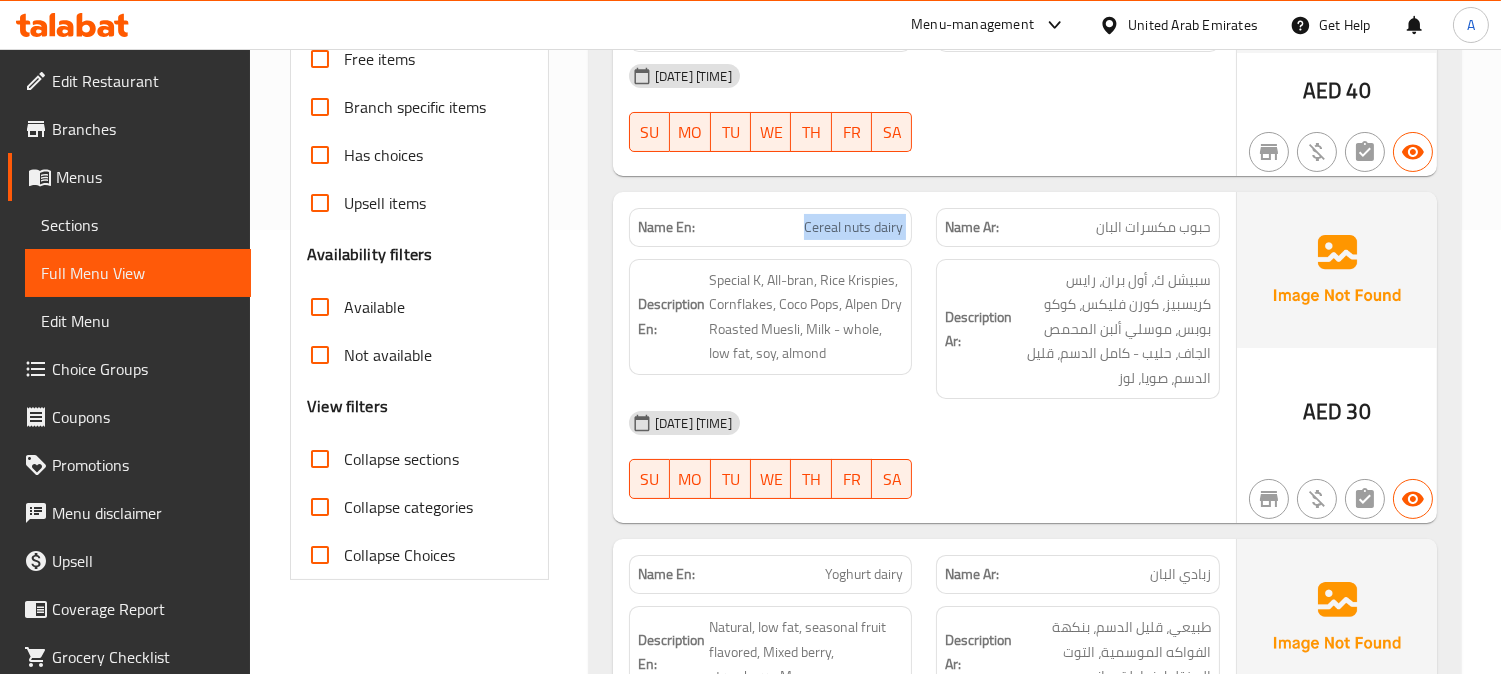 click on "Cereal nuts dairy" at bounding box center [853, 227] 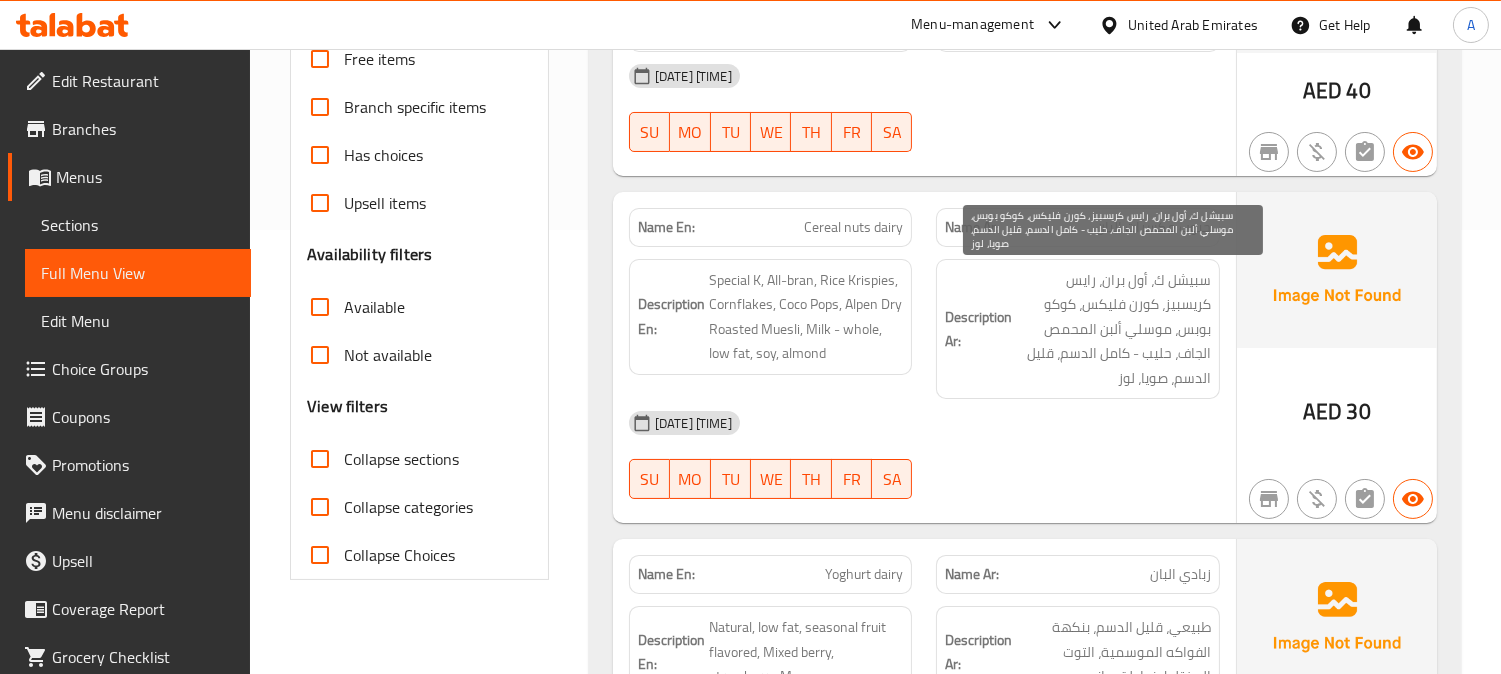 click on "سبيشل ك، أول بران، رايس كريسبيز، كورن فليكس، كوكو بوبس، موسلي ألبن المحمص الجاف، حليب - كامل الدسم، قليل الدسم، صويا، لوز" at bounding box center [1113, 329] 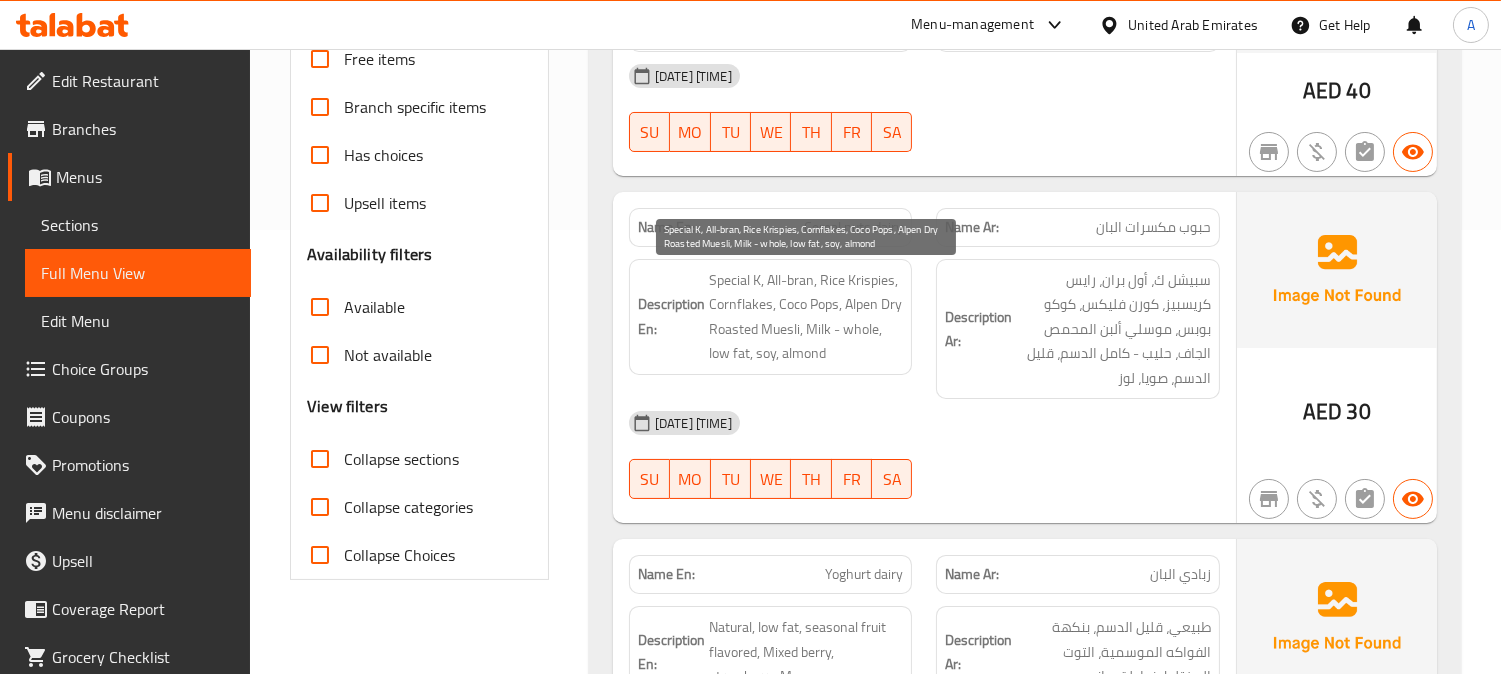 click on "Special K, All-bran, Rice Krispies, Cornflakes, Coco Pops, Alpen Dry Roasted Muesli, Milk - whole, low fat, soy, almond" at bounding box center (806, 317) 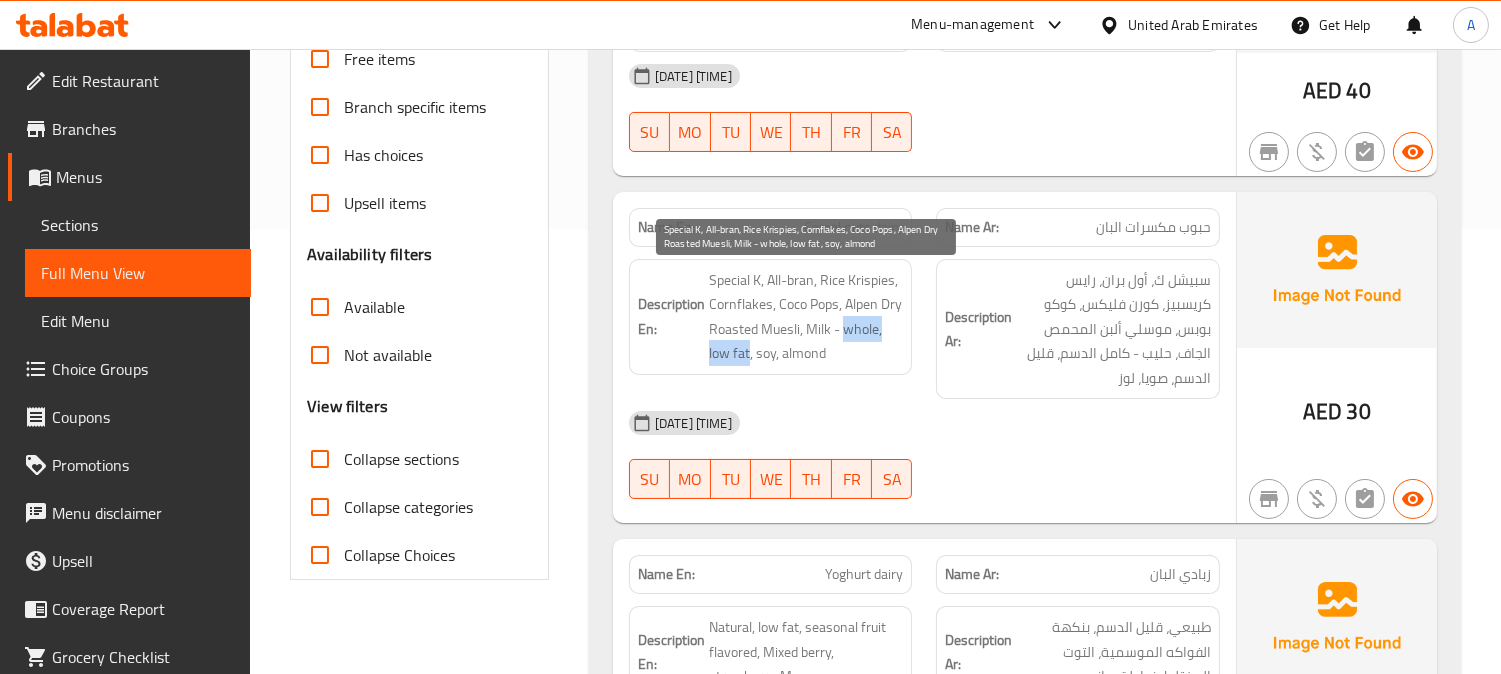 drag, startPoint x: 842, startPoint y: 331, endPoint x: 750, endPoint y: 355, distance: 95.07891 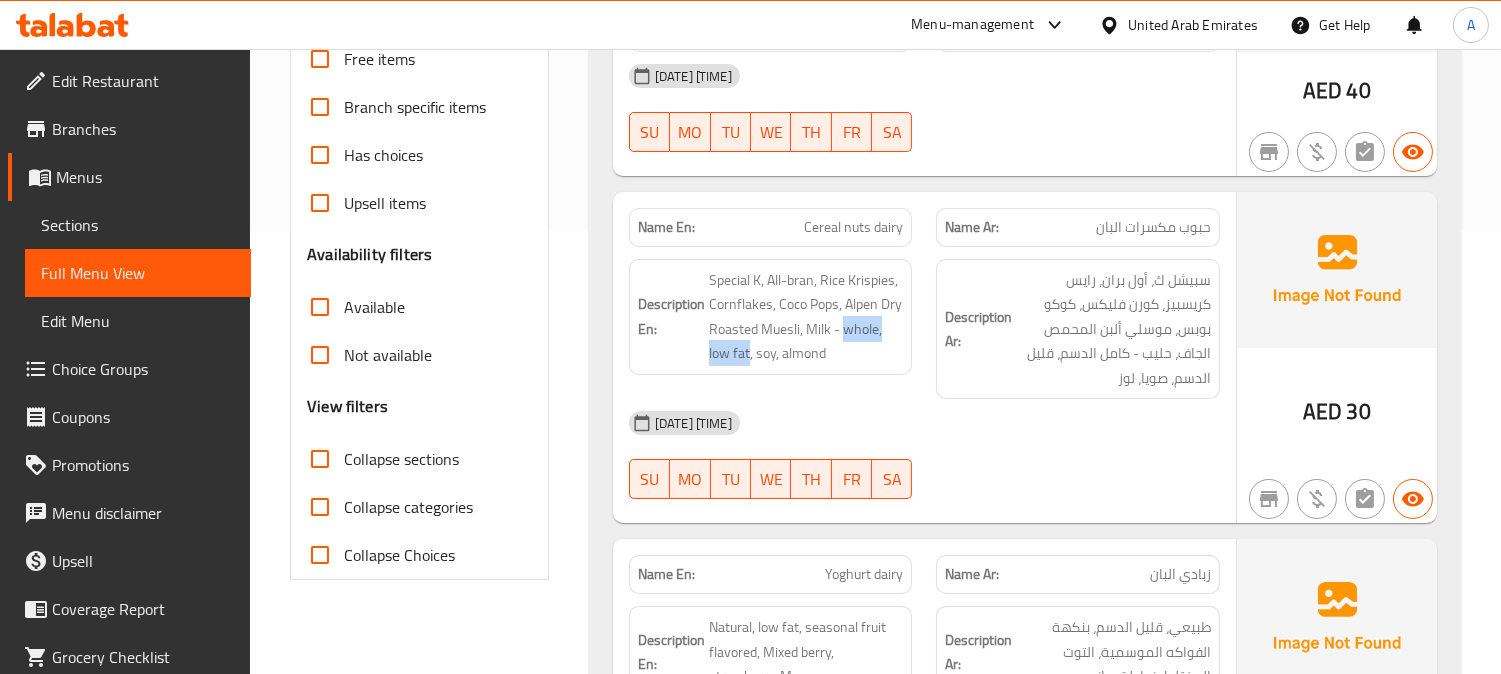 drag, startPoint x: 1077, startPoint y: 406, endPoint x: 954, endPoint y: 421, distance: 123.911255 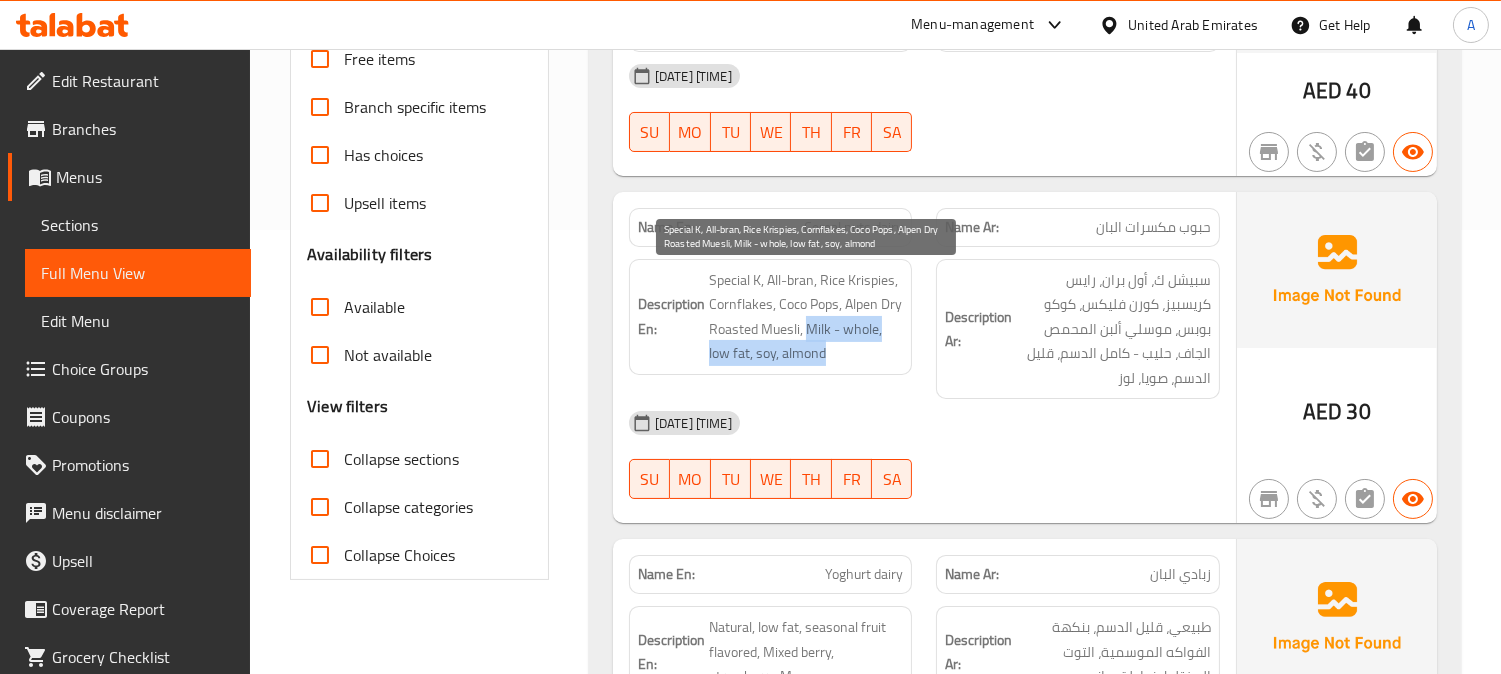 drag, startPoint x: 807, startPoint y: 335, endPoint x: 824, endPoint y: 350, distance: 22.671568 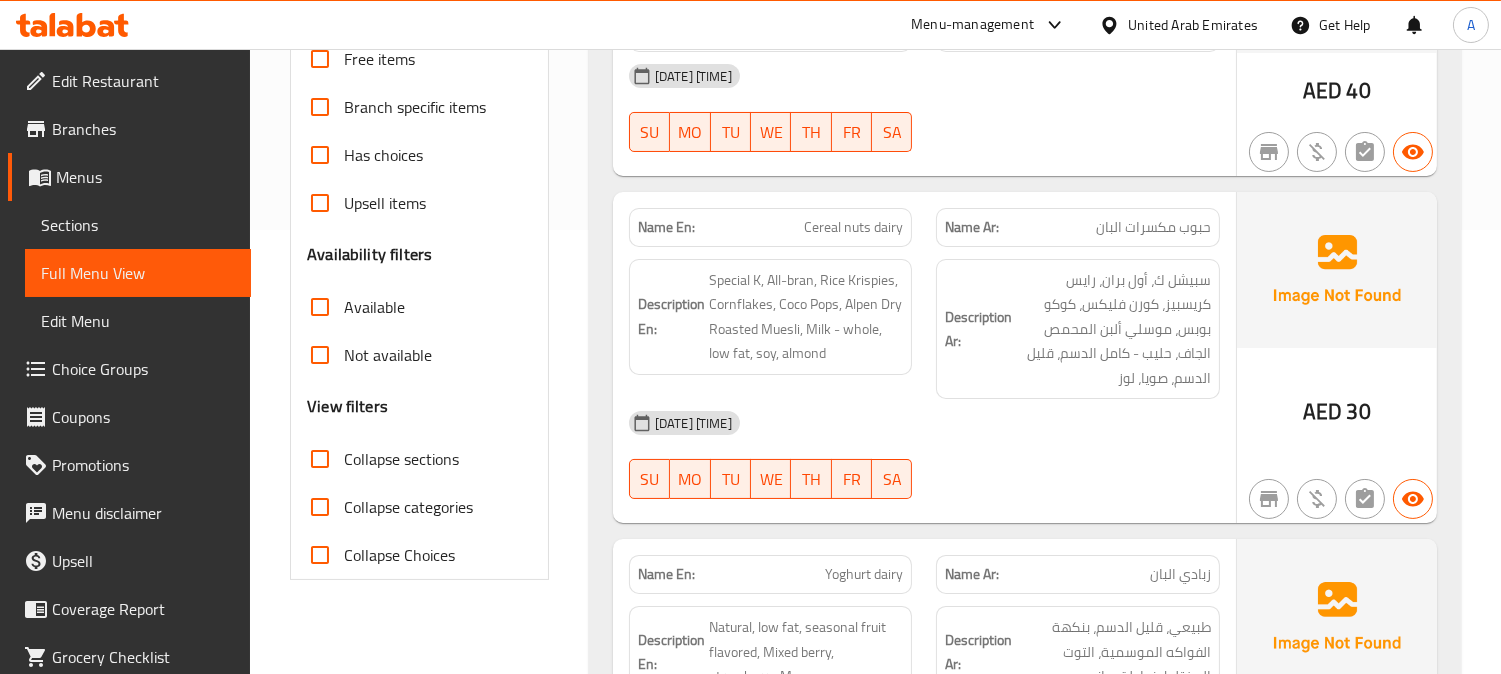 click on "03-08-2025 06:37 PM" at bounding box center (924, 423) 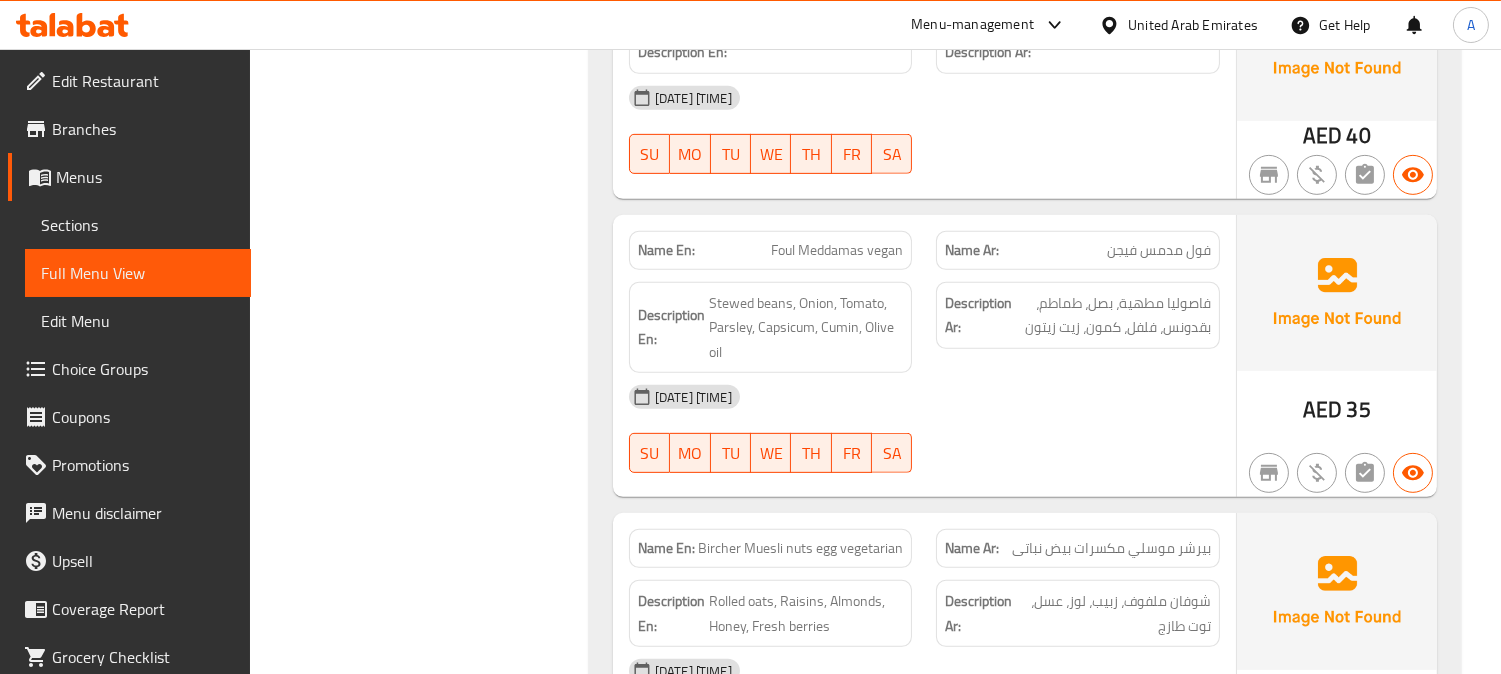 scroll, scrollTop: 1777, scrollLeft: 0, axis: vertical 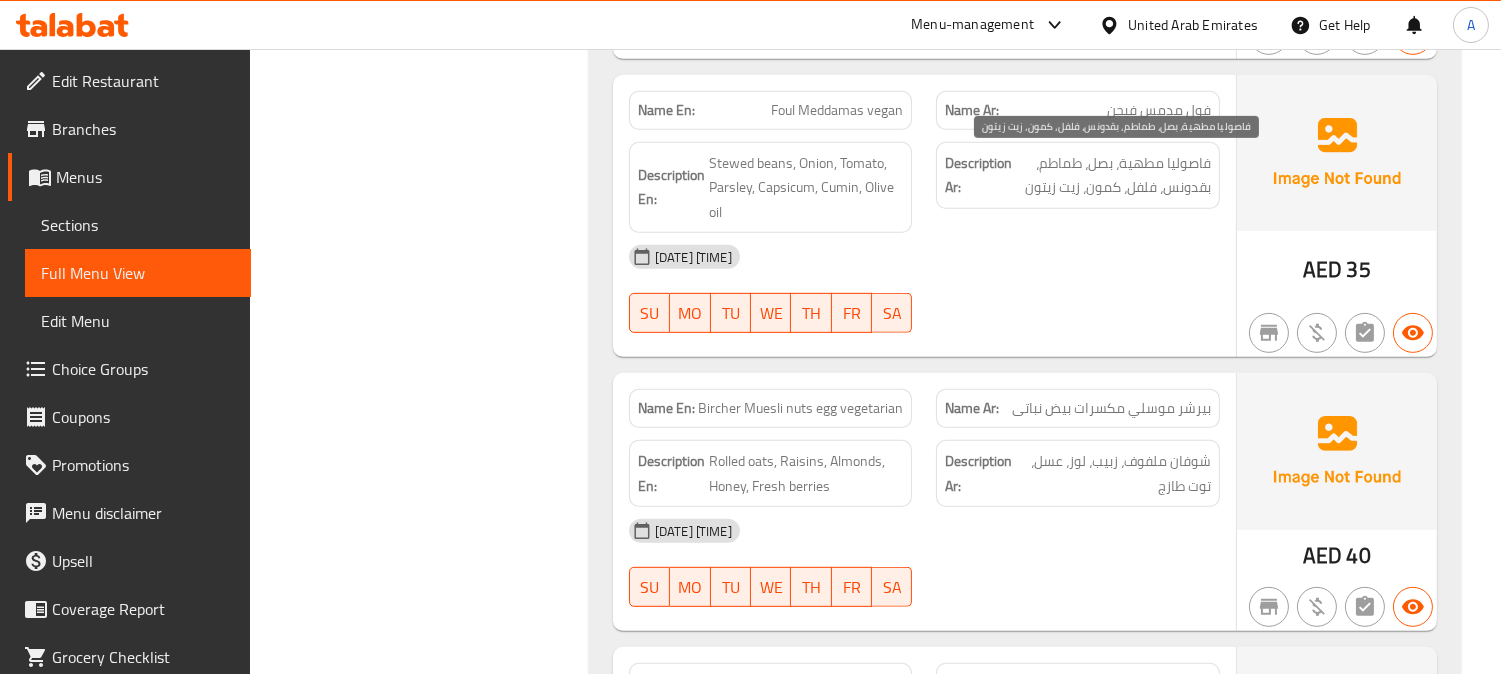 click on "فاصوليا مطهية، بصل، طماطم، بقدونس، فلفل، كمون، زيت زيتون" at bounding box center [1113, 175] 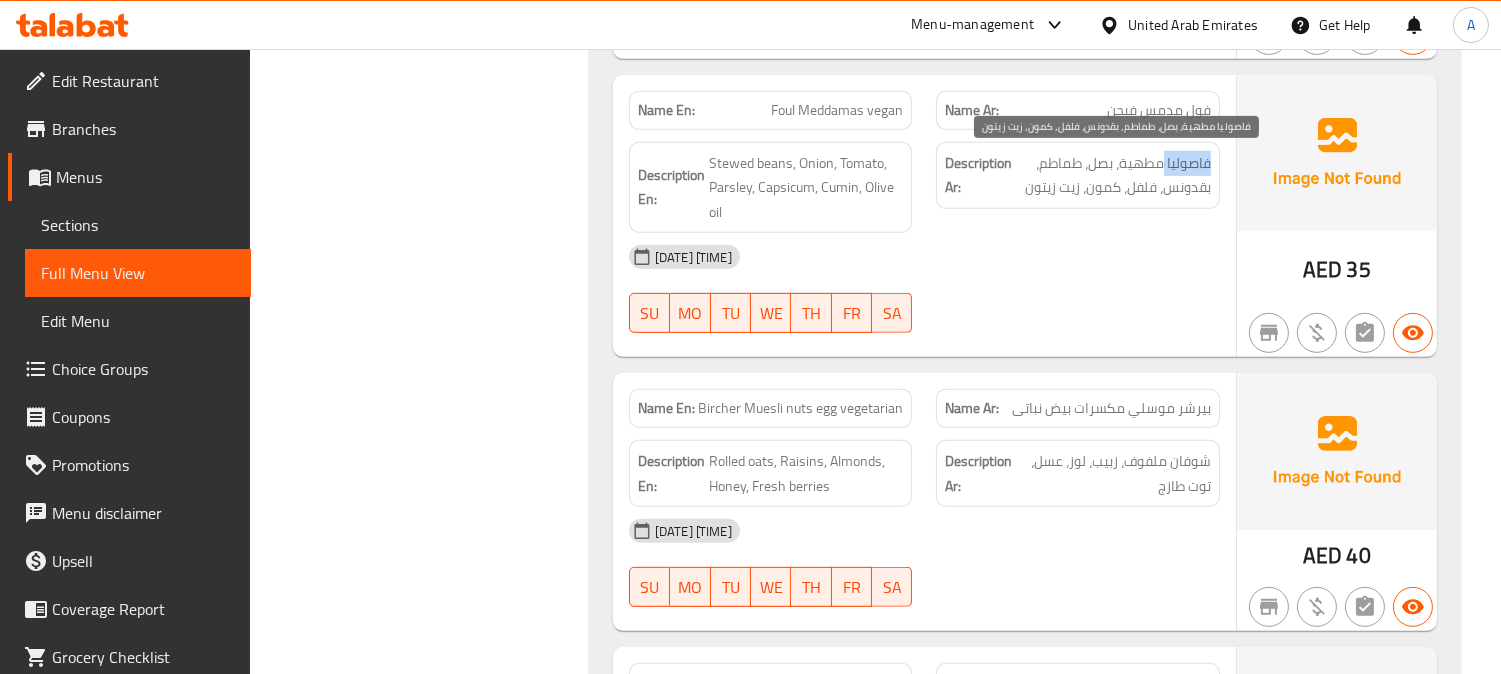 click on "فاصوليا مطهية، بصل، طماطم، بقدونس، فلفل، كمون، زيت زيتون" at bounding box center (1113, 175) 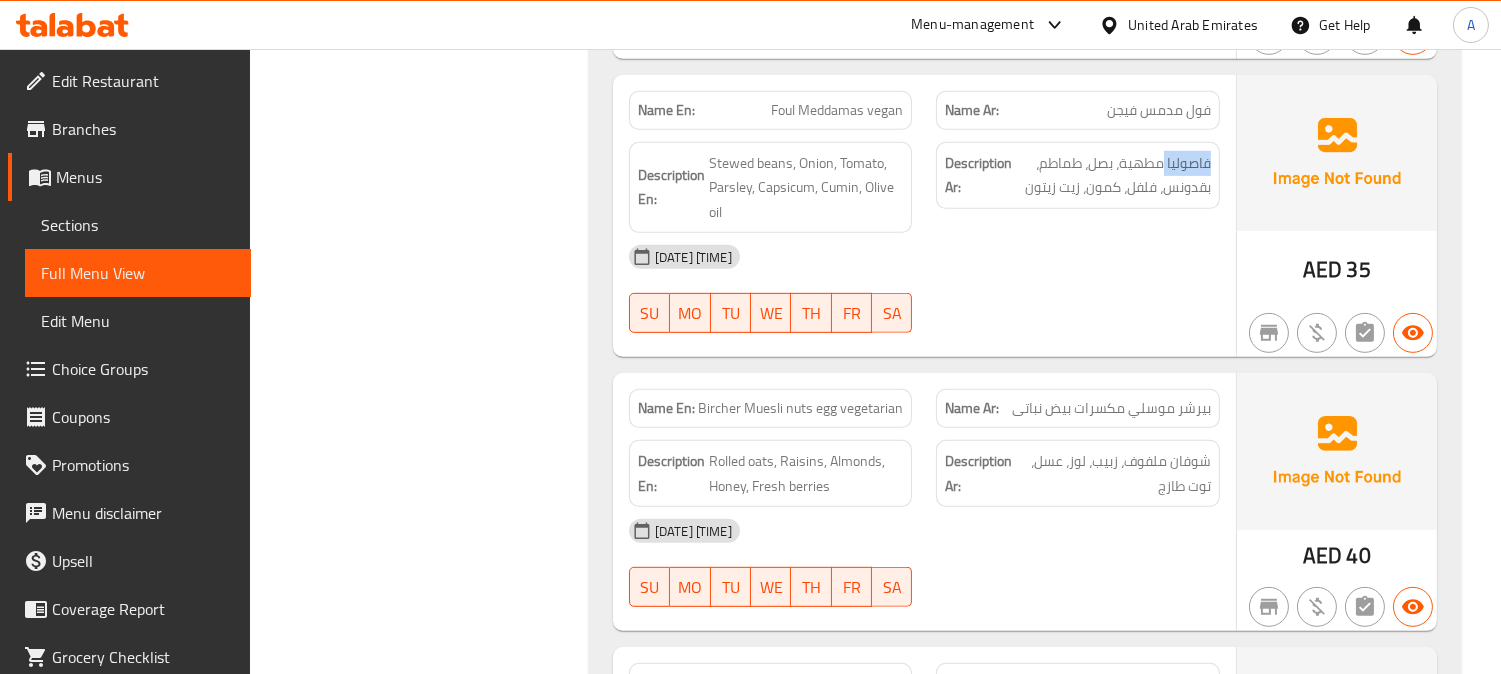 copy on "فاصوليا" 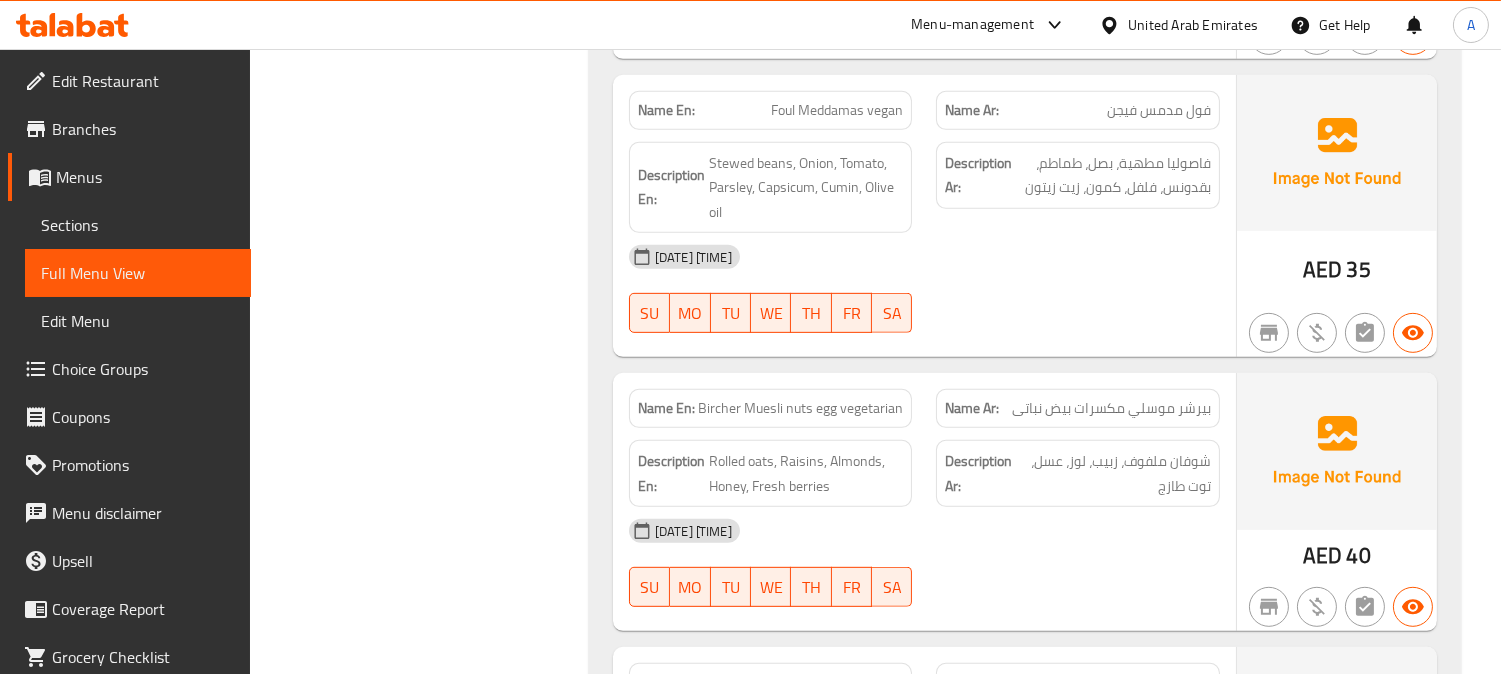 click on "03-08-2025 06:37 PM SU MO TU WE TH FR SA" at bounding box center [924, 289] 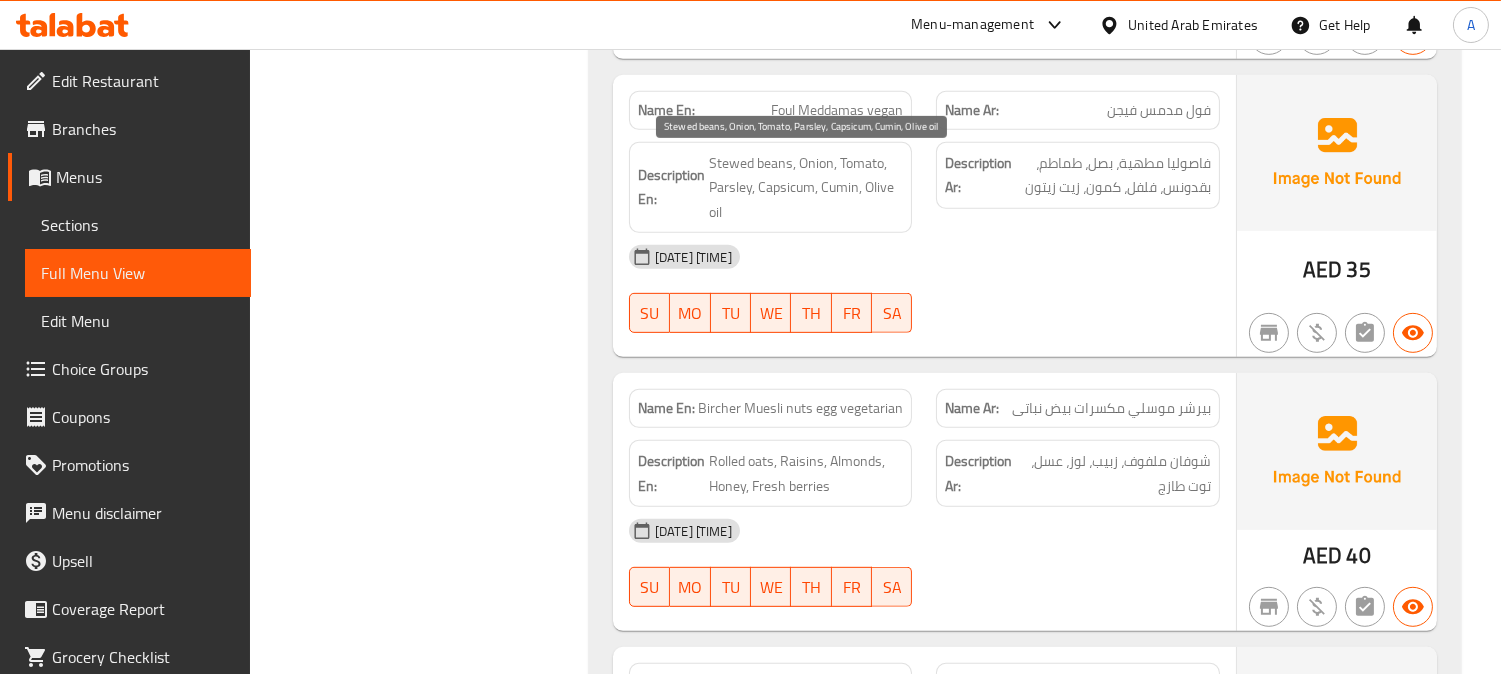 click on "Stewed beans, Onion, Tomato, Parsley, Capsicum, Cumin, Olive oil" at bounding box center [806, 188] 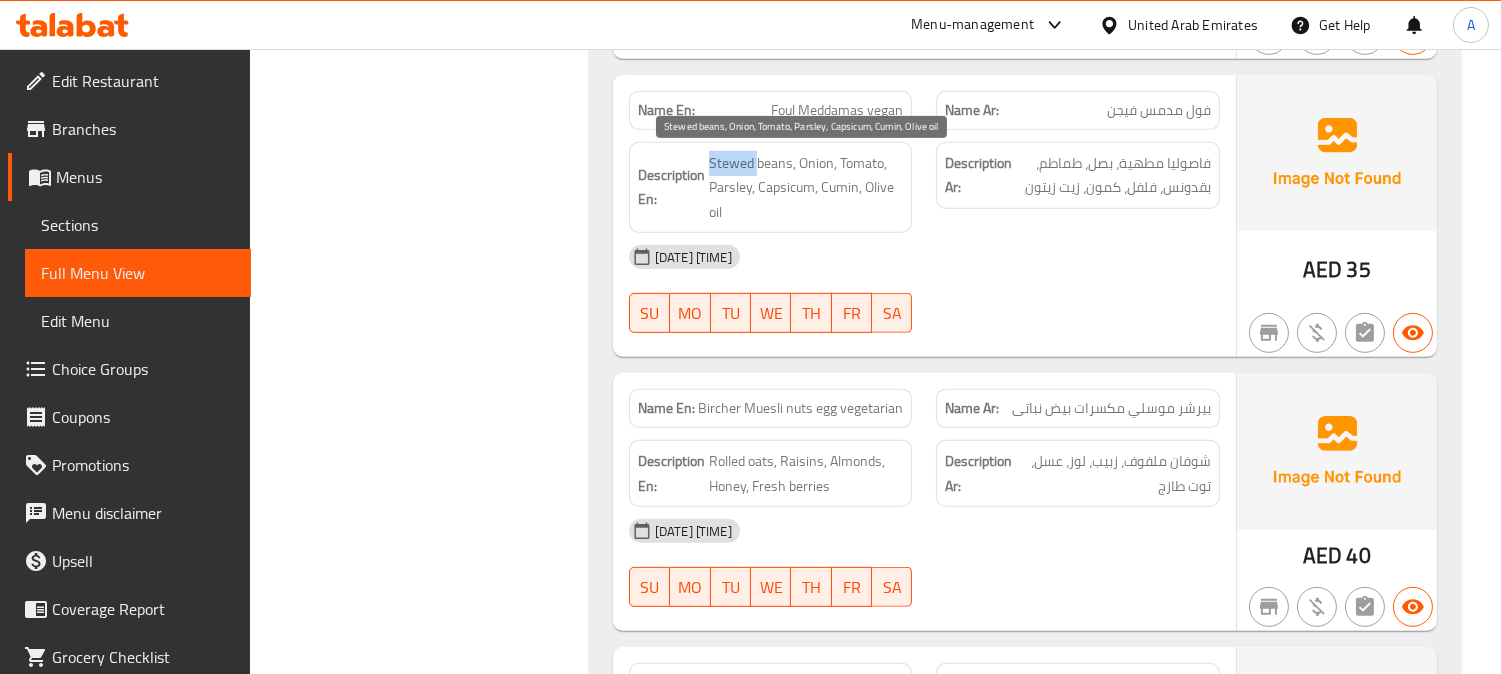 click on "Stewed beans, Onion, Tomato, Parsley, Capsicum, Cumin, Olive oil" at bounding box center (806, 188) 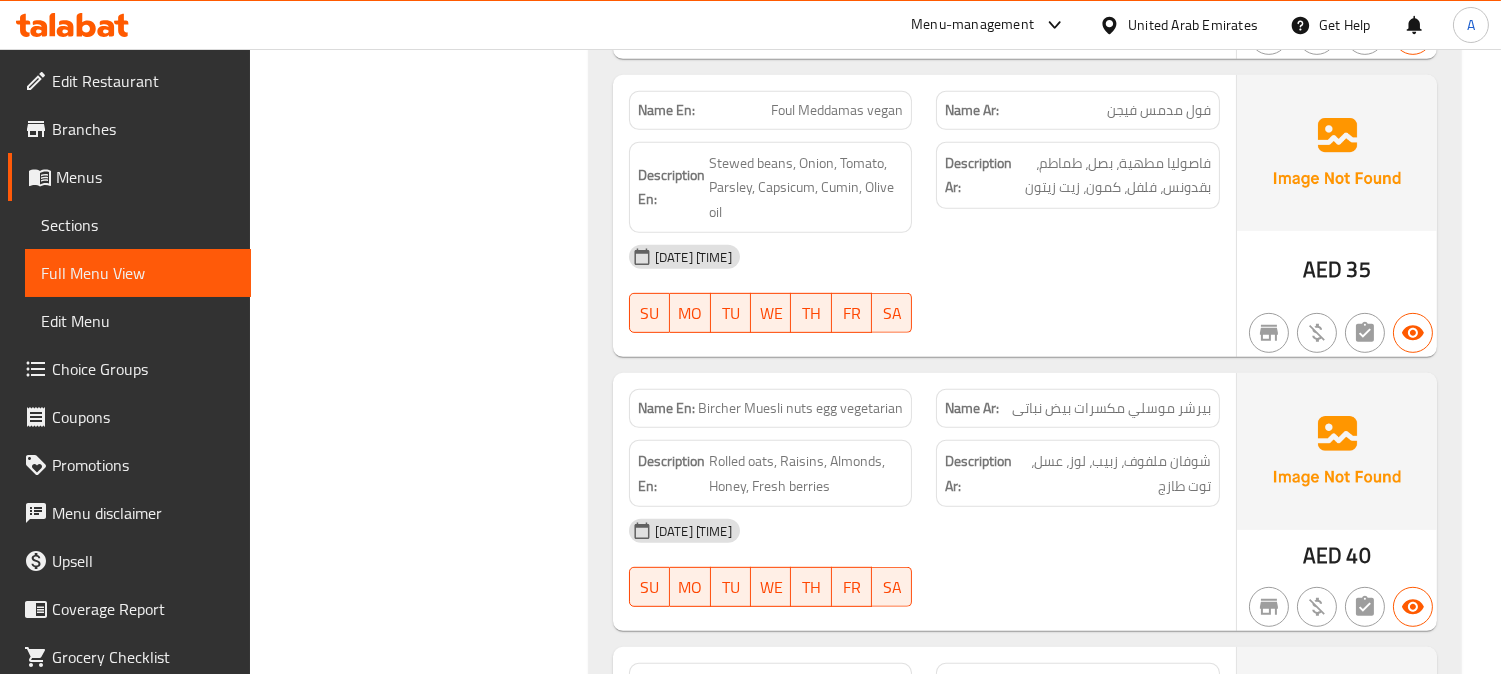 click at bounding box center (1078, 333) 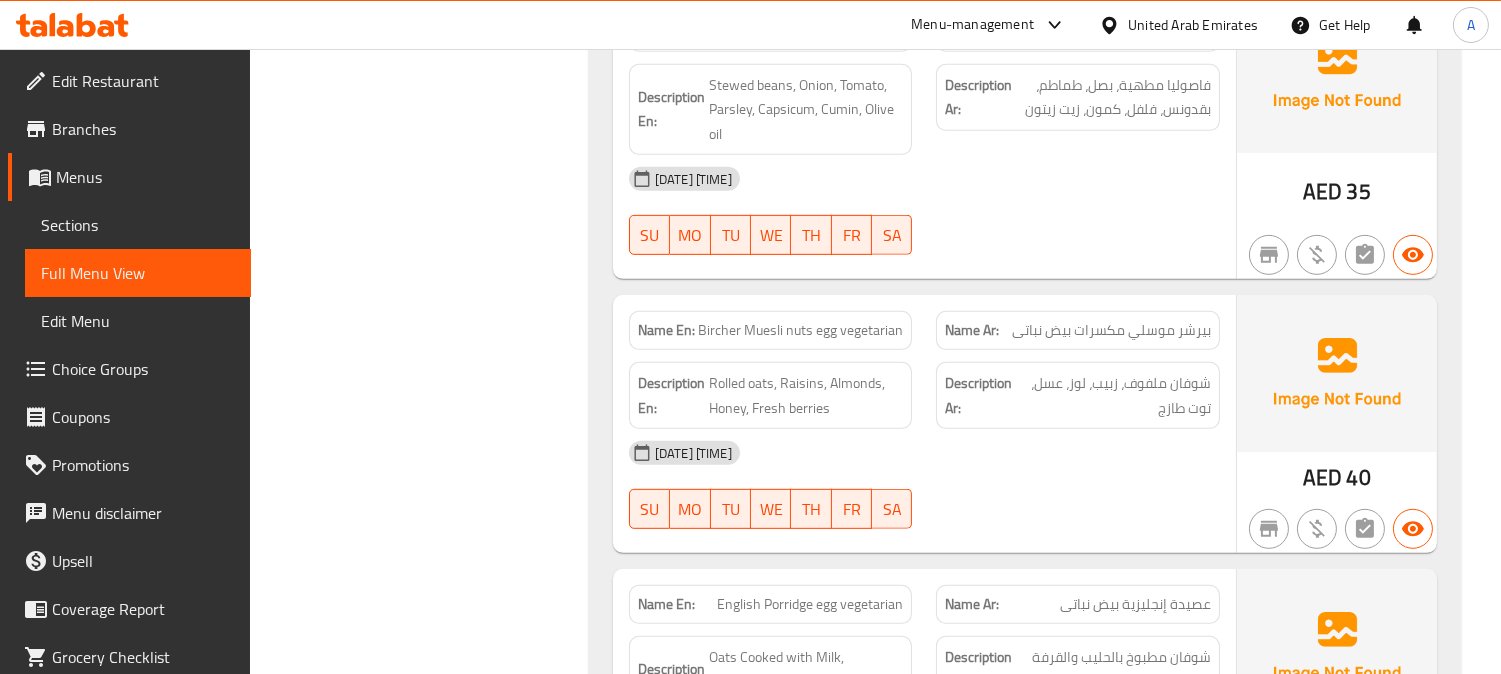 scroll, scrollTop: 1888, scrollLeft: 0, axis: vertical 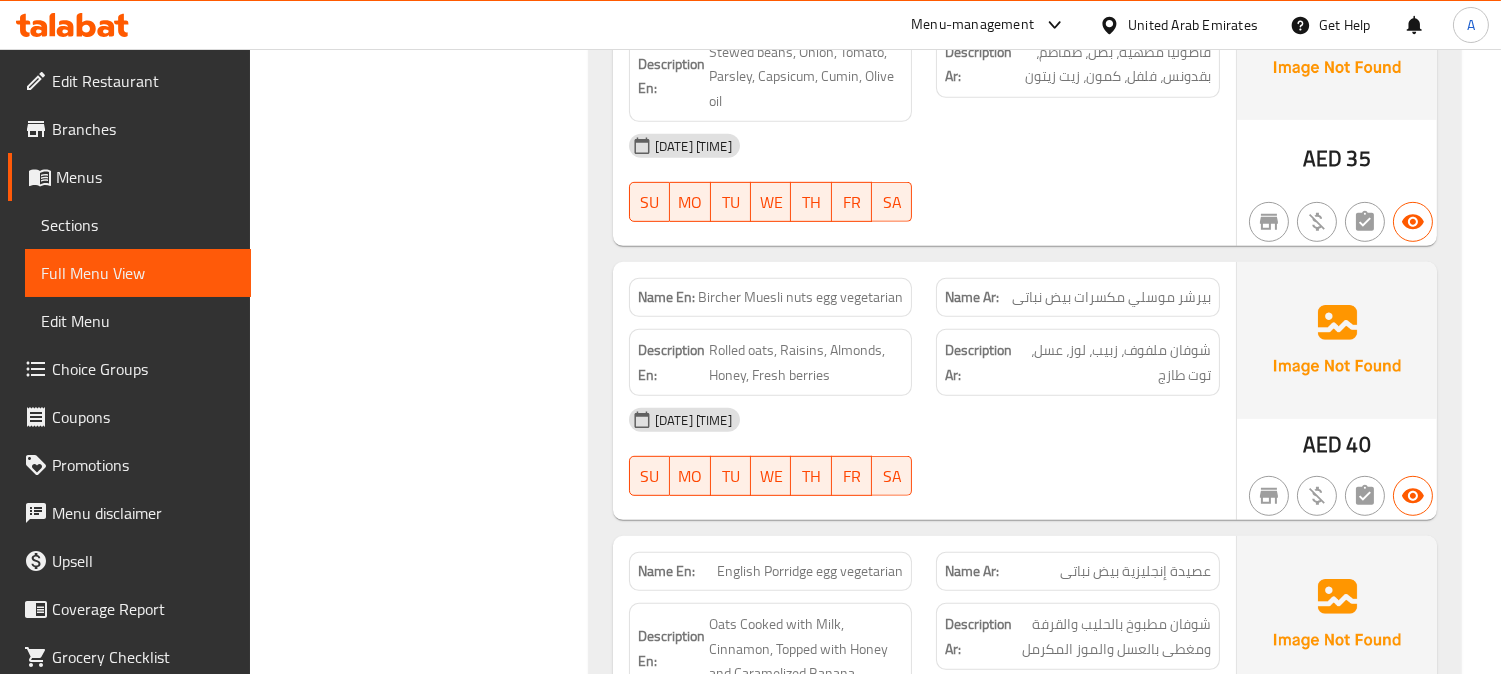 click on "Bircher Muesli nuts egg vegetarian" at bounding box center [800, 297] 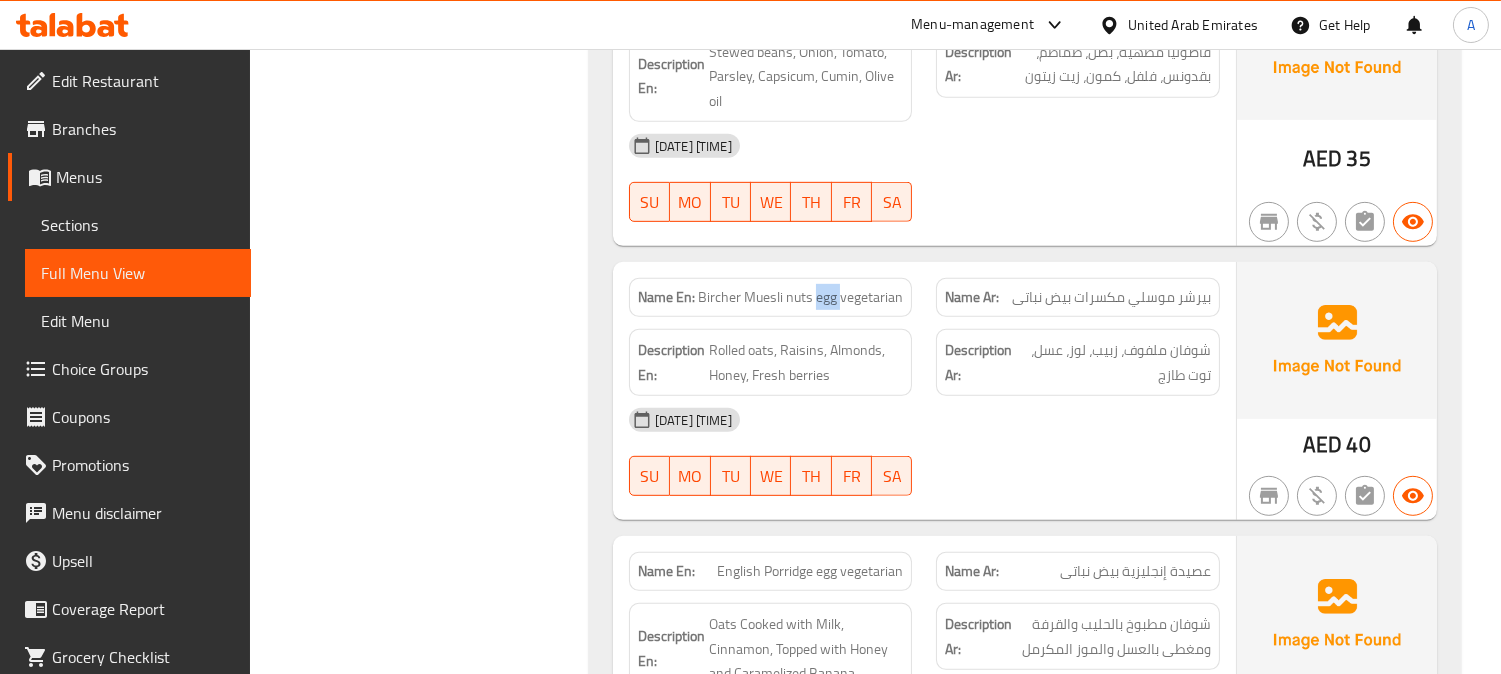 click on "Bircher Muesli nuts egg vegetarian" at bounding box center [800, 297] 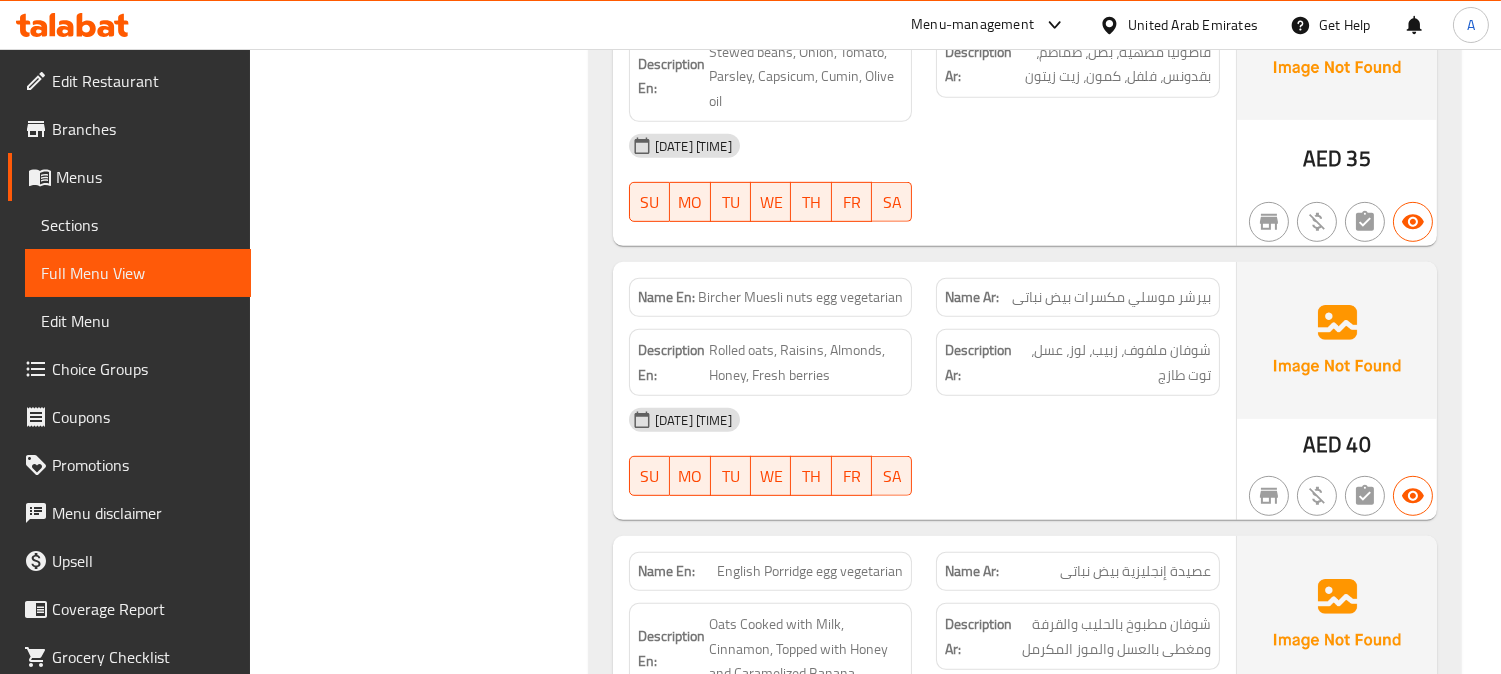 click on "Bircher Muesli nuts egg vegetarian" at bounding box center (800, 297) 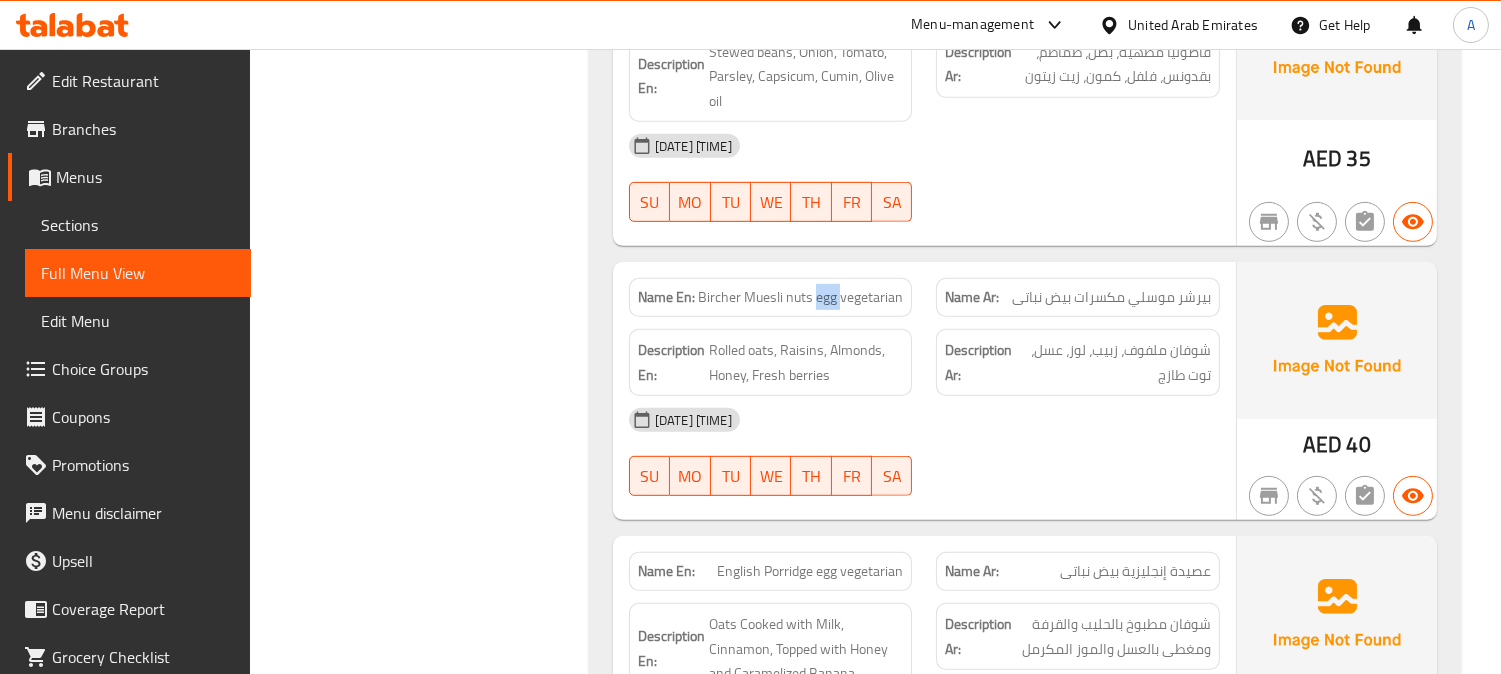 click on "Bircher Muesli nuts egg vegetarian" at bounding box center [800, 297] 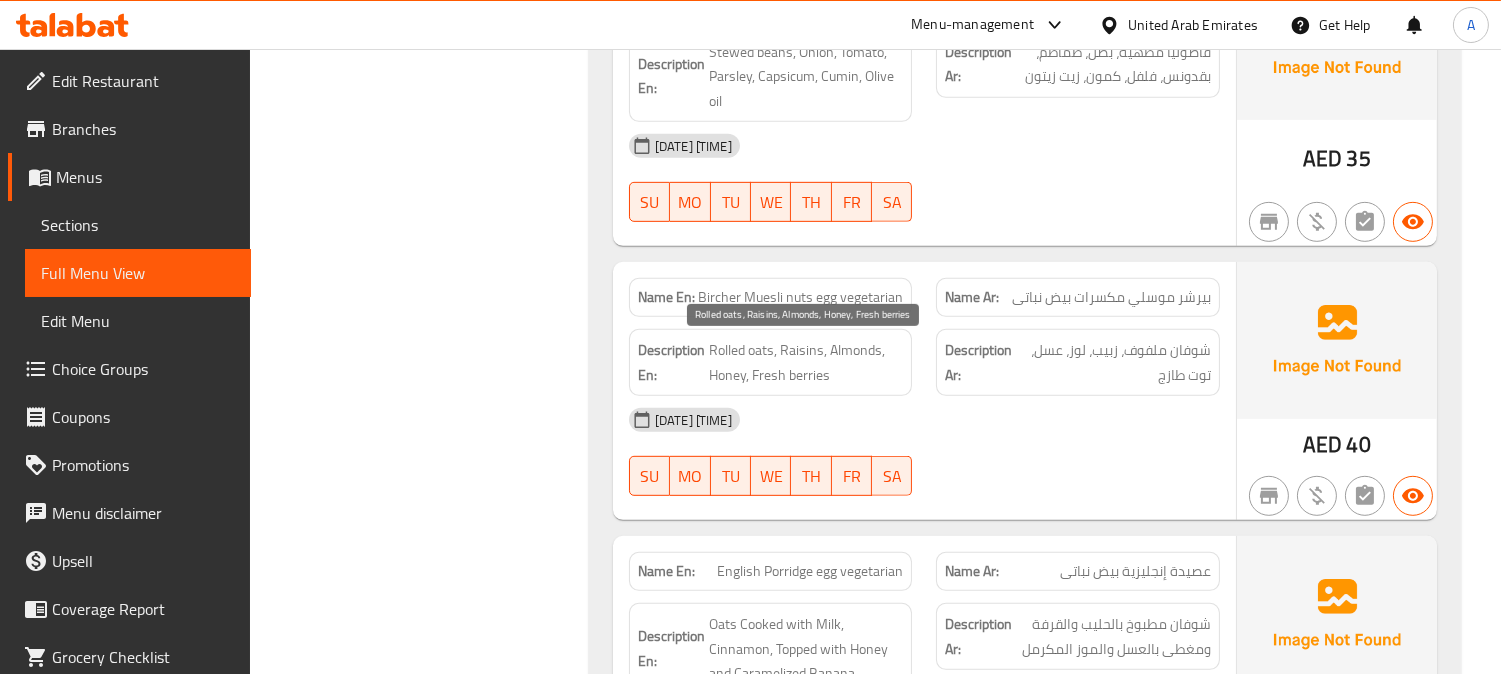 click on "Rolled oats, Raisins, Almonds, Honey, Fresh berries" at bounding box center (806, 362) 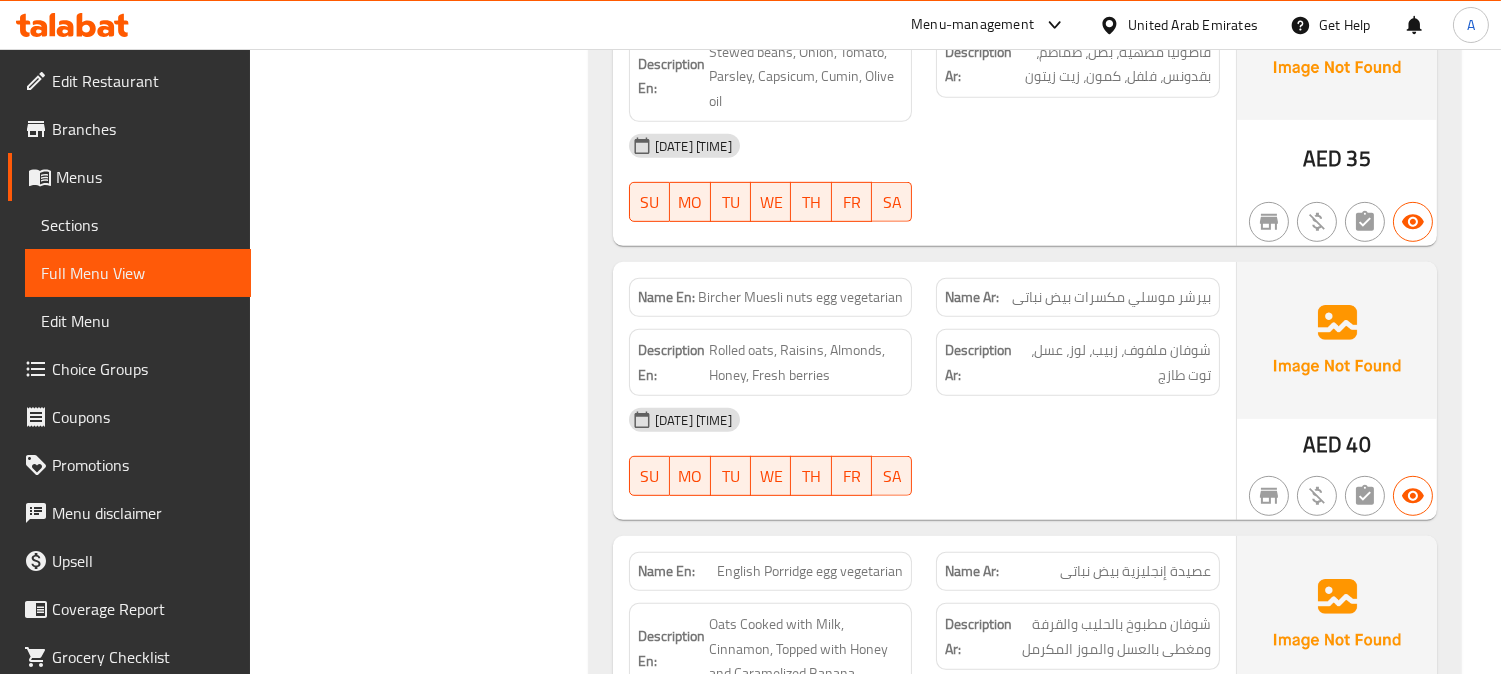 click on "Name En: Bircher Muesli nuts egg vegetarian" at bounding box center (771, 297) 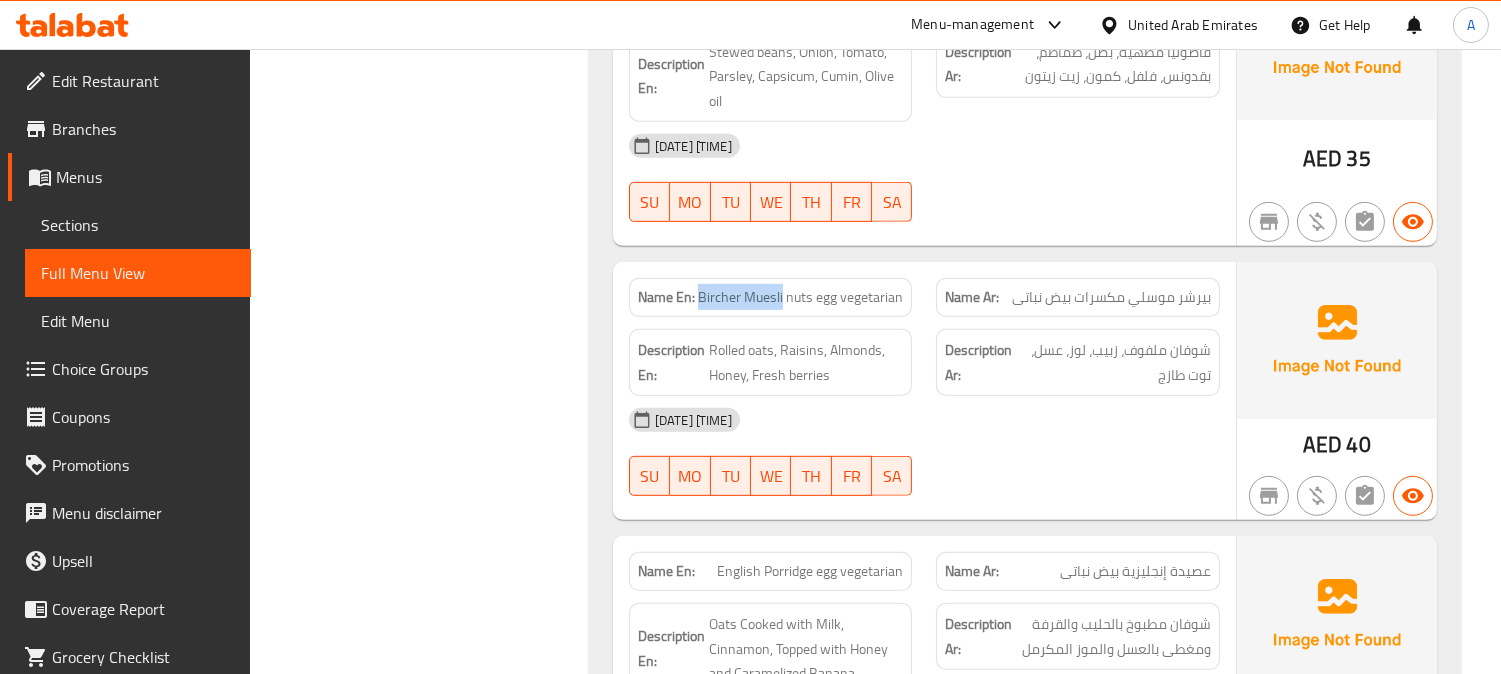drag, startPoint x: 700, startPoint y: 292, endPoint x: 785, endPoint y: 290, distance: 85.02353 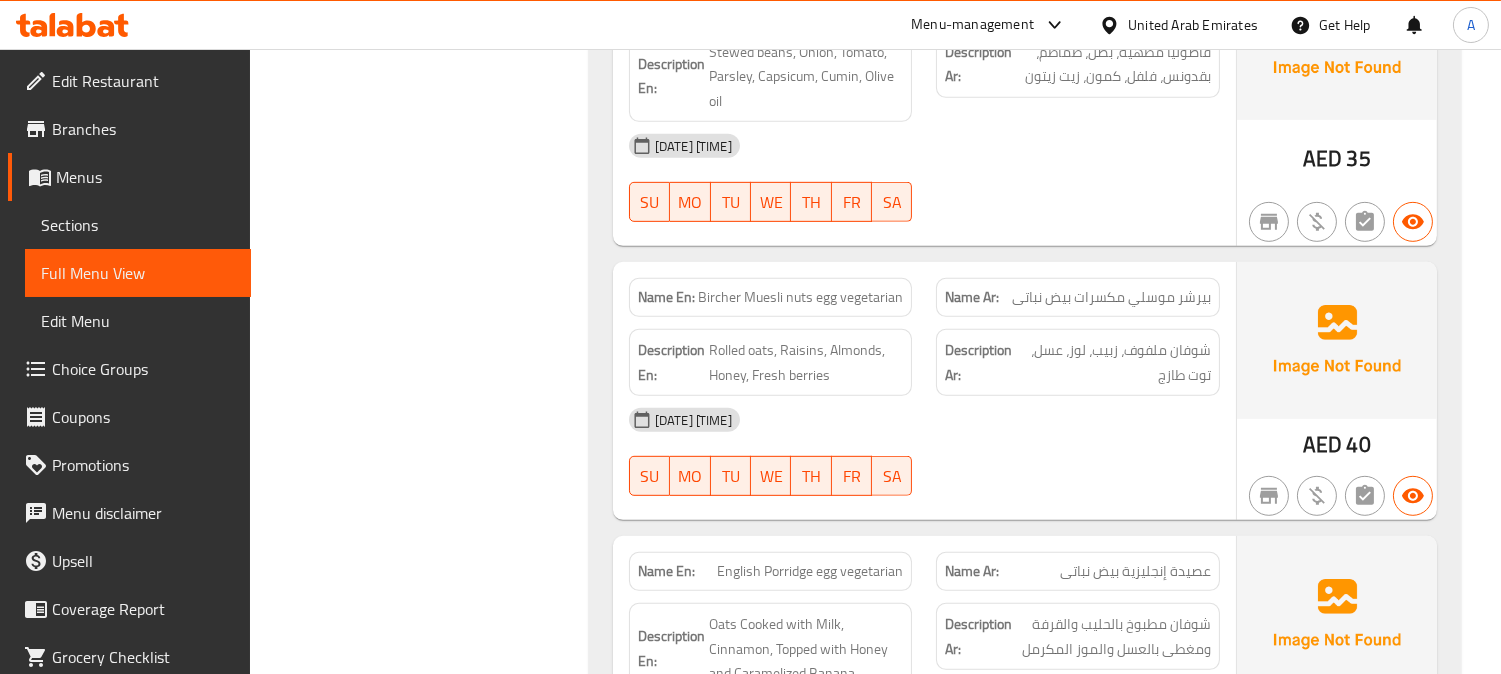 click on "Description Ar: شوفان ملفوف، زبيب، لوز، عسل، توت طازج" at bounding box center (1078, 362) 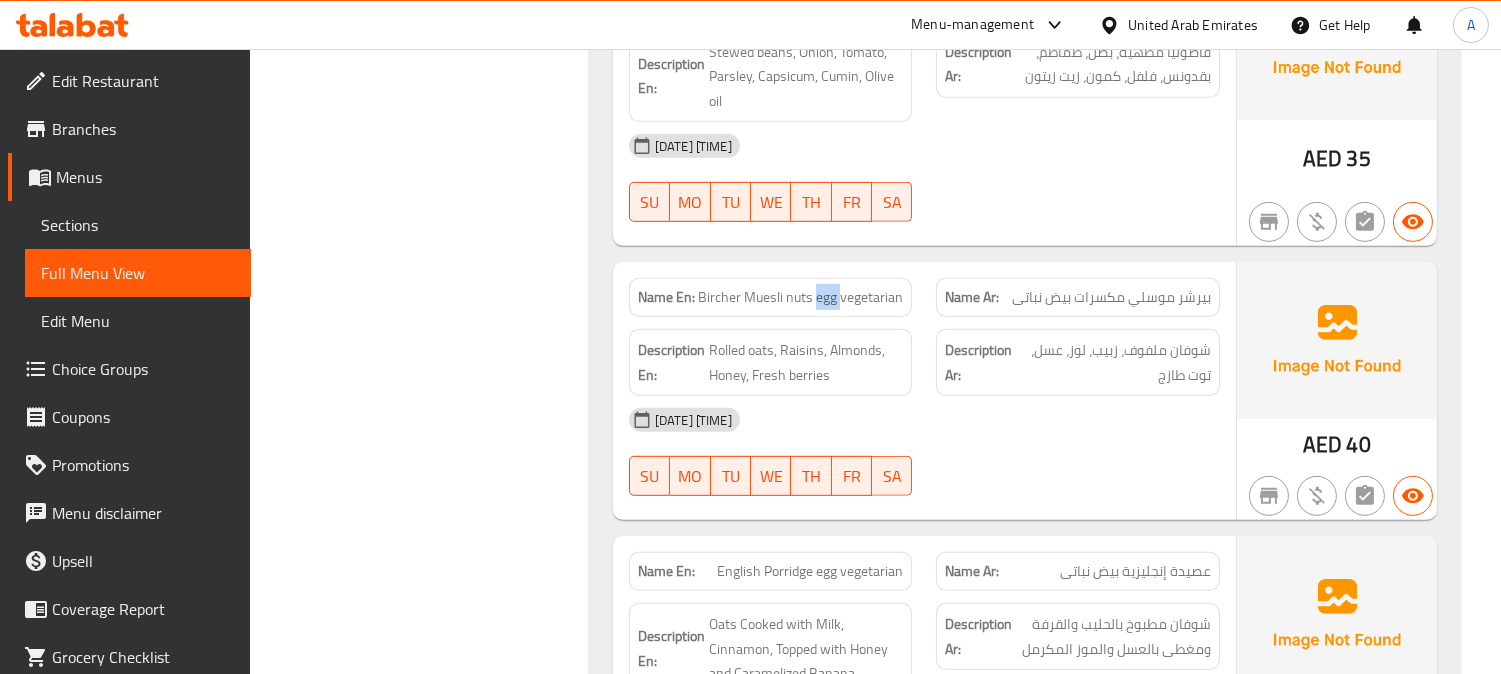 click on "Bircher Muesli nuts egg vegetarian" at bounding box center [800, 297] 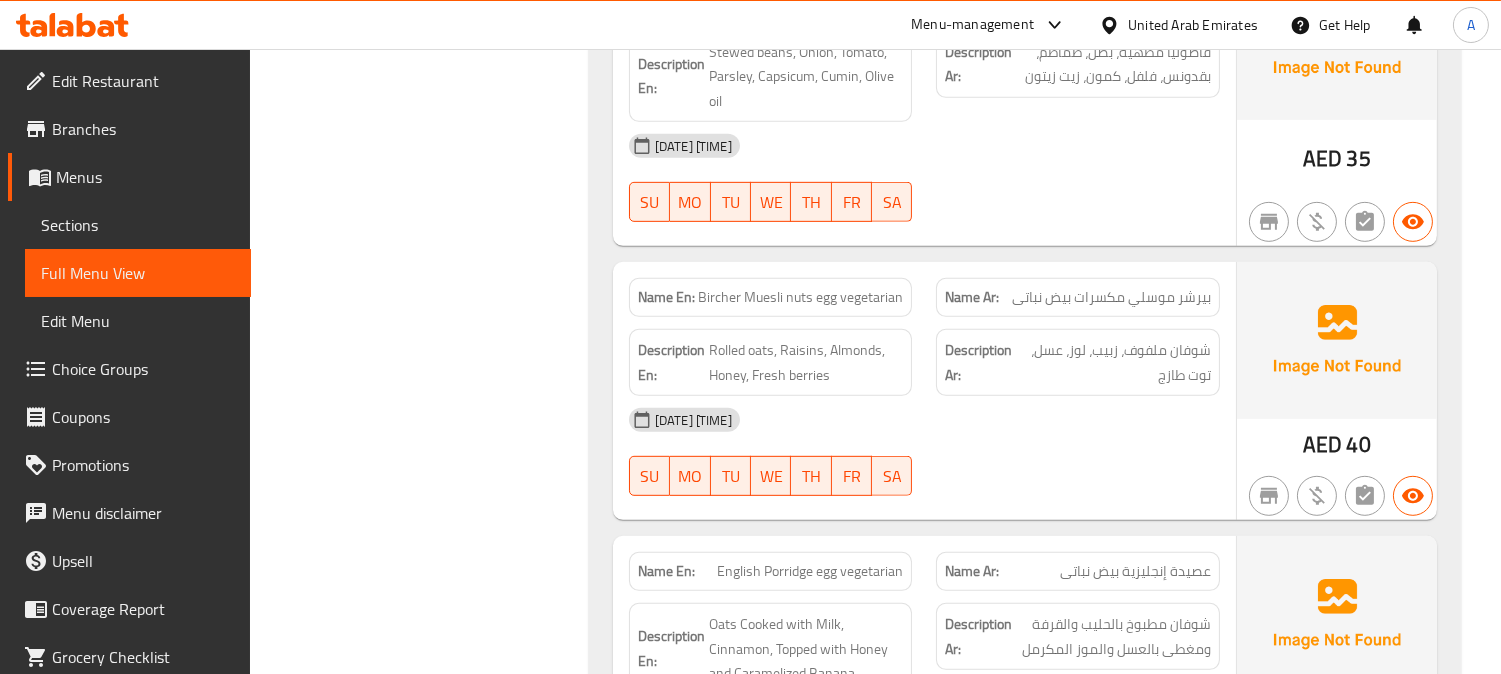 click on "بيرشر موسلي مكسرات بيض نباتى" at bounding box center [1111, 297] 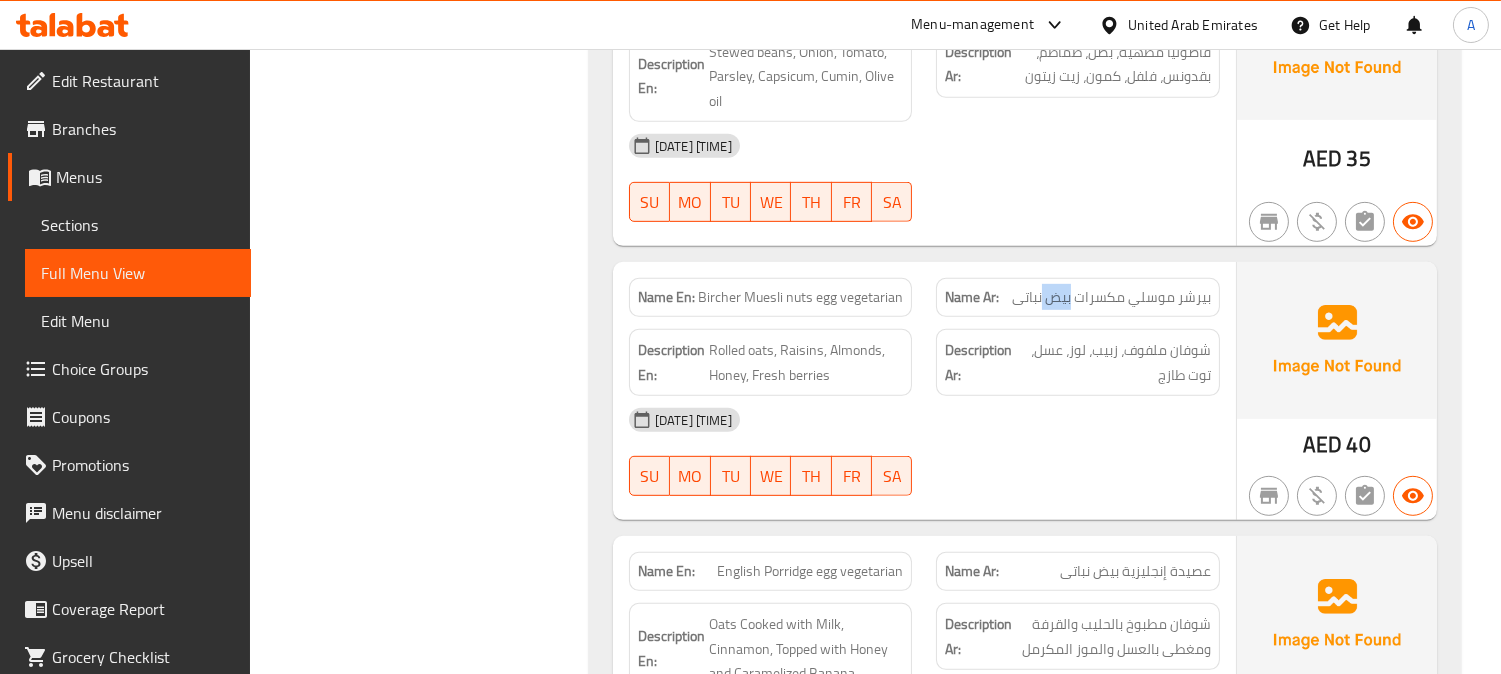 click on "بيرشر موسلي مكسرات بيض نباتى" at bounding box center (1111, 297) 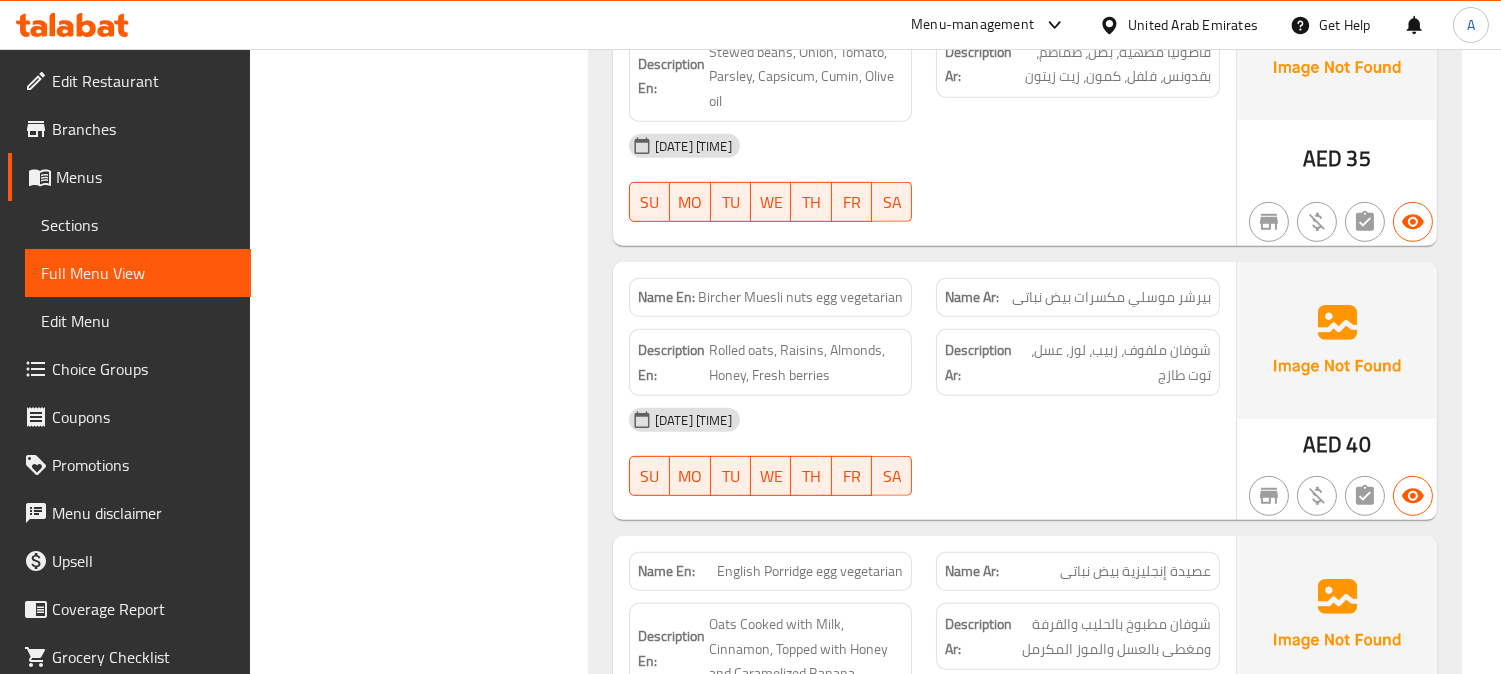 click on "03-08-2025 06:37 PM" at bounding box center [924, 420] 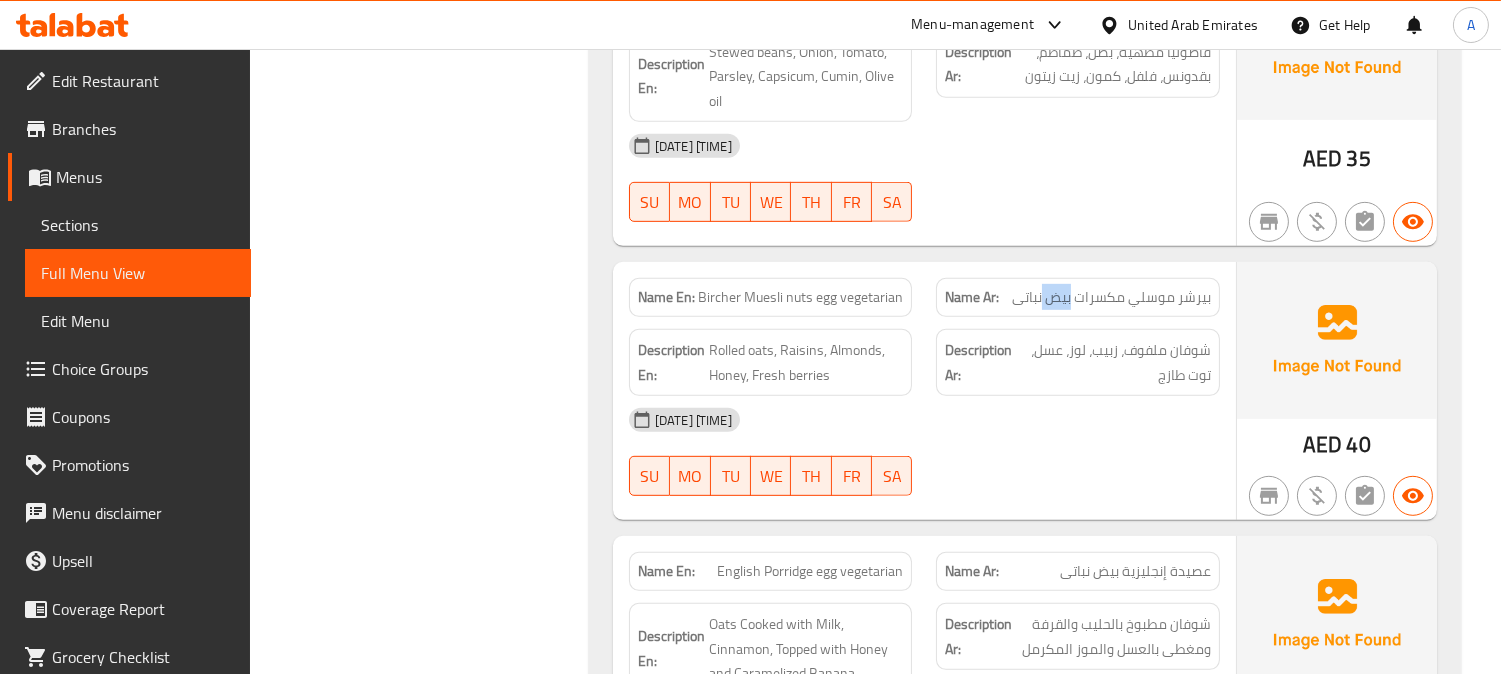 click on "بيرشر موسلي مكسرات بيض نباتى" at bounding box center [1111, 297] 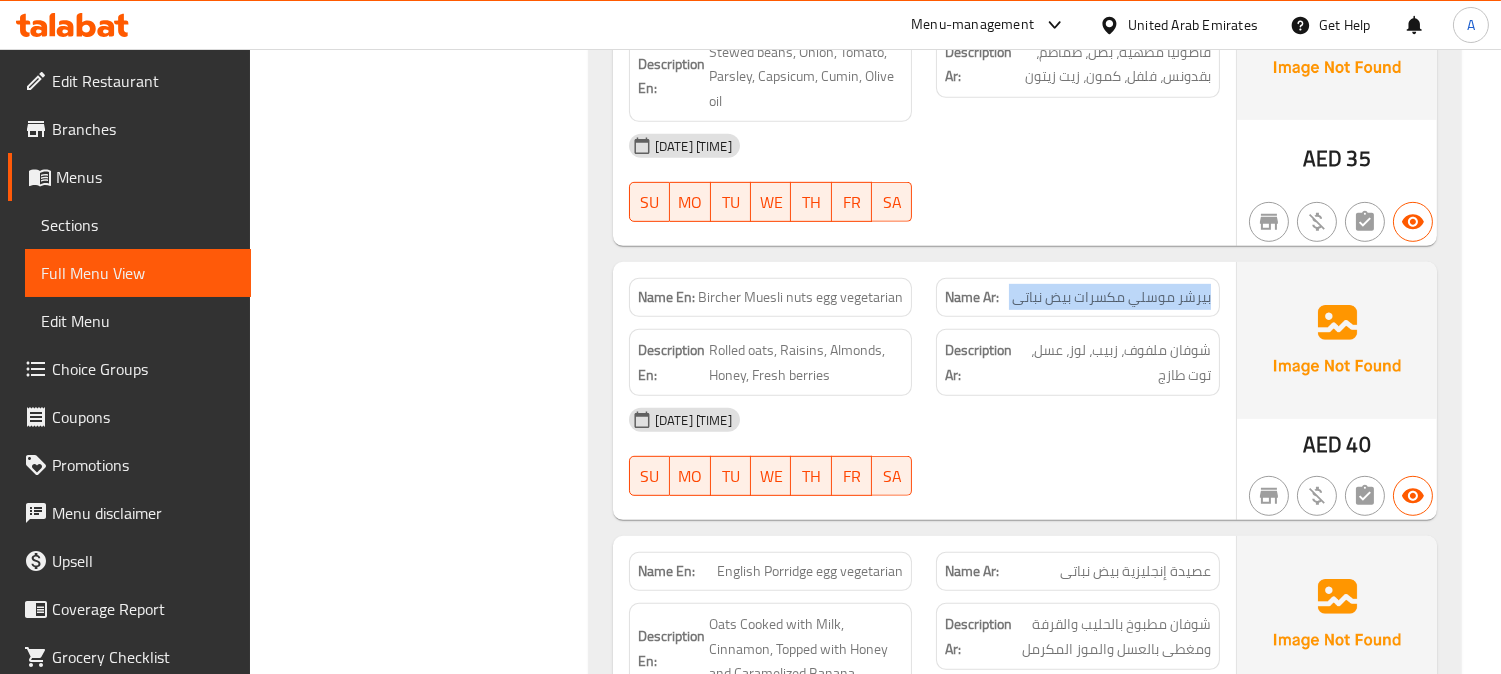 click on "بيرشر موسلي مكسرات بيض نباتى" at bounding box center [1111, 297] 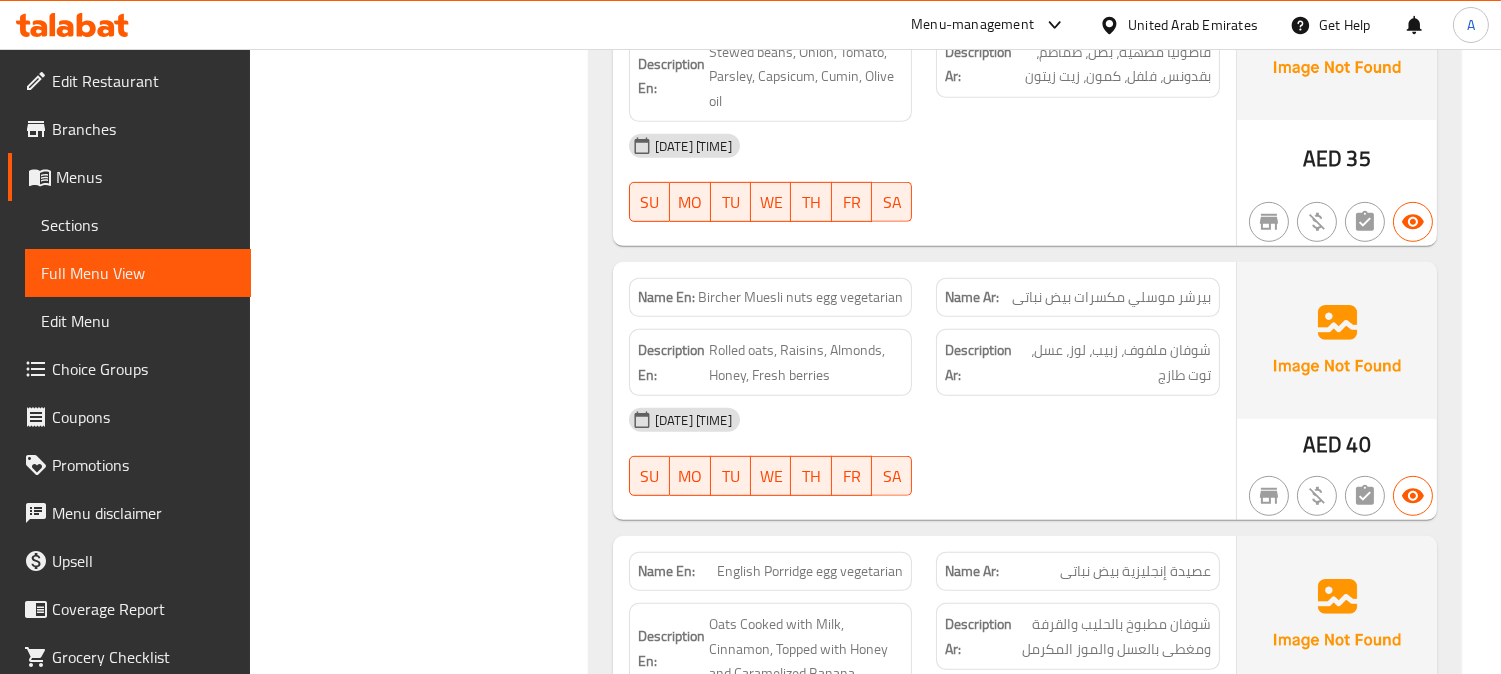 click on "03-08-2025 06:37 PM" at bounding box center [924, 420] 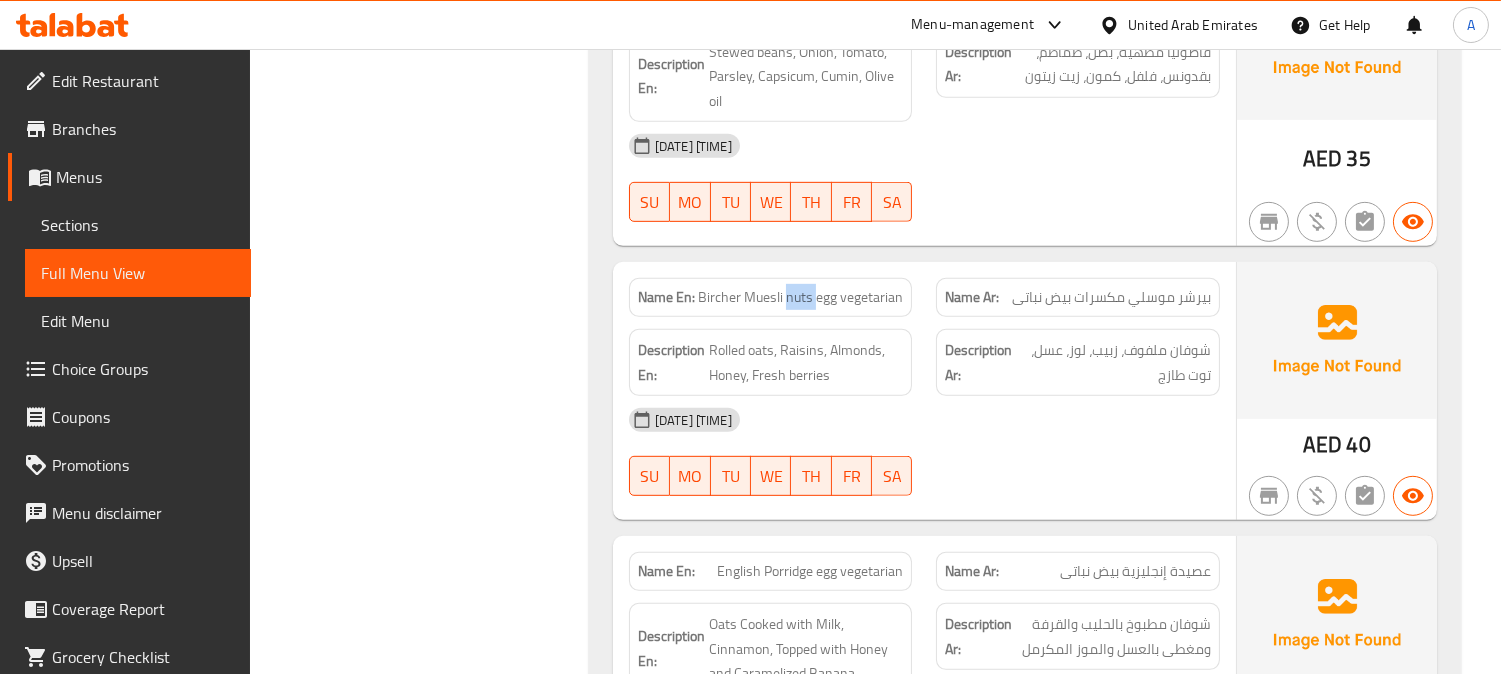 click on "Name En: Bircher Muesli nuts egg vegetarian" at bounding box center [771, 297] 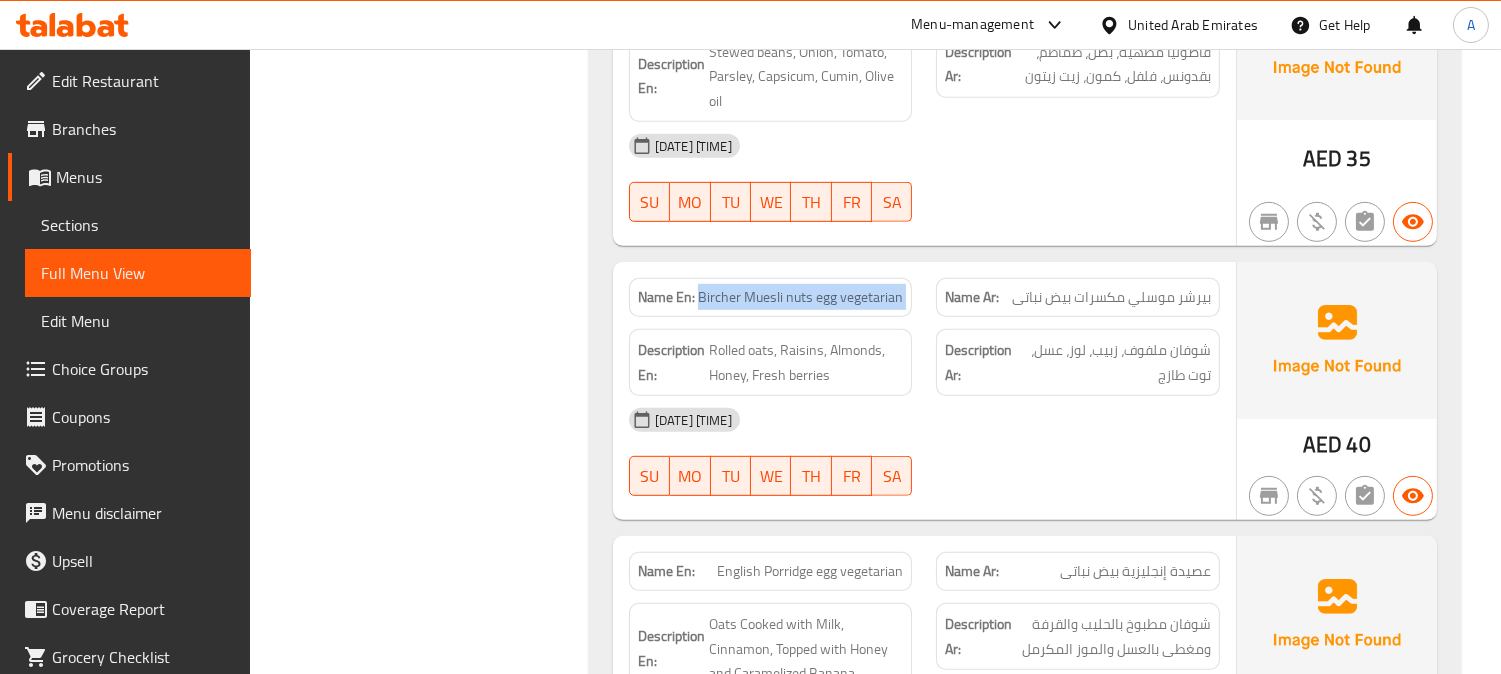 click on "Name En: Bircher Muesli nuts egg vegetarian" at bounding box center [771, 297] 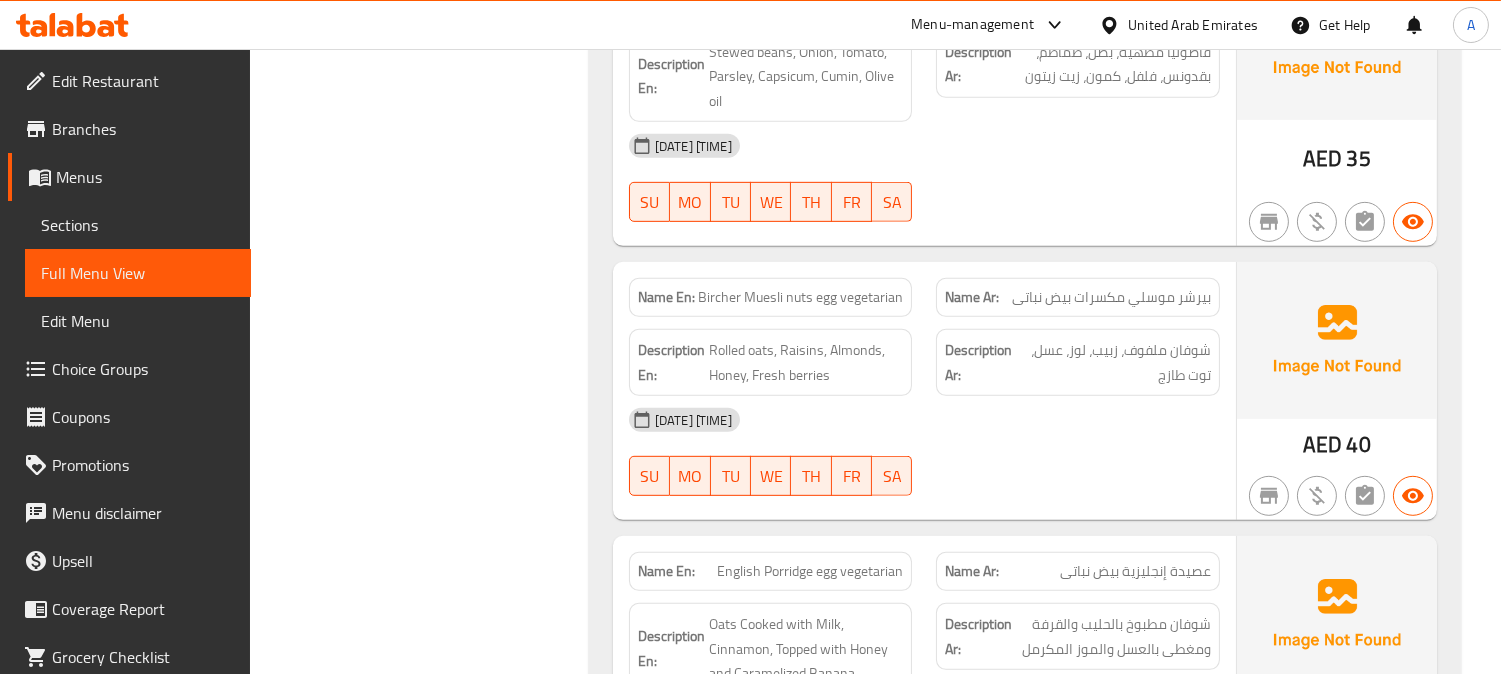 click on "03-08-2025 06:37 PM" at bounding box center (924, 420) 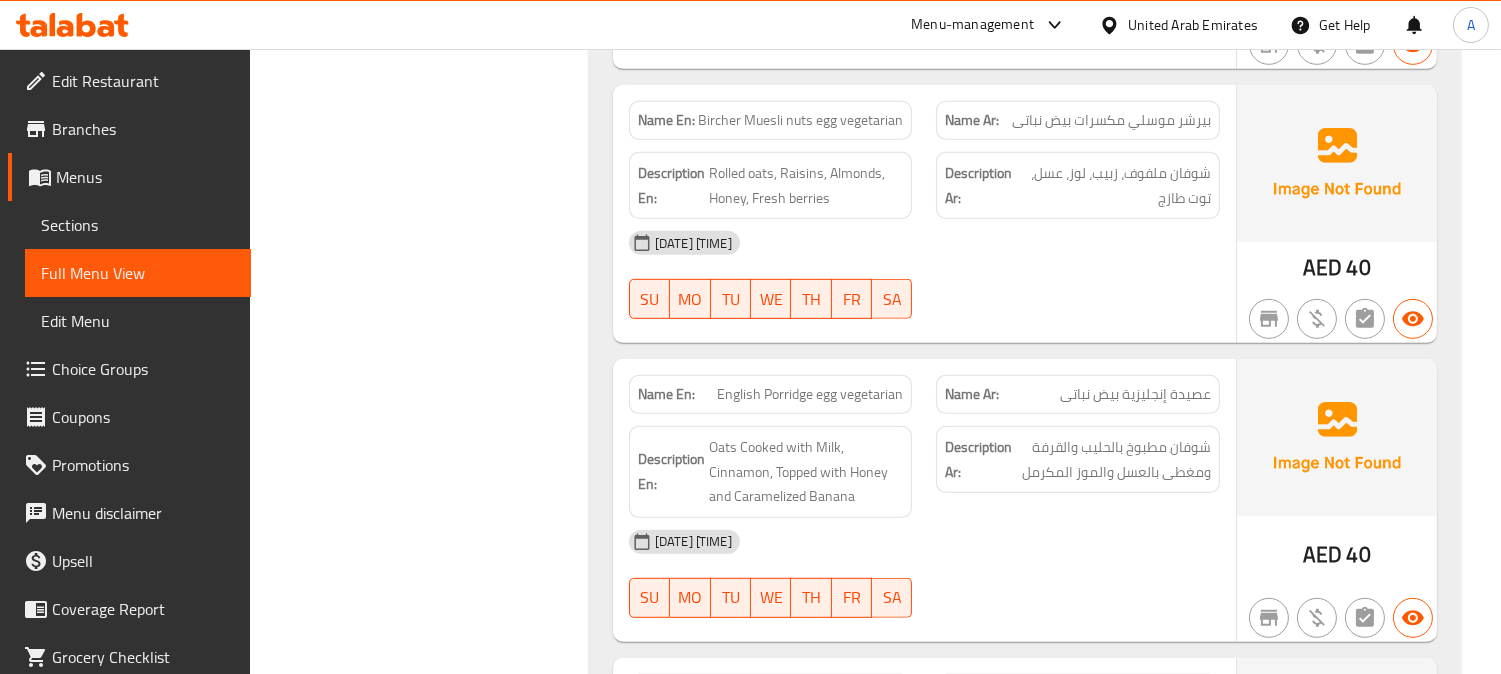 scroll, scrollTop: 2111, scrollLeft: 0, axis: vertical 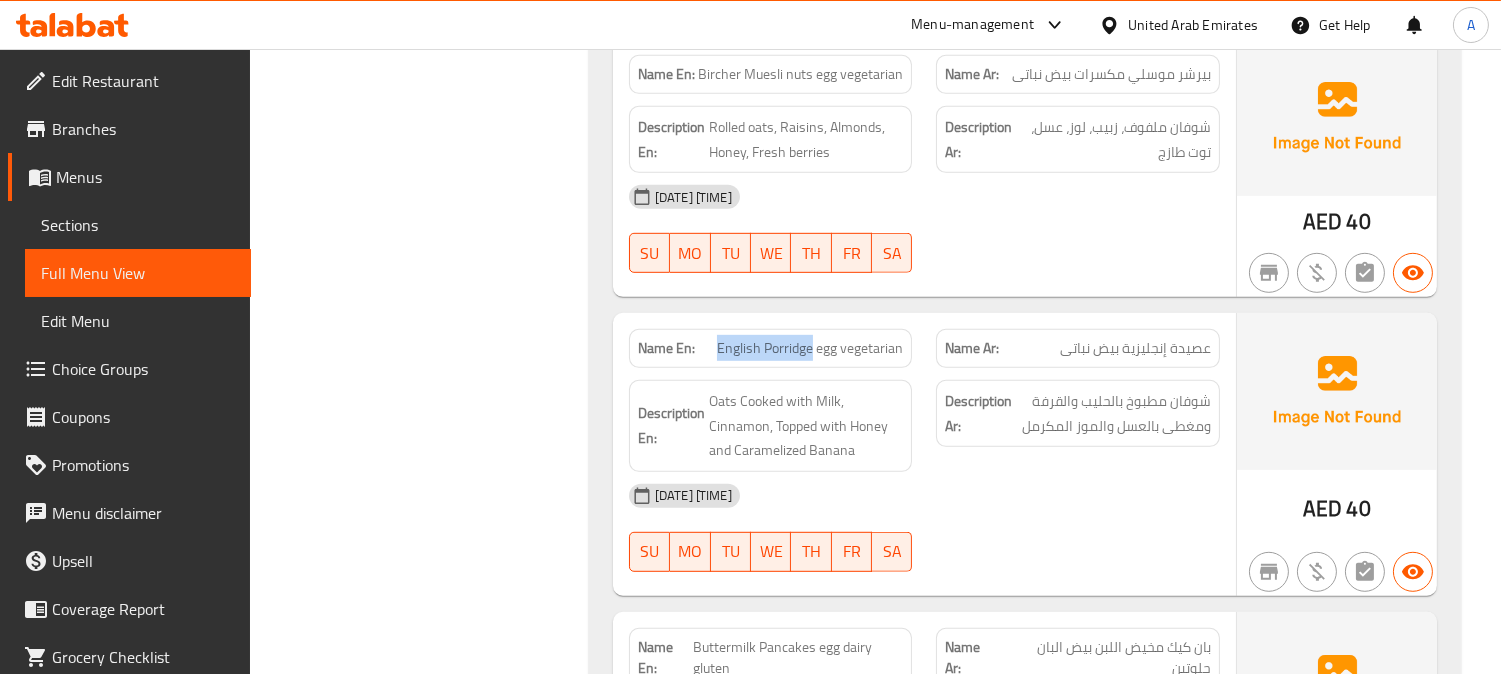 drag, startPoint x: 717, startPoint y: 348, endPoint x: 813, endPoint y: 336, distance: 96.74709 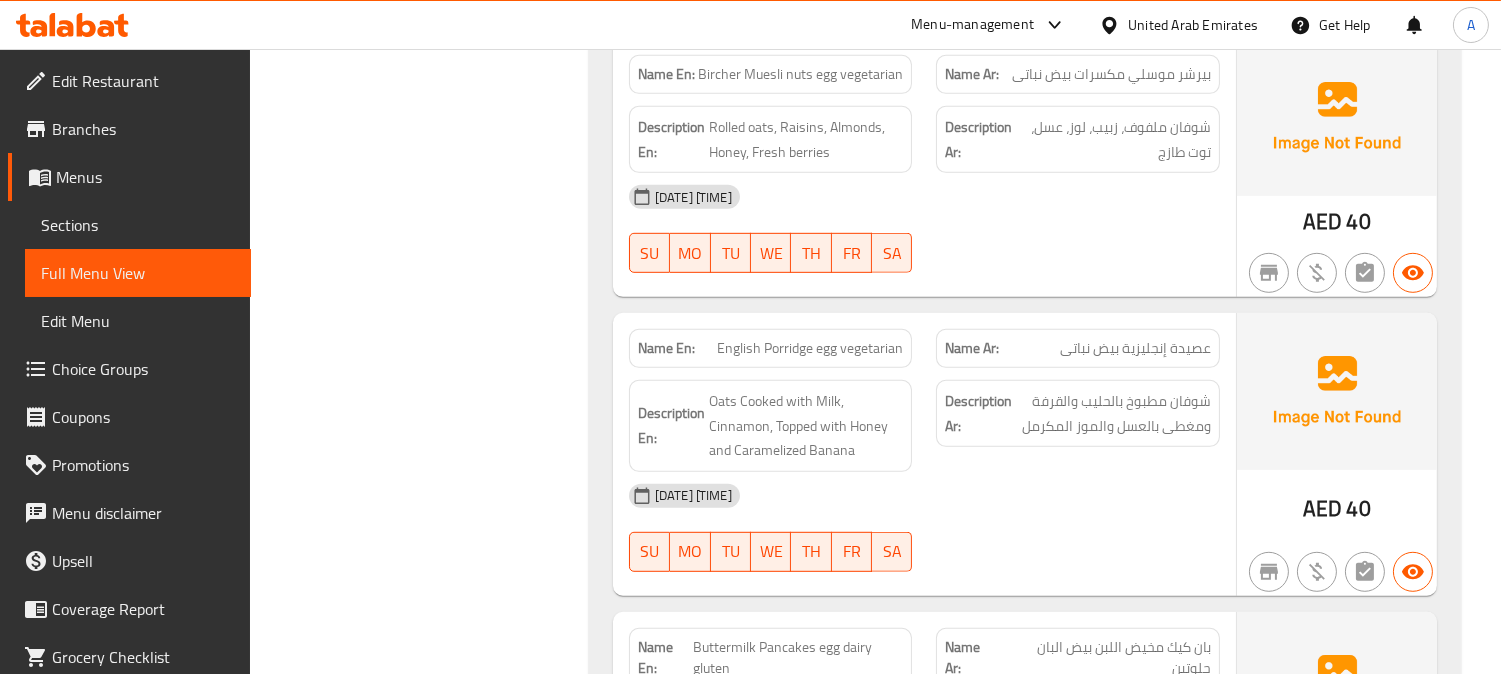 click on "03-08-2025 06:37 PM" at bounding box center (924, 496) 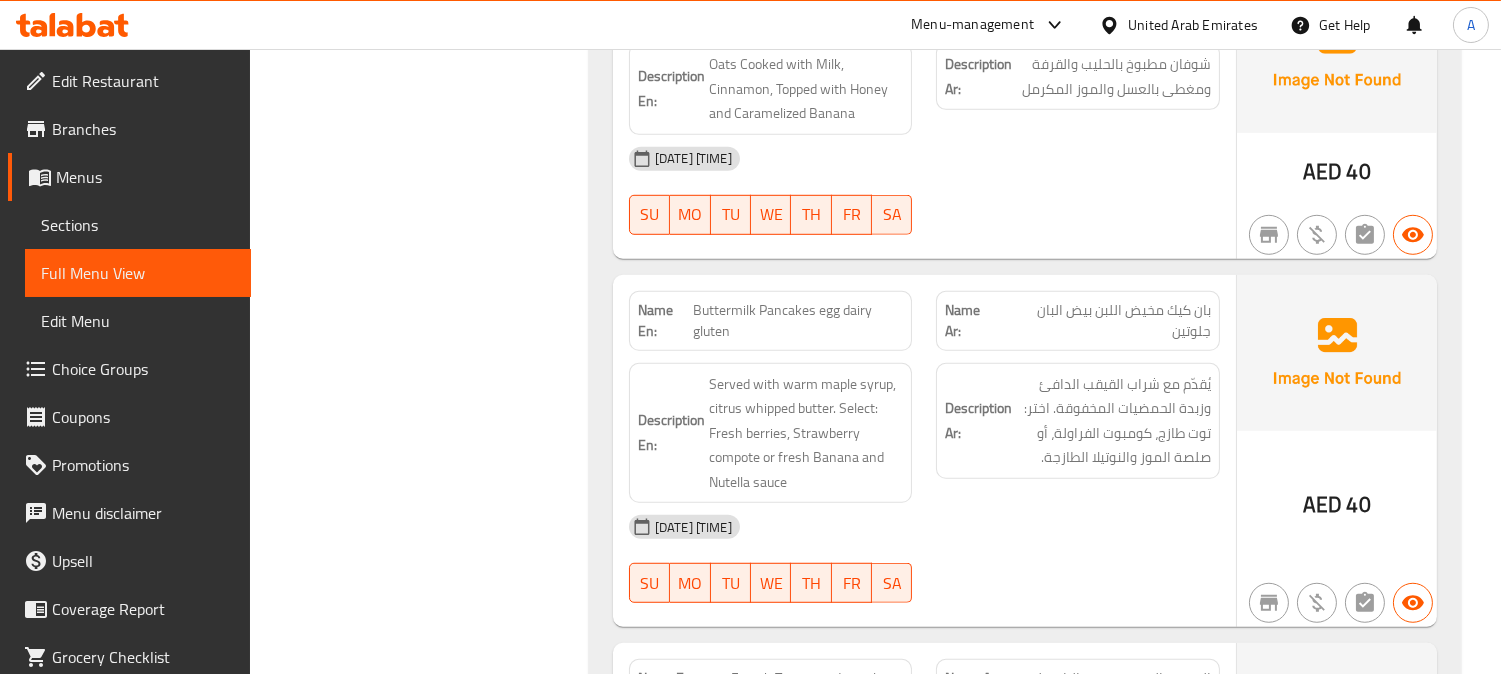 scroll, scrollTop: 2444, scrollLeft: 0, axis: vertical 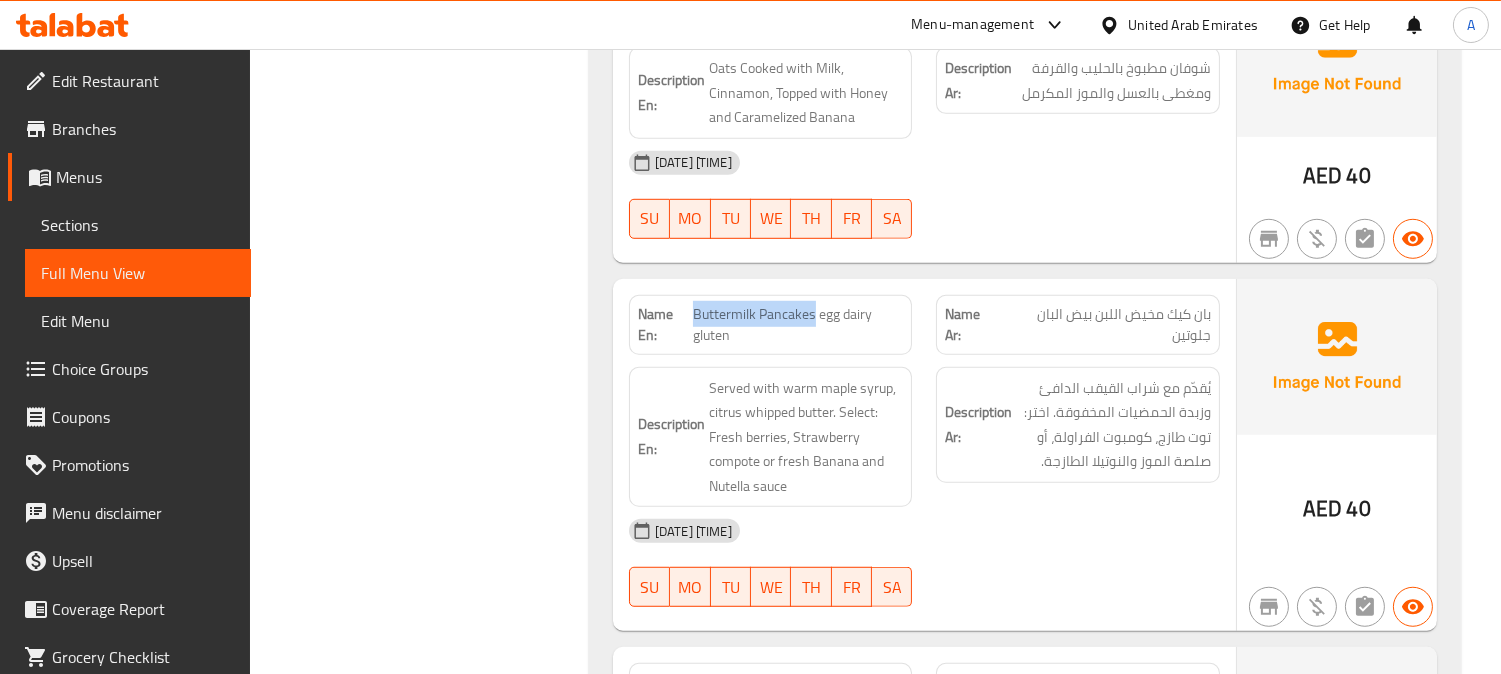 drag, startPoint x: 694, startPoint y: 311, endPoint x: 811, endPoint y: 303, distance: 117.273186 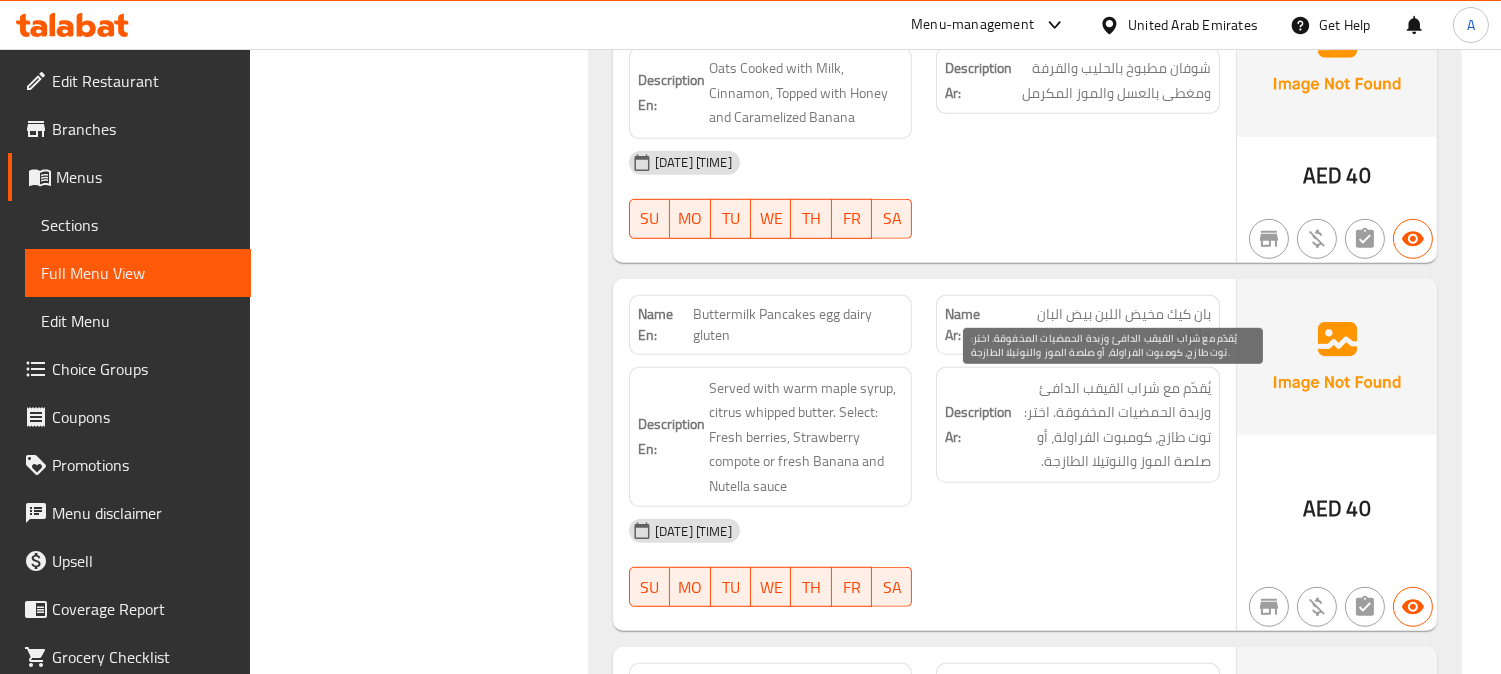 click on "يُقدّم مع شراب القيقب الدافئ وزبدة الحمضيات المخفوقة. اختر: توت طازج، كومبوت الفراولة، أو صلصة الموز والنوتيلا الطازجة." at bounding box center (1113, 425) 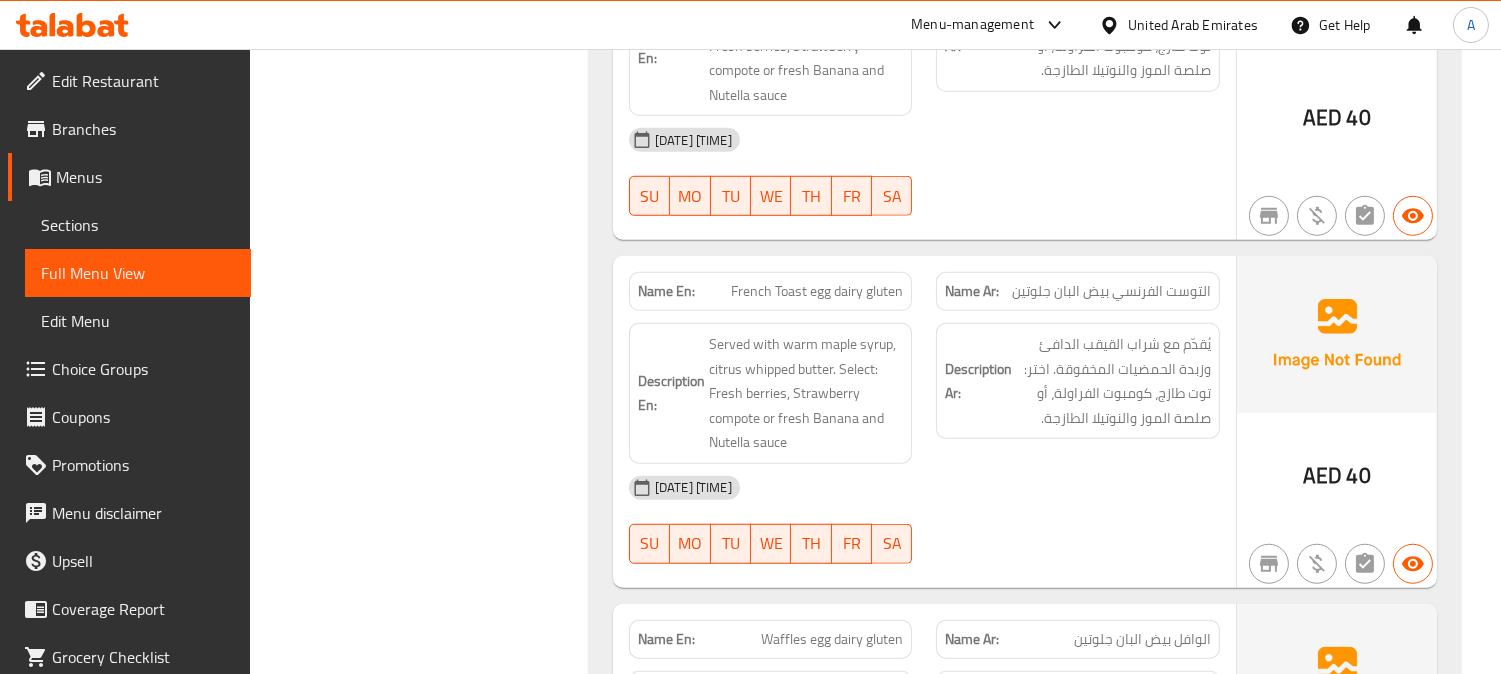 scroll, scrollTop: 2888, scrollLeft: 0, axis: vertical 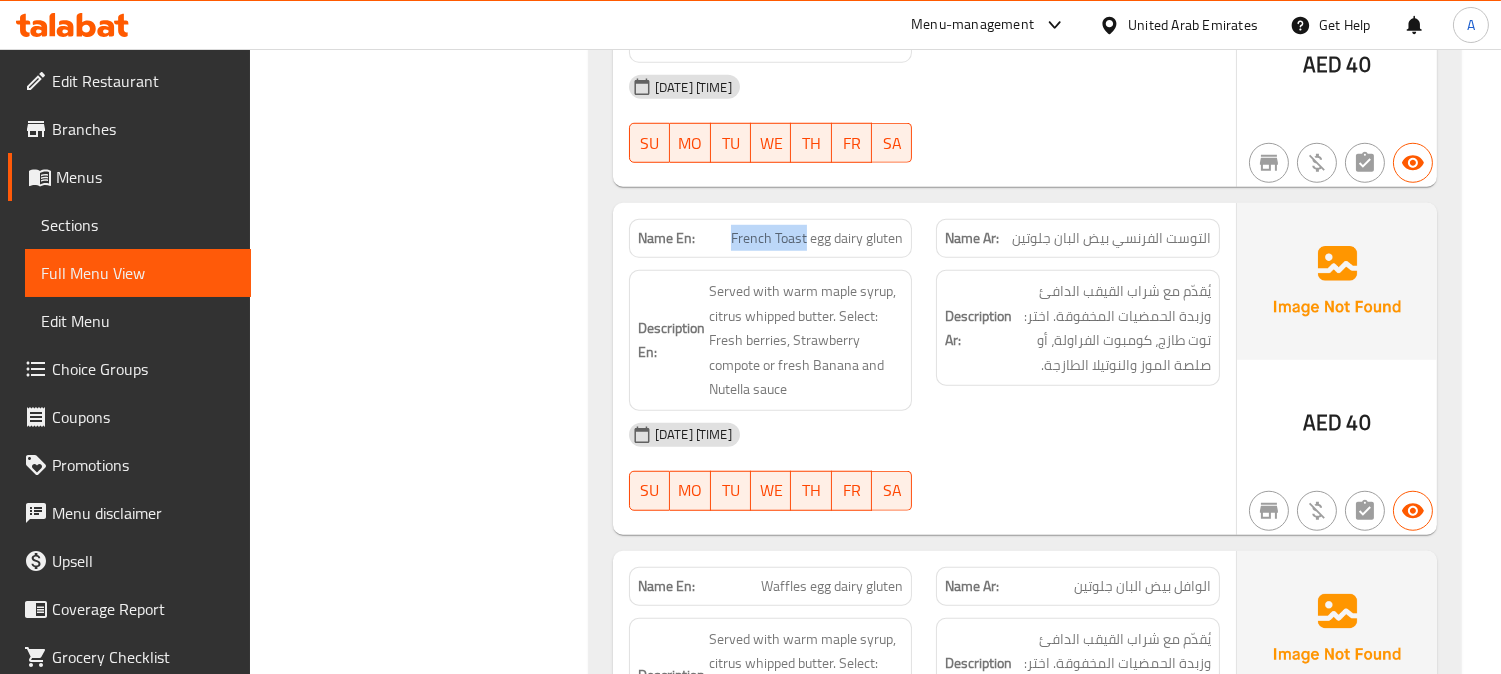 drag, startPoint x: 721, startPoint y: 238, endPoint x: 806, endPoint y: 227, distance: 85.70881 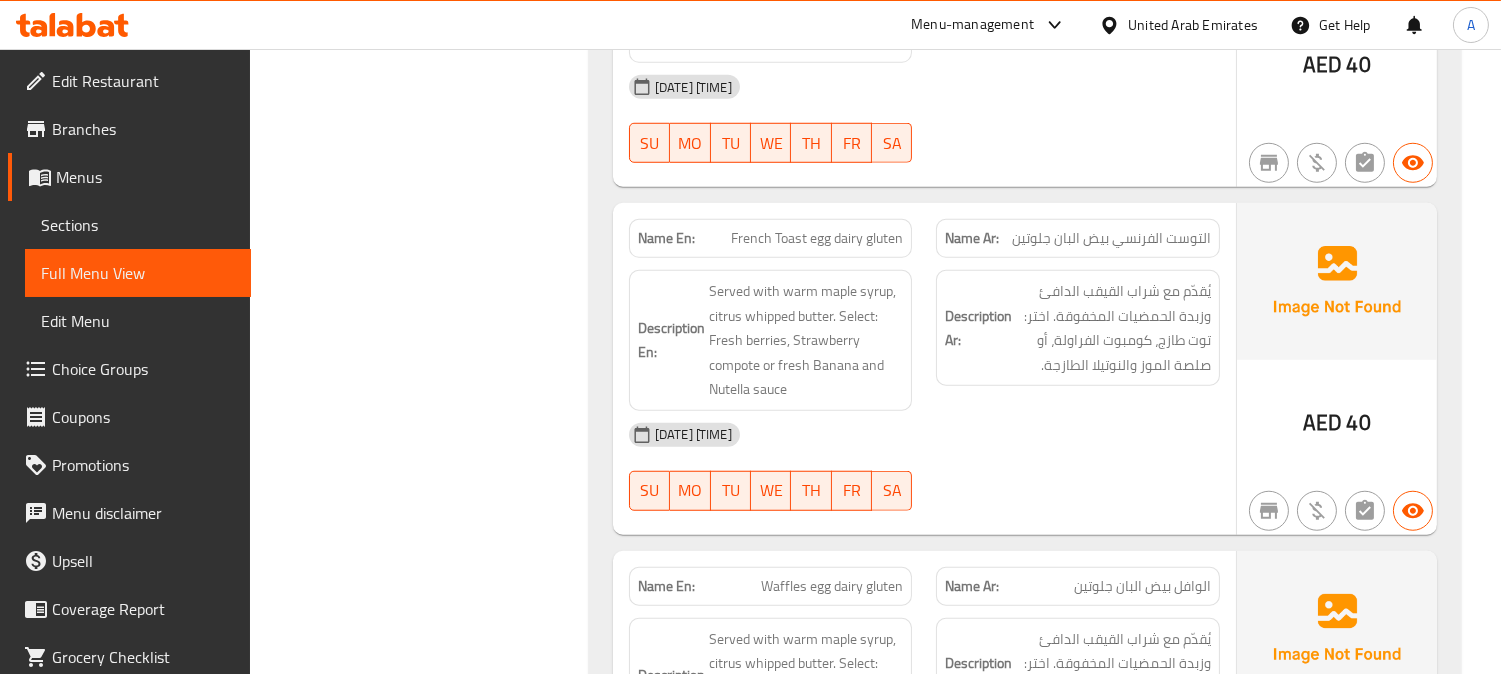 click on "03-08-2025 06:37 PM SU MO TU WE TH FR SA" at bounding box center (924, 467) 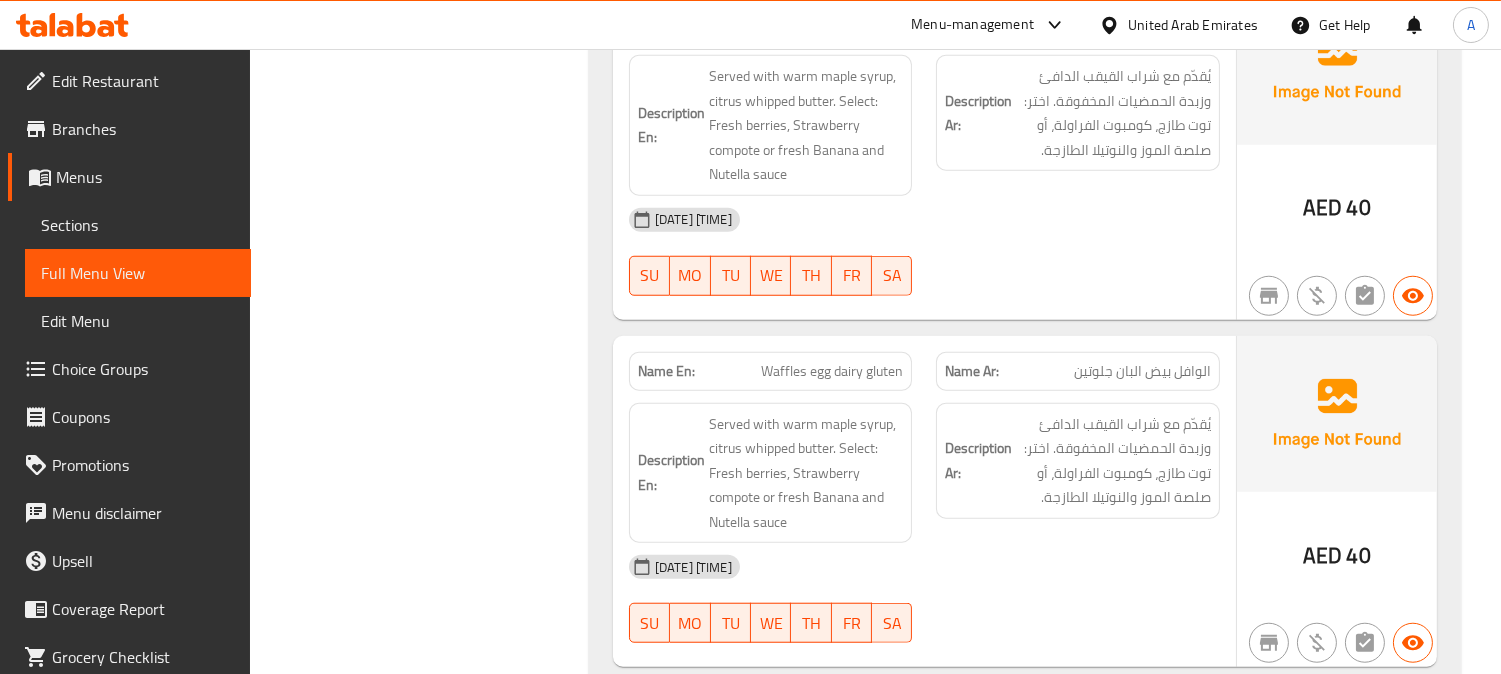 scroll, scrollTop: 3111, scrollLeft: 0, axis: vertical 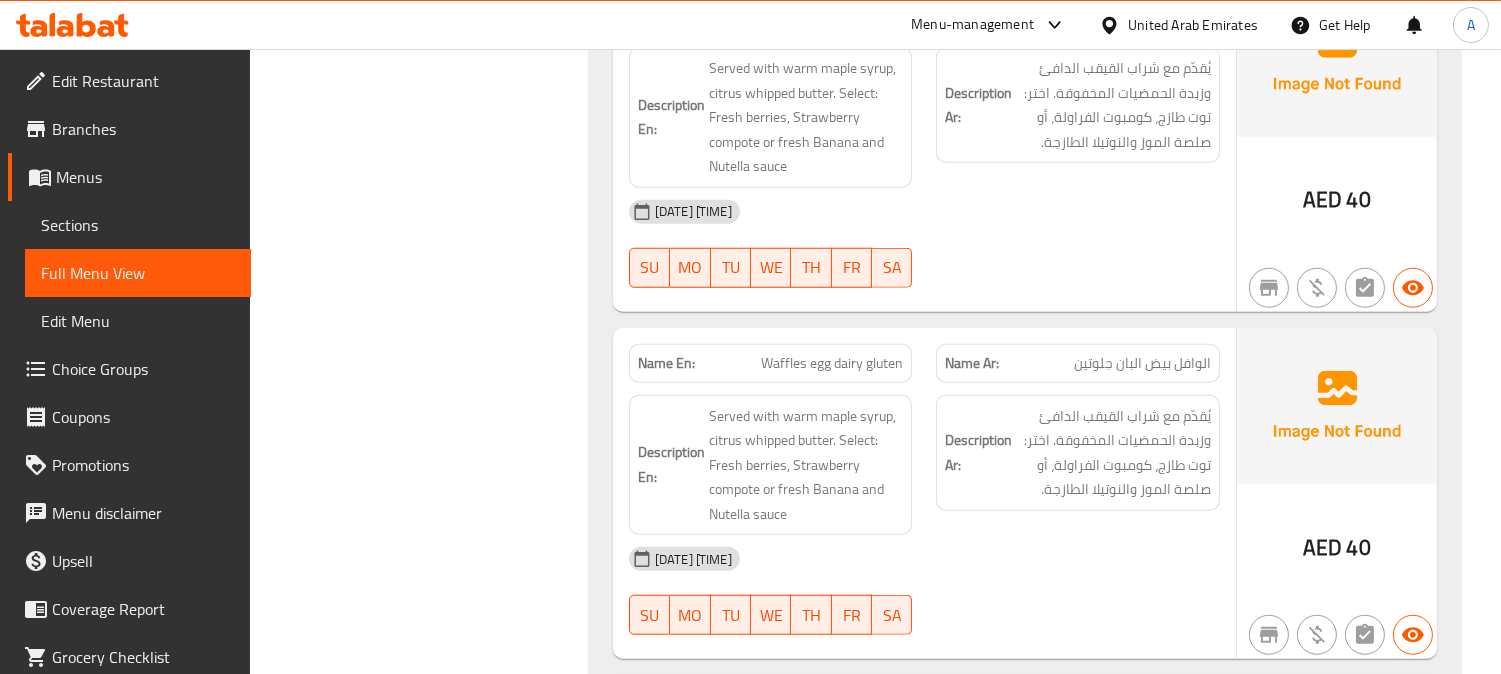click on "Waffles egg dairy gluten" at bounding box center [832, 363] 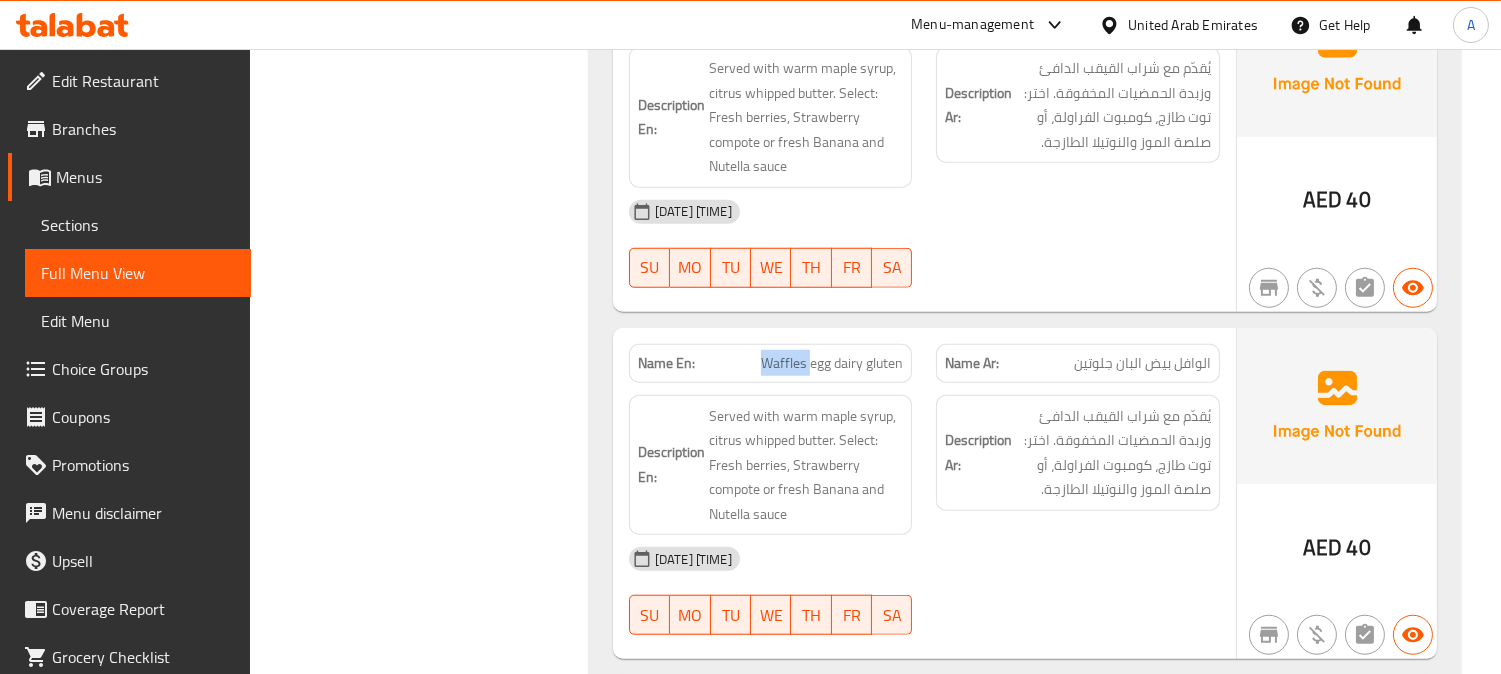 click on "Waffles egg dairy gluten" at bounding box center (832, 363) 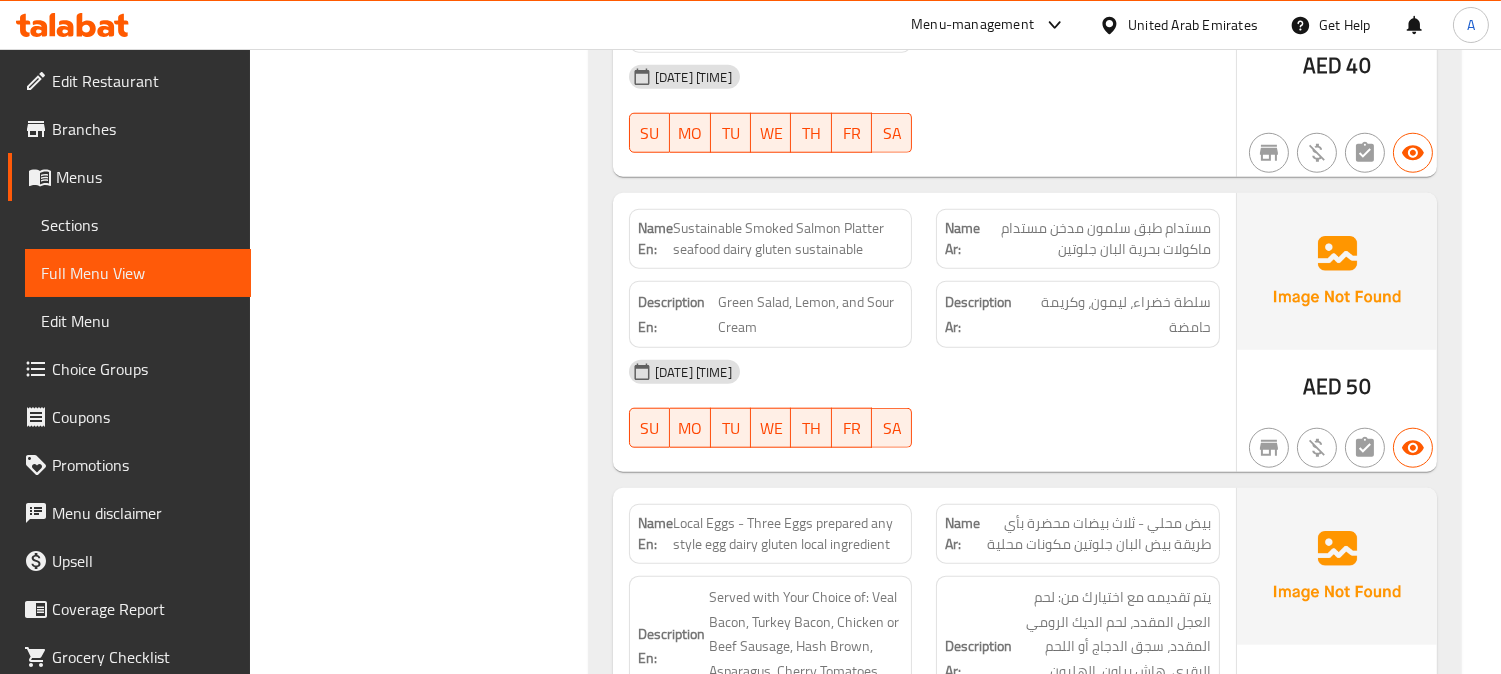 scroll, scrollTop: 3555, scrollLeft: 0, axis: vertical 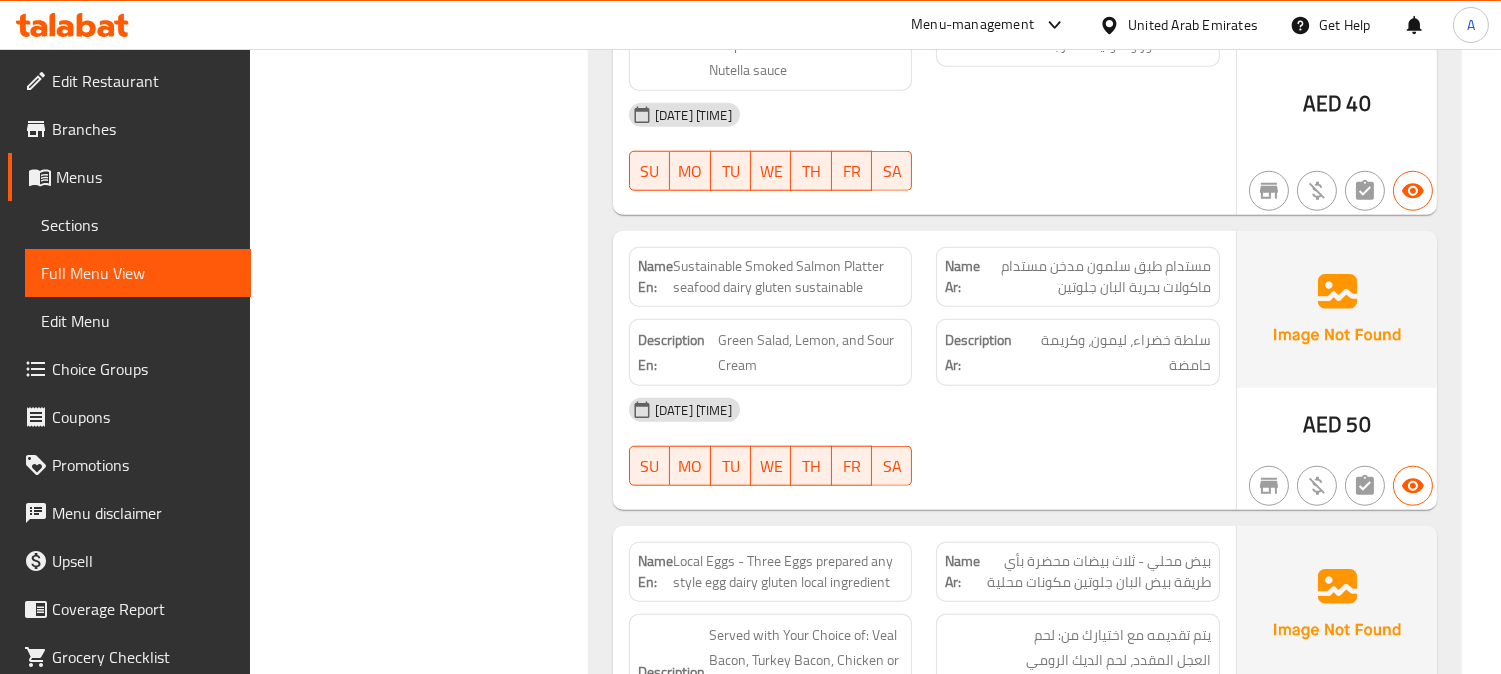 click on "مستدام طبق سلمون مدخن مستدام ماكولات بحرية البان جلوتين" at bounding box center (1095, 277) 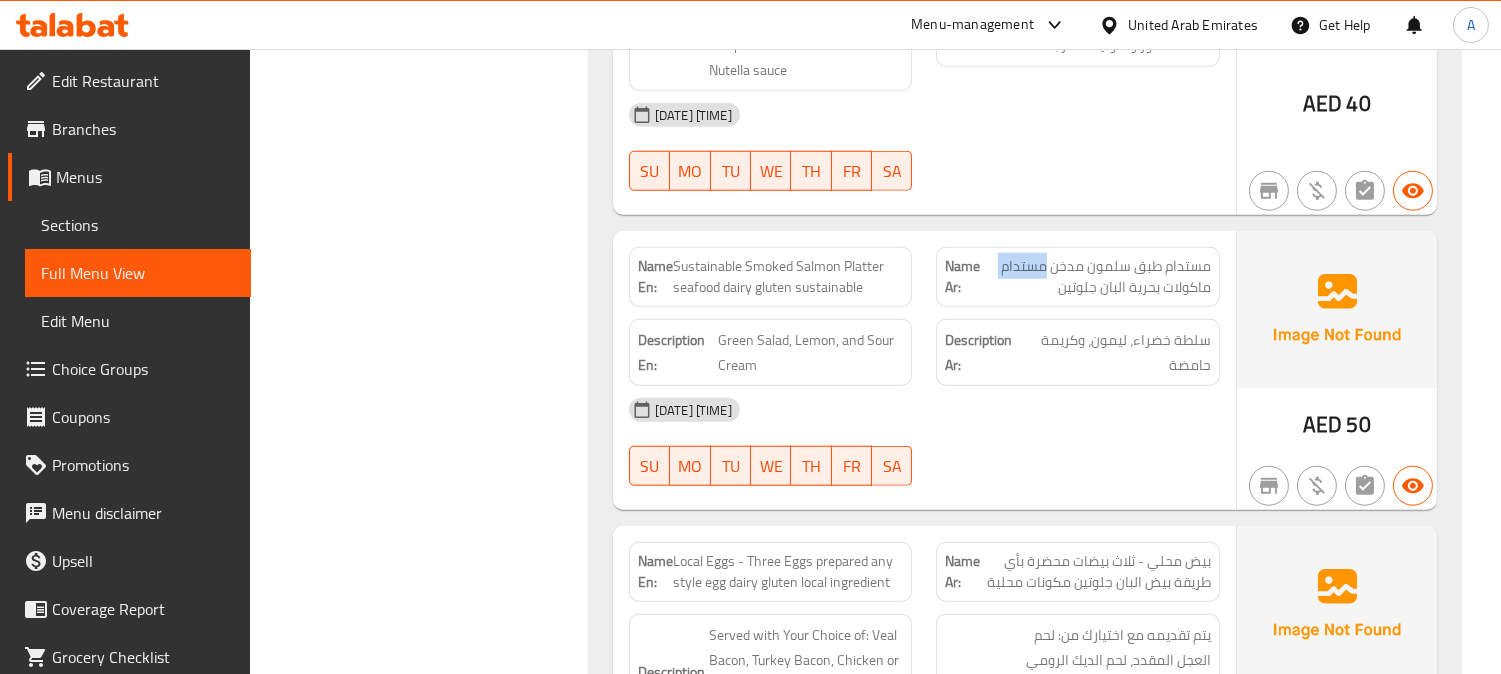 click on "مستدام طبق سلمون مدخن مستدام ماكولات بحرية البان جلوتين" at bounding box center [1095, 277] 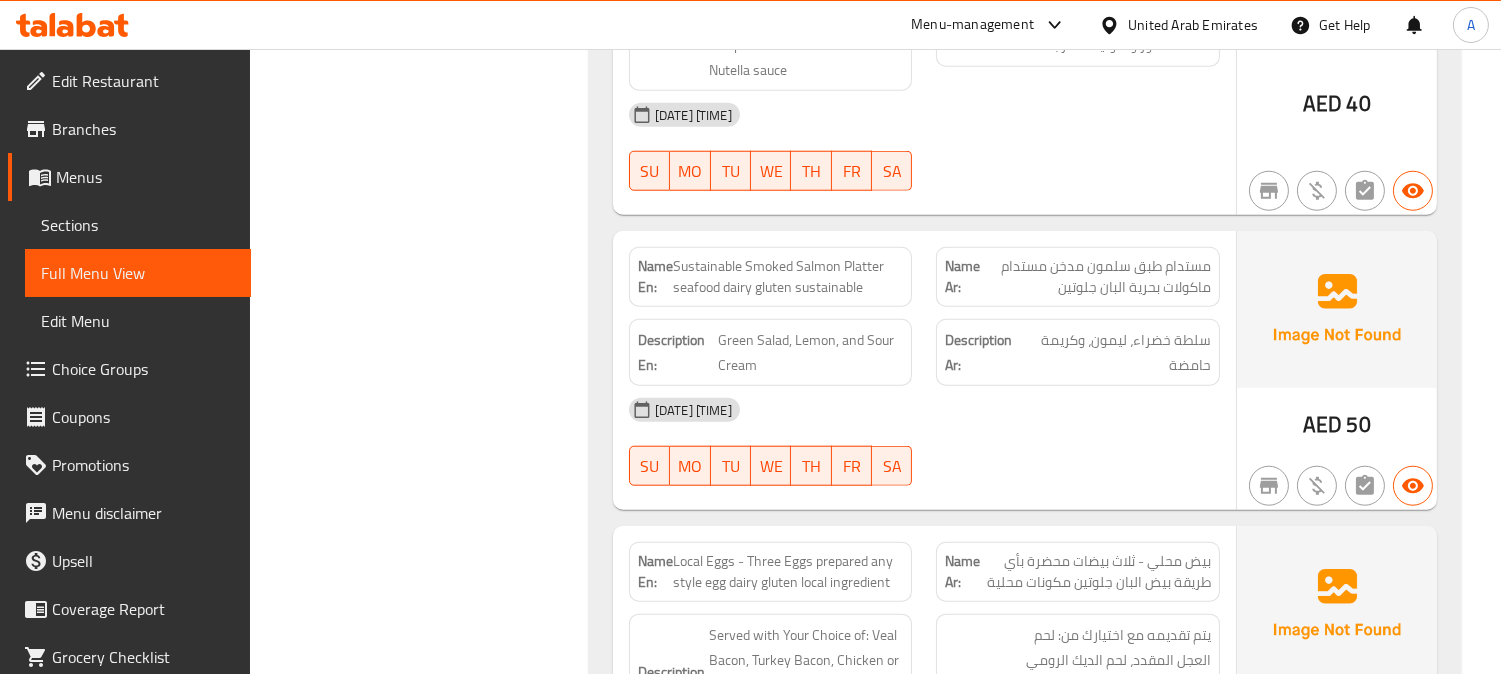 click on "Sustainable Smoked Salmon Platter seafood dairy gluten  sustainable" at bounding box center (788, 277) 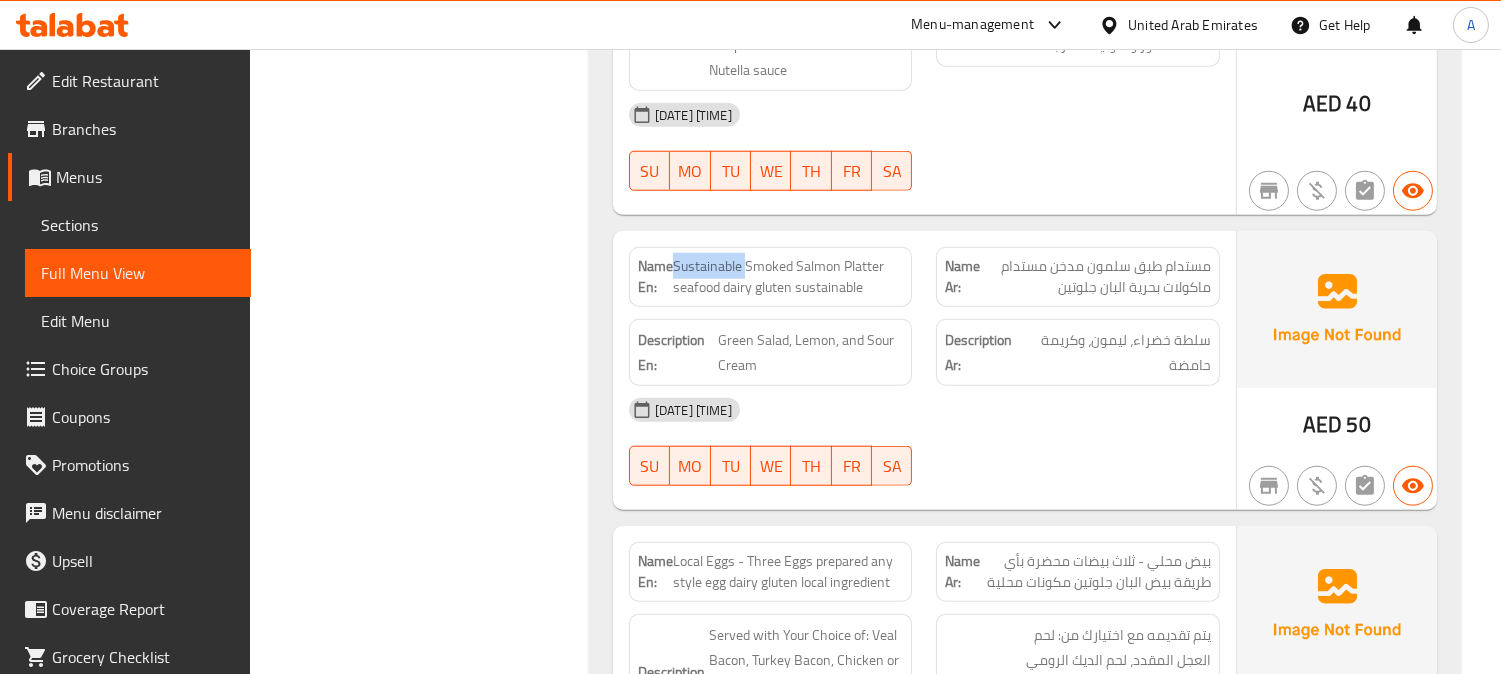 click on "Sustainable Smoked Salmon Platter seafood dairy gluten  sustainable" at bounding box center (788, 277) 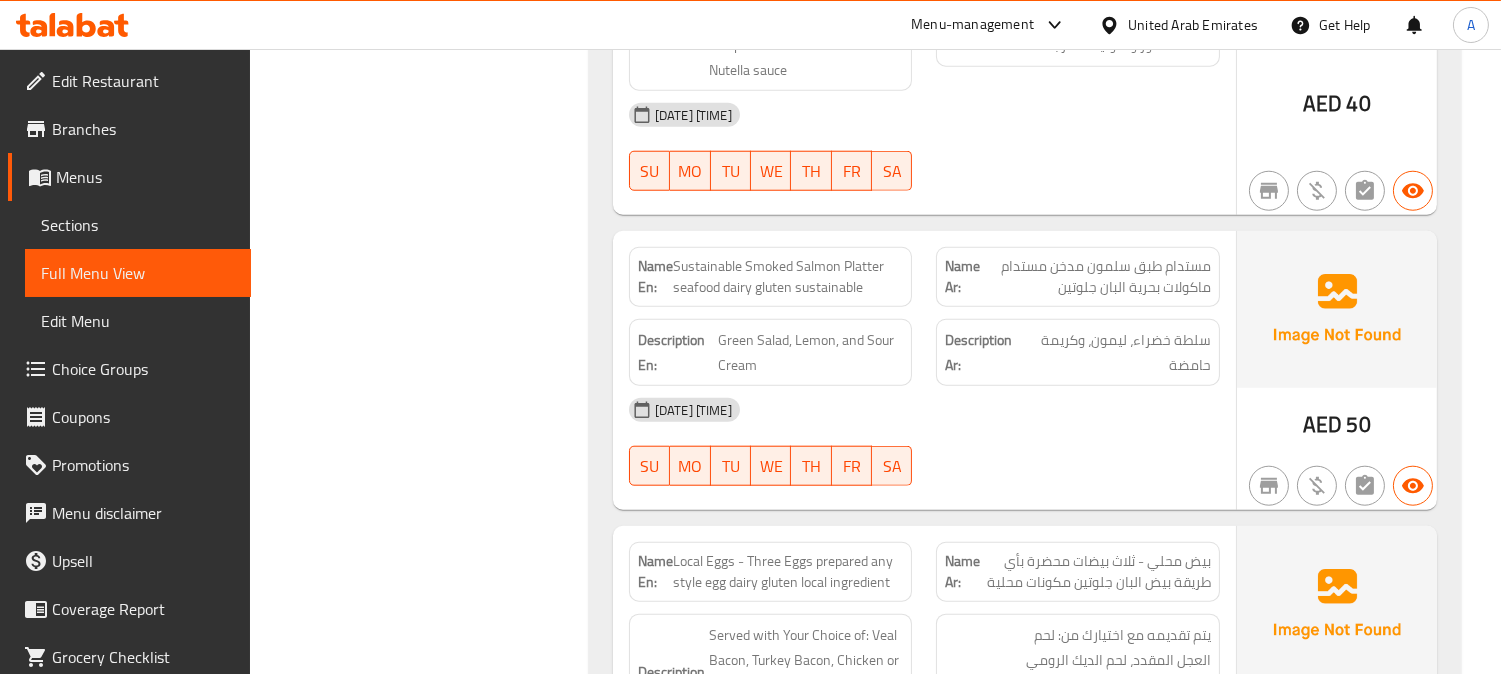 click on "Description En: Green Salad, Lemon, and Sour Cream" at bounding box center (771, 352) 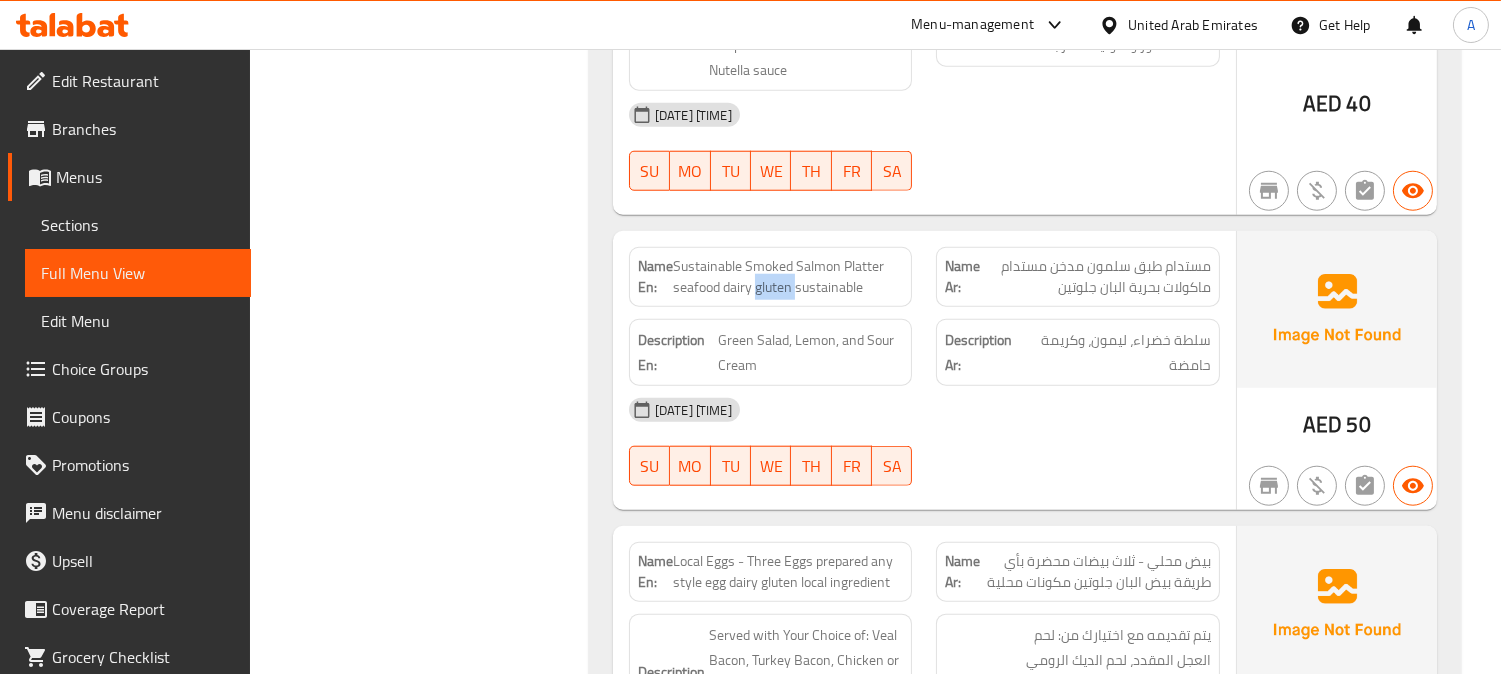 click on "Sustainable Smoked Salmon Platter seafood dairy gluten  sustainable" at bounding box center [788, 277] 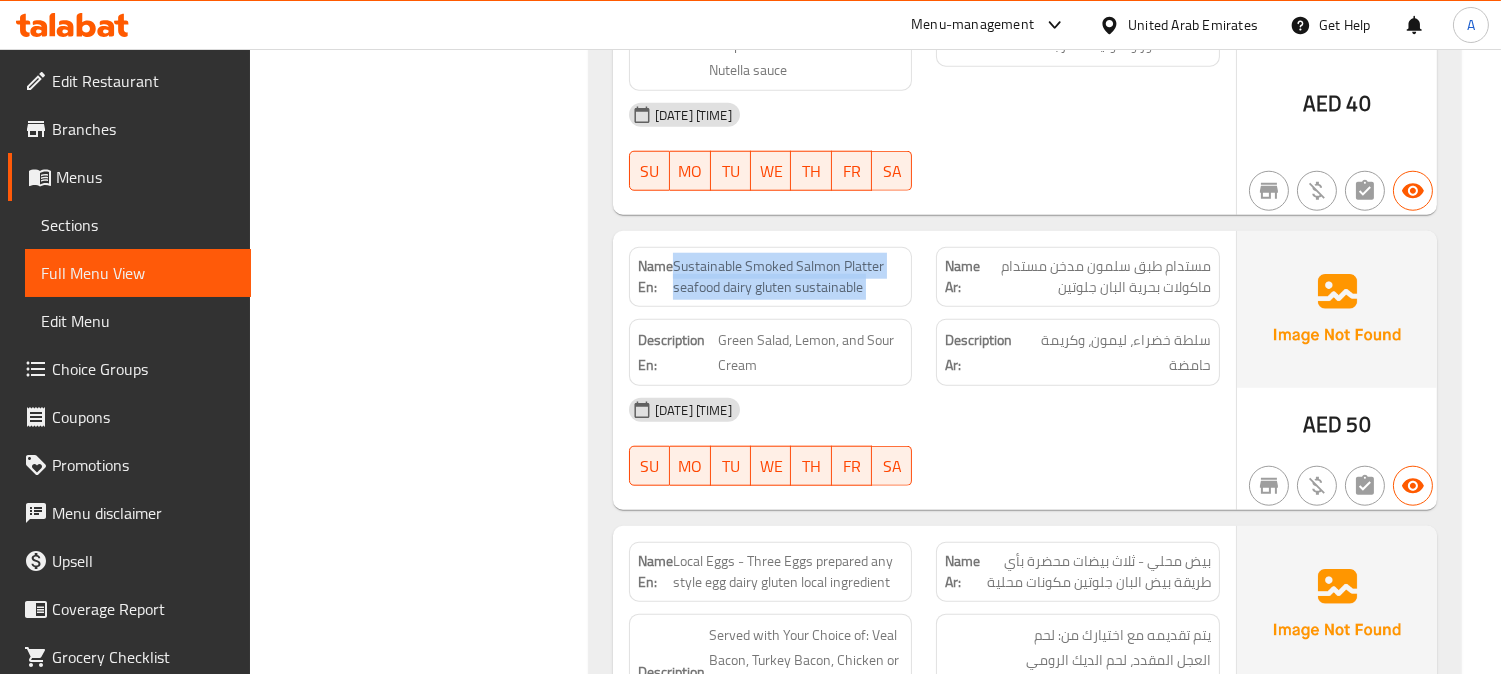 click on "Sustainable Smoked Salmon Platter seafood dairy gluten  sustainable" at bounding box center [788, 277] 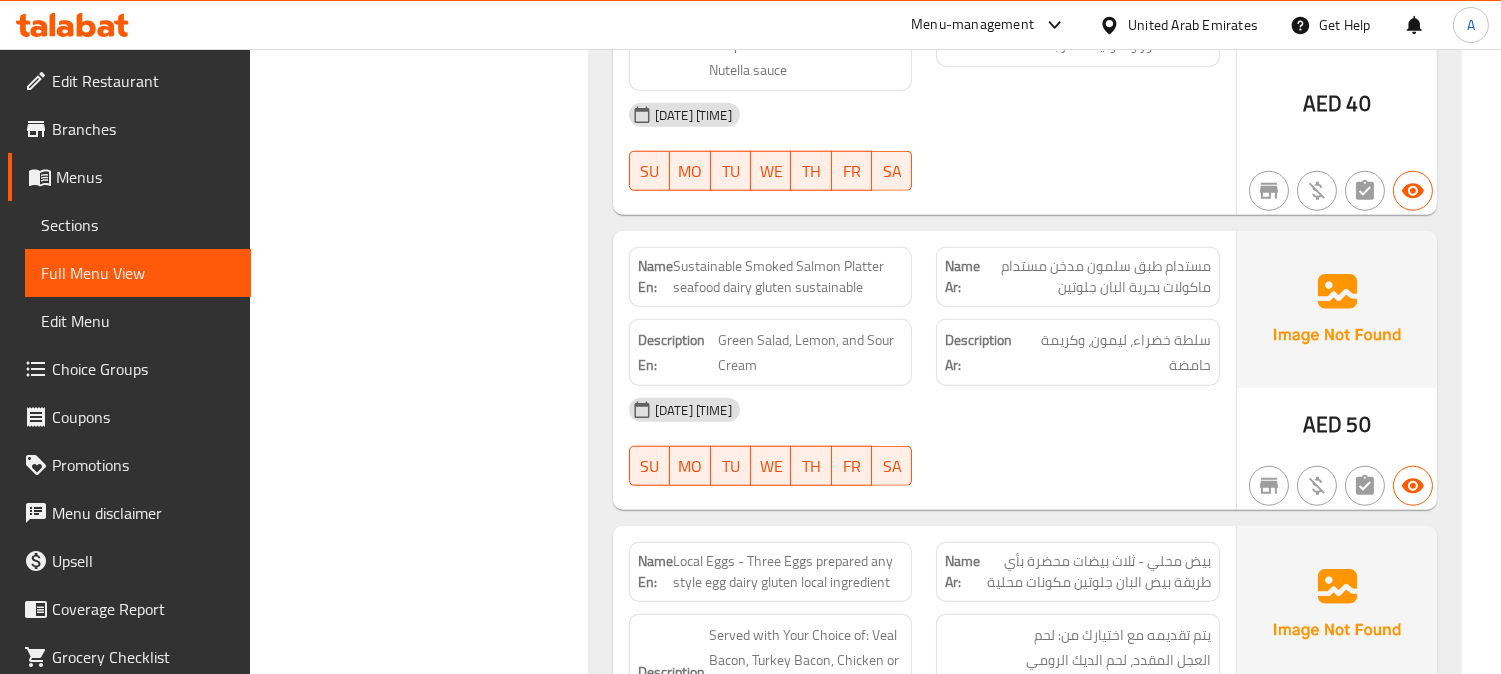 click on "03-08-2025 06:37 PM SU MO TU WE TH FR SA" at bounding box center [924, 442] 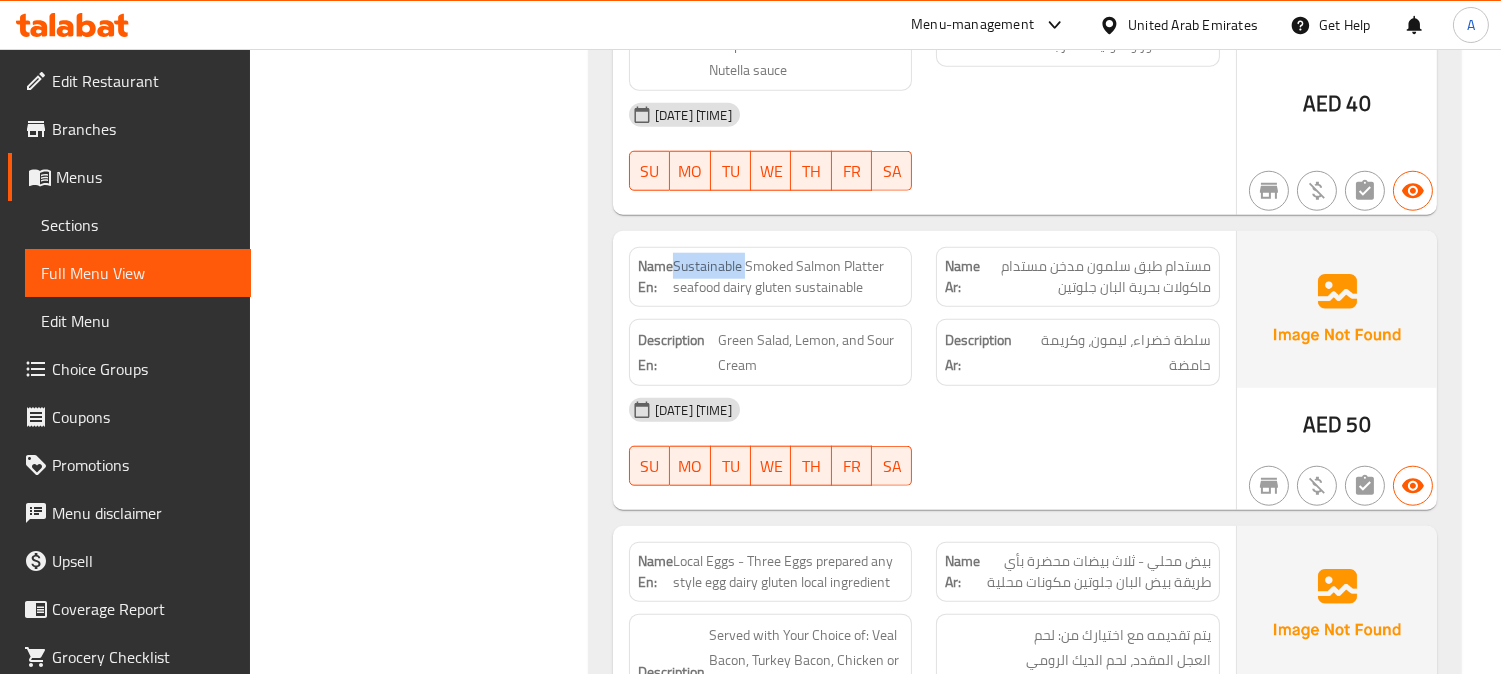 click on "Sustainable Smoked Salmon Platter seafood dairy gluten  sustainable" at bounding box center [788, 277] 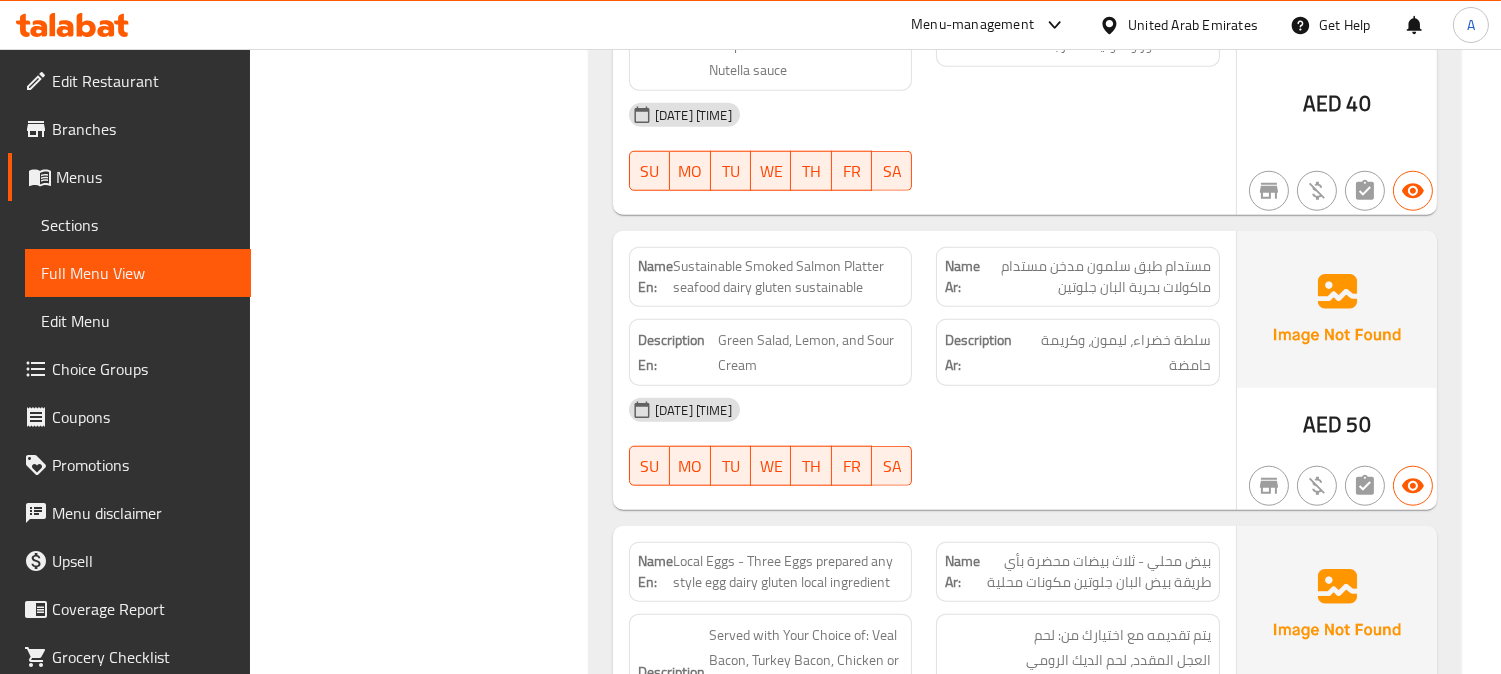 click on "03-08-2025 06:37 PM" at bounding box center (924, 410) 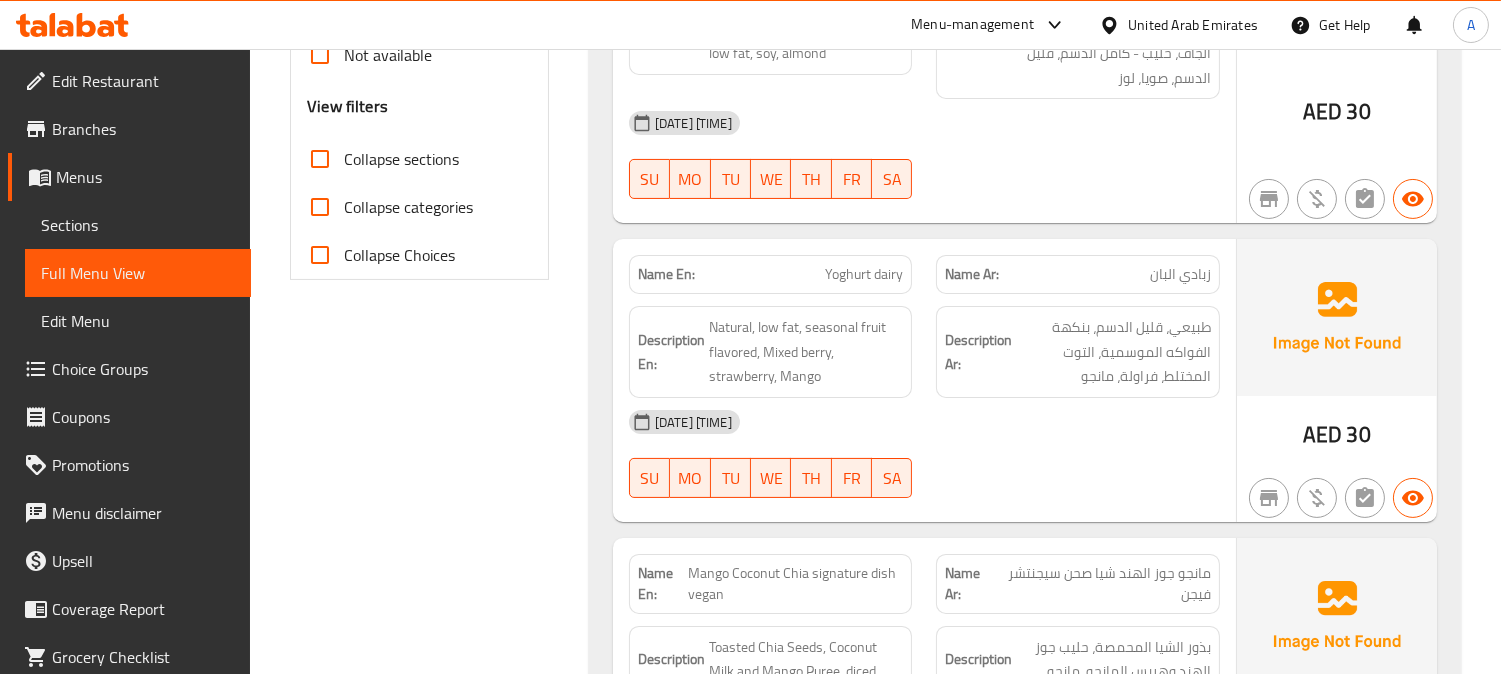 scroll, scrollTop: 0, scrollLeft: 0, axis: both 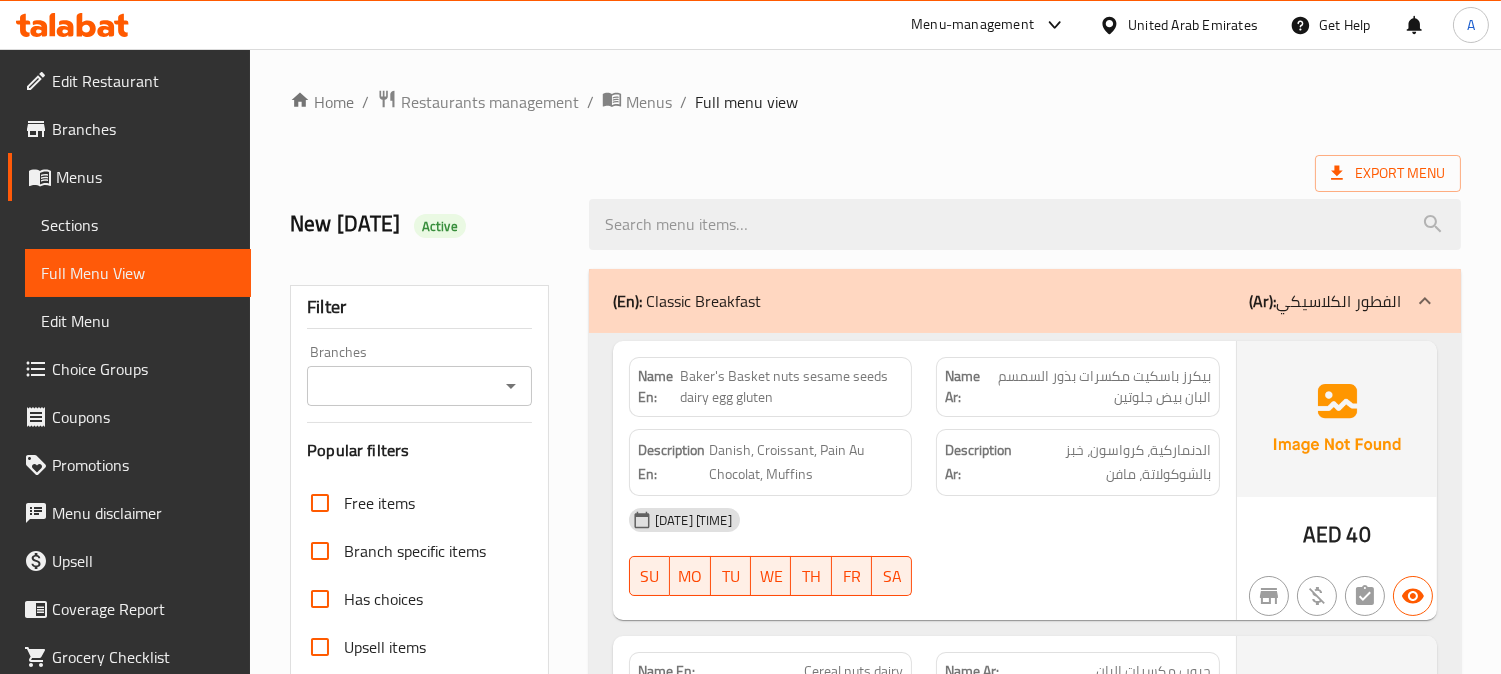 click on "(En):   Classic Breakfast (Ar): الفطور الكلاسيكي" at bounding box center (1007, 301) 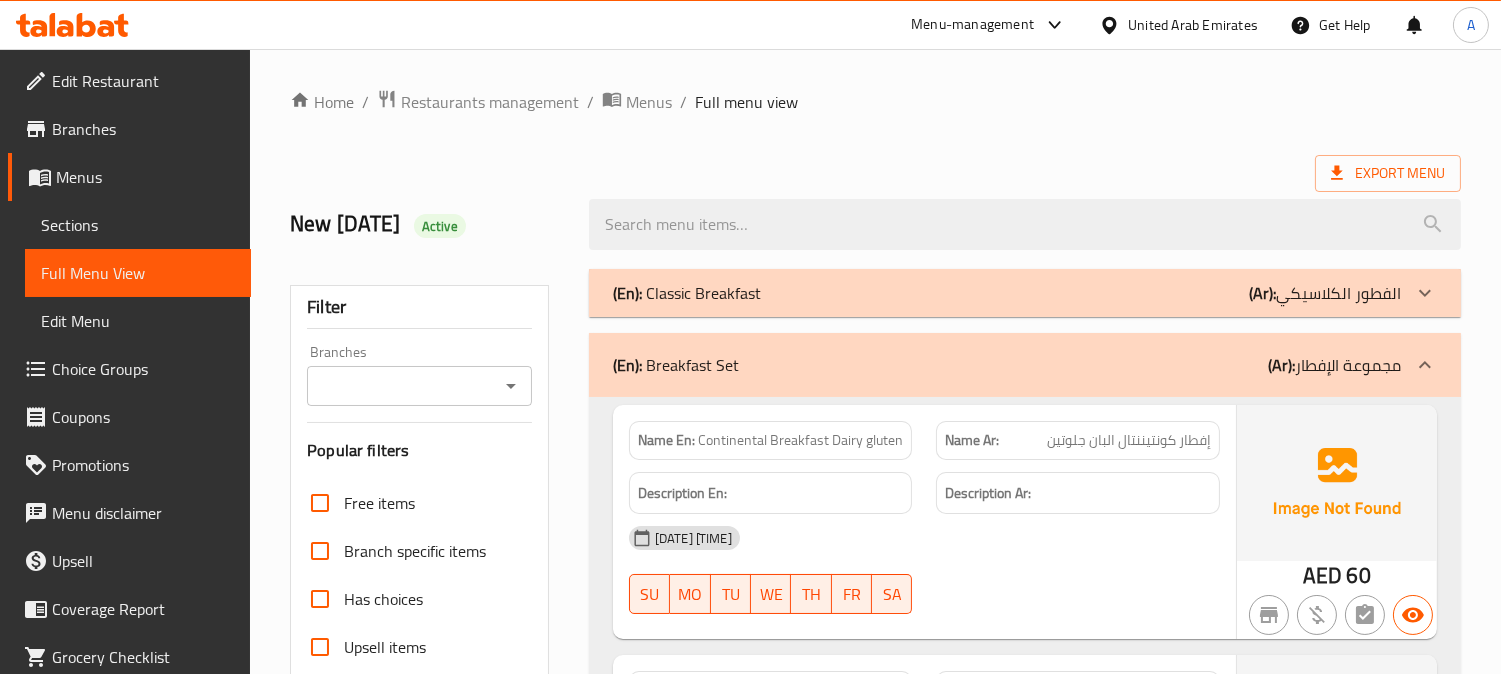 click on "(En):   Classic Breakfast (Ar): الفطور الكلاسيكي Name En: Baker's Basket nuts sesame seeds dairy egg gluten Name Ar: بيكرز باسكيت مكسرات بذور السمسم البان بيض جلوتين Description En: Danish, Croissant, Pain Au Chocolat, Muffins Description Ar: الدنماركية، كرواسون، خبز بالشوكولاتة، مافن 03-08-2025 06:37 PM SU MO TU WE TH FR SA AED 40 Name En: Cereal nuts dairy Name Ar: حبوب مكسرات البان Description En: Special K, All-bran, Rice Krispies, Cornflakes, Coco Pops, Alpen Dry Roasted Muesli, Milk - whole, low fat, soy, almond Description Ar: سبيشل ك، أول بران، رايس كريسبيز، كورن فليكس، كوكو بوبس، موسلي ألبن المحمص الجاف، حليب - كامل الدسم، قليل الدسم، صويا، لوز 03-08-2025 06:37 PM SU MO TU WE TH FR SA AED 30 Name En: Yoghurt dairy Name Ar: زبادي البان Description En: Description Ar: 03-08-2025 06:37 PM" at bounding box center [1025, 24625] 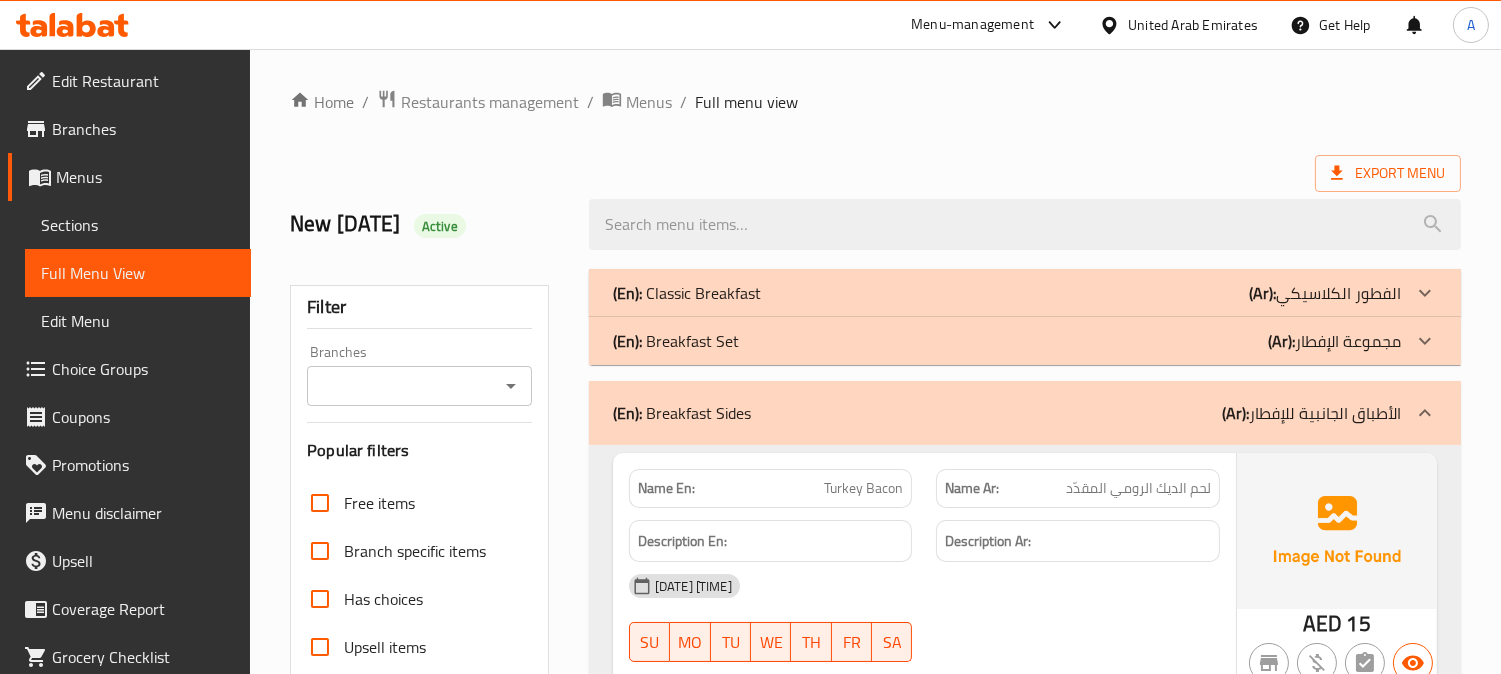 drag, startPoint x: 1218, startPoint y: 203, endPoint x: 1225, endPoint y: 176, distance: 27.89265 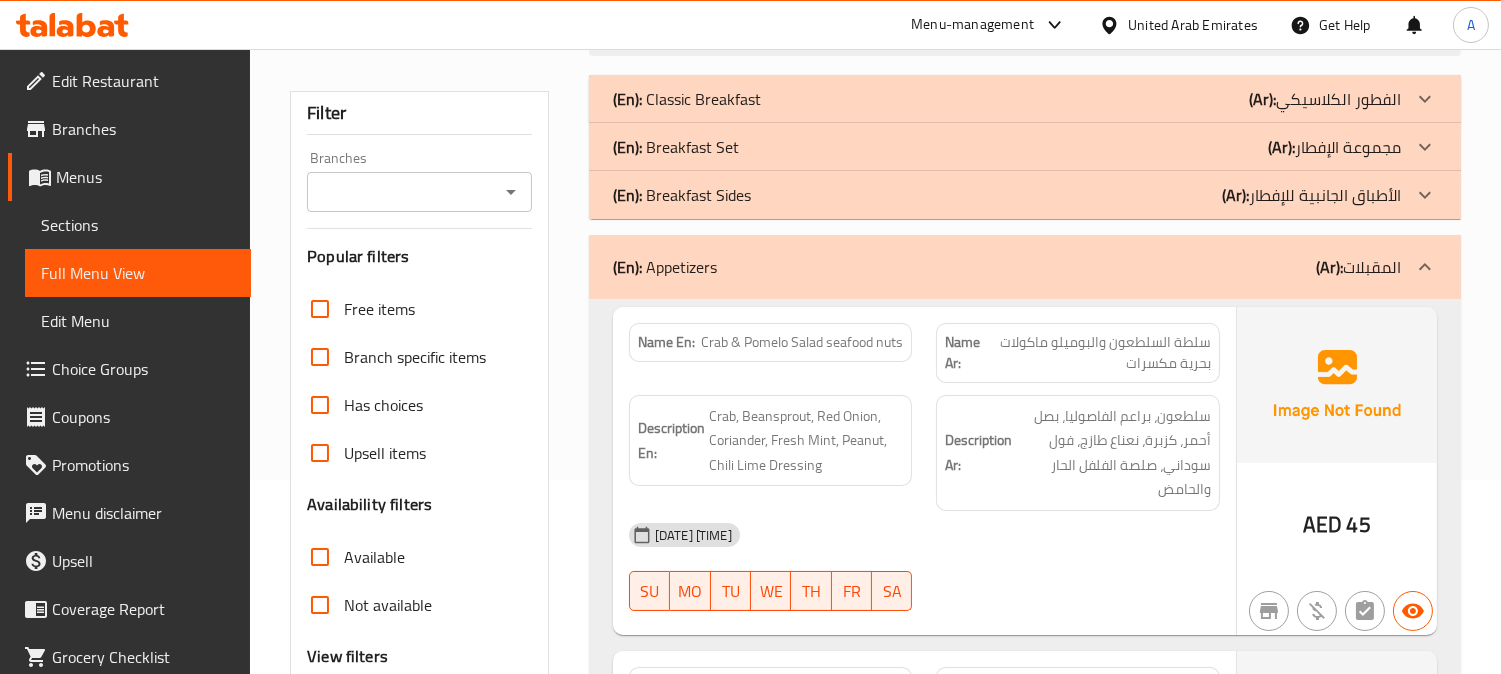 scroll, scrollTop: 222, scrollLeft: 0, axis: vertical 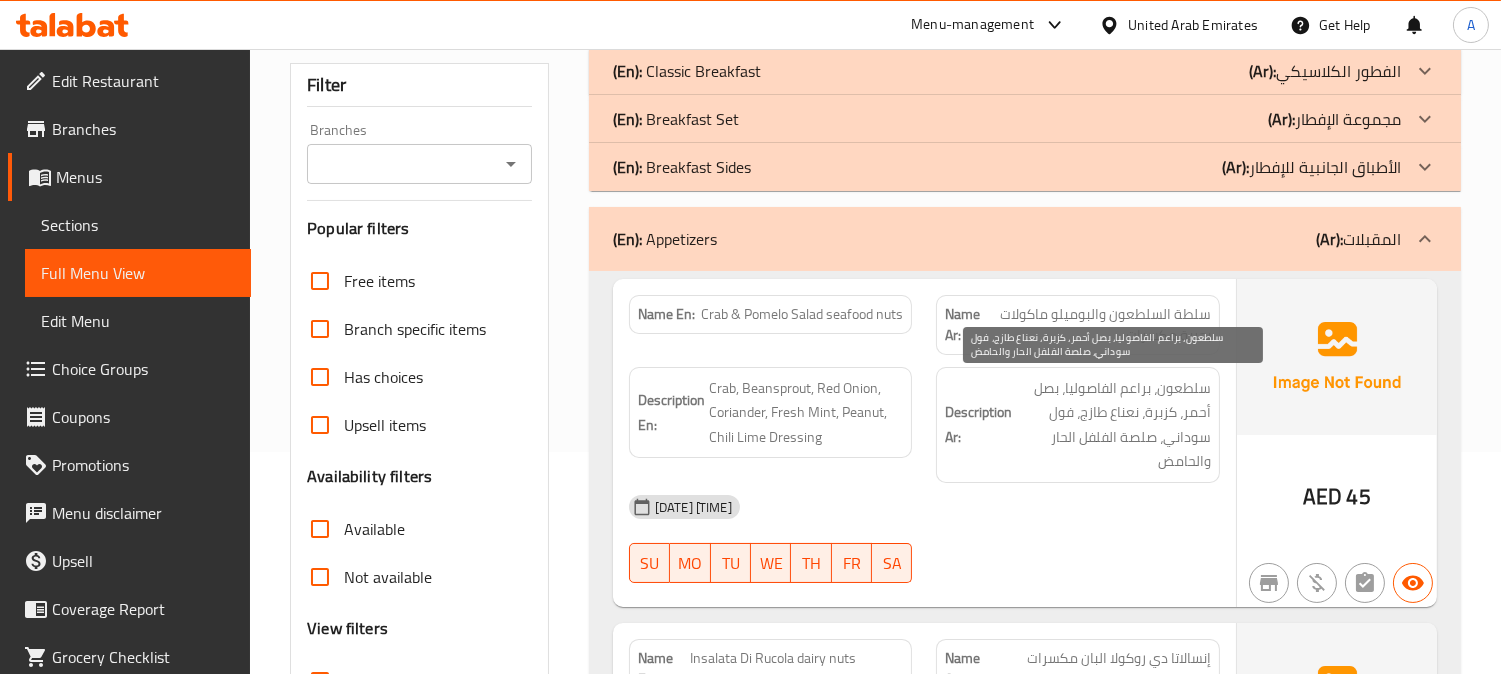 click on "سلطعون، براعم الفاصوليا، بصل أحمر، كزبرة، نعناع طازج، فول سوداني، صلصة الفلفل الحار والحامض" at bounding box center (1113, 425) 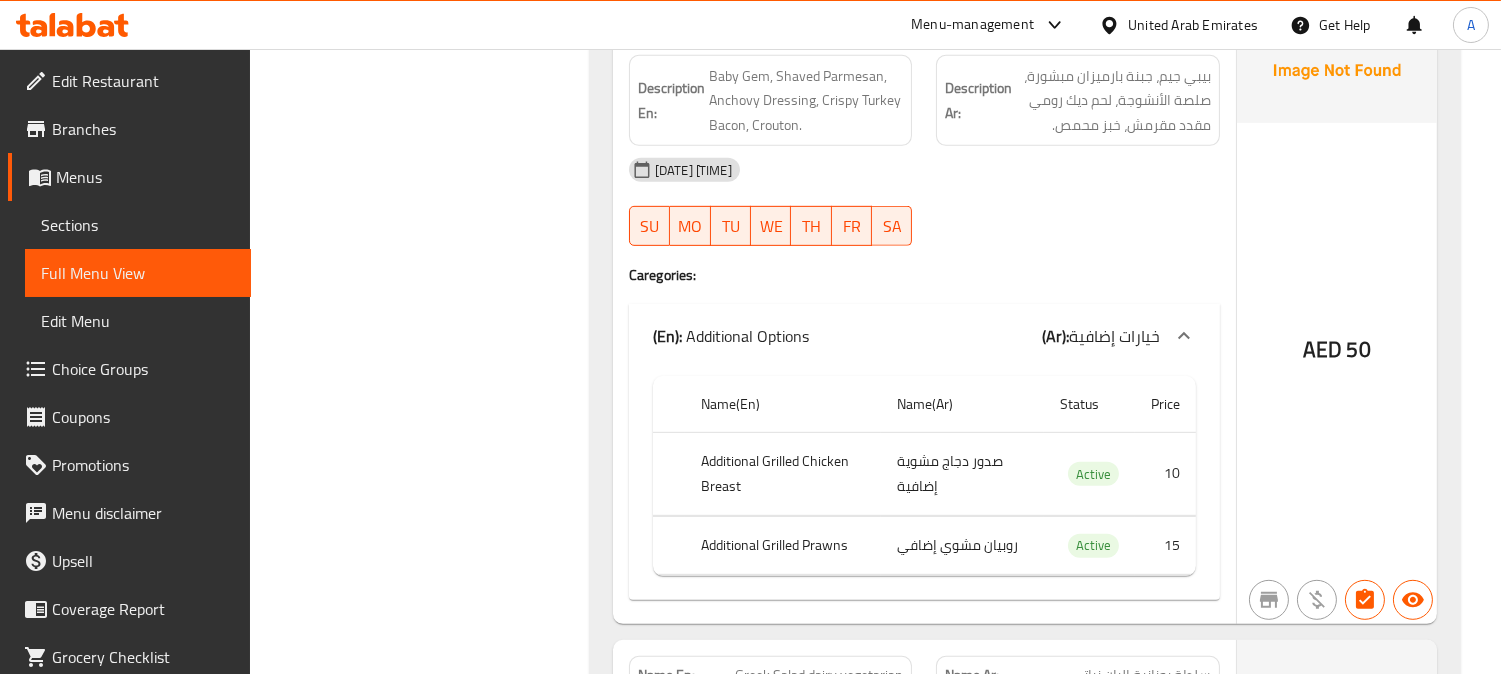 scroll, scrollTop: 7523, scrollLeft: 0, axis: vertical 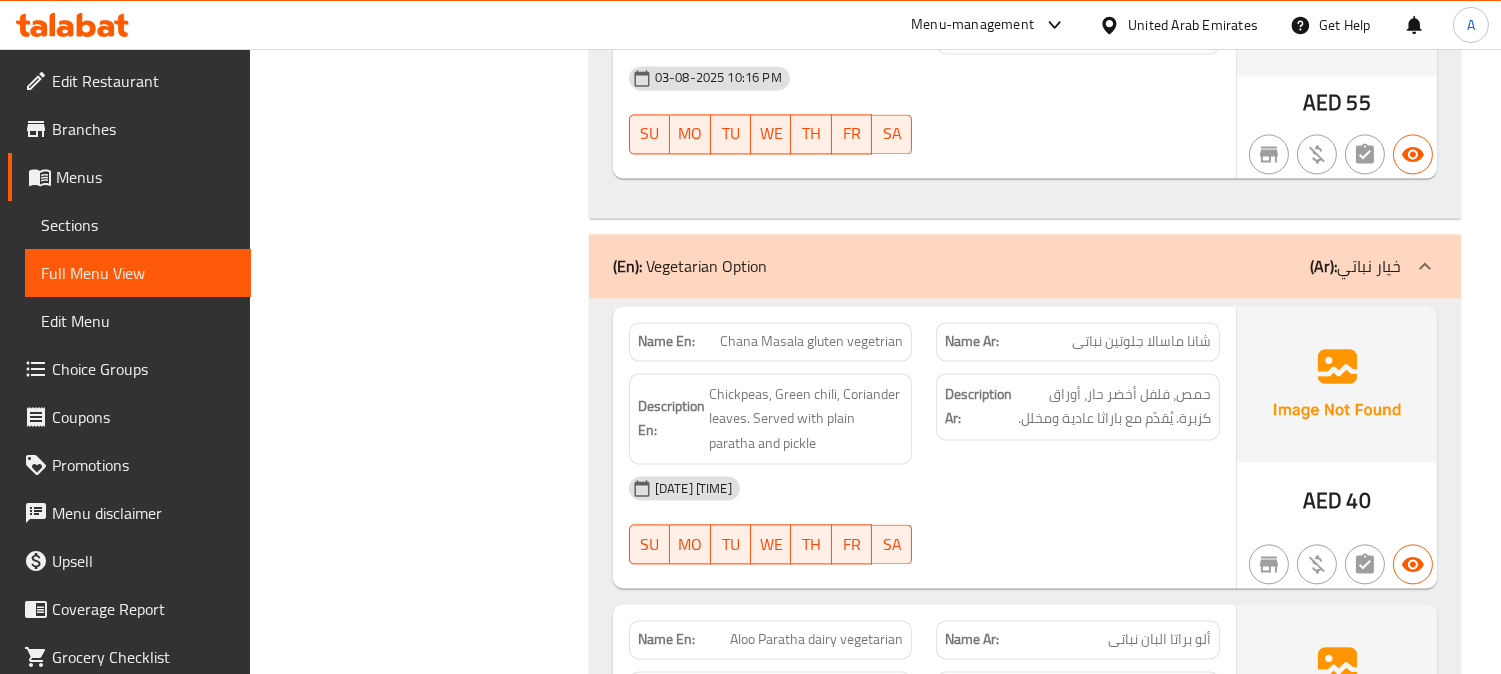 click on "03-08-2025 06:37 PM" at bounding box center (924, -6905) 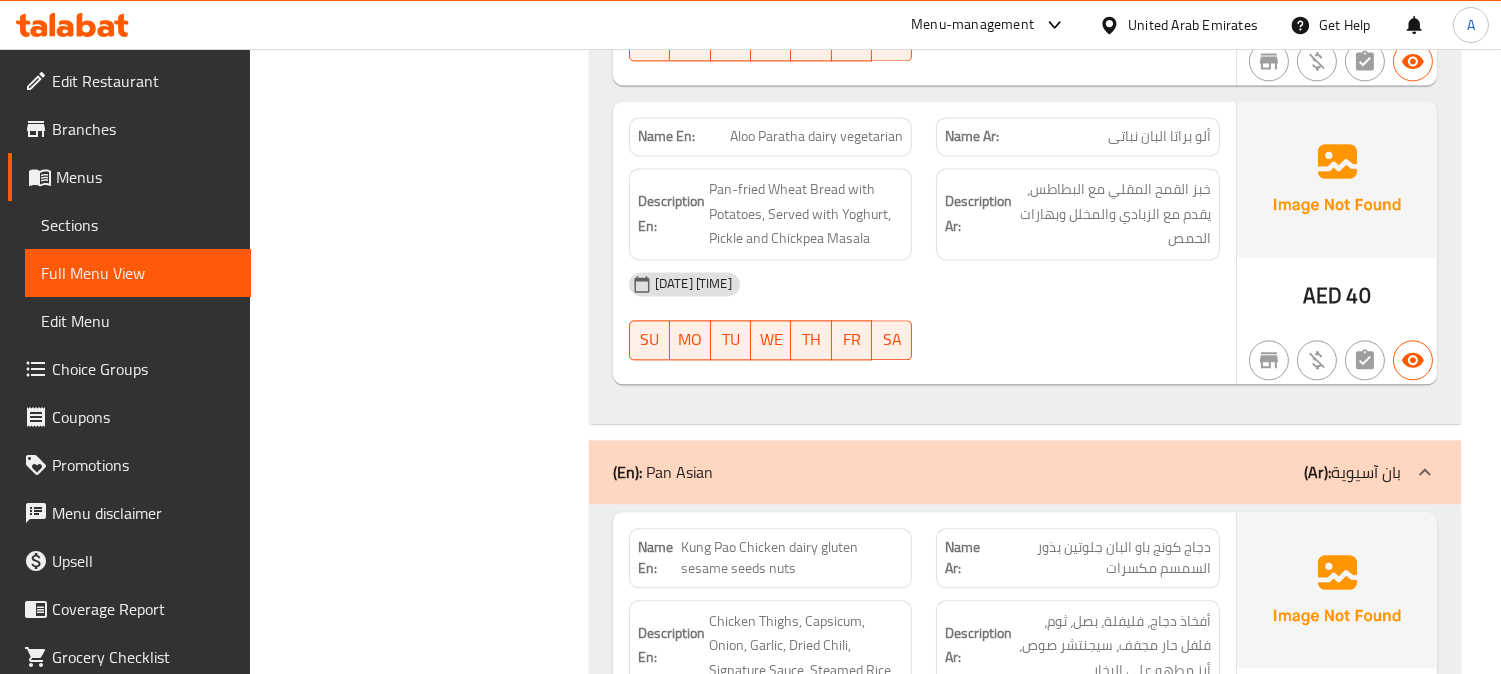 scroll, scrollTop: 8190, scrollLeft: 0, axis: vertical 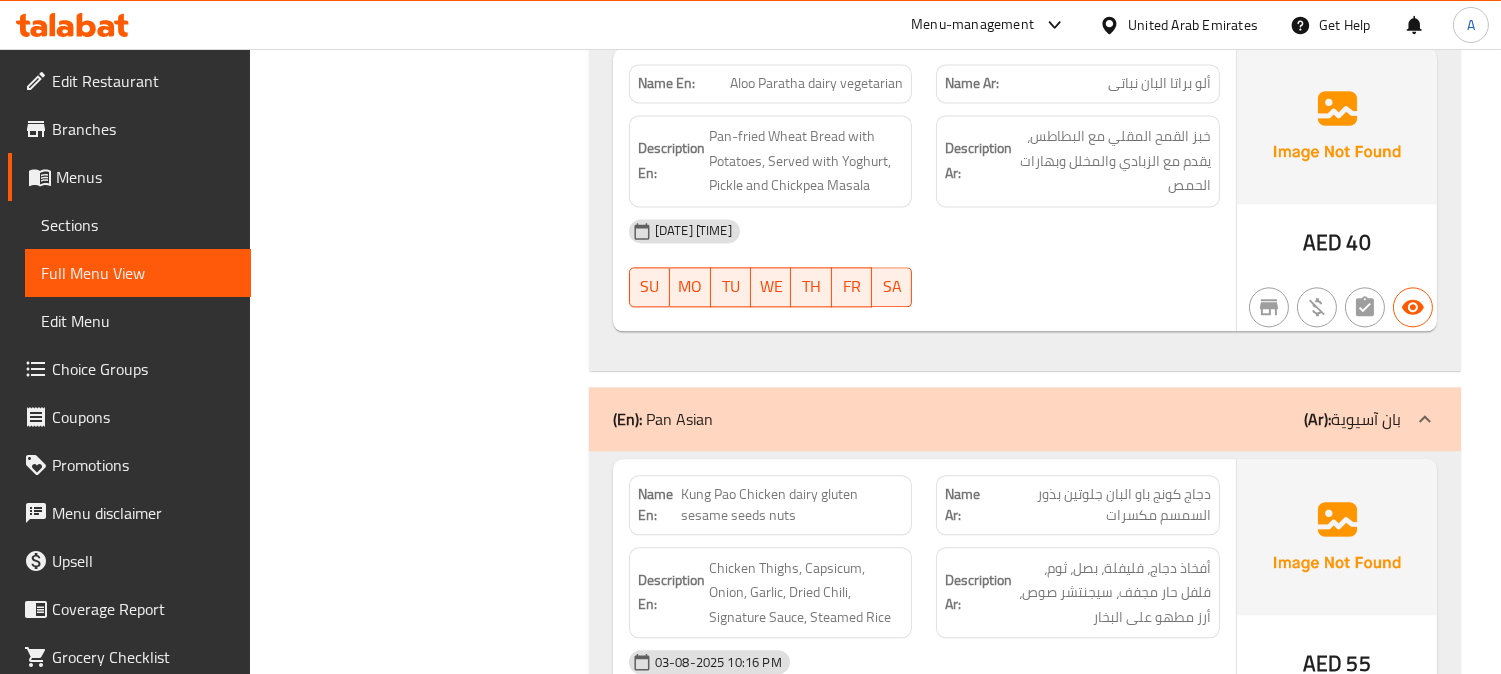 click on "Filter Branches Branches Popular filters Free items Branch specific items Has choices Upsell items Availability filters Available Not available View filters Collapse sections Collapse categories Collapse Choices" at bounding box center [427, 14976] 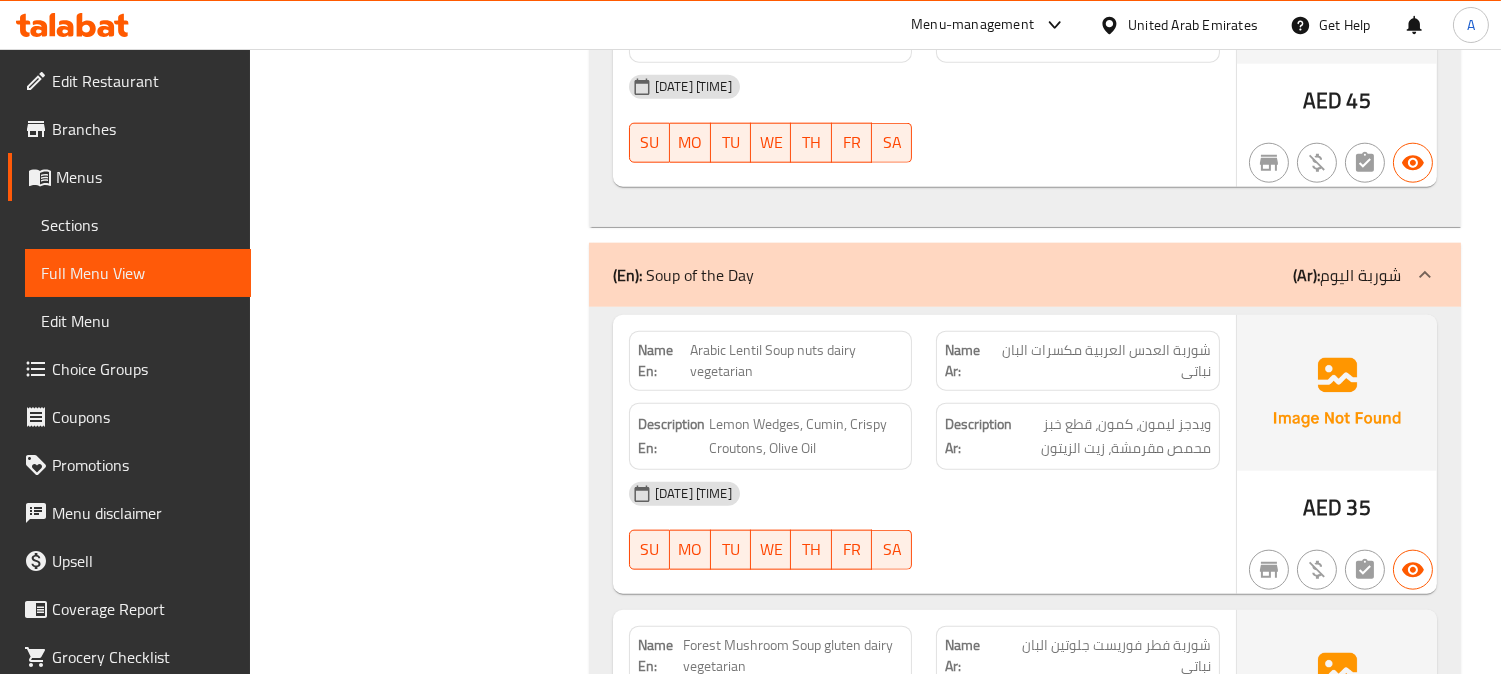 scroll, scrollTop: 4173, scrollLeft: 0, axis: vertical 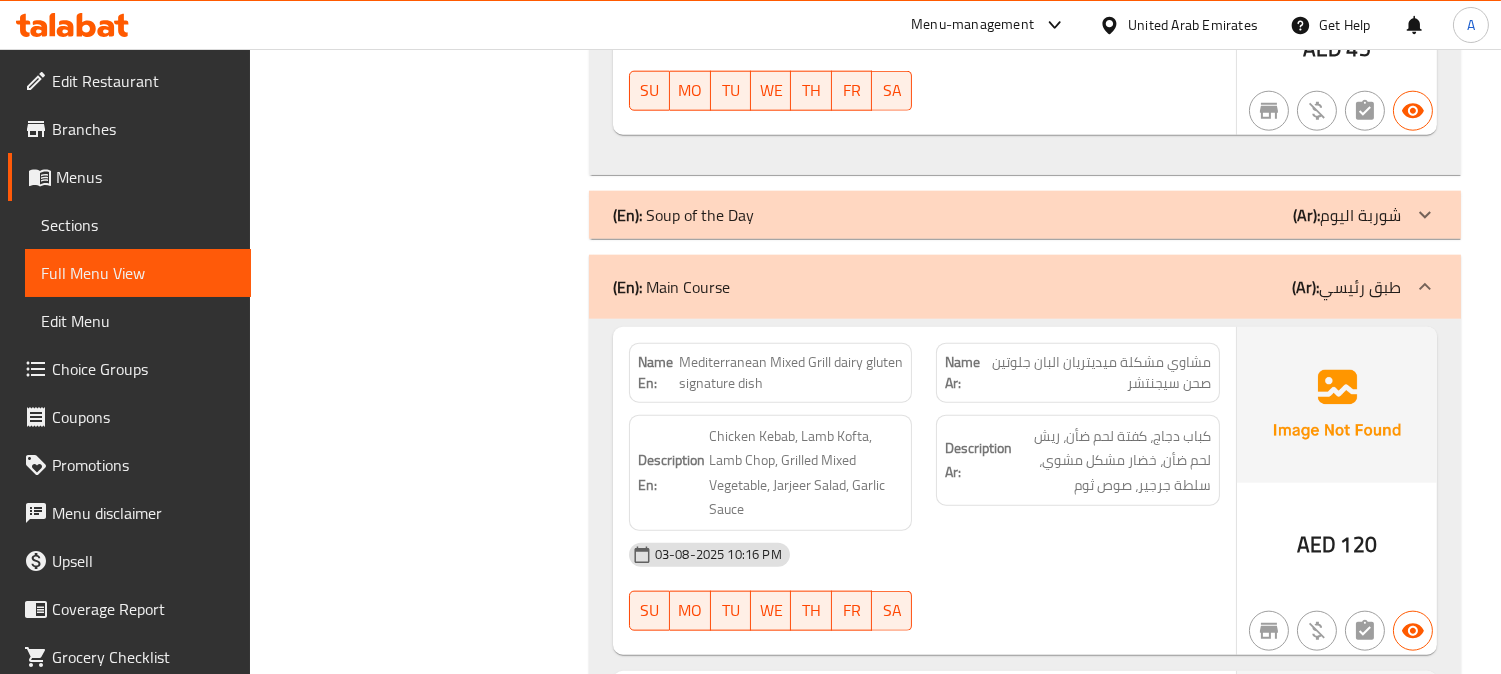 click on "(En):   Soup of the Day (Ar): شوربة اليوم" at bounding box center (1007, -3880) 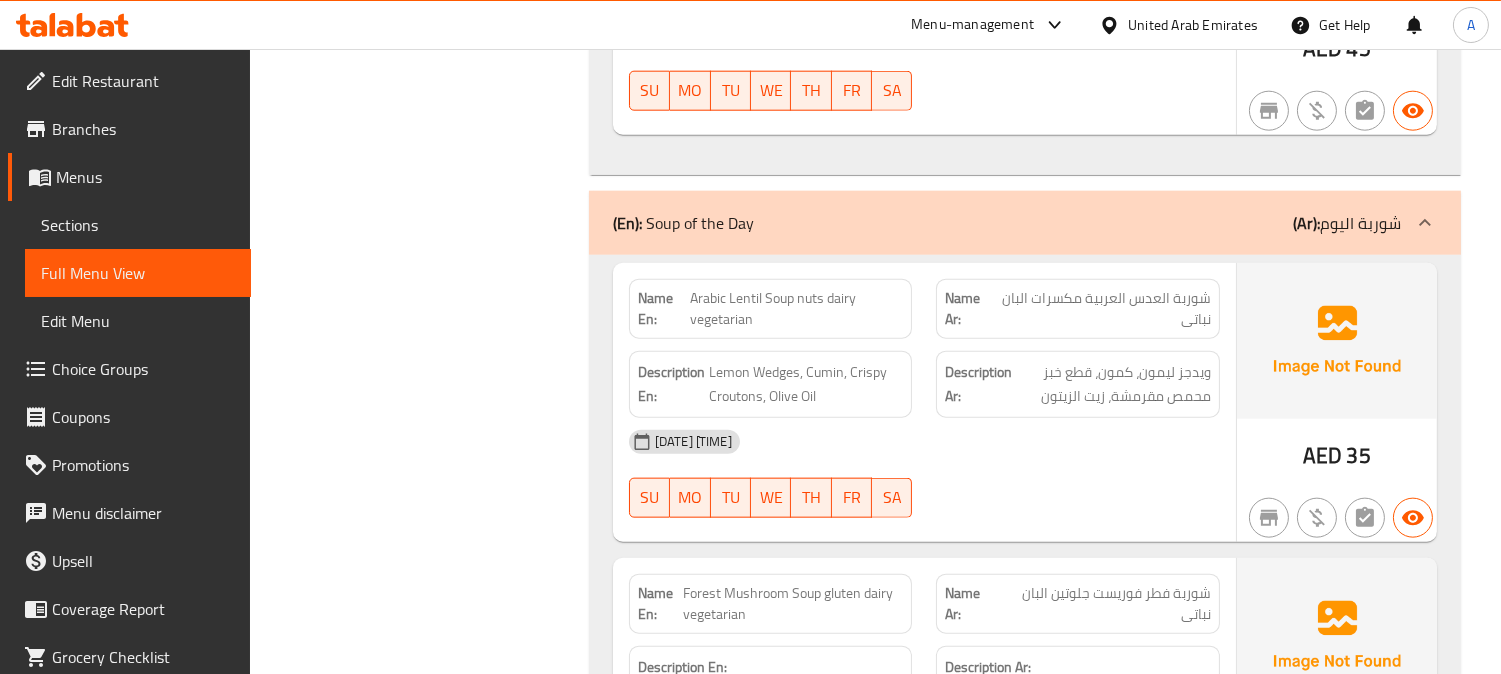 click on "ويدجز ليمون، كمون، قطع خبز محمص مقرمشة، زيت الزيتون" at bounding box center [1113, -3526] 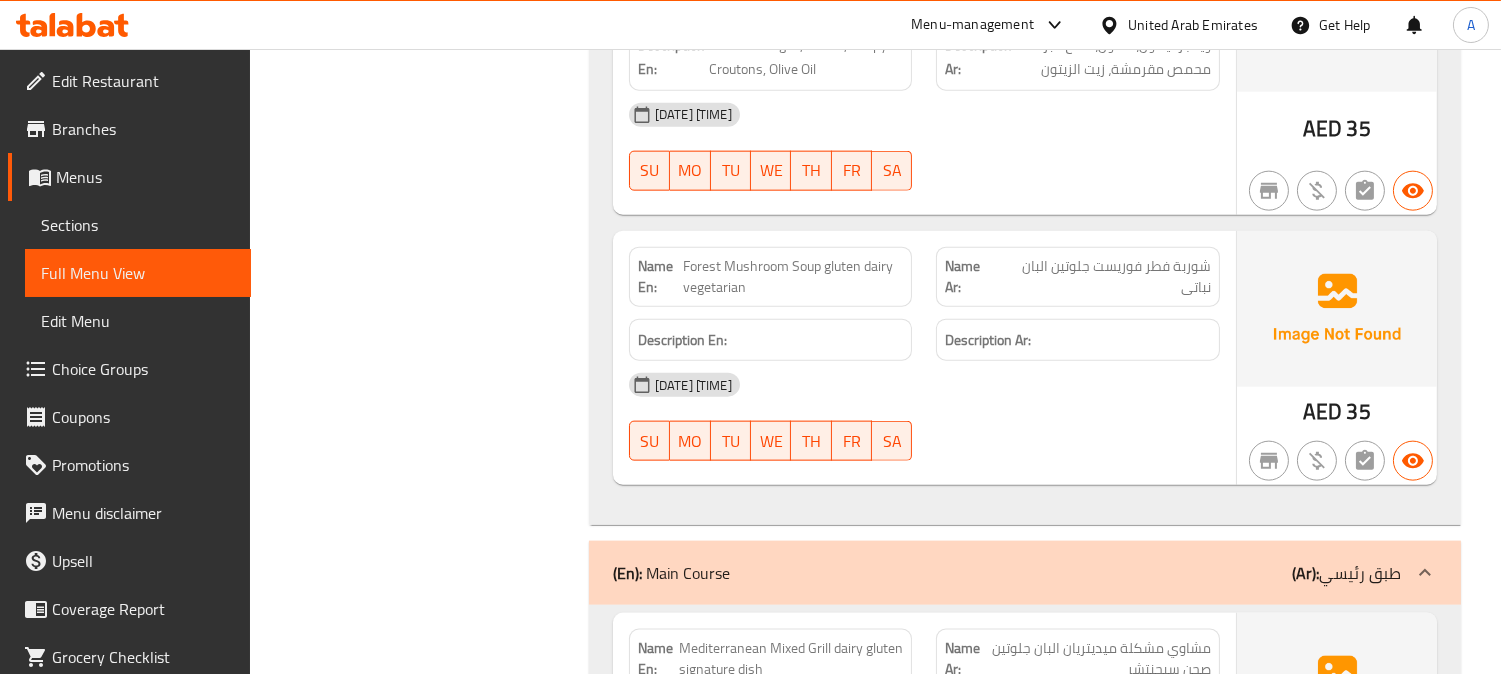scroll, scrollTop: 4506, scrollLeft: 0, axis: vertical 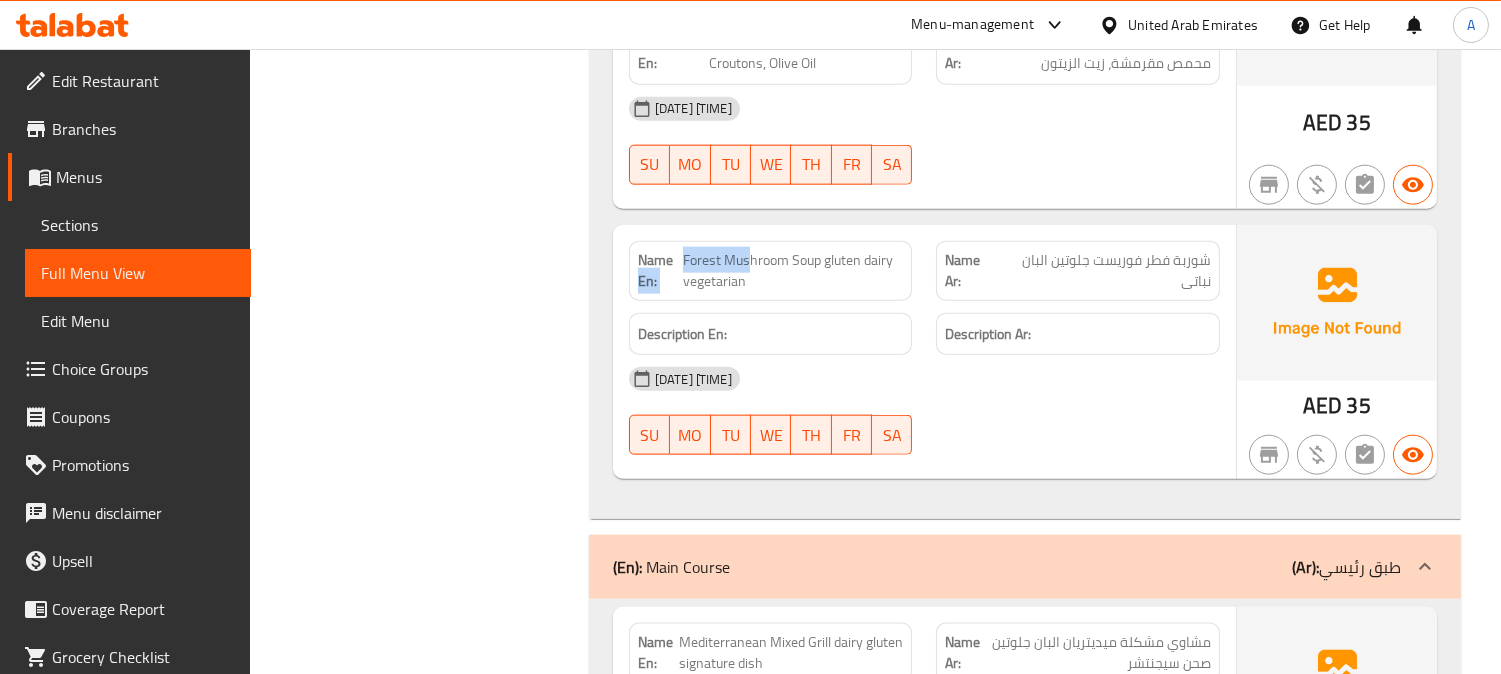 drag, startPoint x: 673, startPoint y: 261, endPoint x: 753, endPoint y: 254, distance: 80.305664 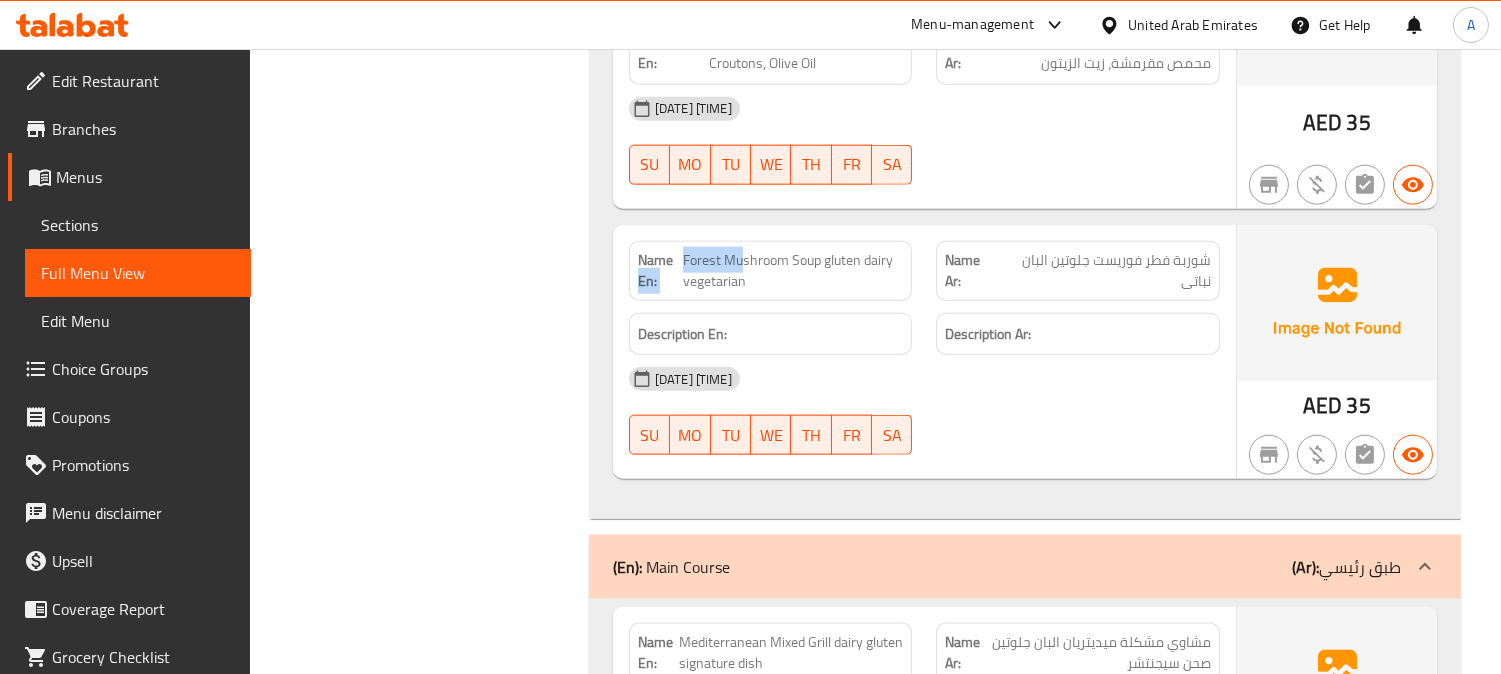 drag, startPoint x: 680, startPoint y: 257, endPoint x: 744, endPoint y: 256, distance: 64.00781 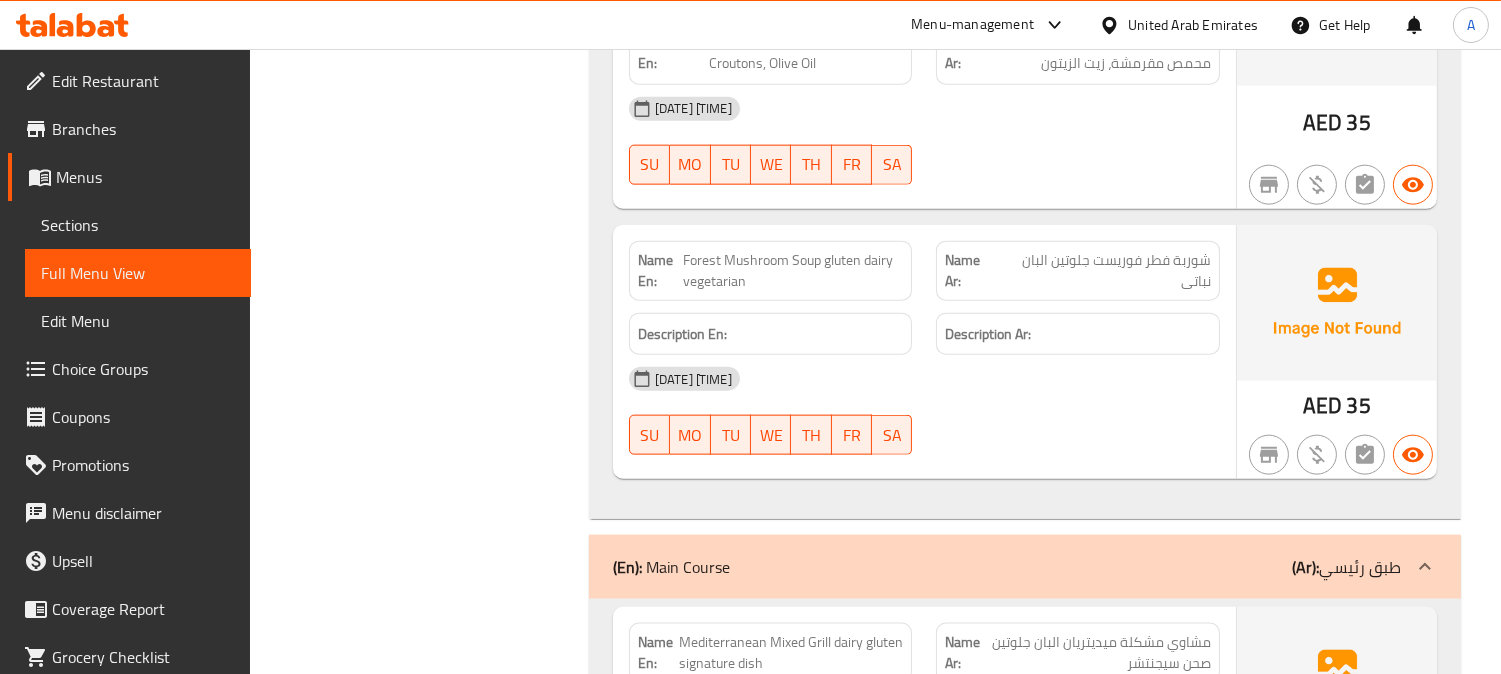 click on "Forest Mushroom Soup gluten dairy vegetarian" at bounding box center [796, -3615] 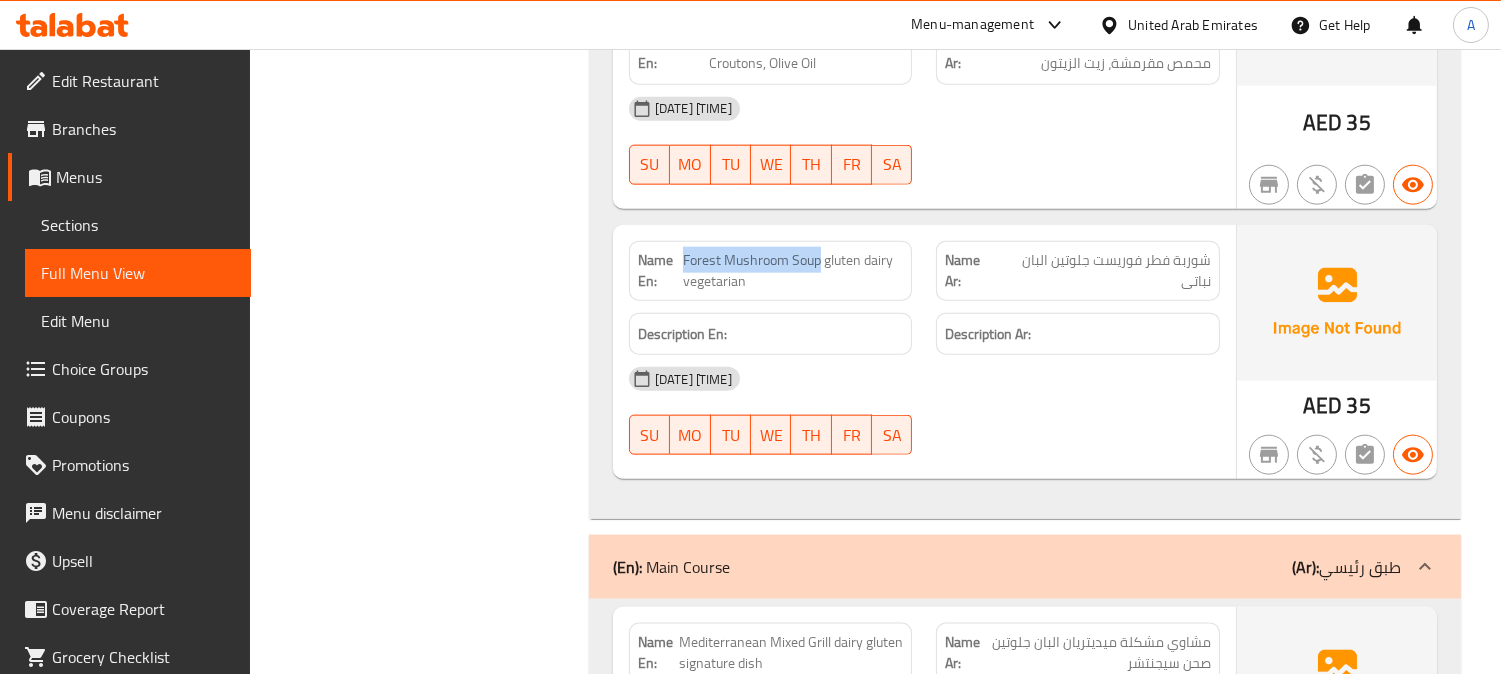 drag, startPoint x: 684, startPoint y: 257, endPoint x: 817, endPoint y: 253, distance: 133.06013 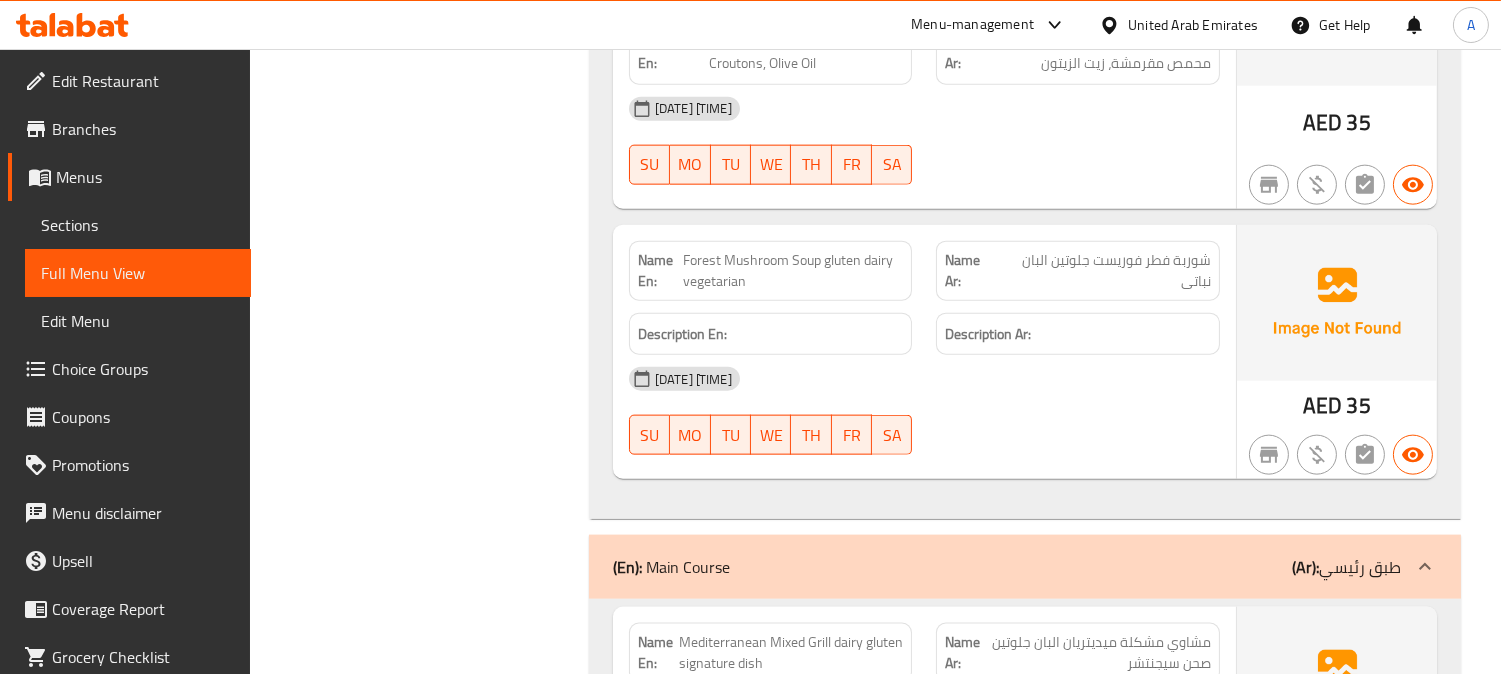 click on "03-08-2025 06:37 PM" at bounding box center [924, -3458] 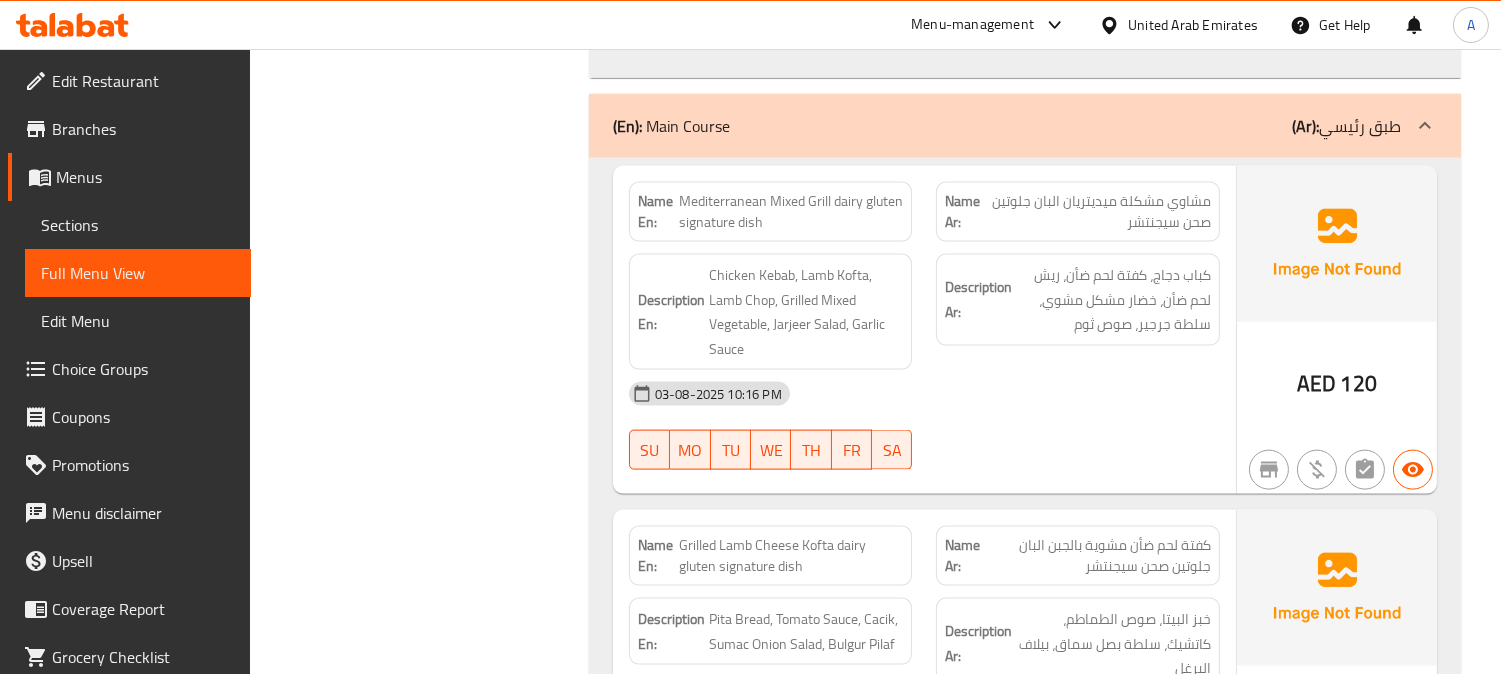 scroll, scrollTop: 4951, scrollLeft: 0, axis: vertical 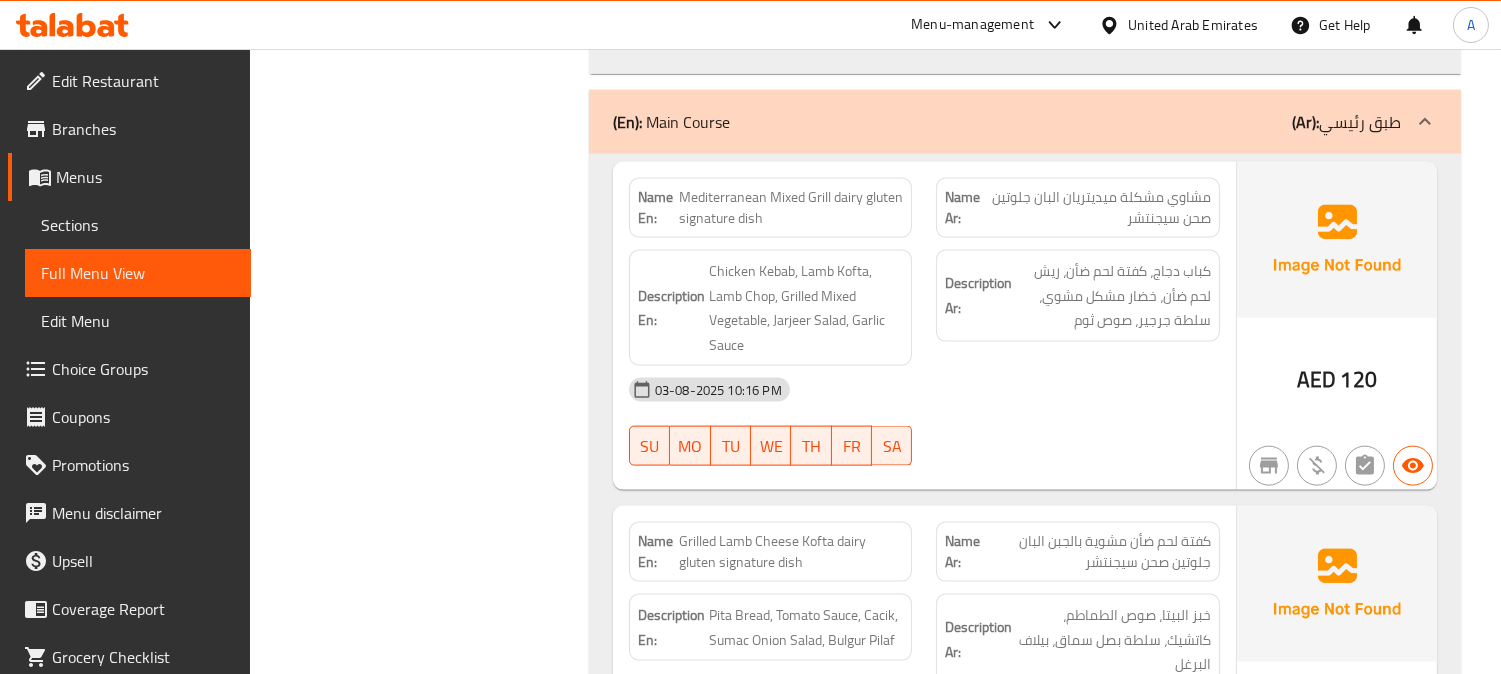 click on "03-08-2025 10:16 PM SU MO TU WE TH FR SA" at bounding box center (924, -4190) 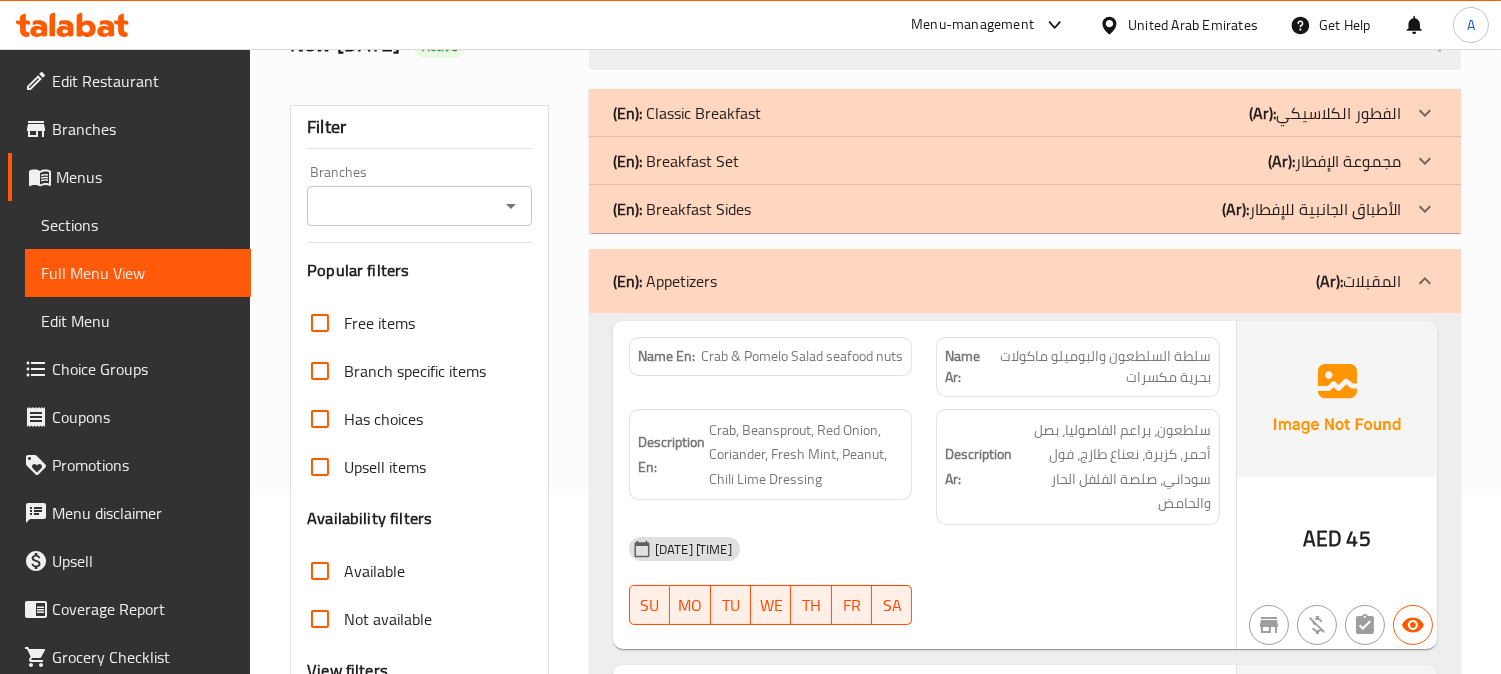 scroll, scrollTop: 312, scrollLeft: 0, axis: vertical 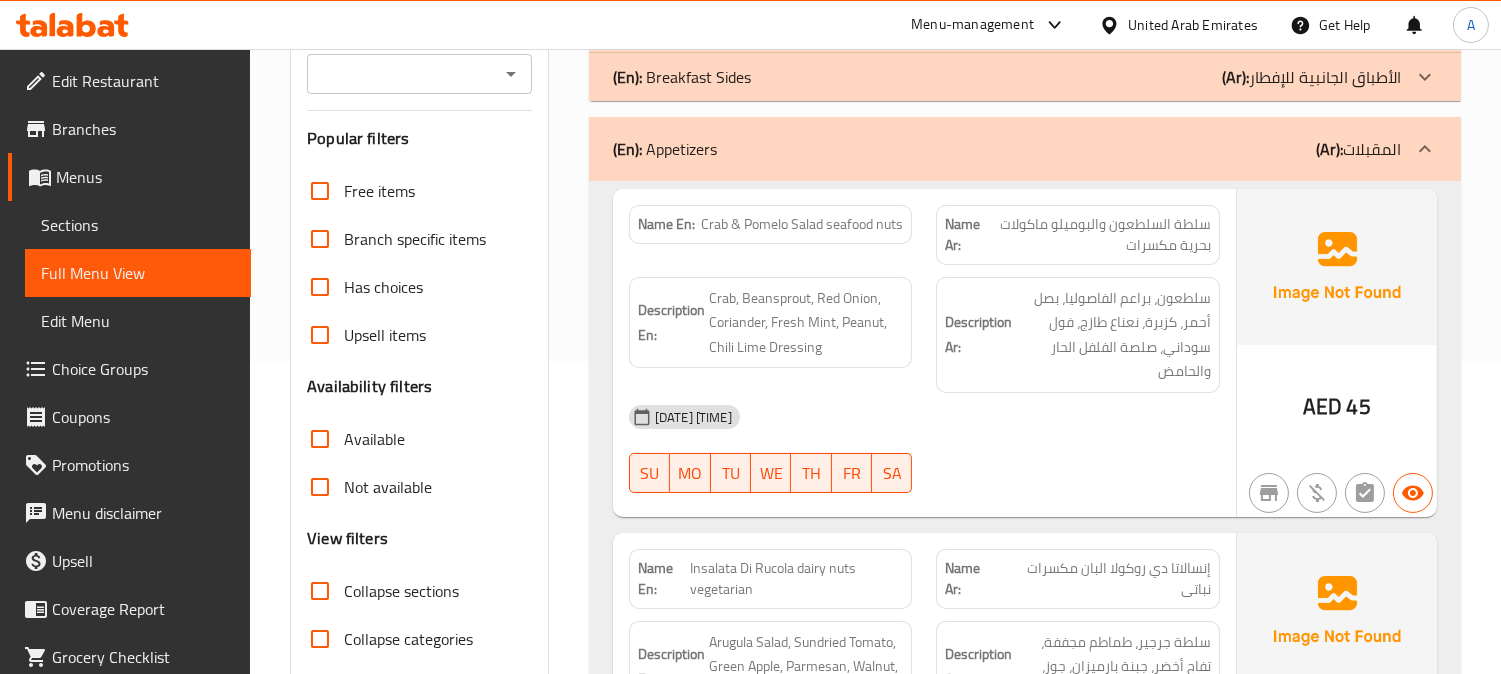 click on "03-08-2025 06:37 PM" at bounding box center [924, 417] 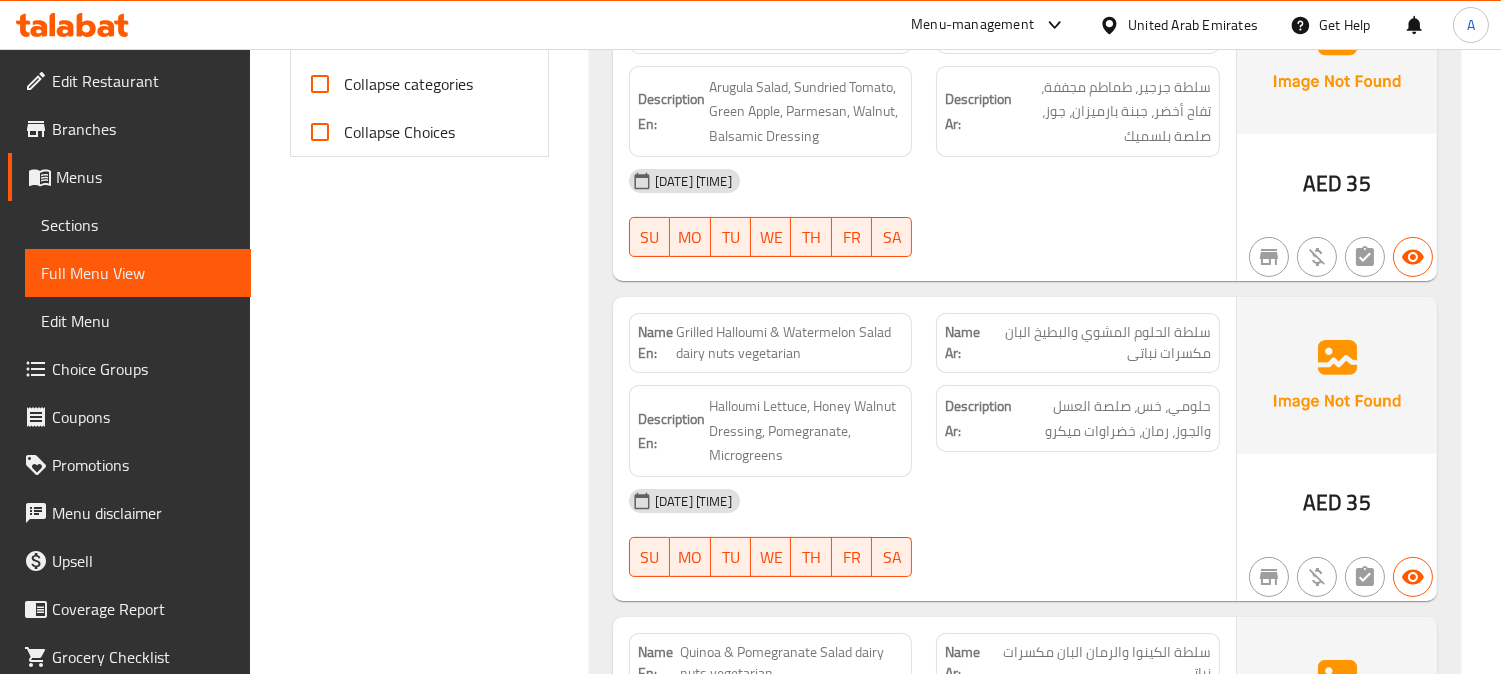 scroll, scrollTop: 978, scrollLeft: 0, axis: vertical 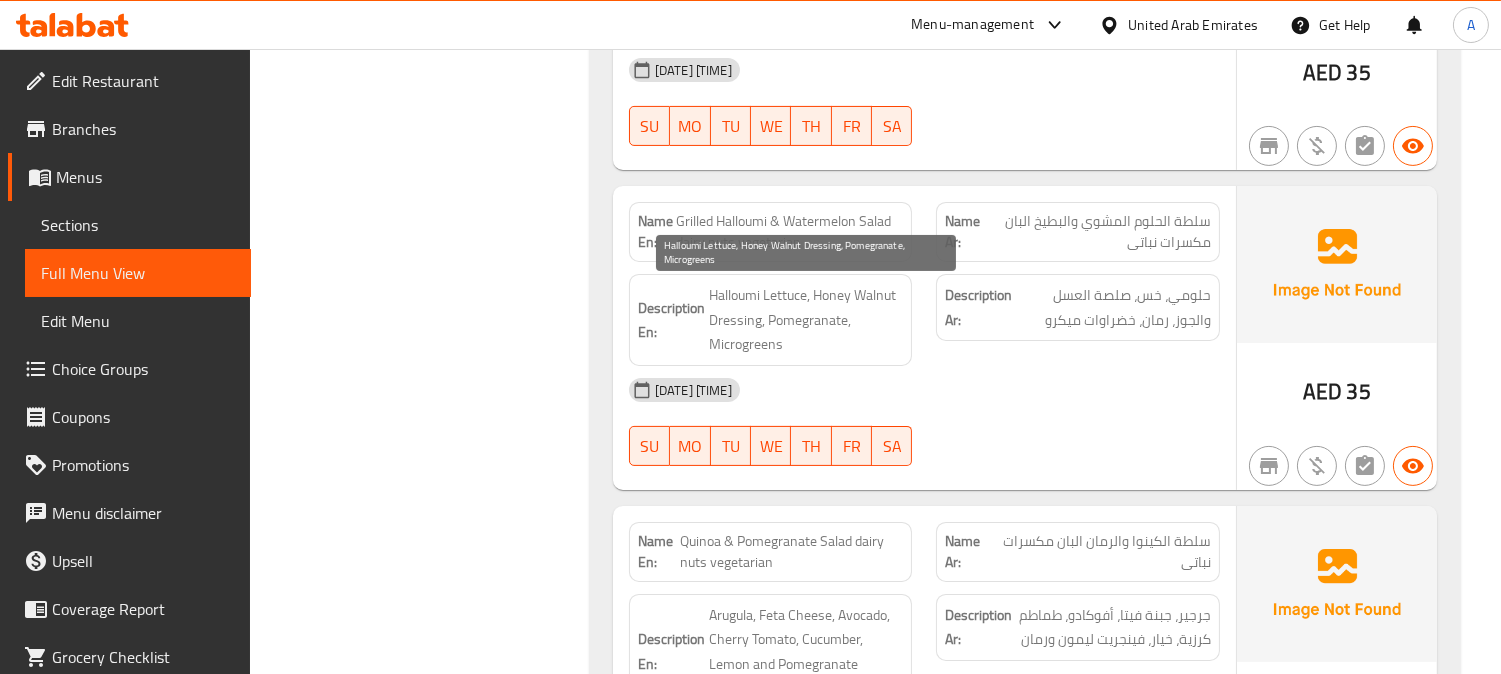 click on "Halloumi Lettuce, Honey Walnut Dressing, Pomegranate, Microgreens" at bounding box center [806, 320] 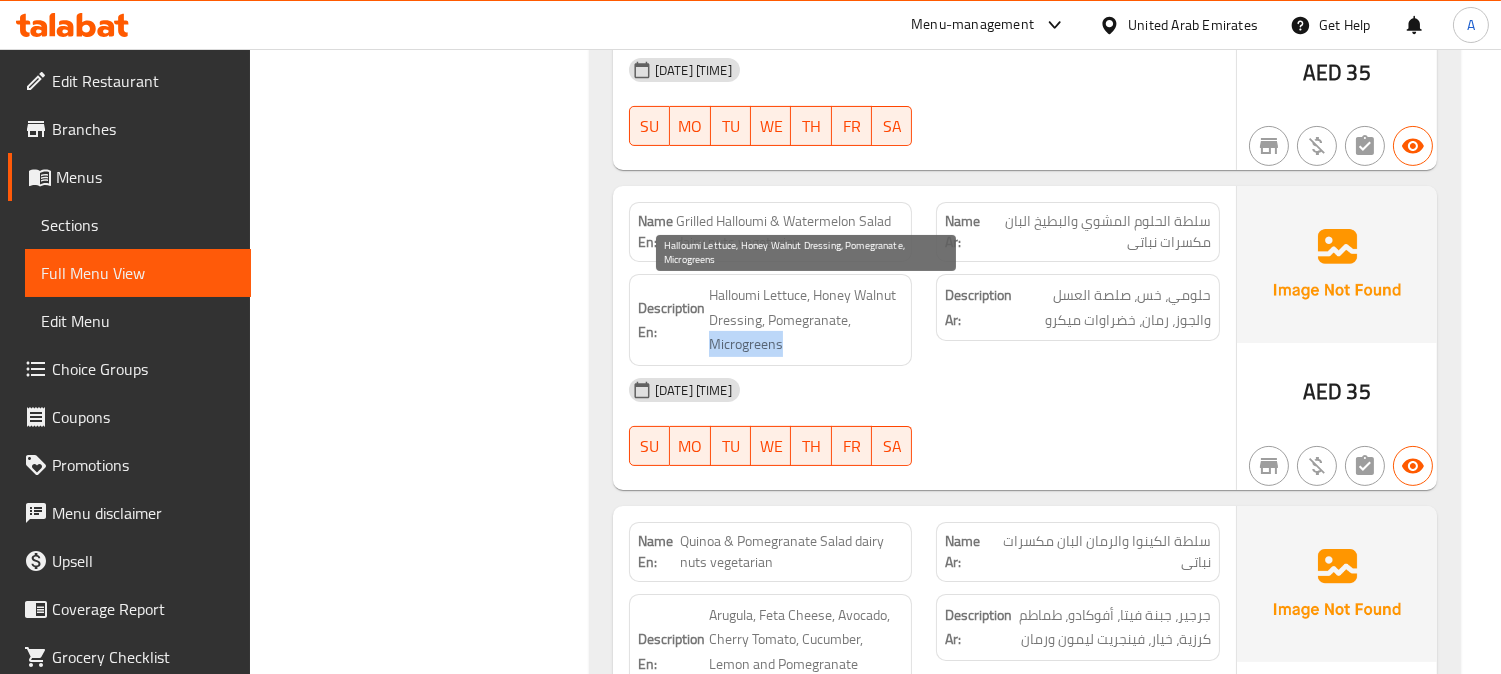 click on "Halloumi Lettuce, Honey Walnut Dressing, Pomegranate, Microgreens" at bounding box center [806, 320] 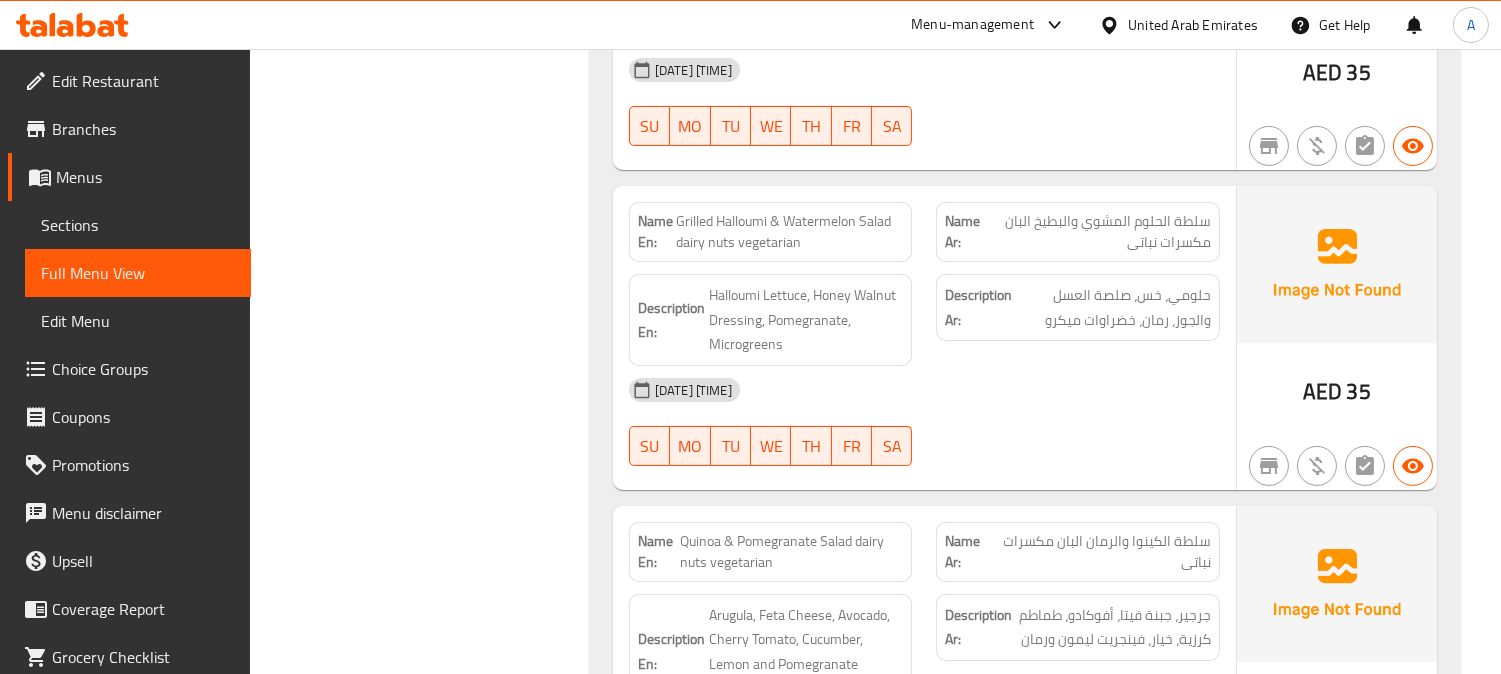 click on "Description Ar: حلومي، خس، صلصة العسل والجوز، رمان، خضراوات ميكرو" at bounding box center [1078, 320] 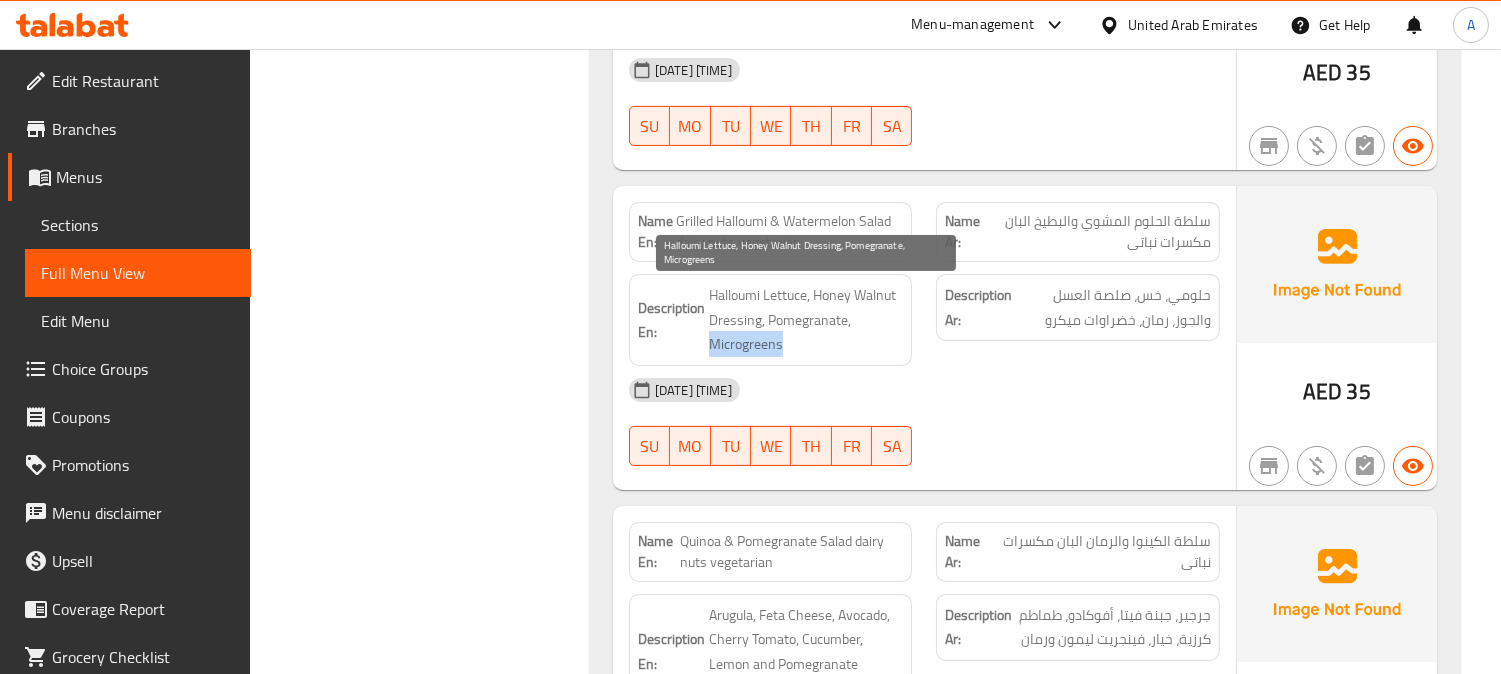 drag, startPoint x: 711, startPoint y: 345, endPoint x: 782, endPoint y: 345, distance: 71 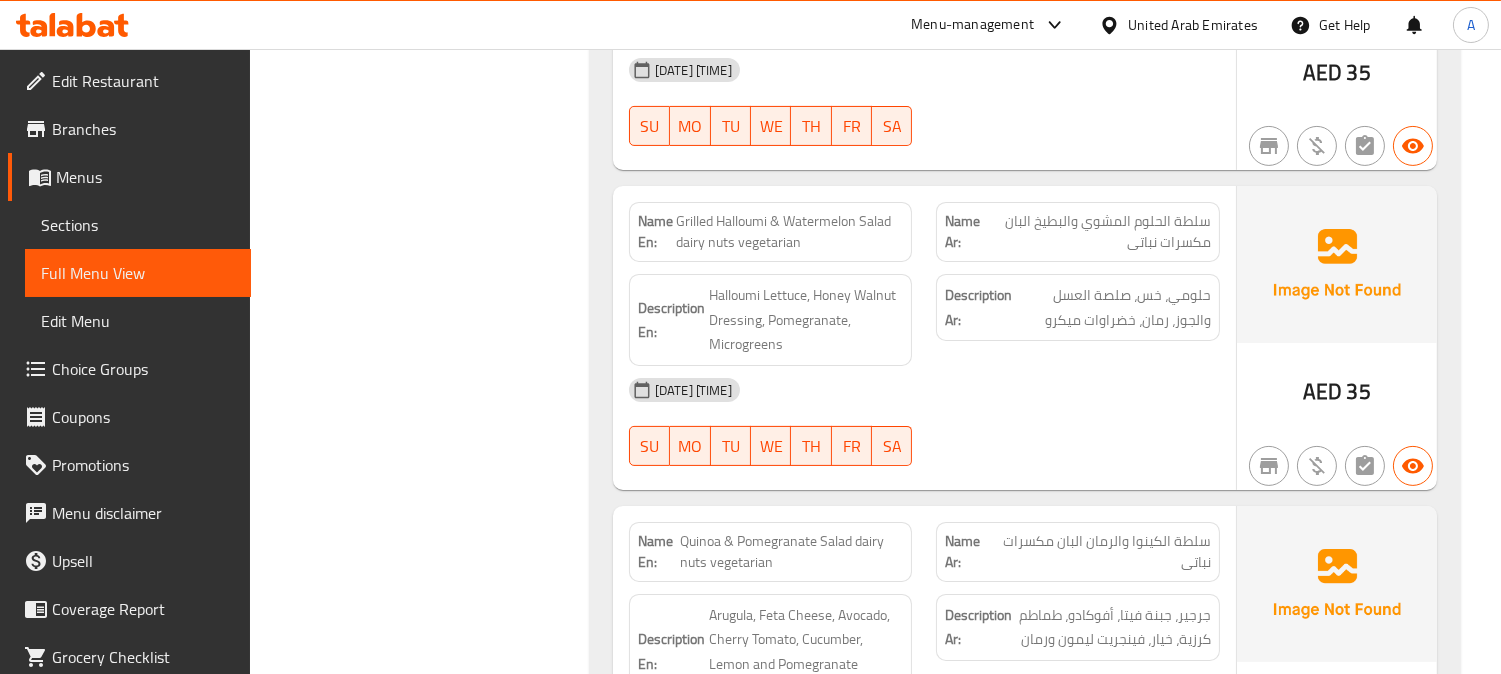 click on "Description Ar:" at bounding box center [978, 307] 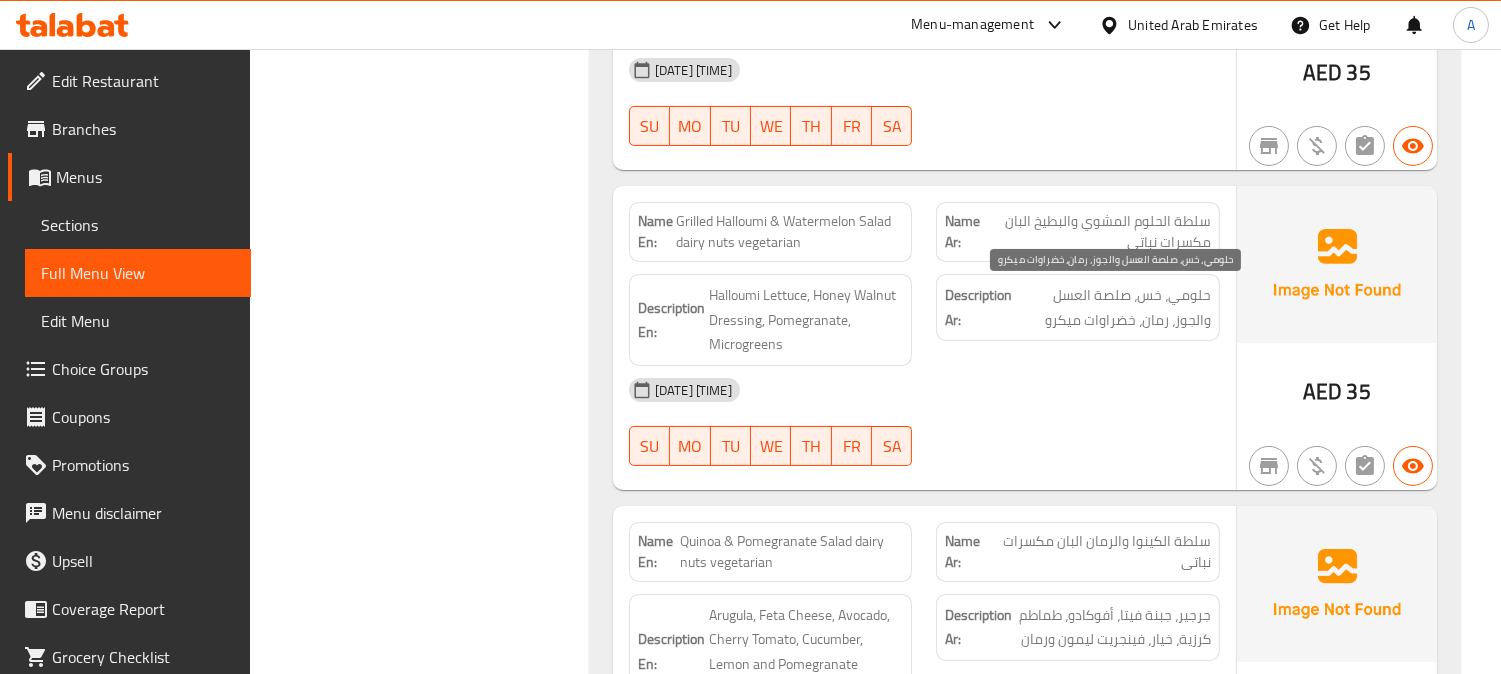 click on "حلومي، خس، صلصة العسل والجوز، رمان، خضراوات ميكرو" at bounding box center [1113, 307] 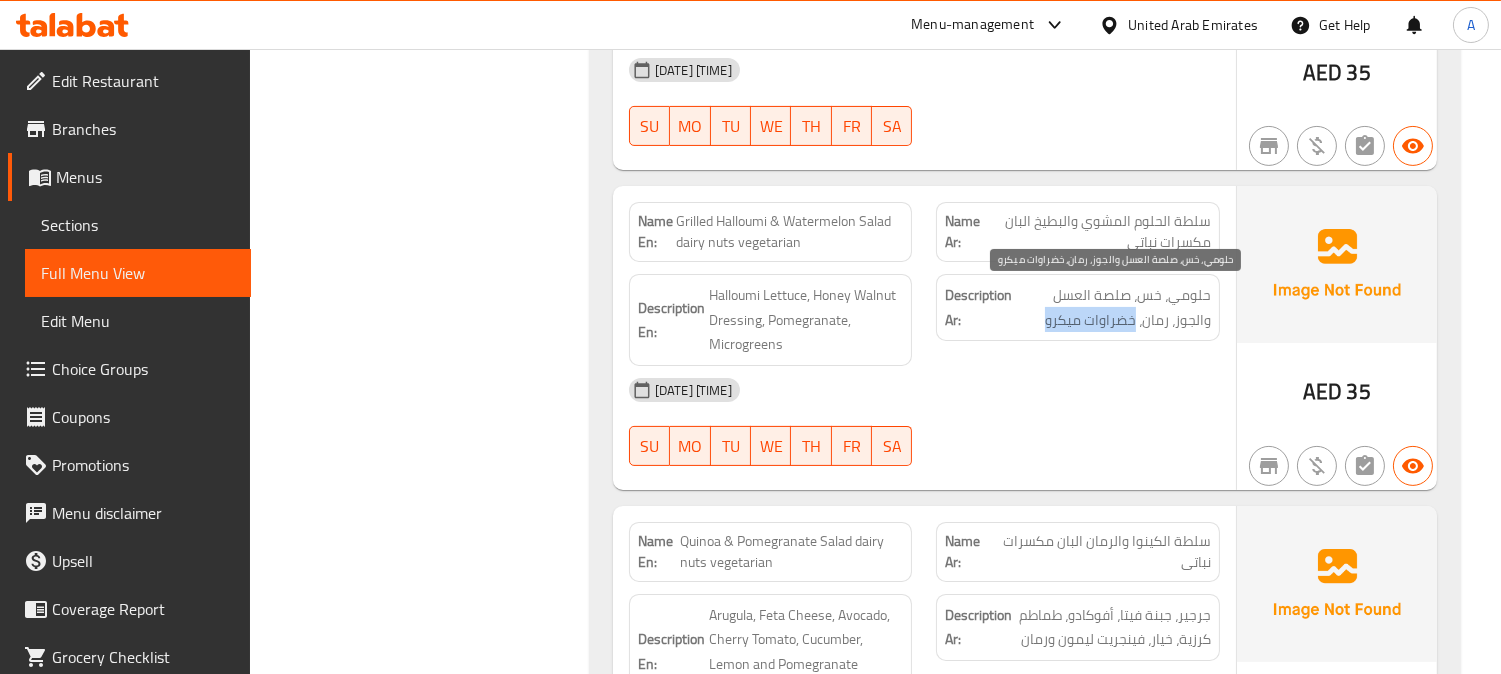 drag, startPoint x: 1041, startPoint y: 321, endPoint x: 1137, endPoint y: 322, distance: 96.00521 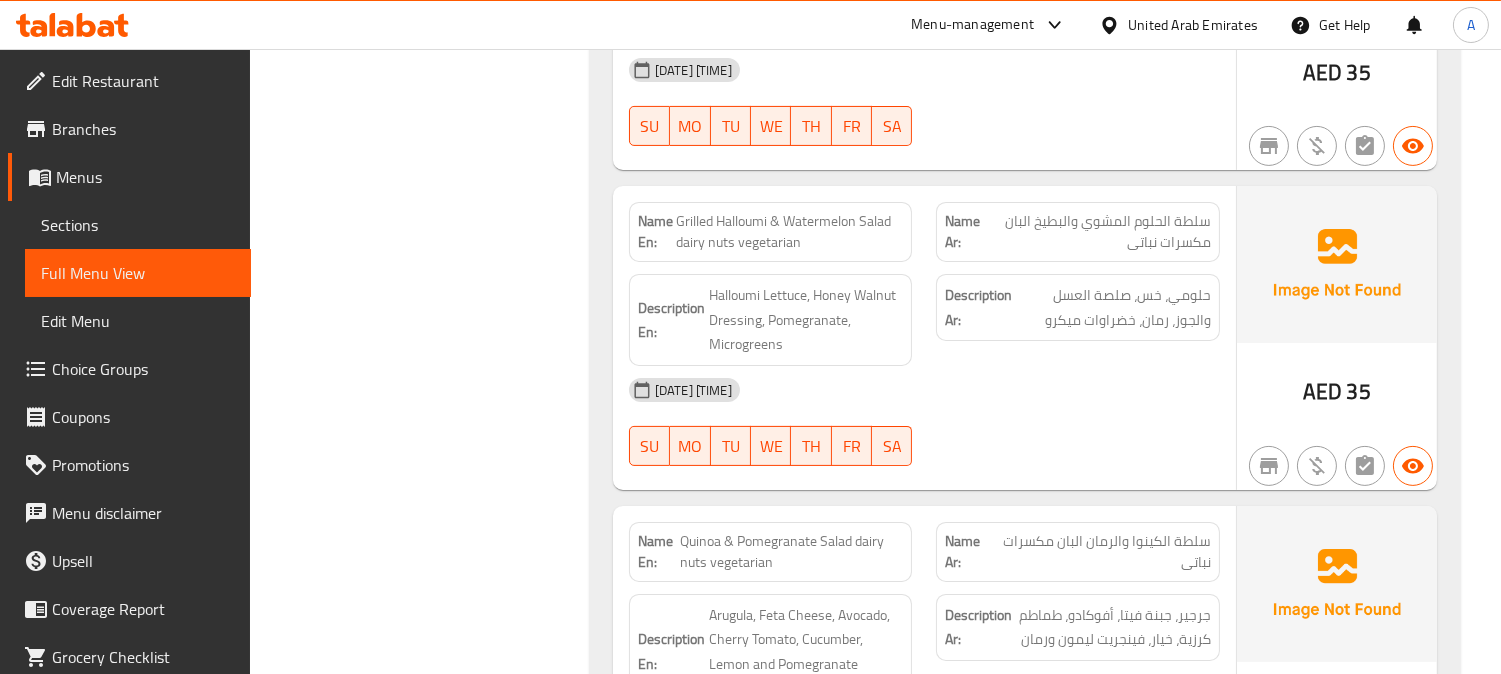 drag, startPoint x: 1036, startPoint y: 415, endPoint x: 1065, endPoint y: 455, distance: 49.40648 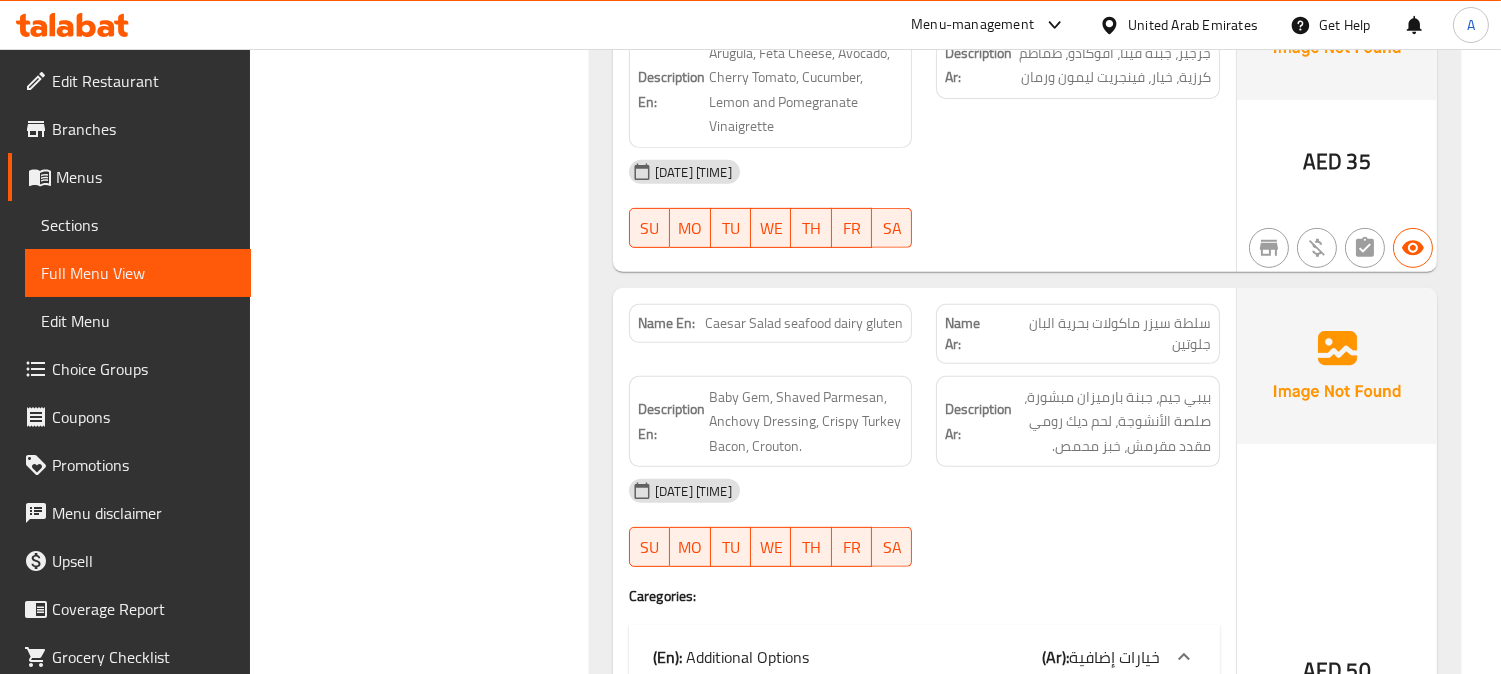 scroll, scrollTop: 1645, scrollLeft: 0, axis: vertical 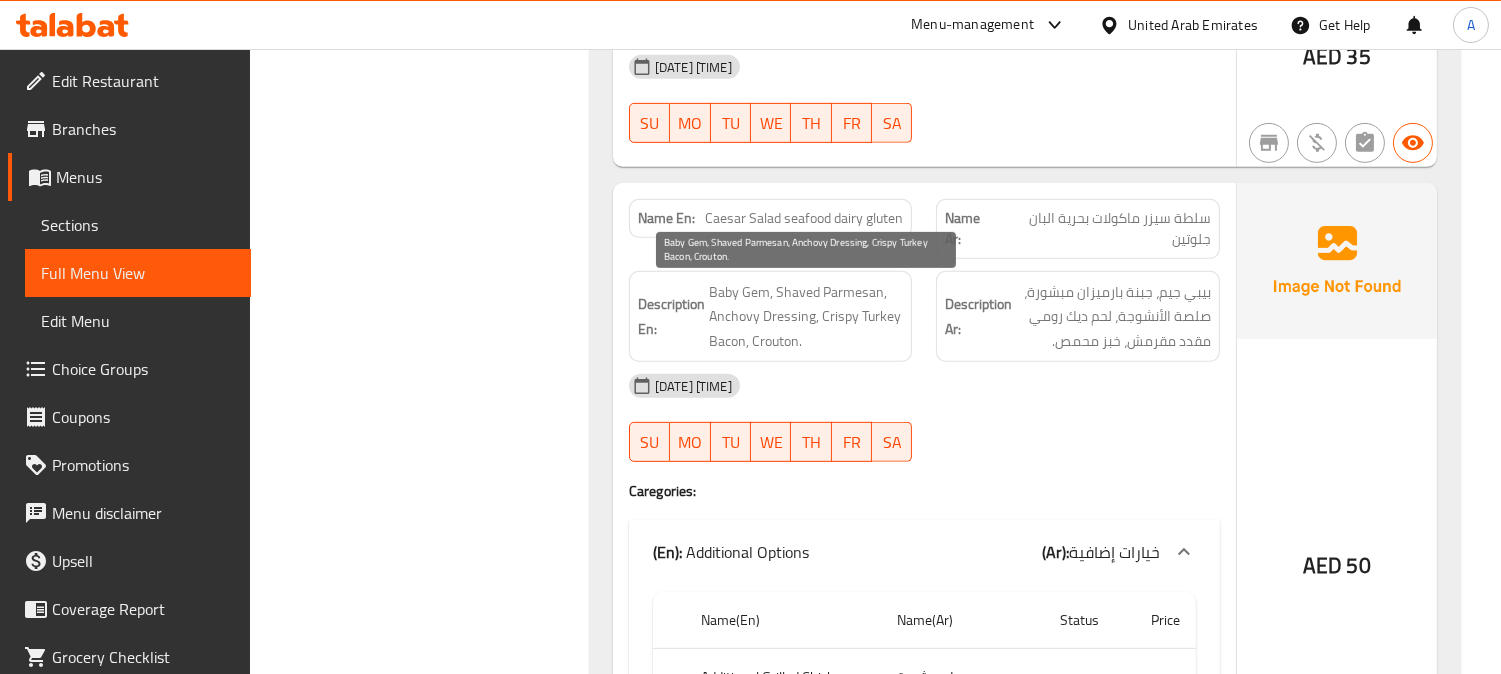 click on "Baby Gem, Shaved Parmesan, Anchovy Dressing, Crispy Turkey Bacon, Crouton." at bounding box center [806, 317] 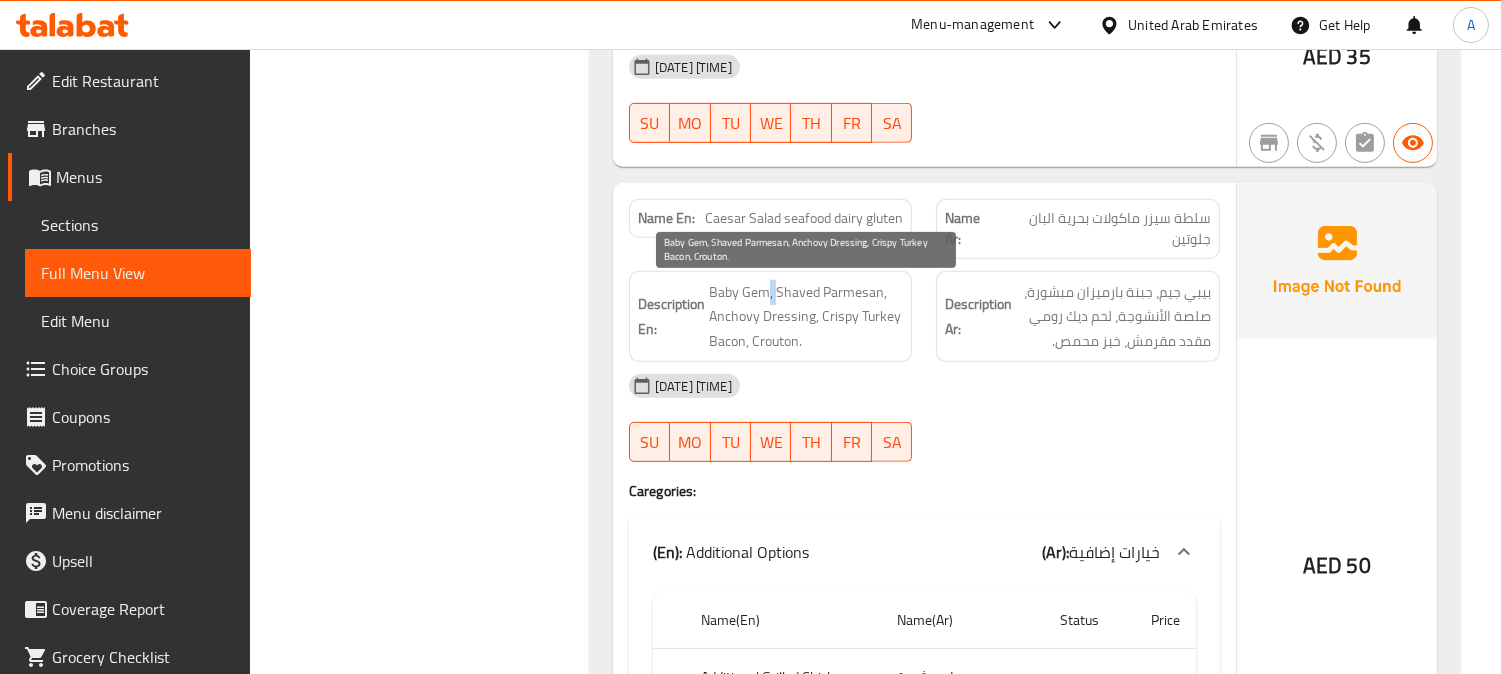 click on "Baby Gem, Shaved Parmesan, Anchovy Dressing, Crispy Turkey Bacon, Crouton." at bounding box center (806, 317) 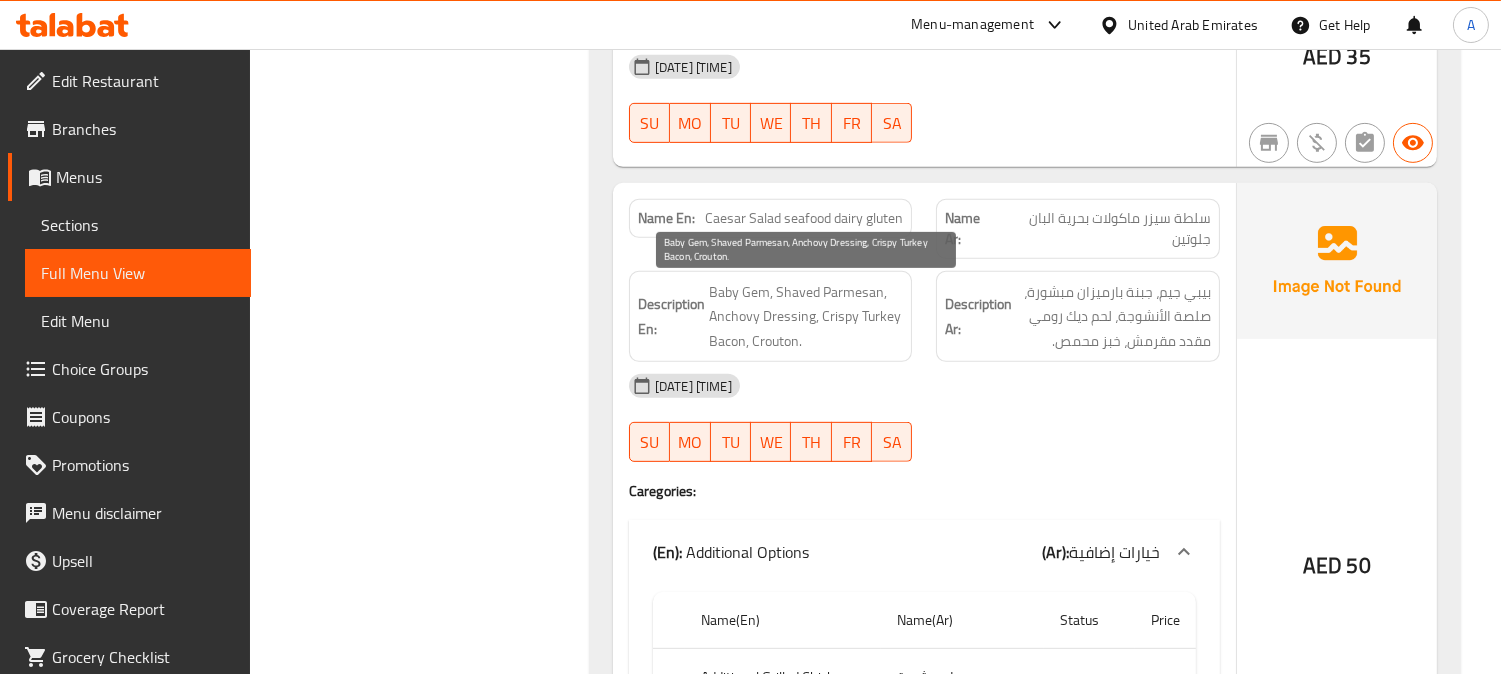 click on "Baby Gem, Shaved Parmesan, Anchovy Dressing, Crispy Turkey Bacon, Crouton." at bounding box center [806, 317] 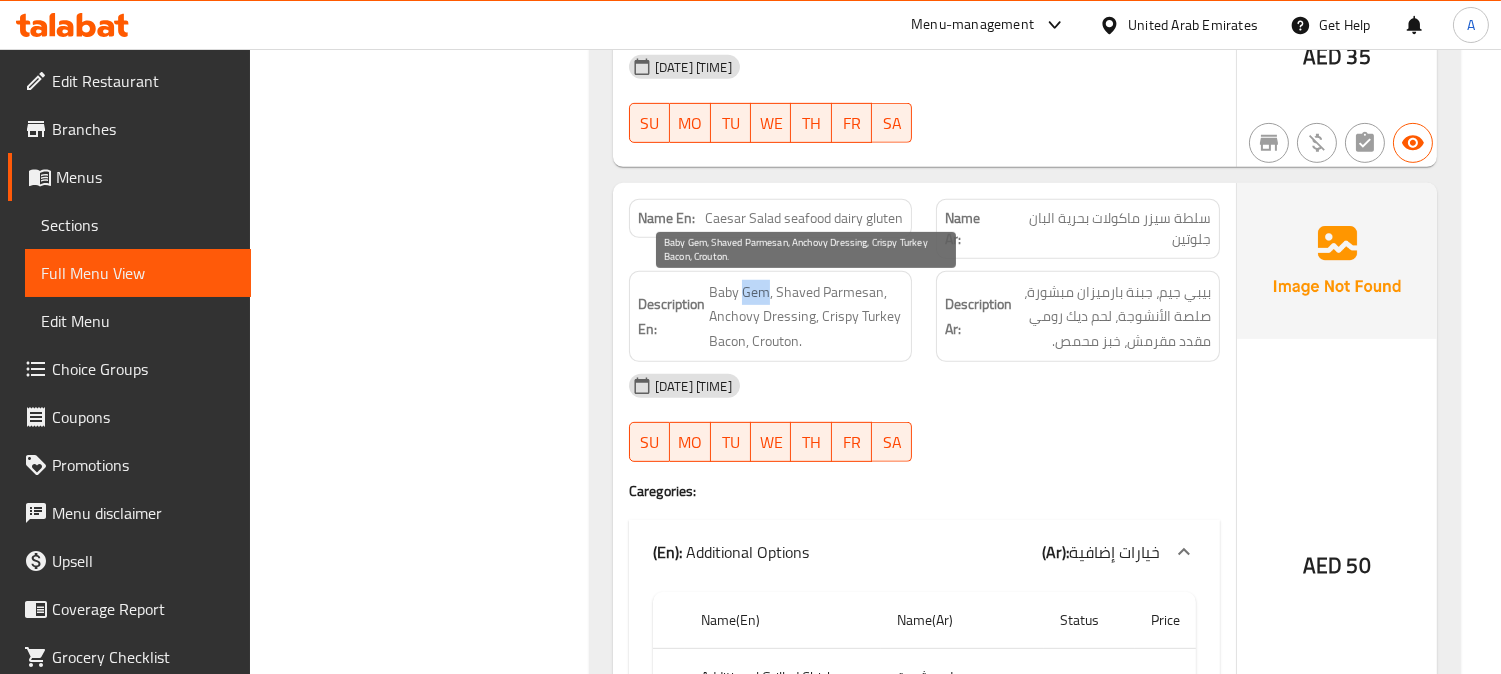 click on "Baby Gem, Shaved Parmesan, Anchovy Dressing, Crispy Turkey Bacon, Crouton." at bounding box center (806, 317) 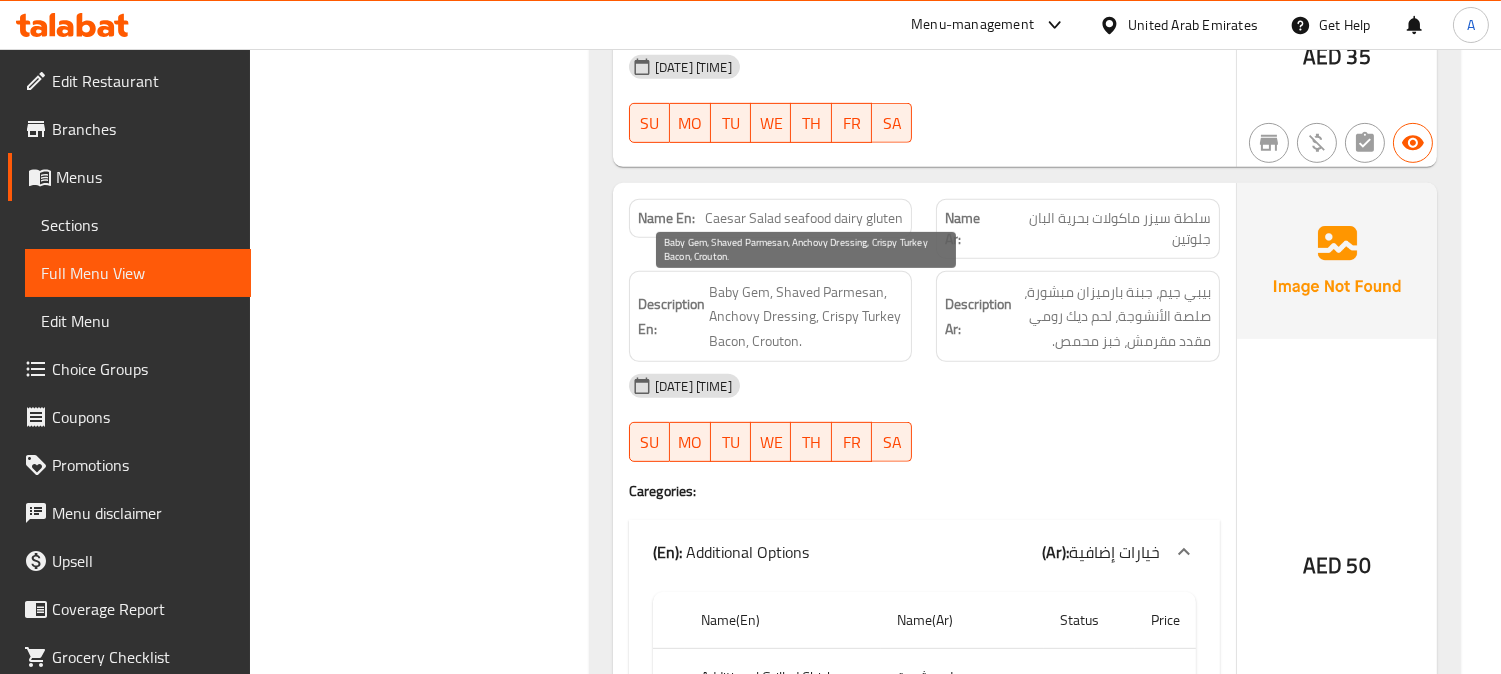 click on "Description En:" at bounding box center [671, 316] 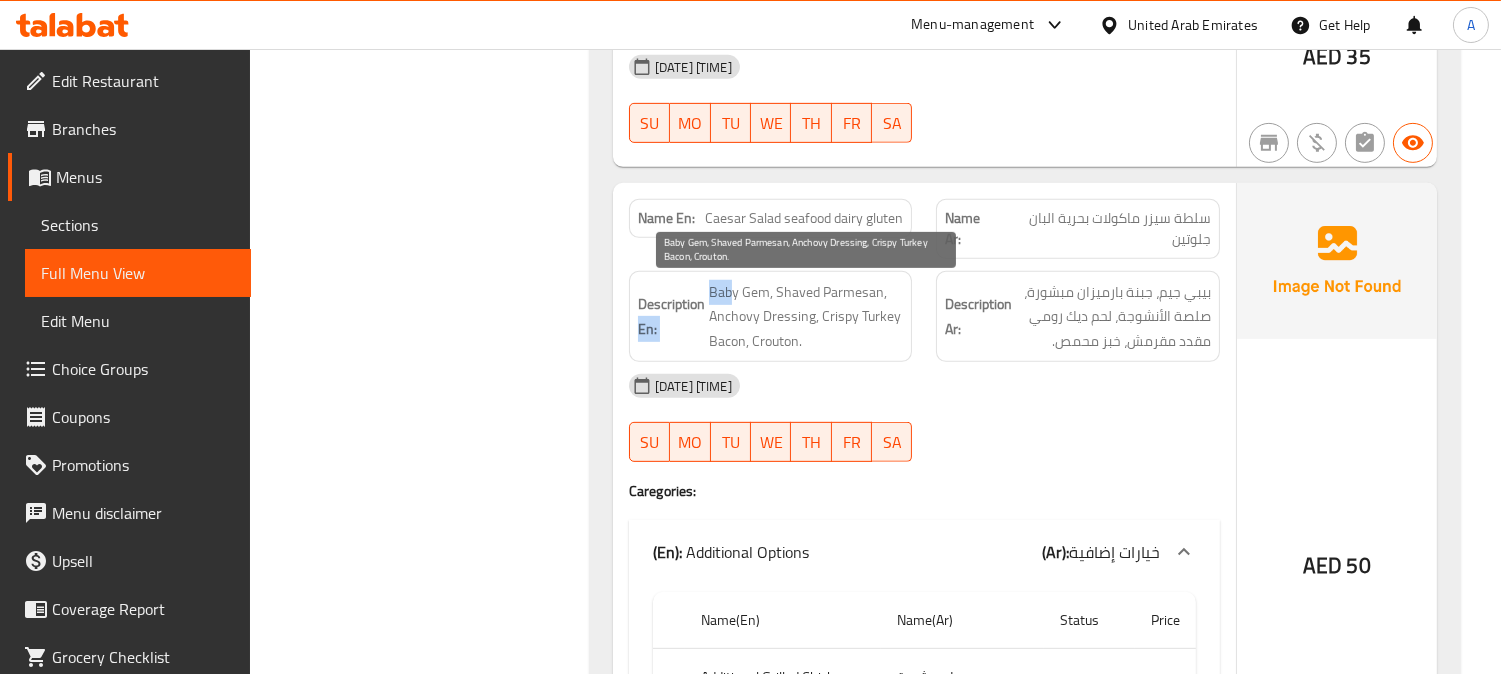 drag, startPoint x: 716, startPoint y: 291, endPoint x: 733, endPoint y: 290, distance: 17.029387 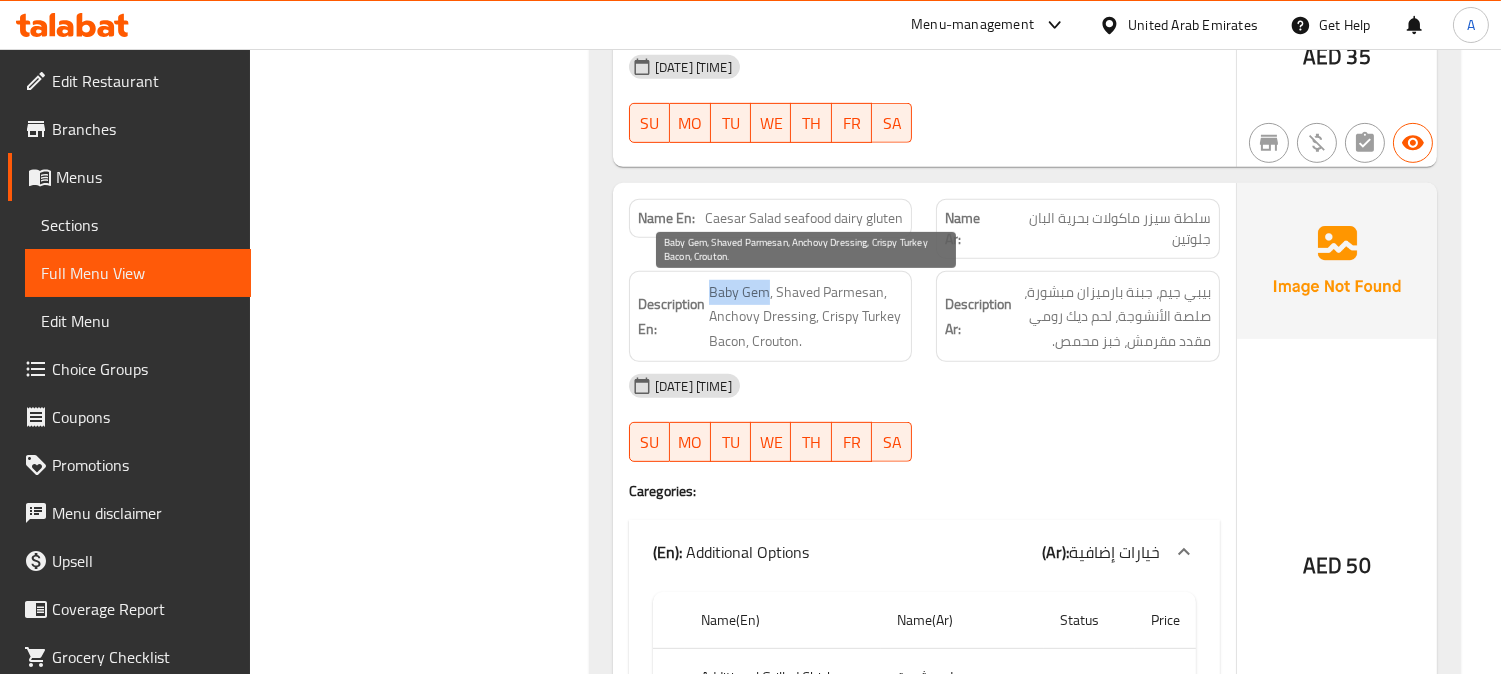 drag, startPoint x: 710, startPoint y: 288, endPoint x: 766, endPoint y: 287, distance: 56.008926 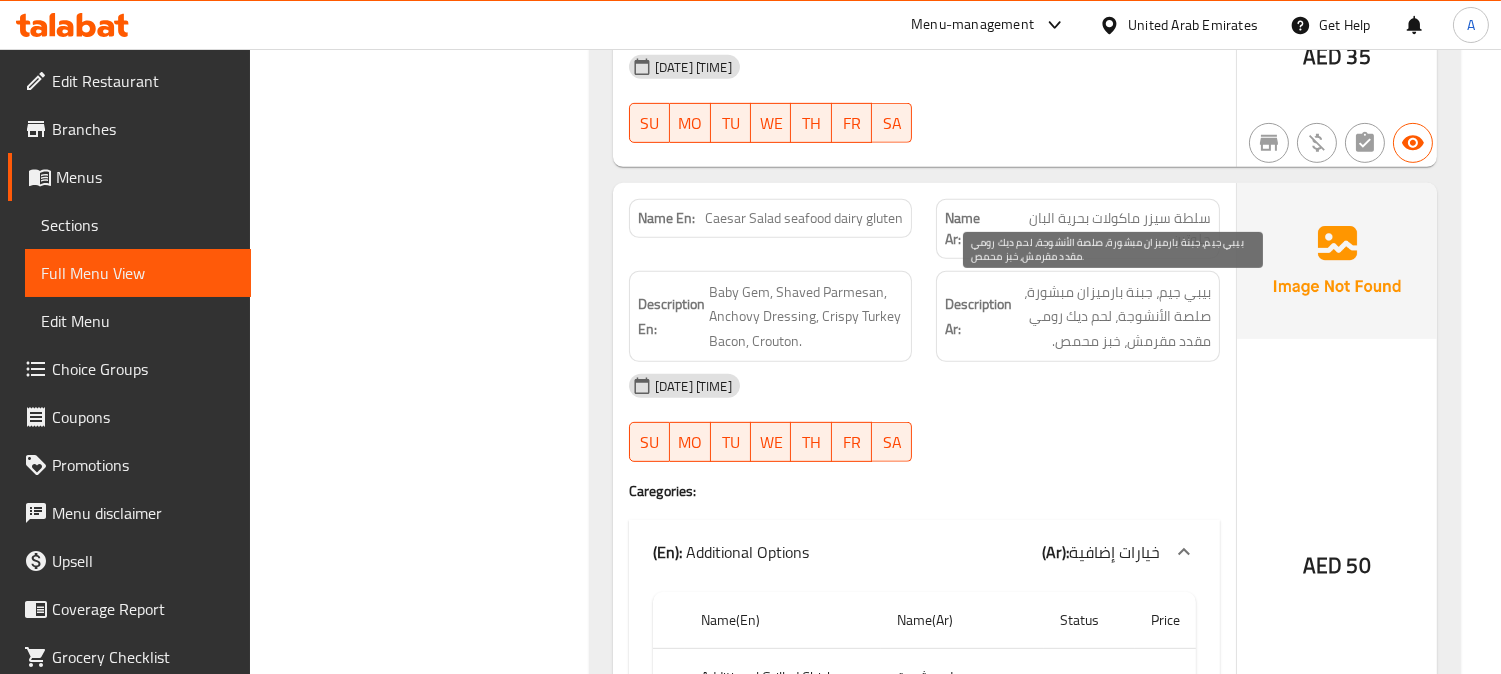 click on "بيبي جيم، جبنة بارميزان مبشورة، صلصة الأنشوجة، لحم ديك رومي مقدد مقرمش، خبز محمص." at bounding box center (1113, 317) 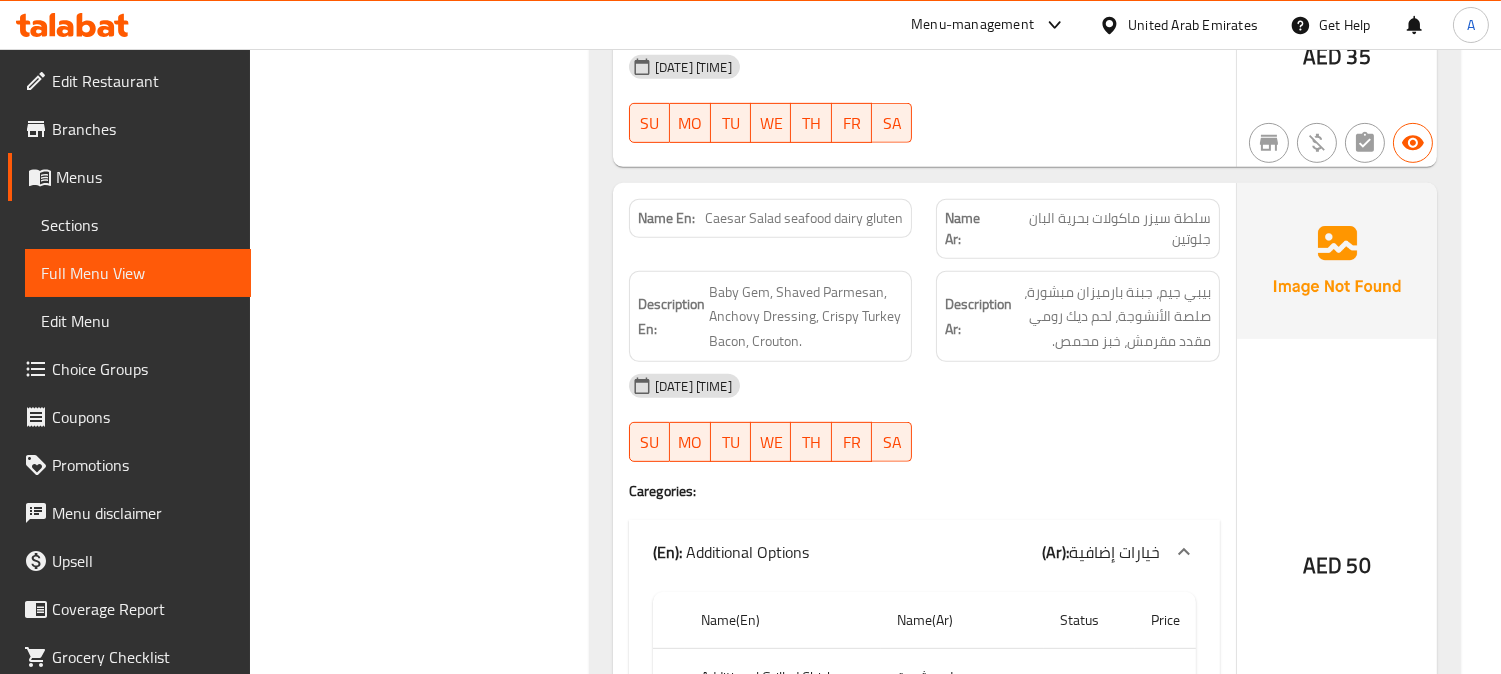 click on "بيبي جيم، جبنة بارميزان مبشورة، صلصة الأنشوجة، لحم ديك رومي مقدد مقرمش، خبز محمص." at bounding box center [1113, 317] 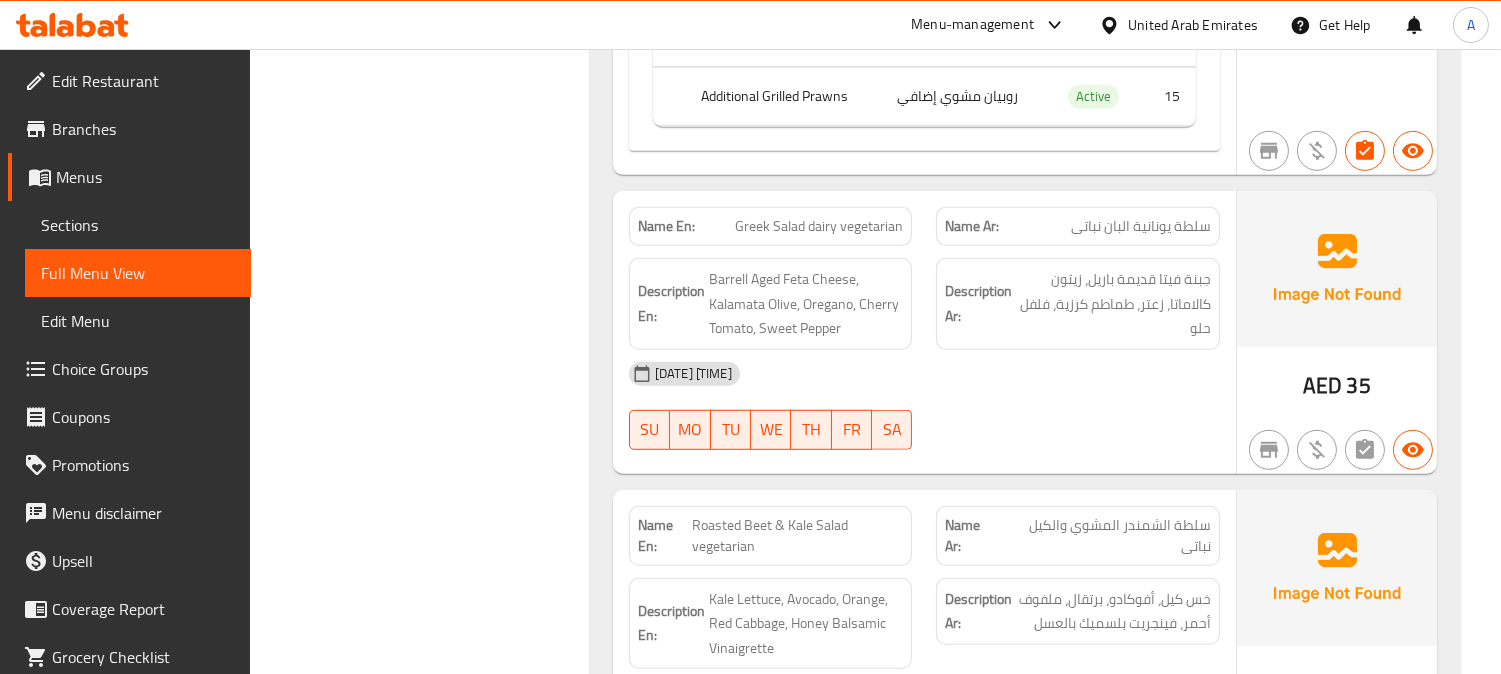 scroll, scrollTop: 2312, scrollLeft: 0, axis: vertical 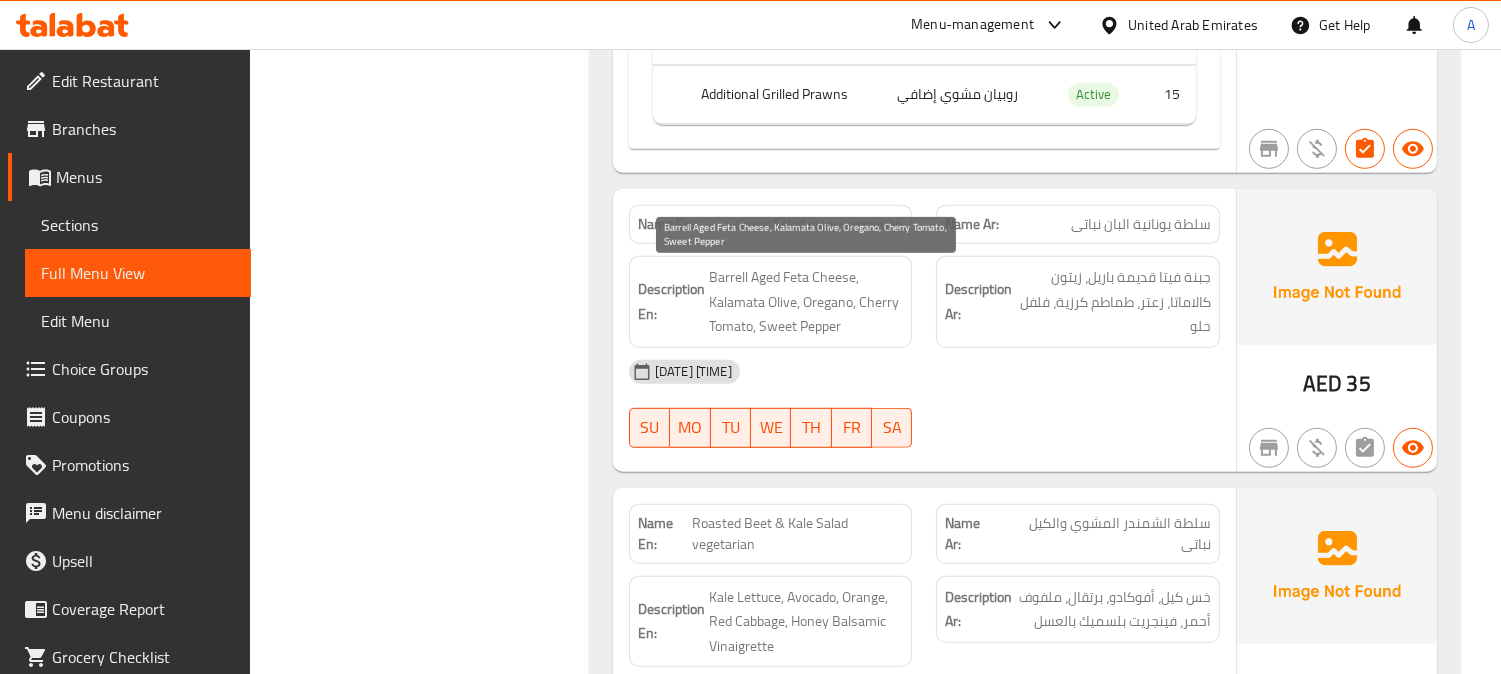 click on "Barrell Aged Feta Cheese, Kalamata Olive, Oregano, Cherry Tomato, Sweet Pepper" at bounding box center (806, 302) 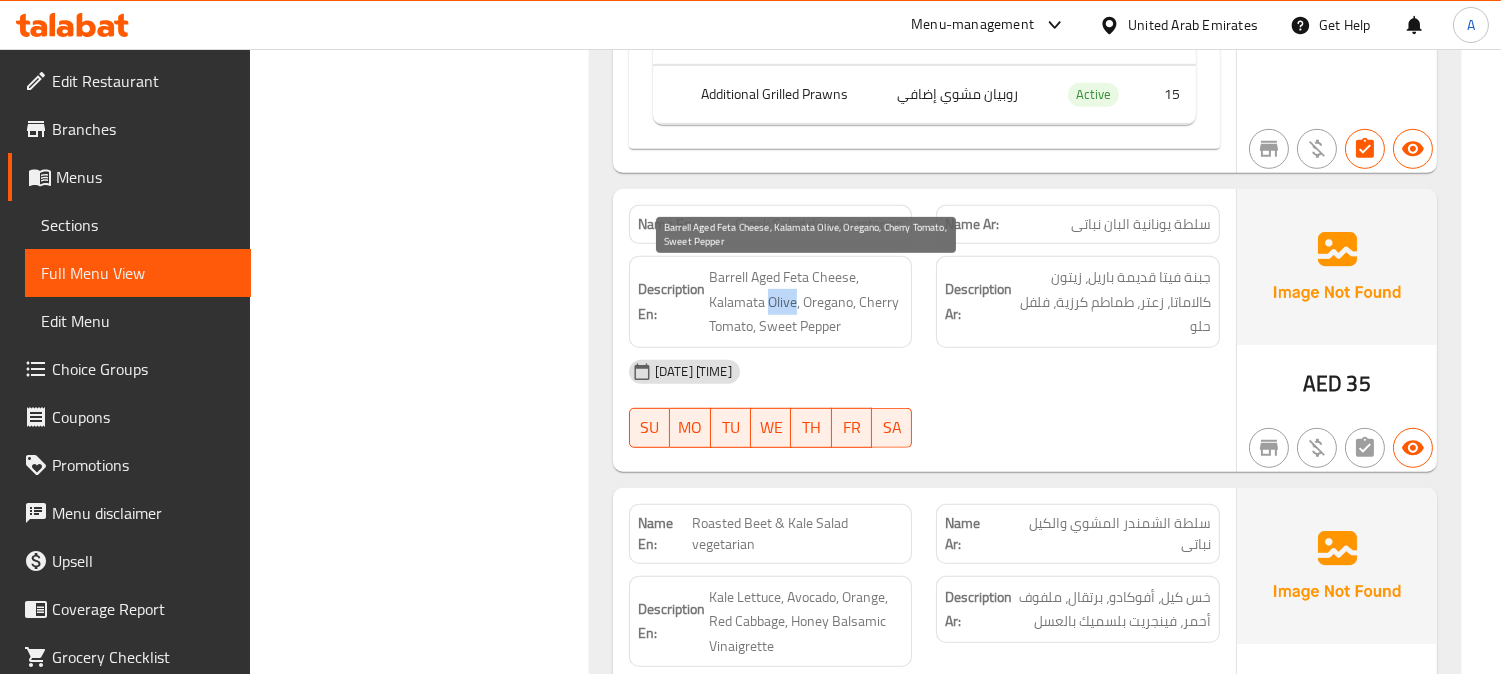 click on "Barrell Aged Feta Cheese, Kalamata Olive, Oregano, Cherry Tomato, Sweet Pepper" at bounding box center [806, 302] 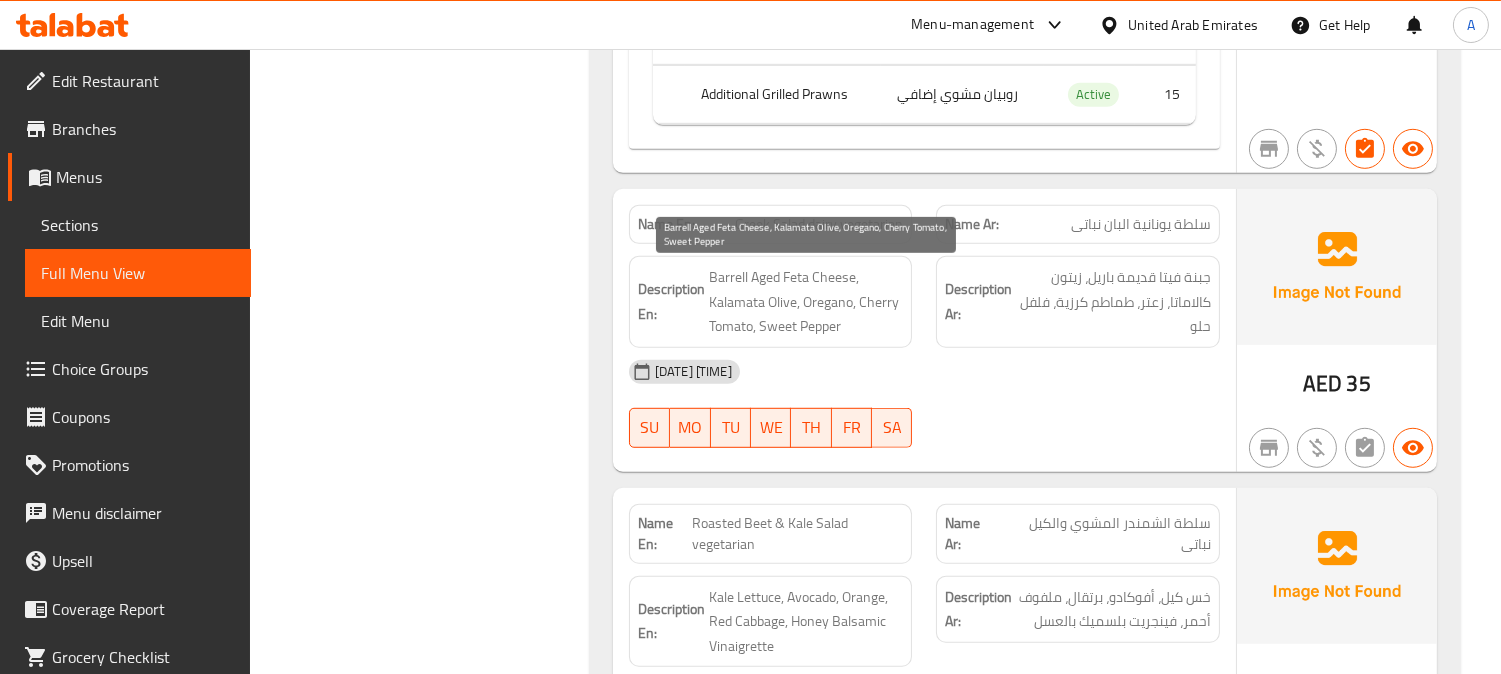click on "Barrell Aged Feta Cheese, Kalamata Olive, Oregano, Cherry Tomato, Sweet Pepper" at bounding box center (806, 302) 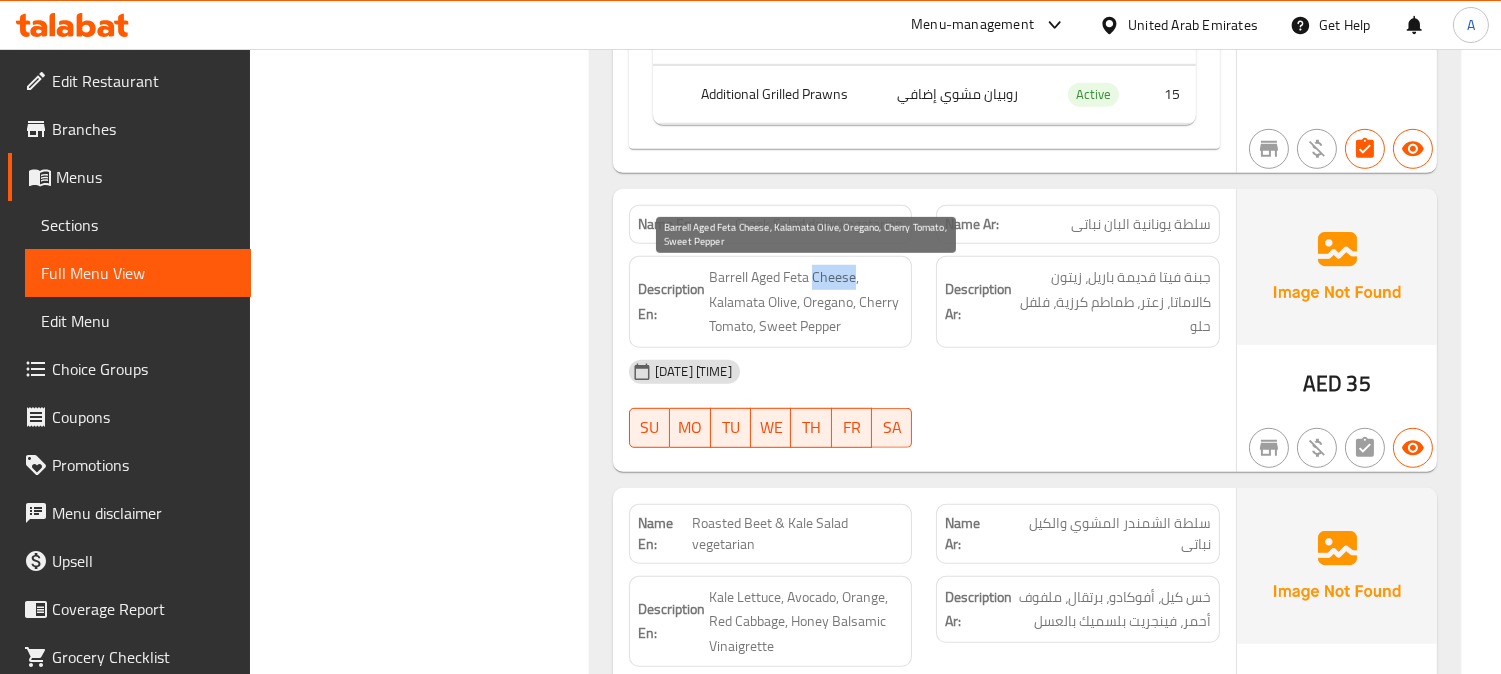 click on "Barrell Aged Feta Cheese, Kalamata Olive, Oregano, Cherry Tomato, Sweet Pepper" at bounding box center (806, 302) 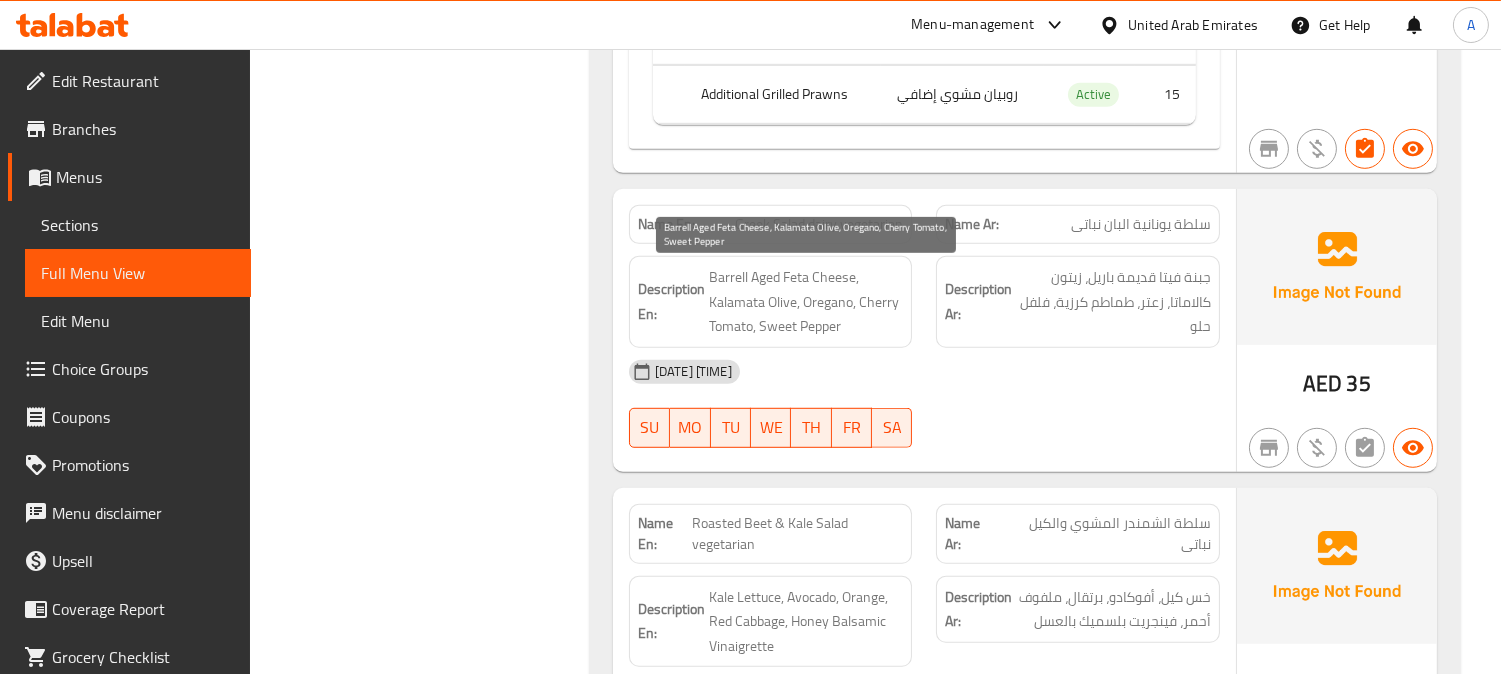 click on "Barrell Aged Feta Cheese, Kalamata Olive, Oregano, Cherry Tomato, Sweet Pepper" at bounding box center (806, 302) 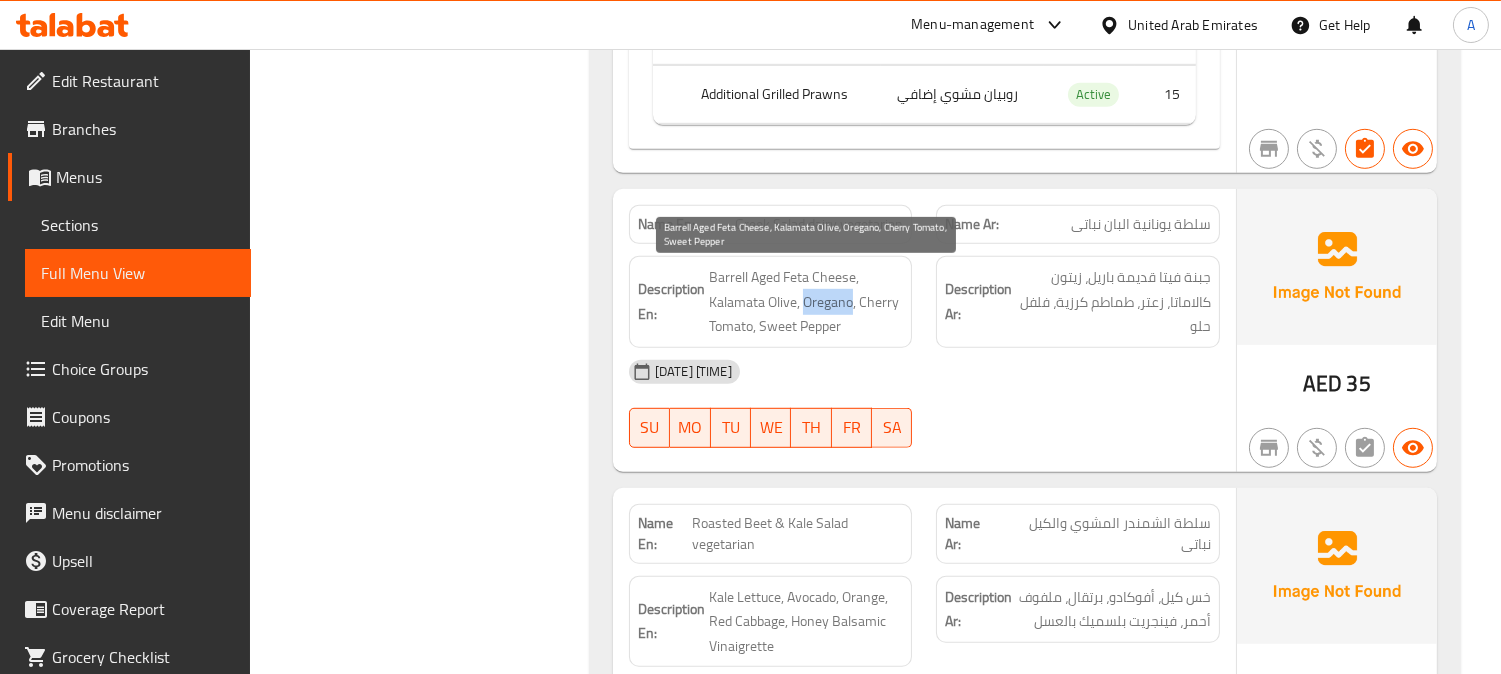 click on "Barrell Aged Feta Cheese, Kalamata Olive, Oregano, Cherry Tomato, Sweet Pepper" at bounding box center (806, 302) 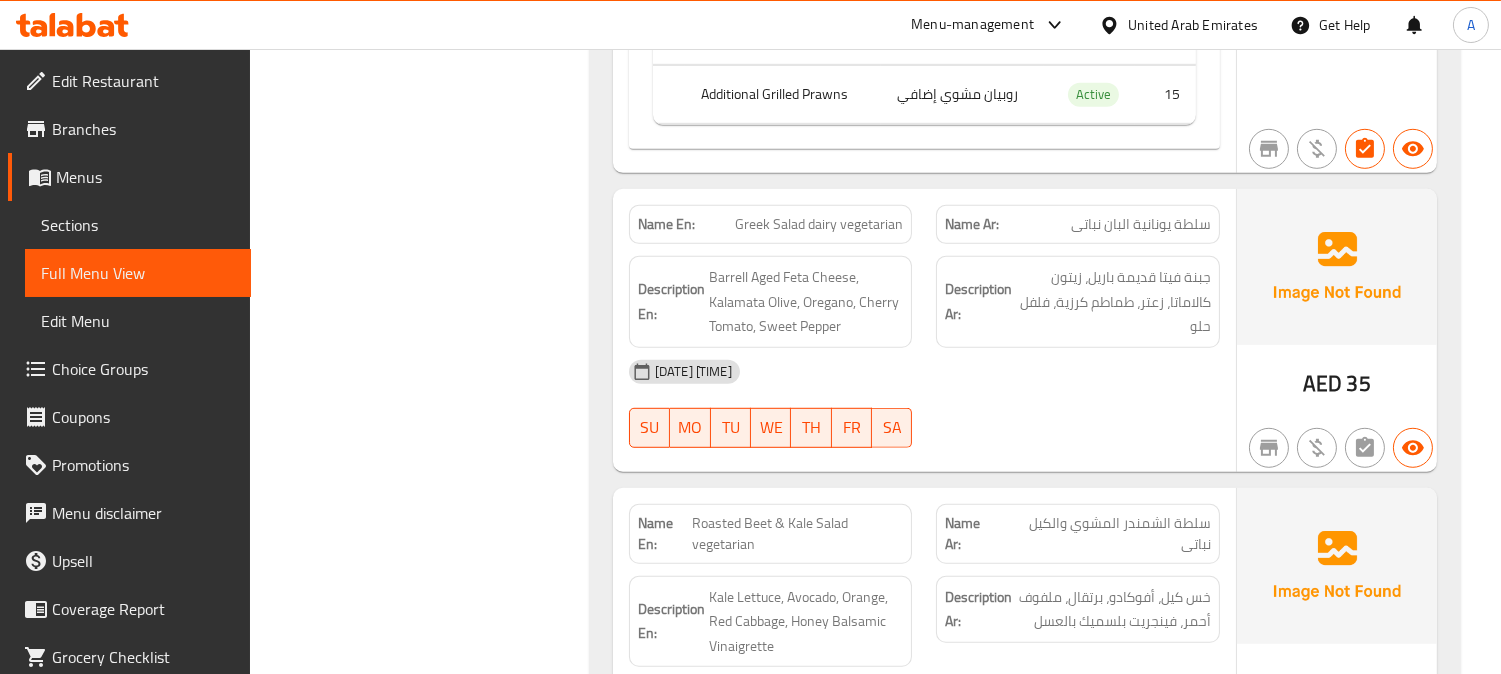 click on "03-08-2025 06:37 PM" at bounding box center [924, 372] 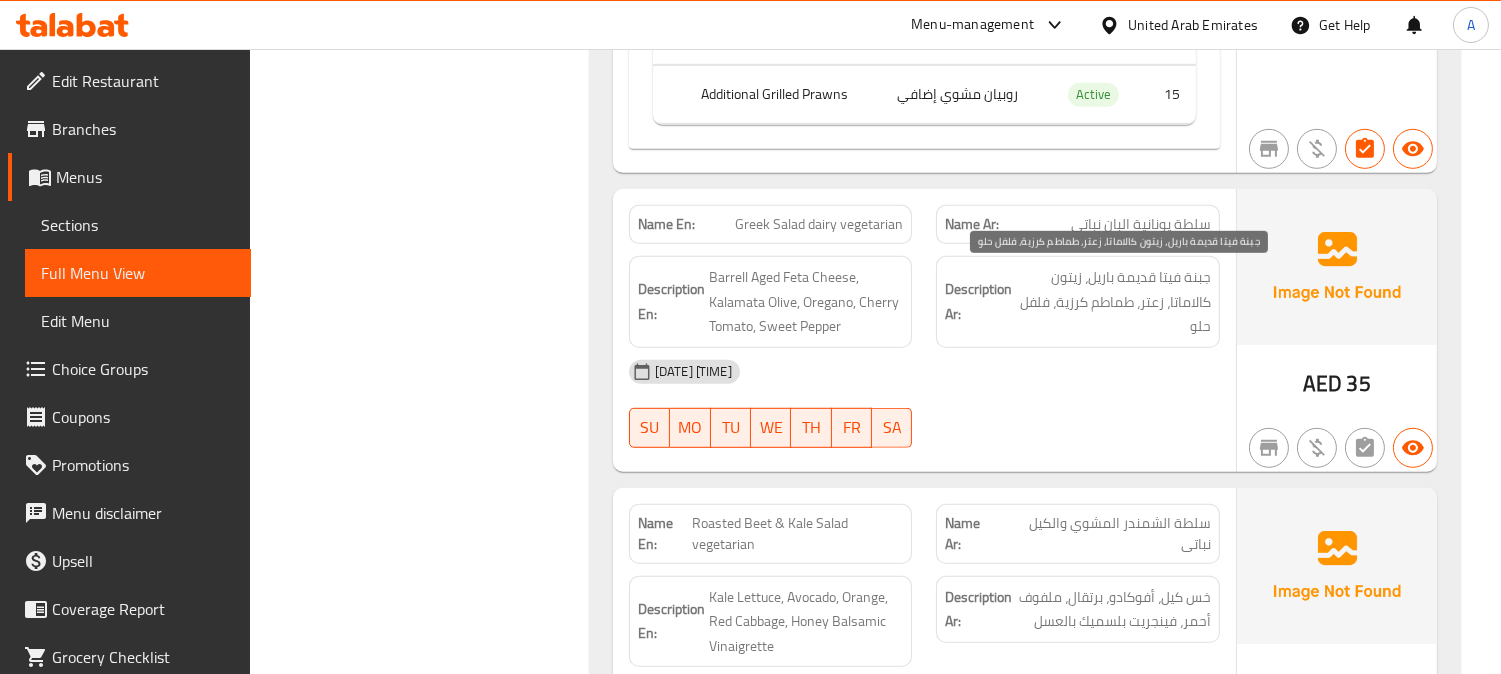 click on "جبنة فيتا قديمة باريل، زيتون كالاماتا، زعتر، طماطم كرزية، فلفل حلو" at bounding box center (1113, 302) 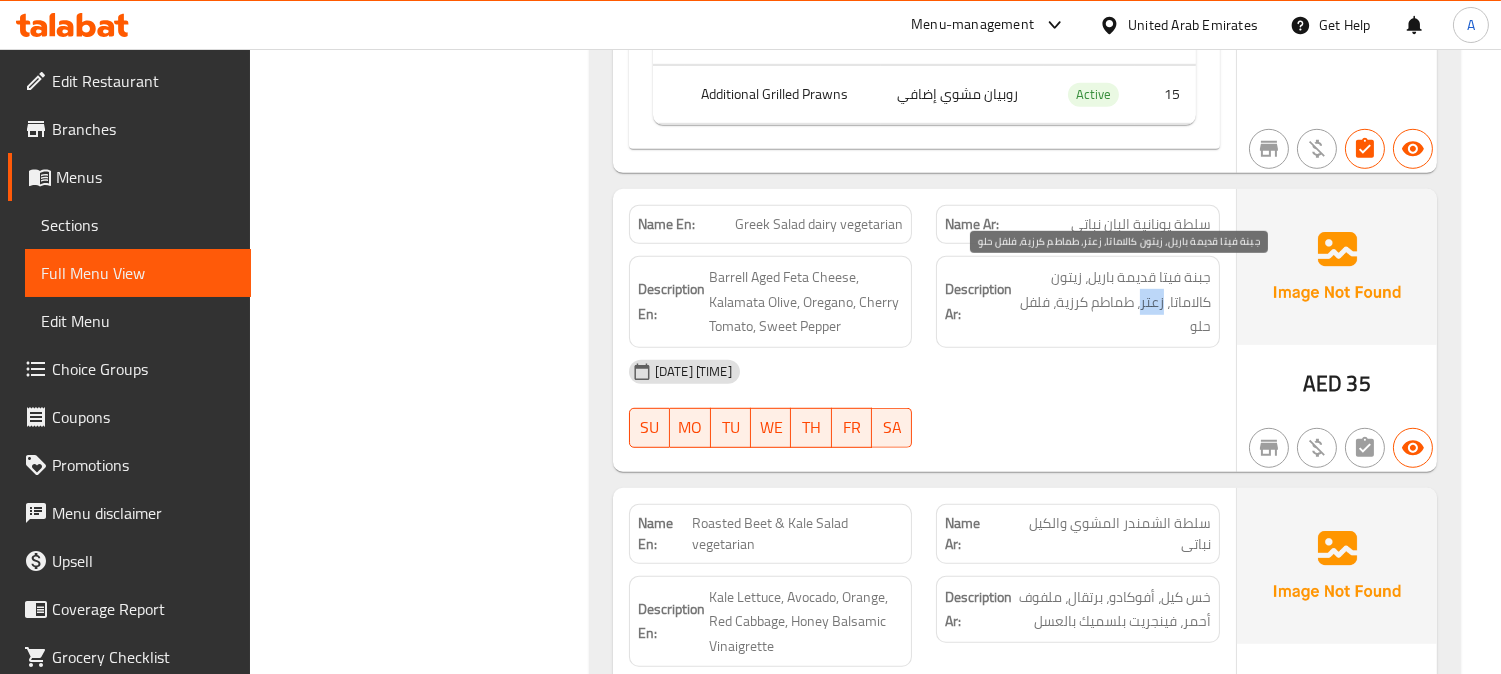 click on "جبنة فيتا قديمة باريل، زيتون كالاماتا، زعتر، طماطم كرزية، فلفل حلو" at bounding box center (1113, 302) 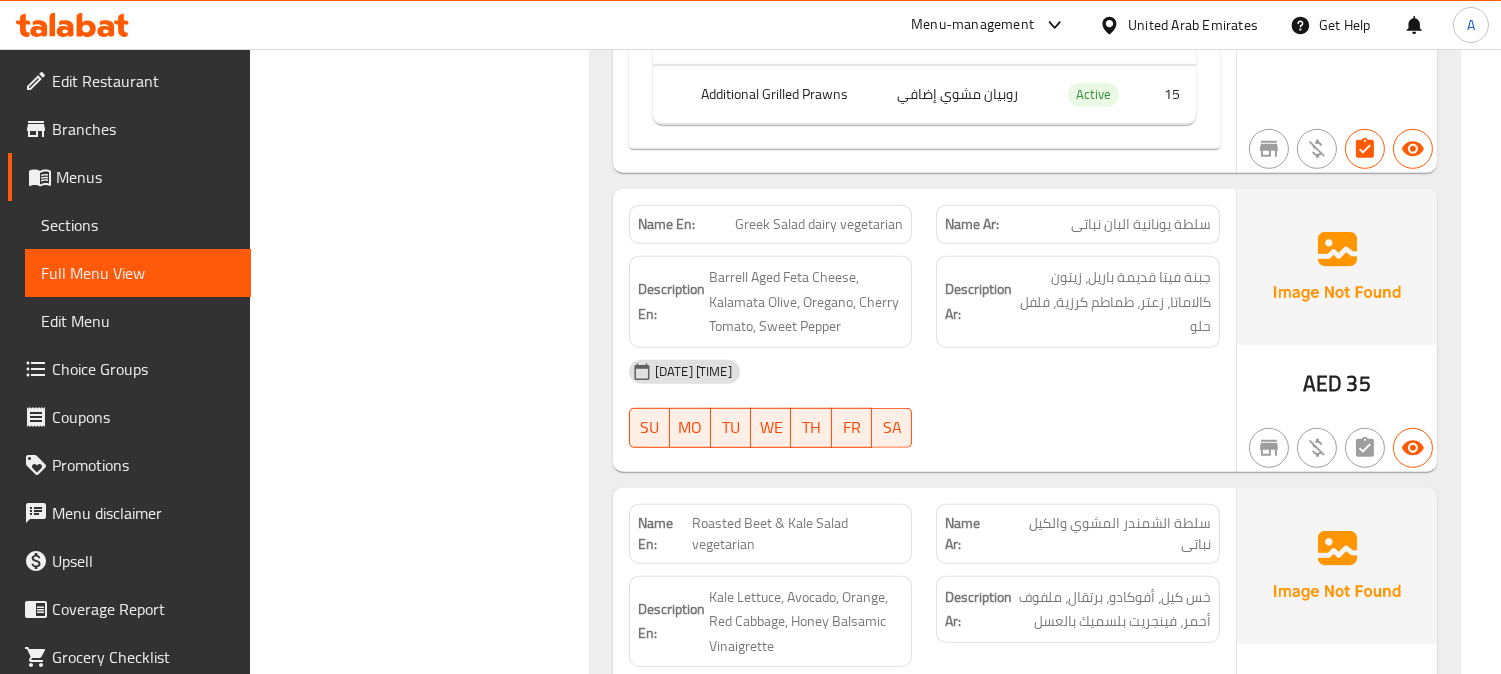 click on "Description Ar: جبنة فيتا قديمة باريل، زيتون كالاماتا، زعتر، طماطم كرزية، فلفل حلو" at bounding box center [1078, 302] 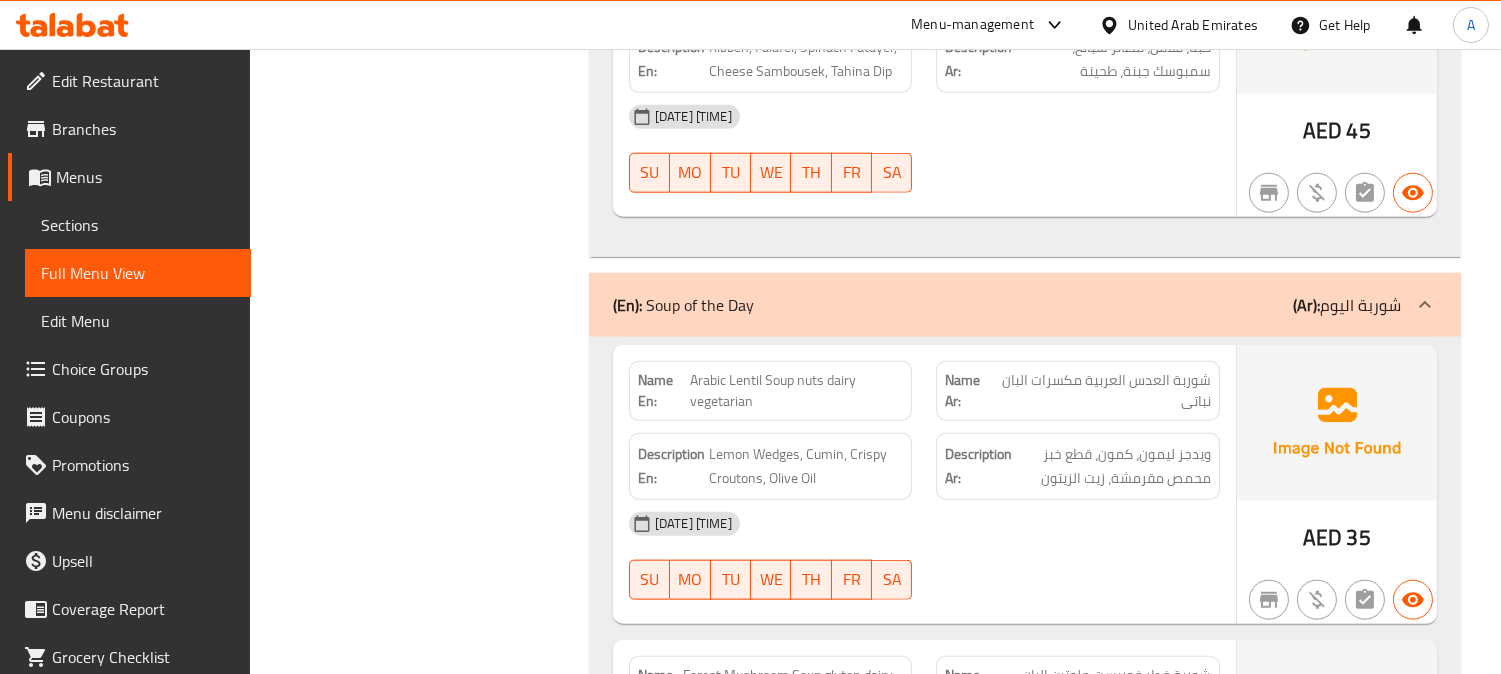 scroll, scrollTop: 4090, scrollLeft: 0, axis: vertical 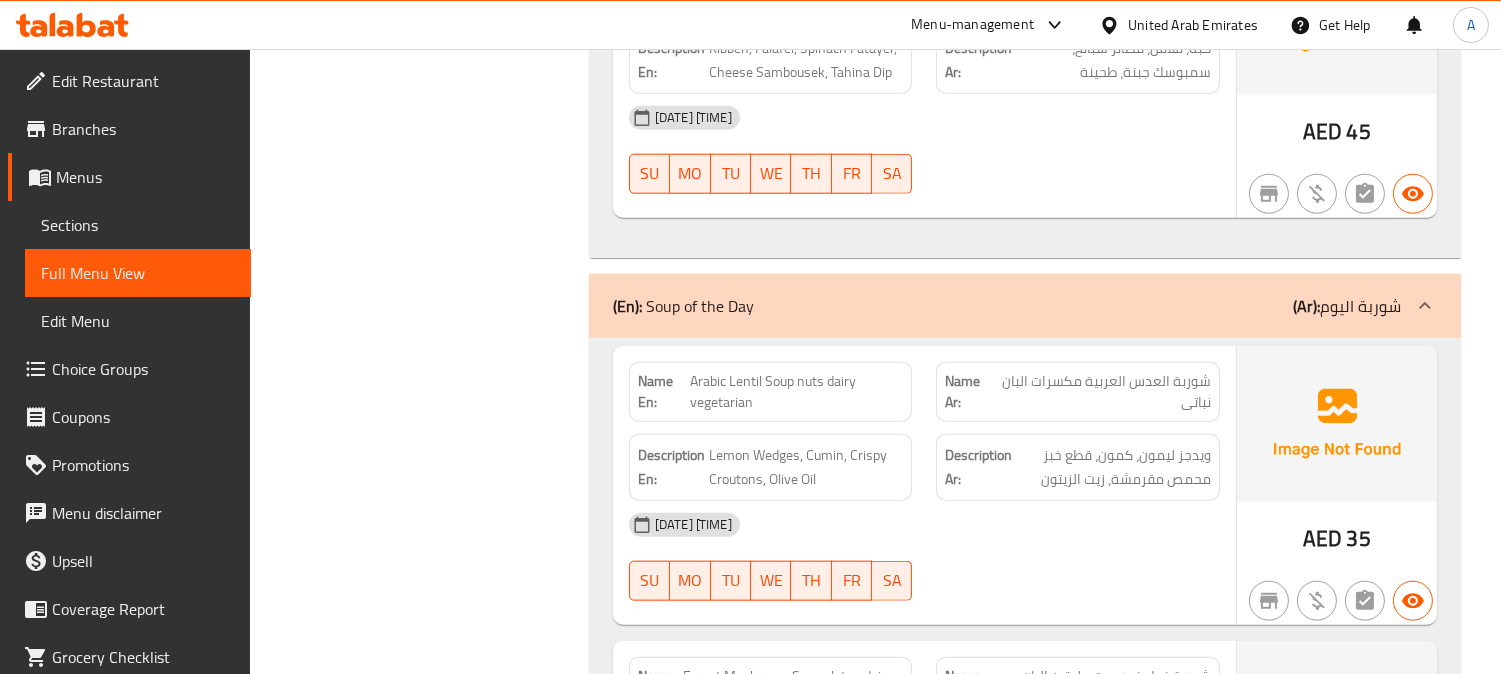 click on "Name Ar: شوربة العدس العربية مكسرات البان نباتى" at bounding box center [1078, -3543] 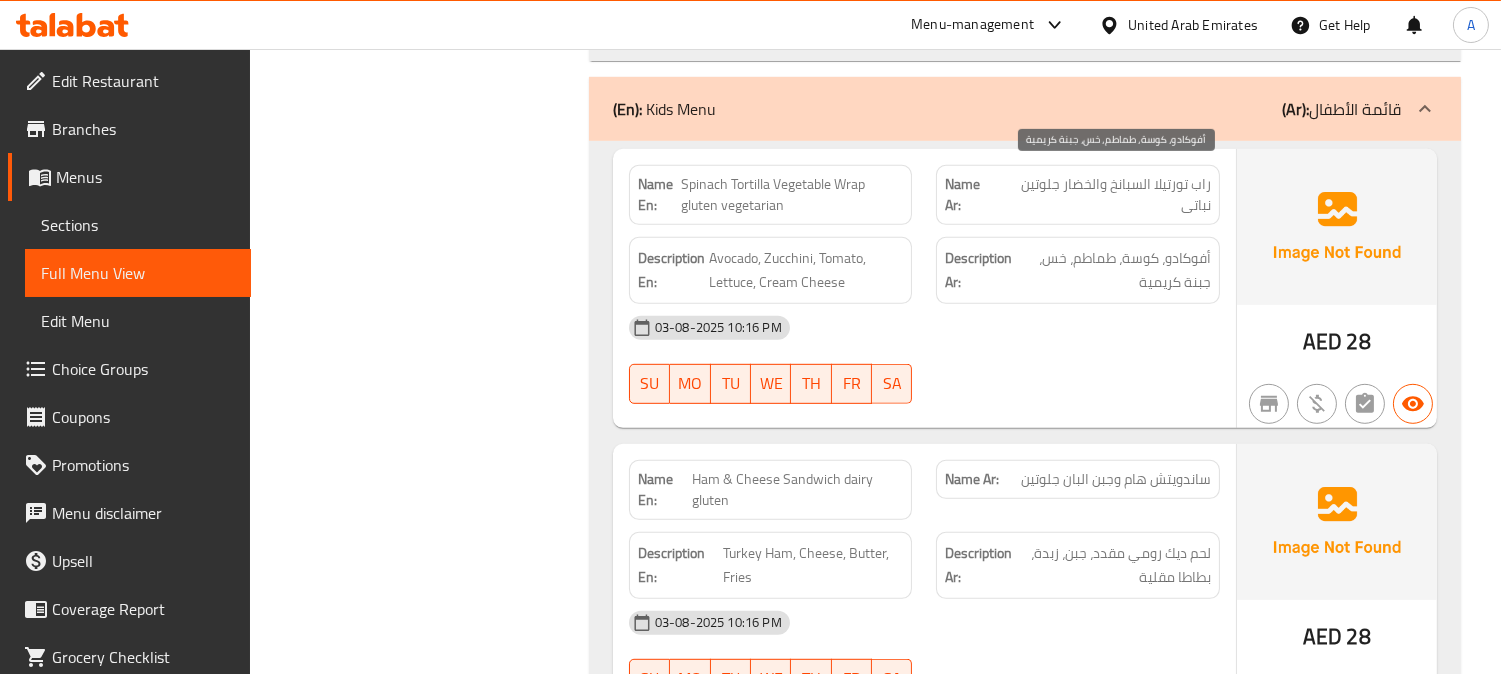 scroll, scrollTop: 15404, scrollLeft: 0, axis: vertical 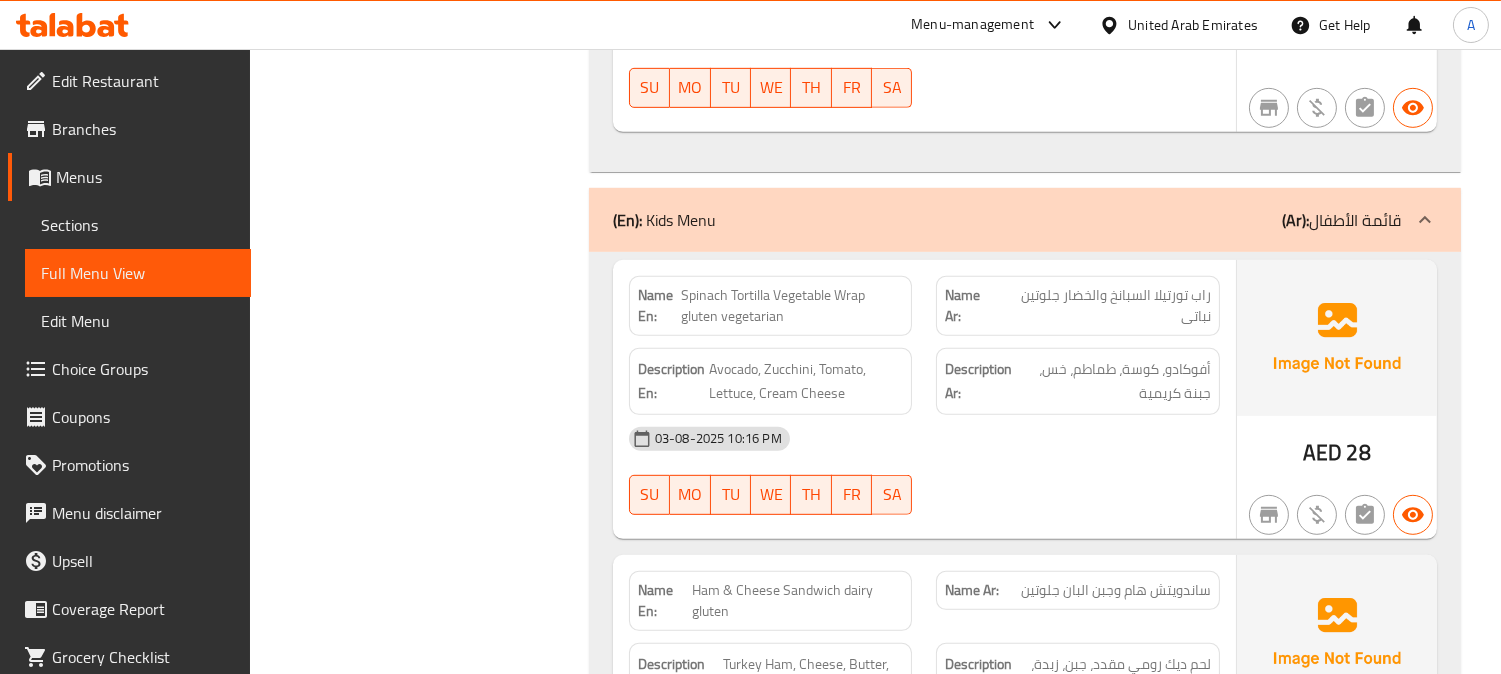 click on "Filter Branches Branches Popular filters Free items Branch specific items Has choices Upsell items Availability filters Available Not available View filters Collapse sections Collapse categories Collapse Choices" at bounding box center [427, 7762] 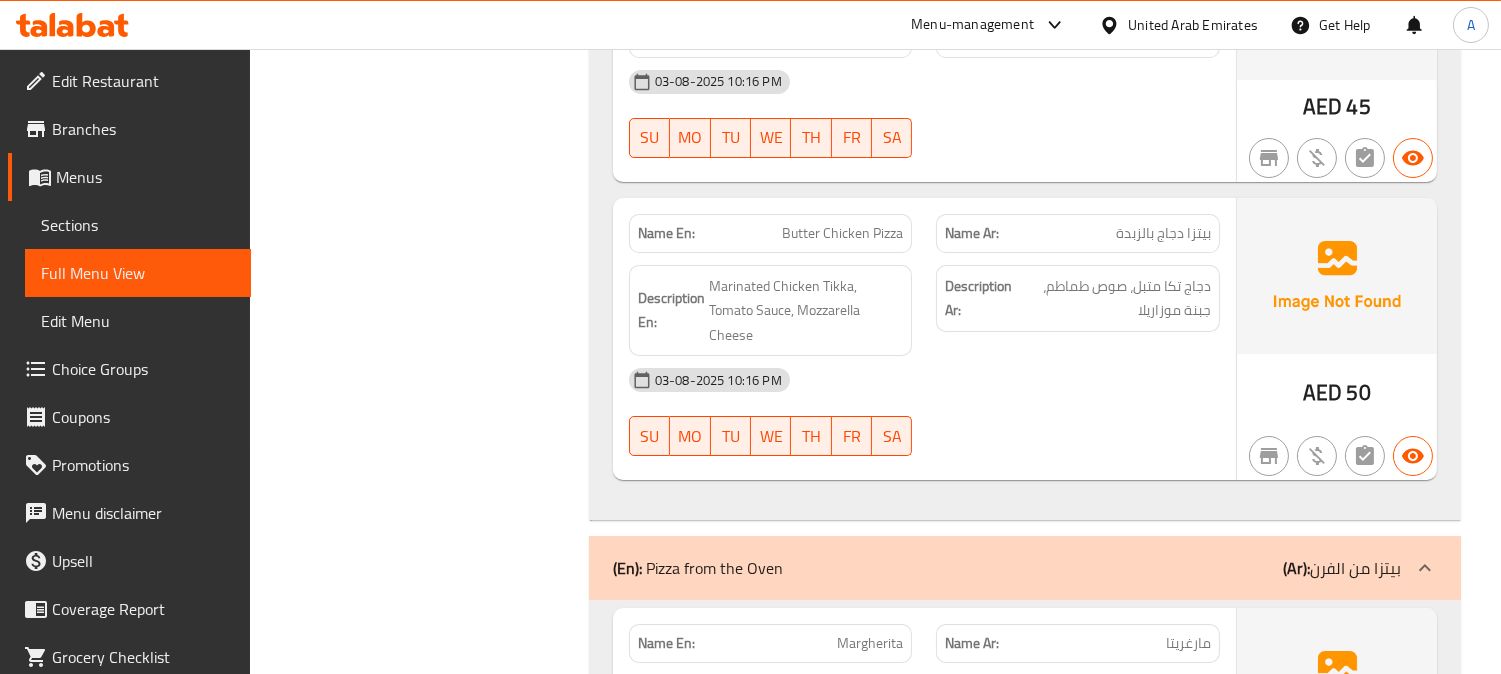 scroll, scrollTop: 13090, scrollLeft: 0, axis: vertical 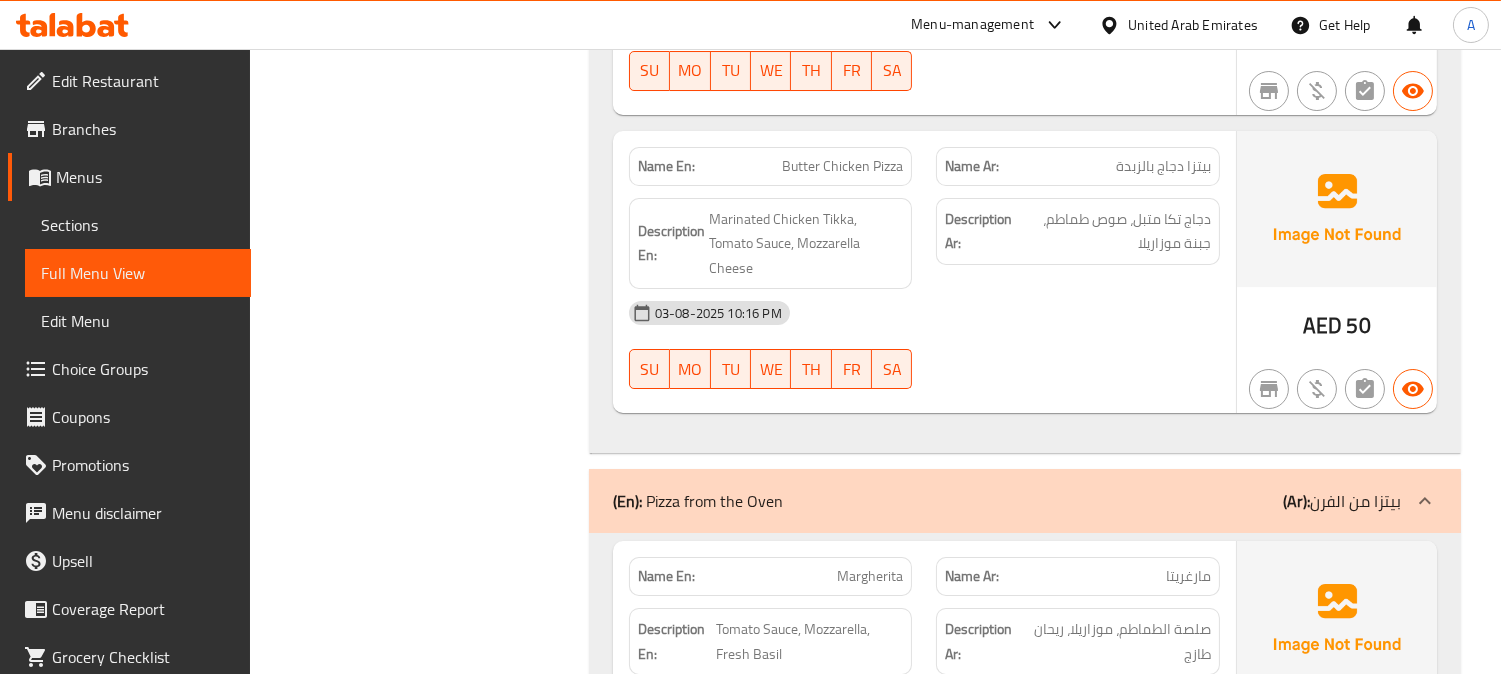 click on "03-08-2025 10:16 PM SU MO TU WE TH FR SA" at bounding box center (924, -11346) 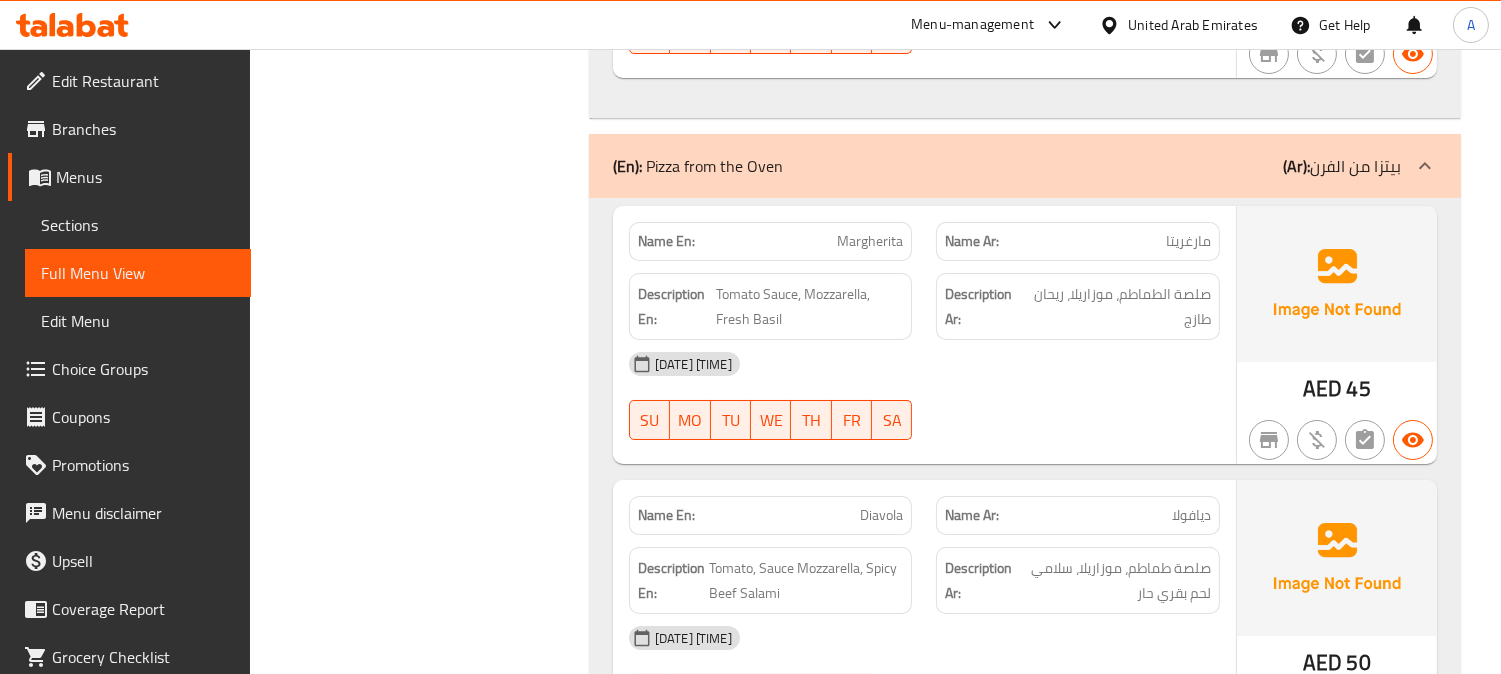 scroll, scrollTop: 13423, scrollLeft: 0, axis: vertical 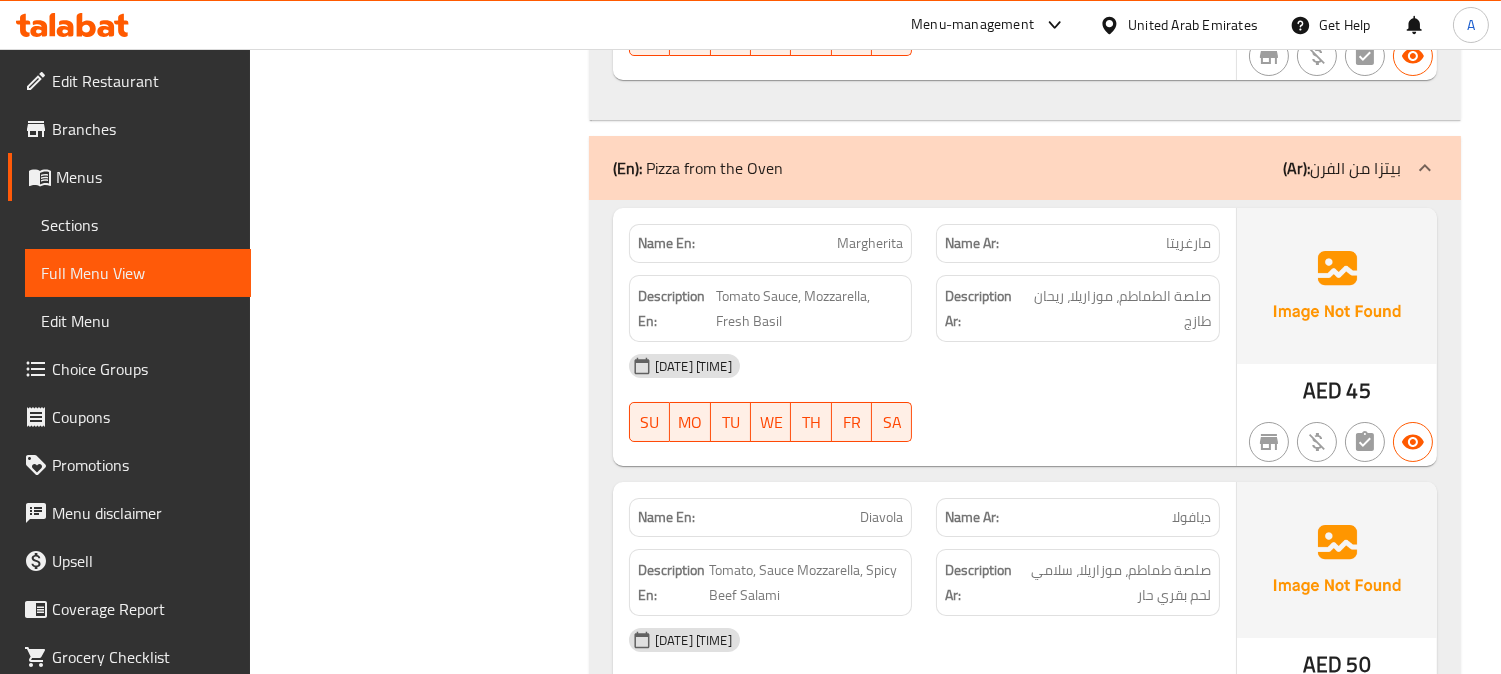 click on "03-08-2025 06:37 PM SU MO TU WE TH FR SA" at bounding box center (924, -12662) 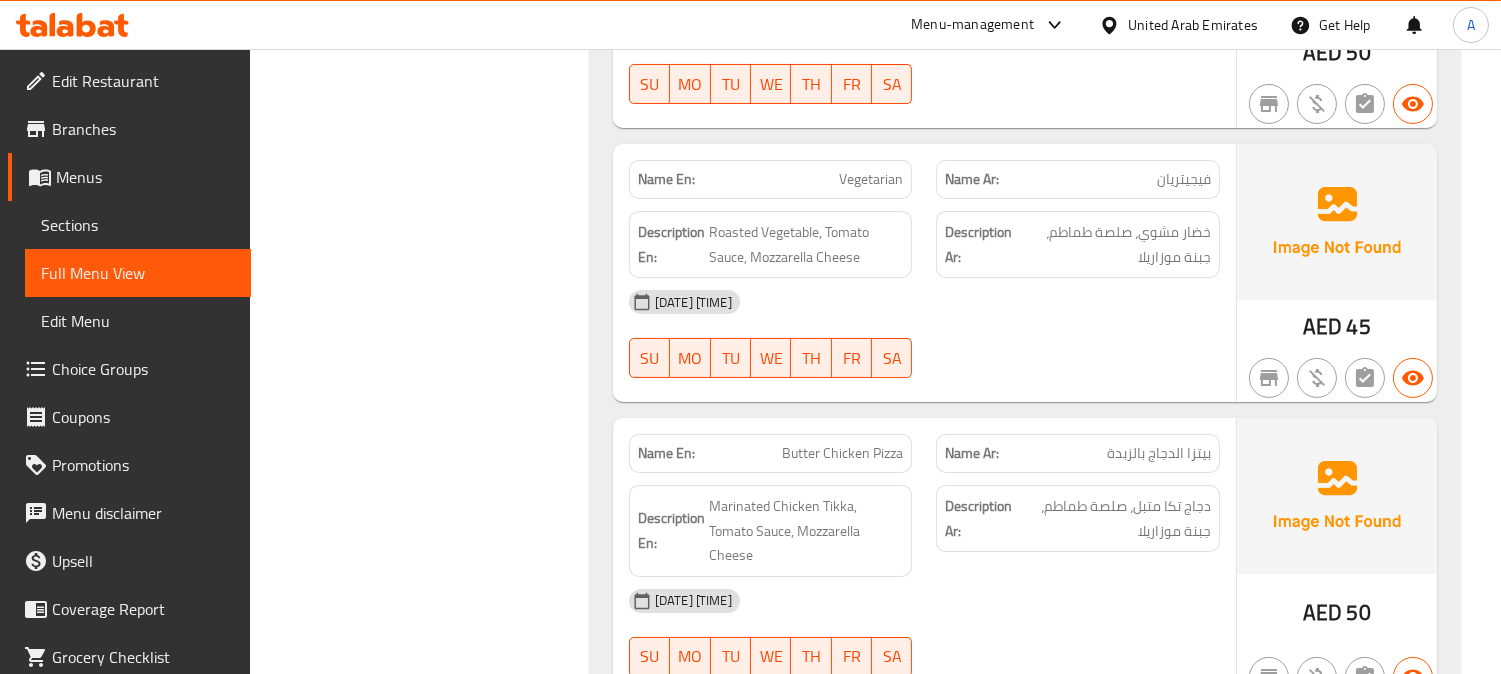 scroll, scrollTop: 14090, scrollLeft: 0, axis: vertical 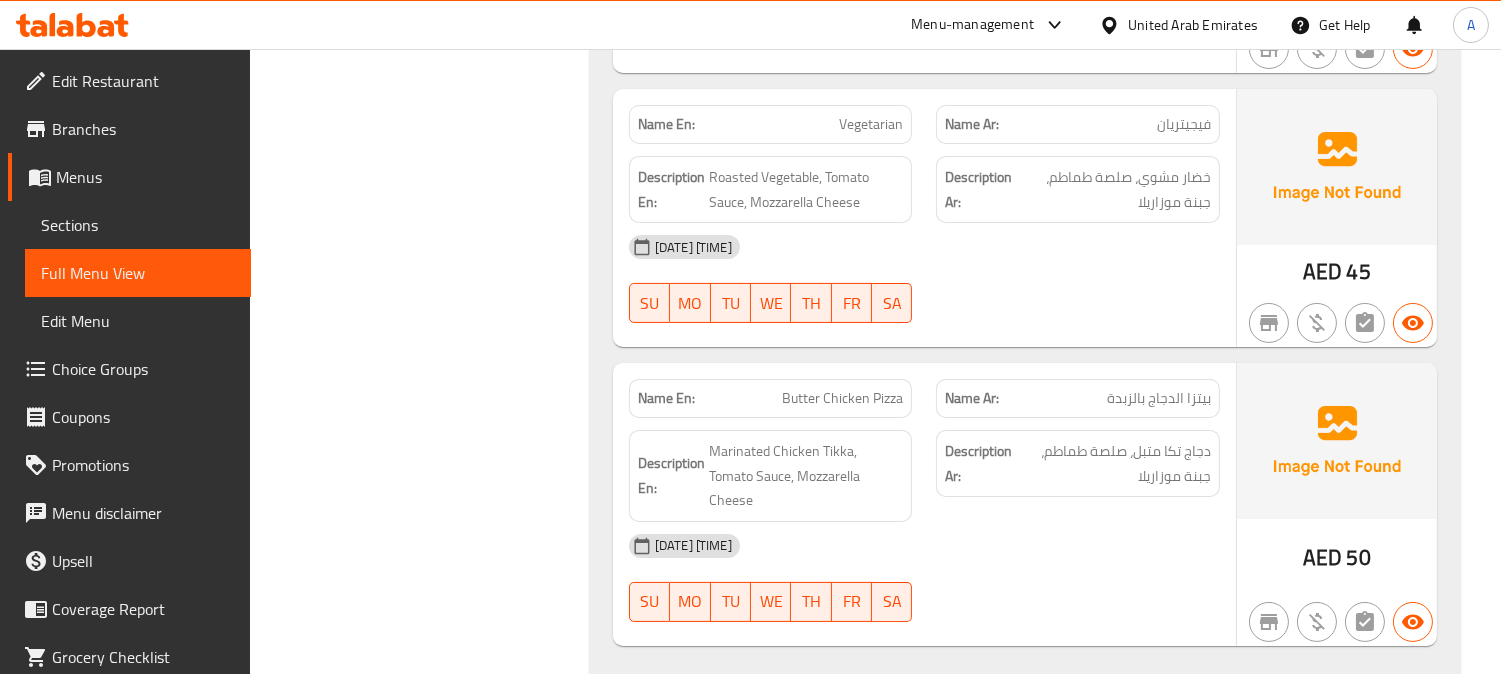click on "03-08-2025 06:37 PM" at bounding box center (924, -12378) 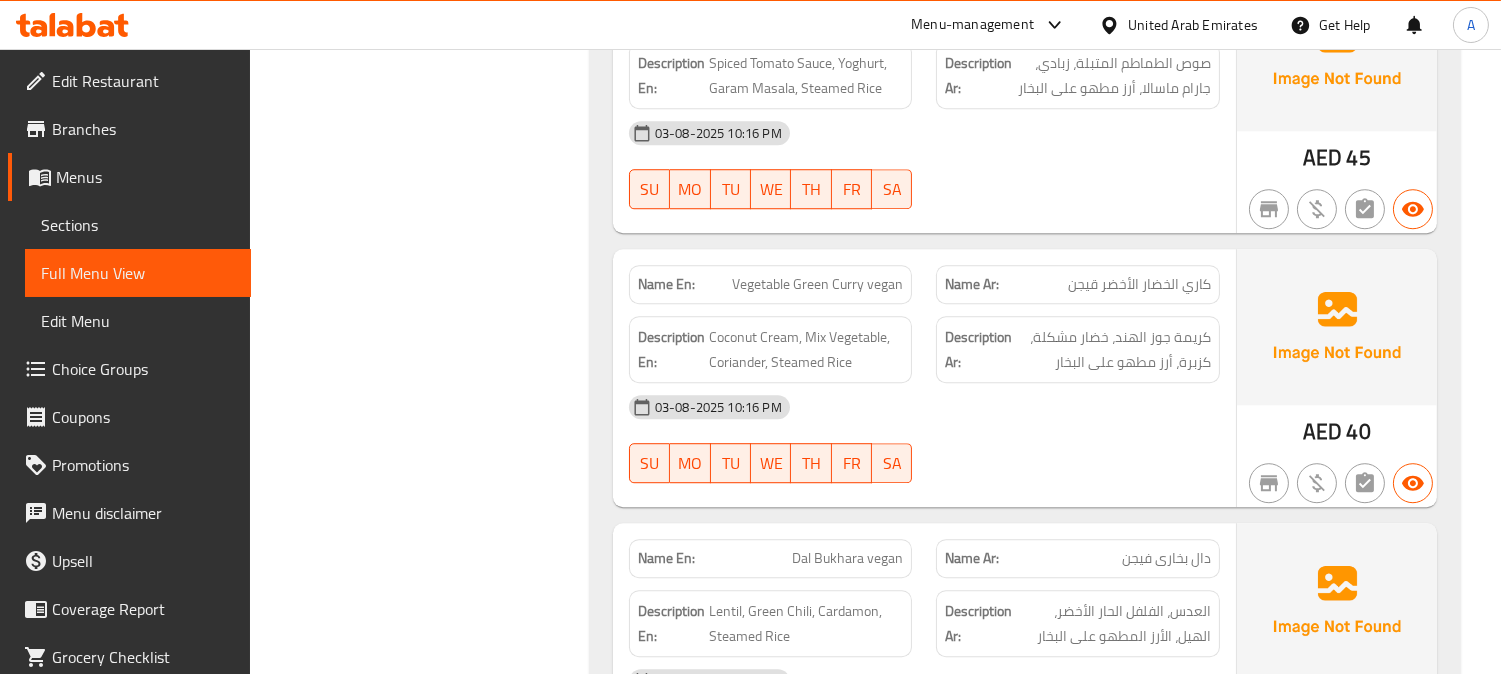 scroll, scrollTop: 10233, scrollLeft: 0, axis: vertical 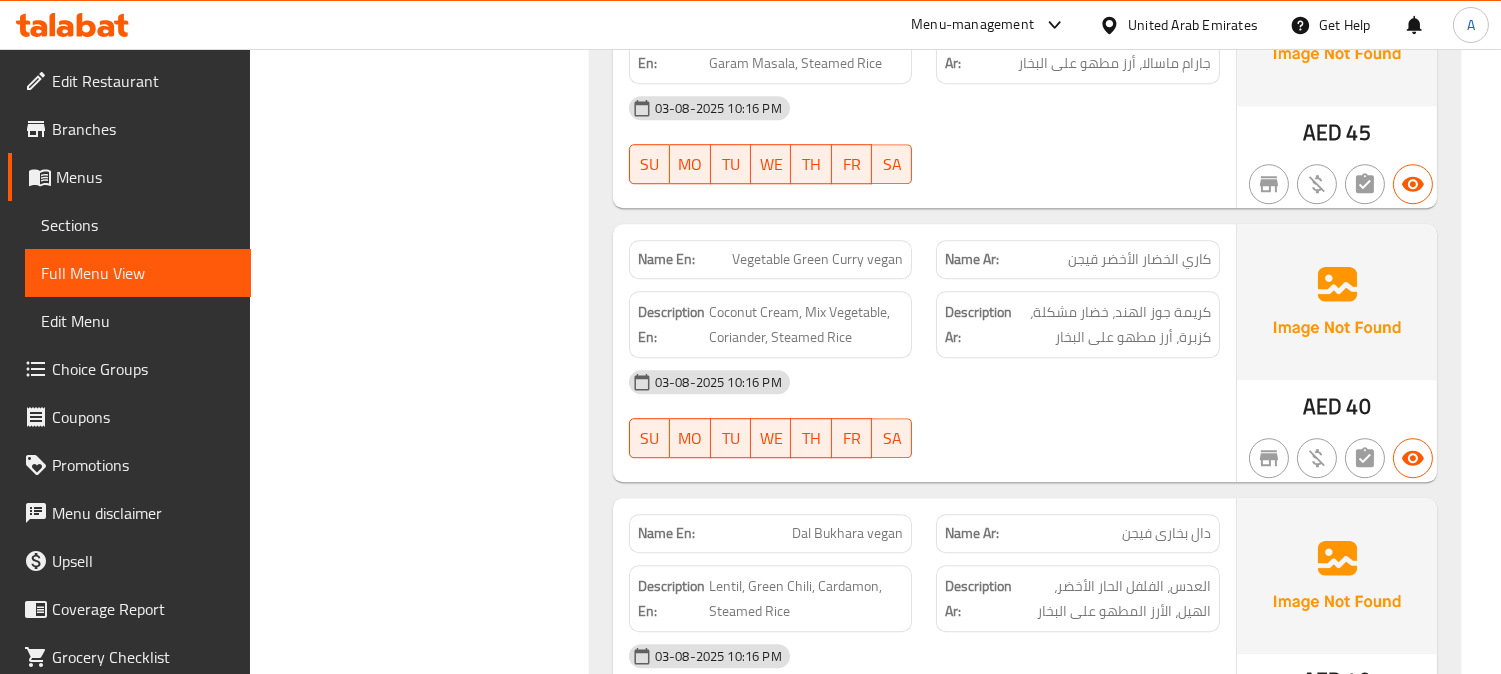 click on "كاري الخضار الأخضر قيجن" at bounding box center (1105, -7387) 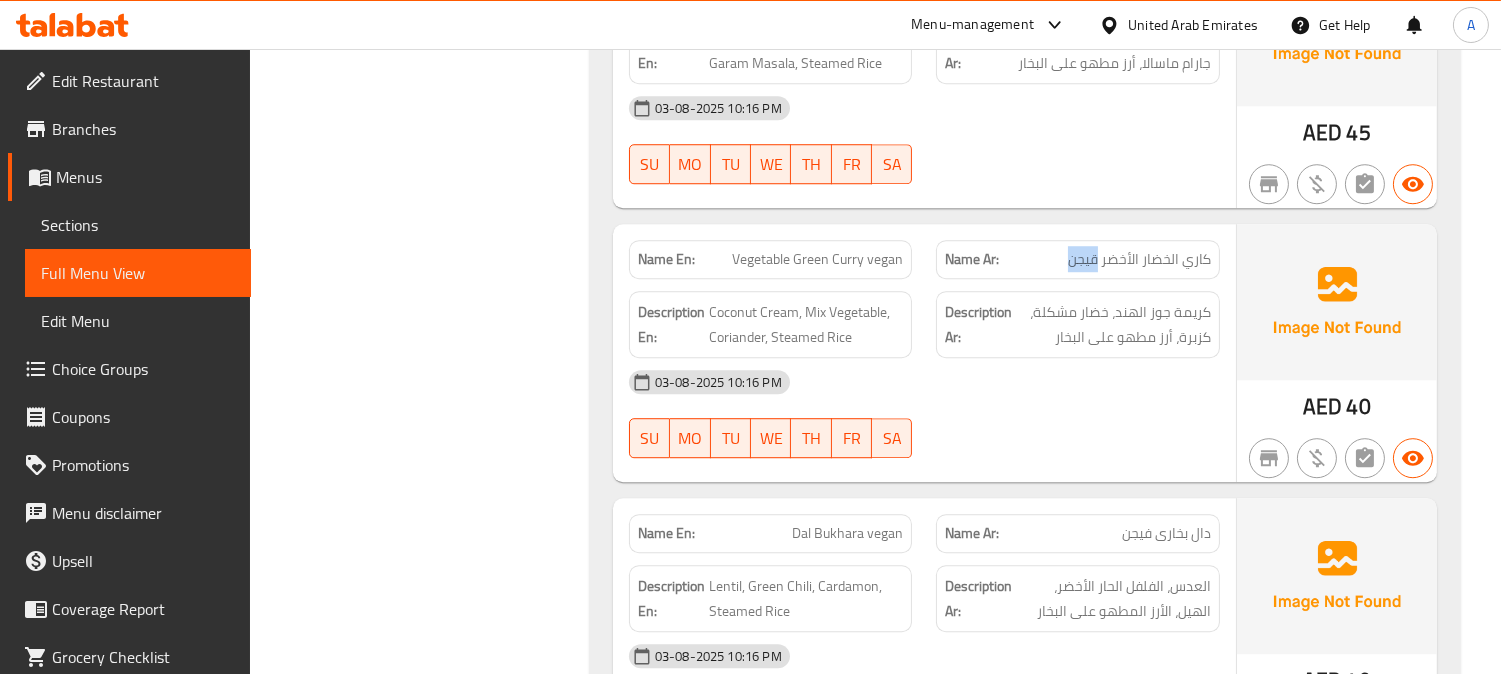click on "كاري الخضار الأخضر قيجن" at bounding box center [1105, -7387] 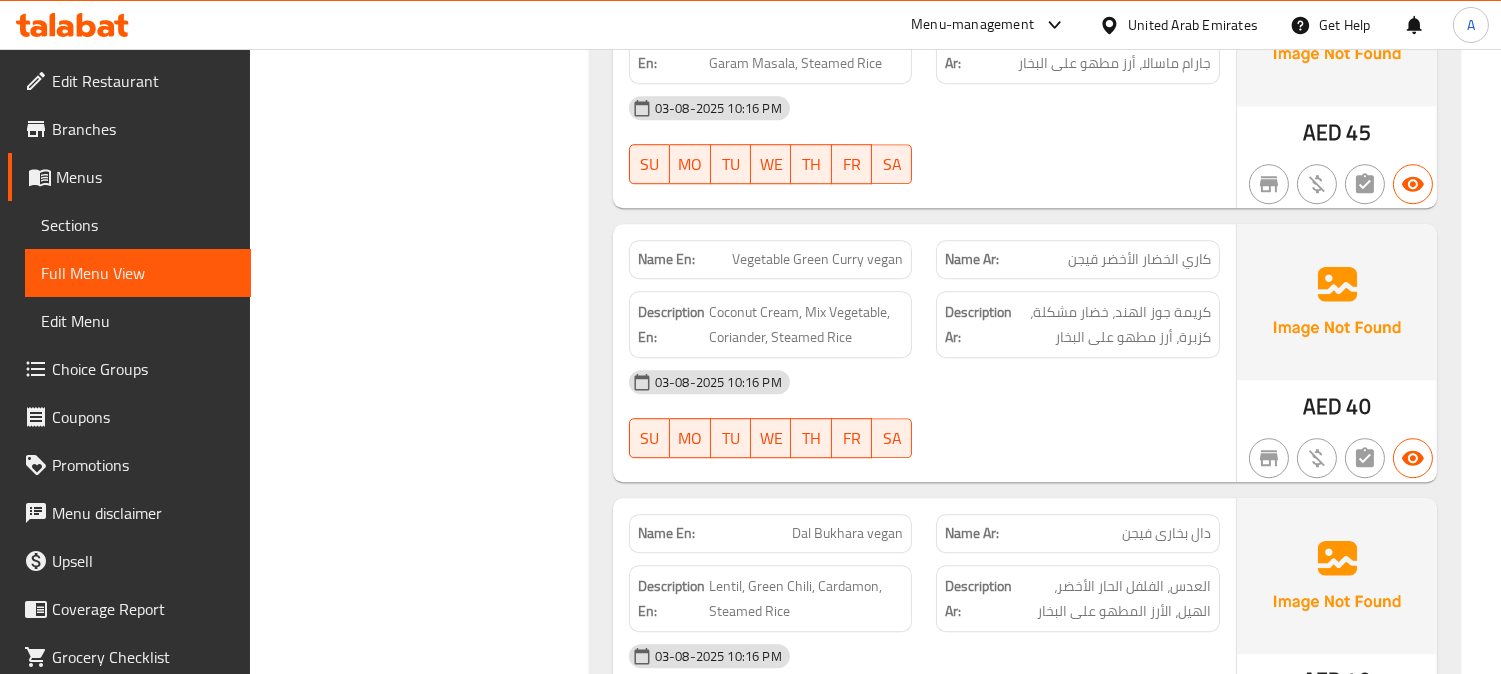 click on "Vegetable Green Curry vegan" at bounding box center [797, -7387] 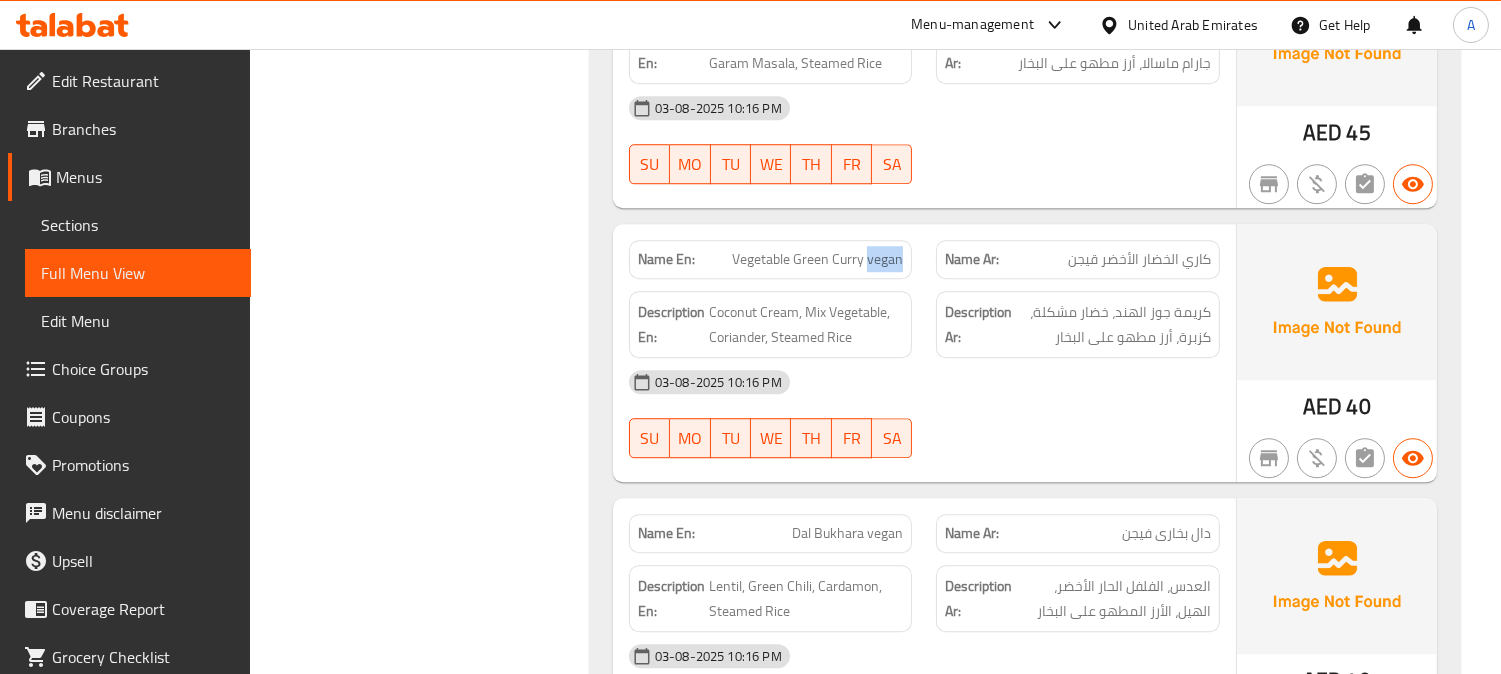 click on "Vegetable Green Curry vegan" at bounding box center [797, -7387] 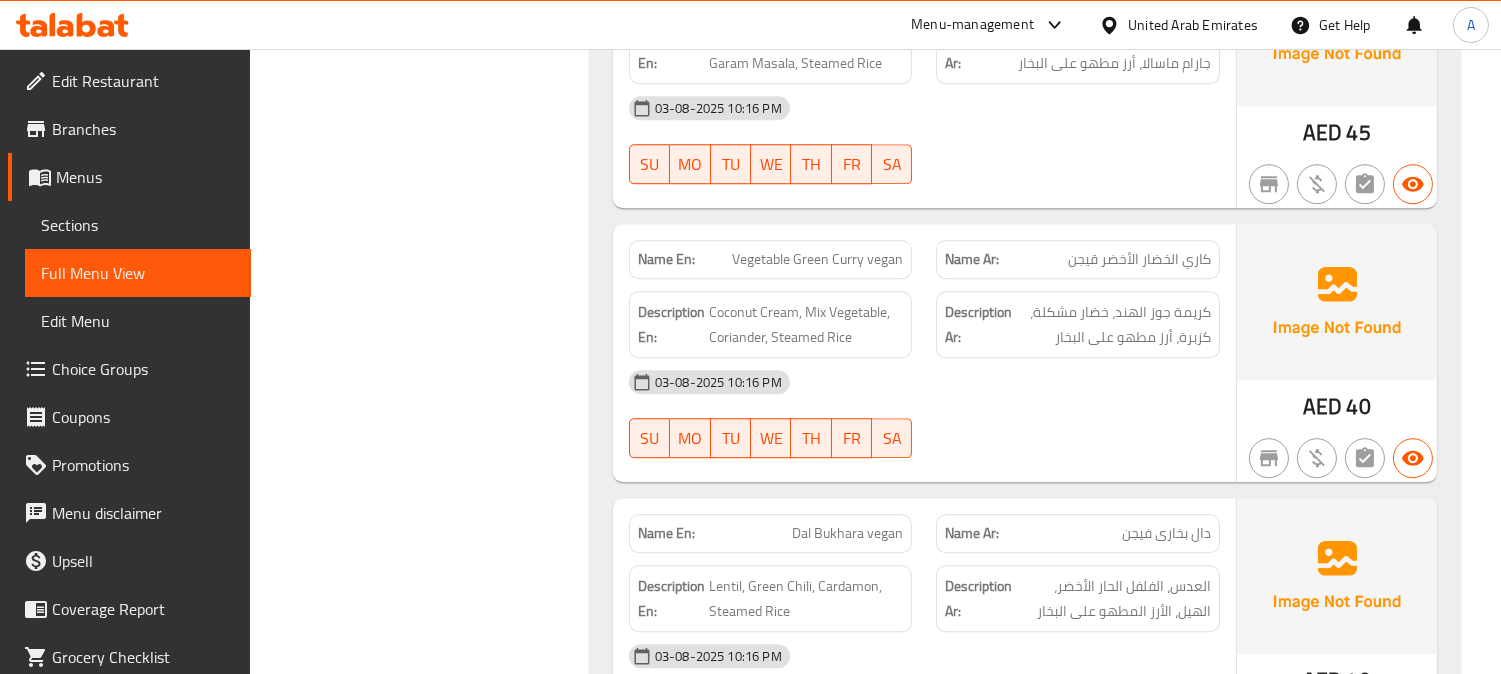 click on "03-08-2025 10:16 PM SU MO TU WE TH FR SA" at bounding box center (924, -7198) 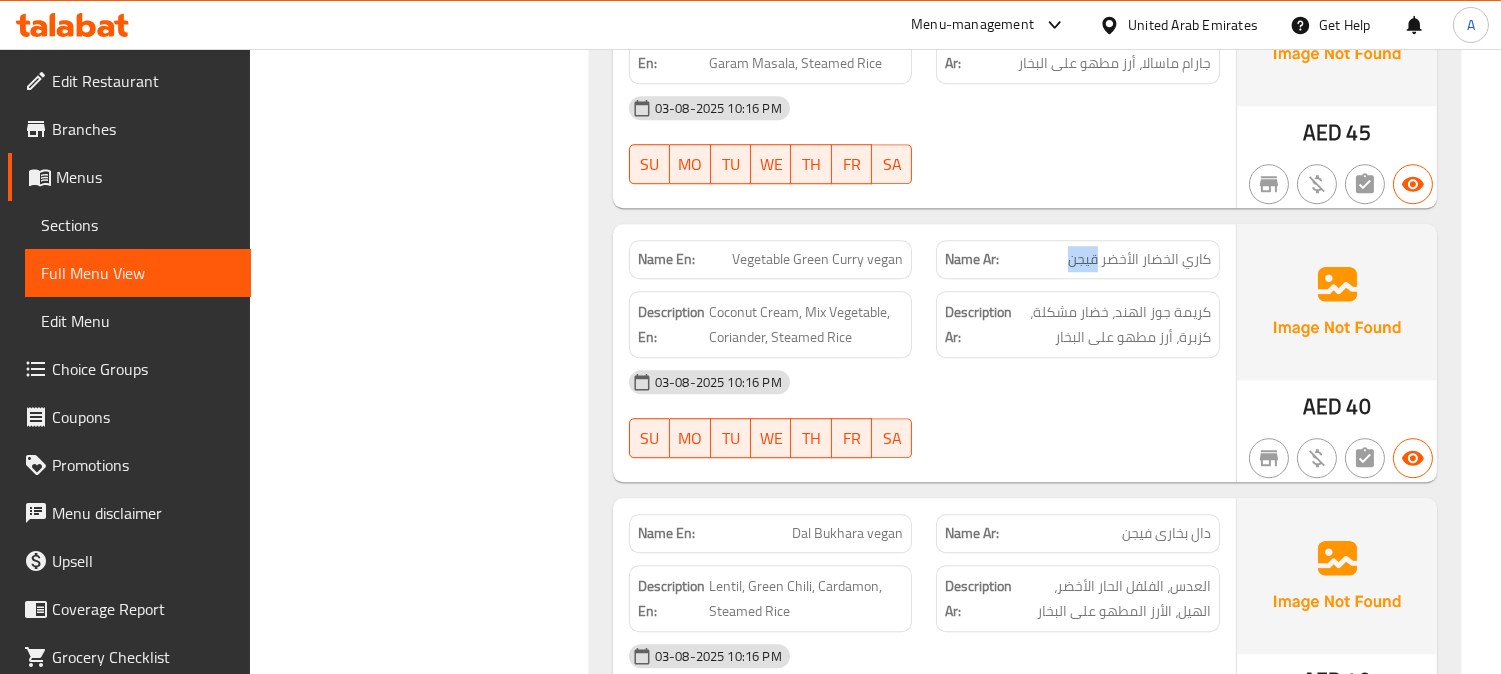click on "كاري الخضار الأخضر قيجن" at bounding box center [1105, -7387] 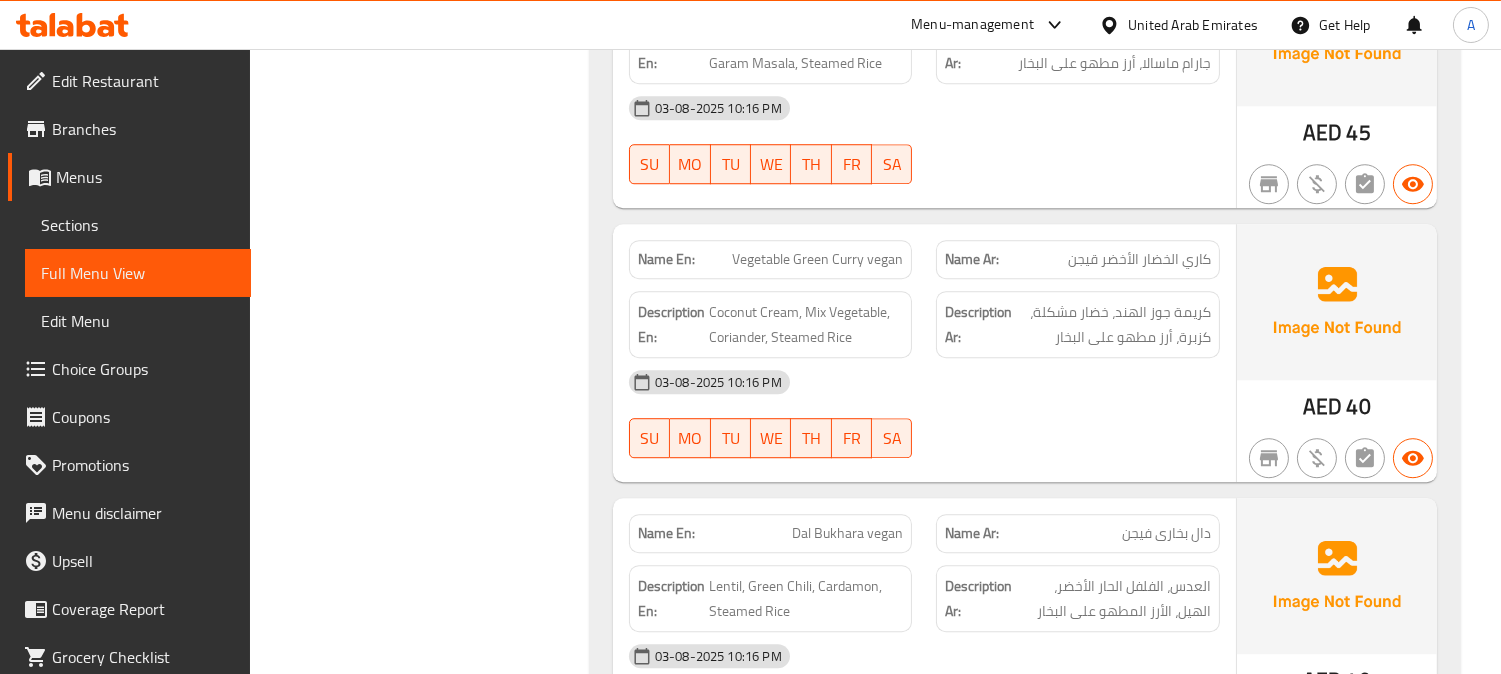 click on "03-08-2025 10:16 PM SU MO TU WE TH FR SA" at bounding box center (924, -7198) 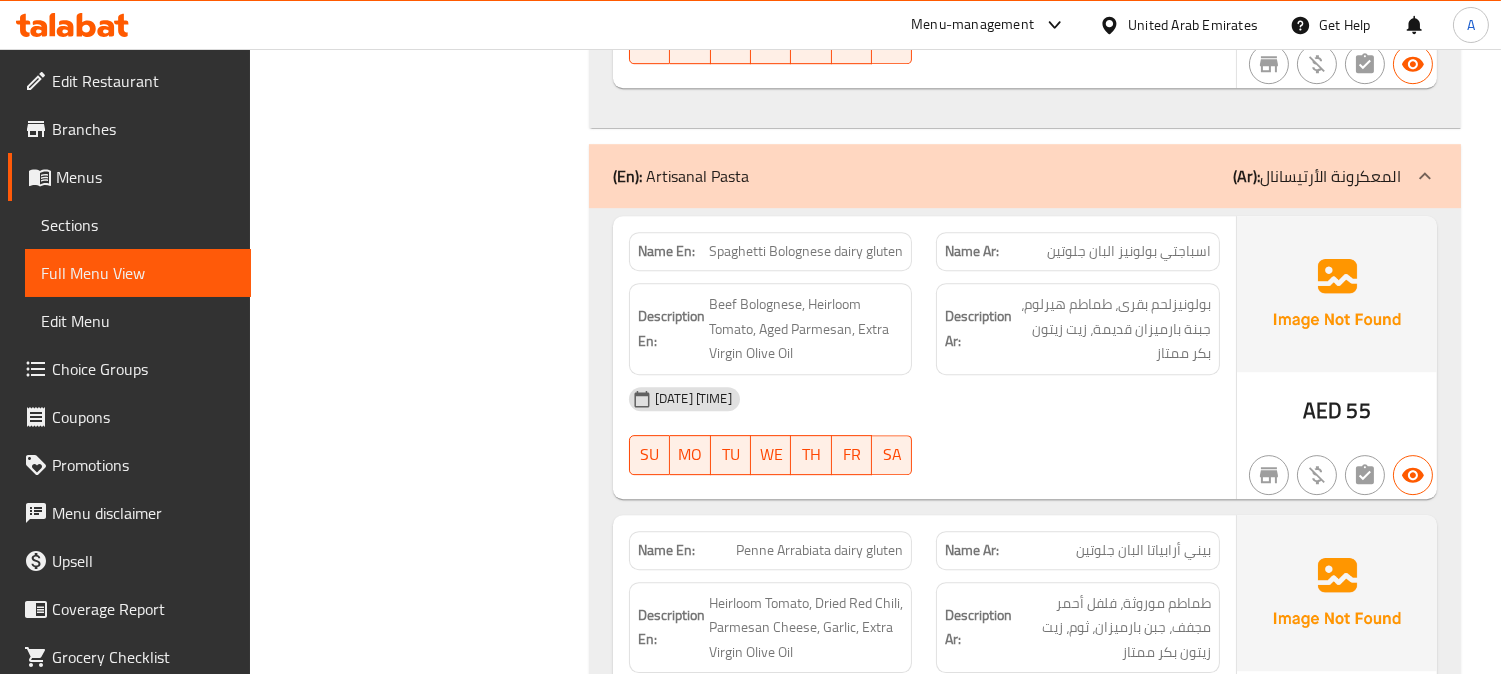 scroll, scrollTop: 11122, scrollLeft: 0, axis: vertical 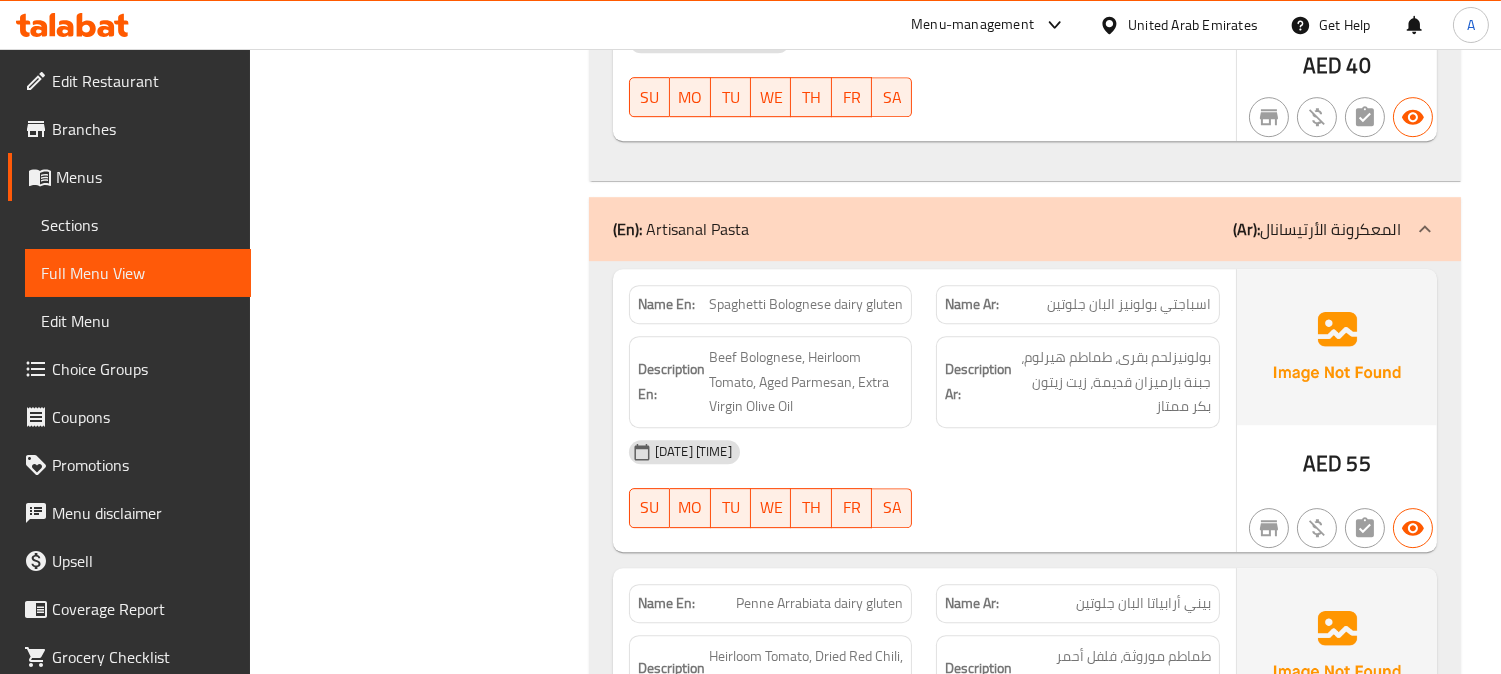 click on "03-08-2025 06:37 PM" at bounding box center (684, -10393) 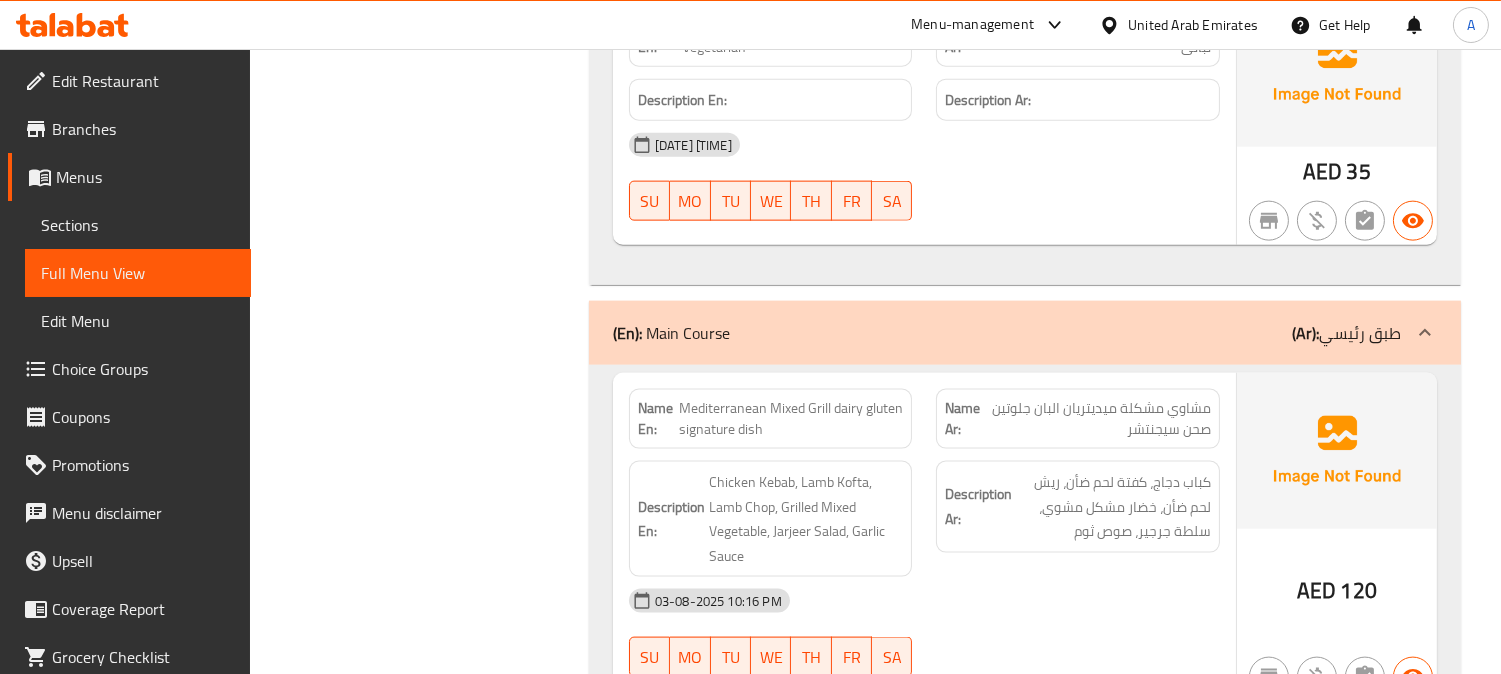 scroll, scrollTop: 4851, scrollLeft: 0, axis: vertical 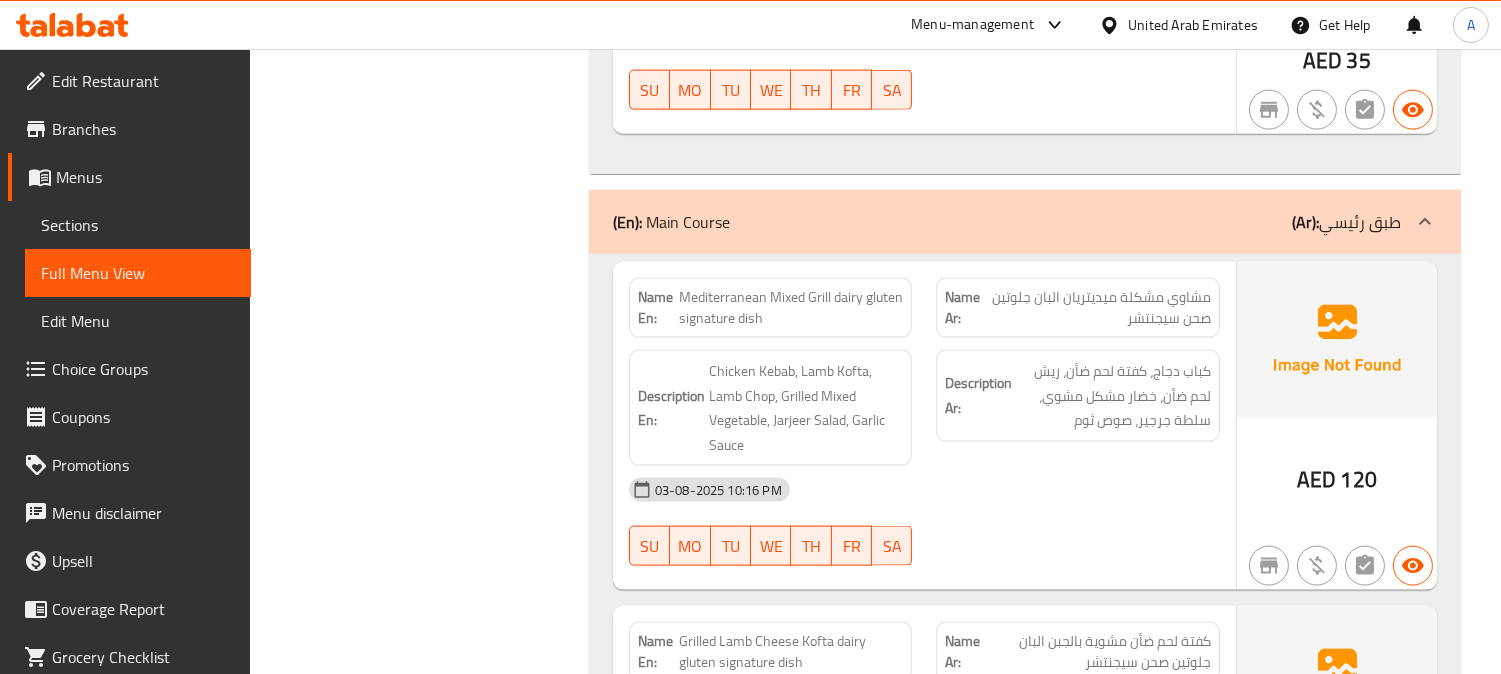 click on "AED 120" at bounding box center (1337, -4186) 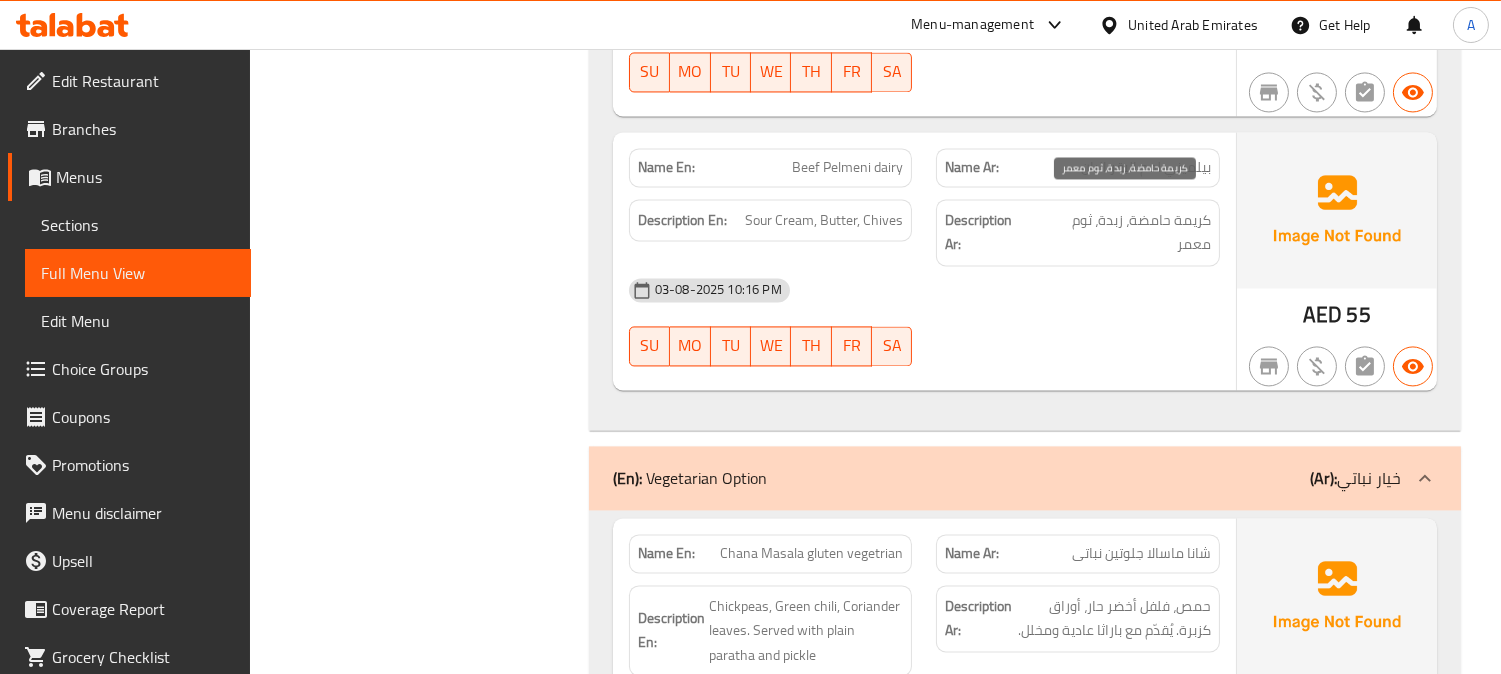 scroll, scrollTop: 7517, scrollLeft: 0, axis: vertical 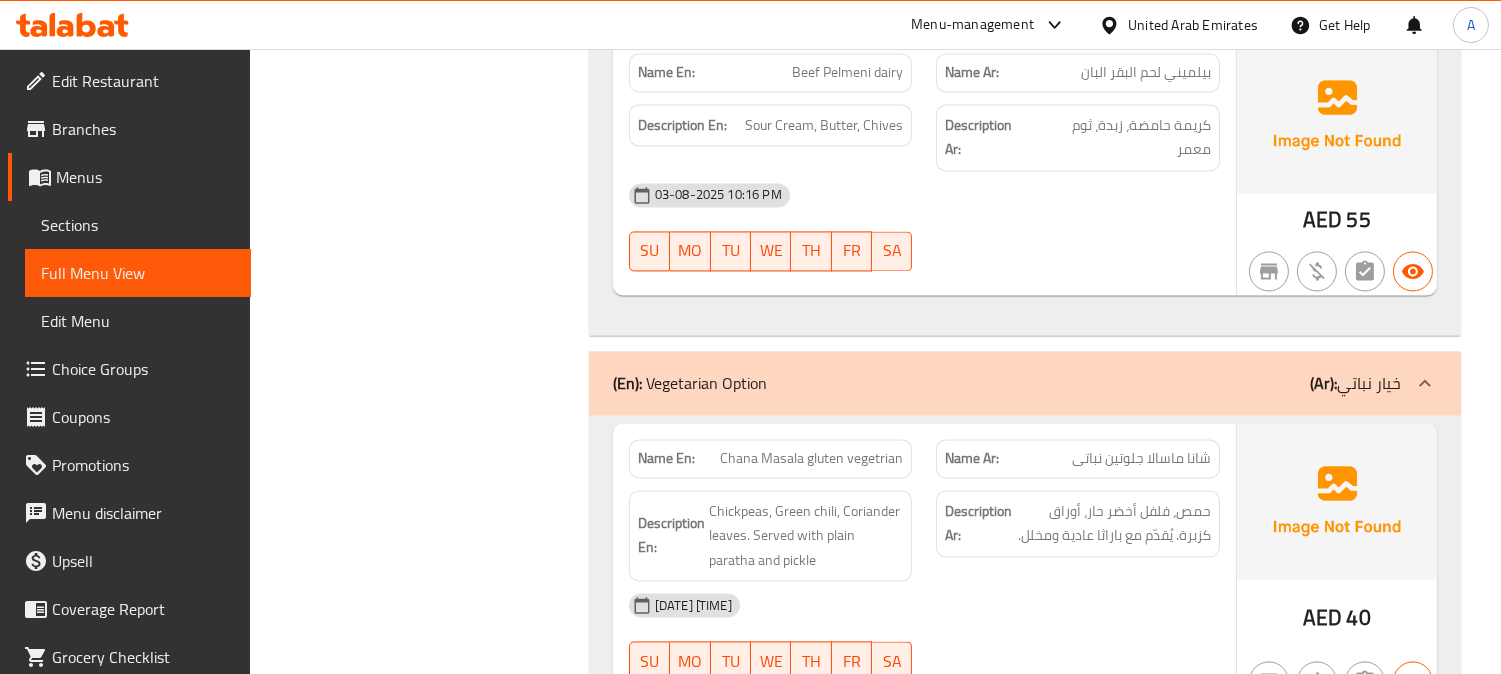 click on "Filter Branches Branches Popular filters Free items Branch specific items Has choices Upsell items Availability filters Available Not available View filters Collapse sections Collapse categories Collapse Choices" at bounding box center (427, 15649) 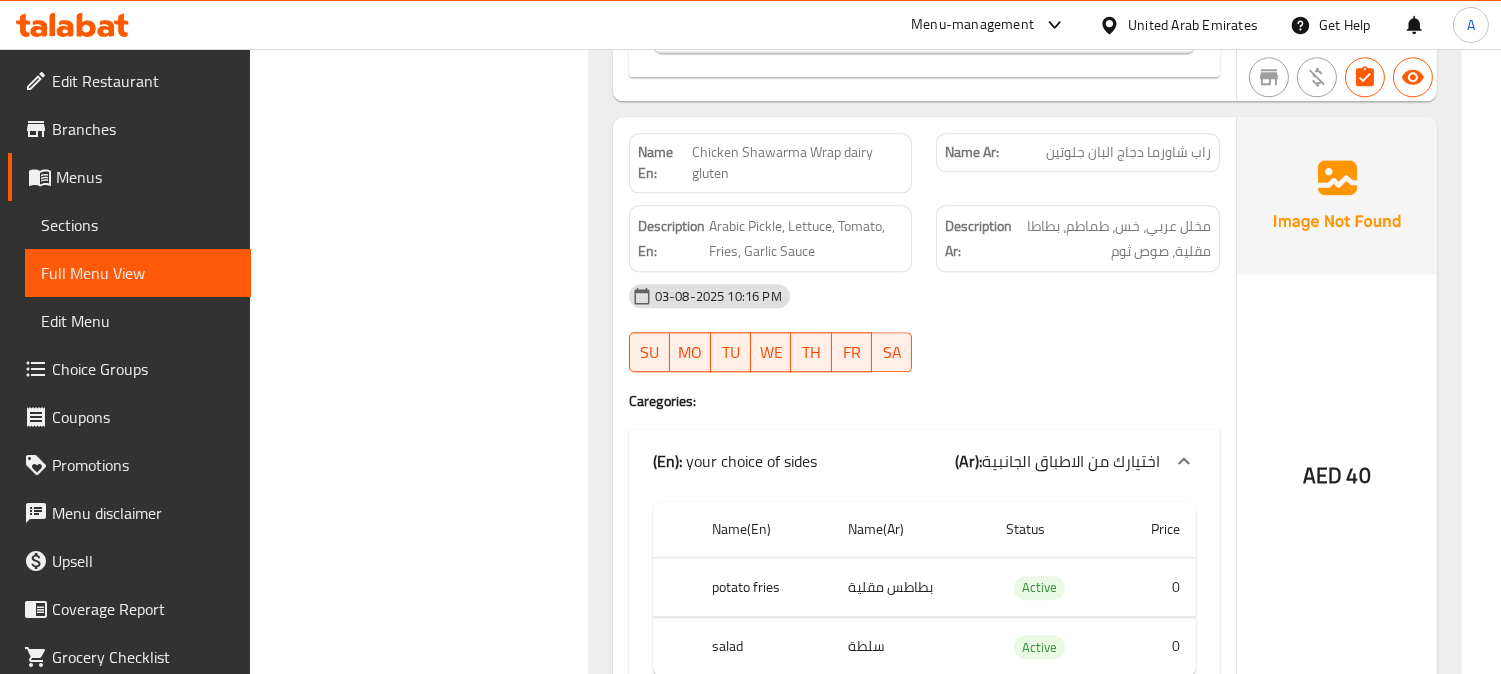 scroll, scrollTop: 22366, scrollLeft: 0, axis: vertical 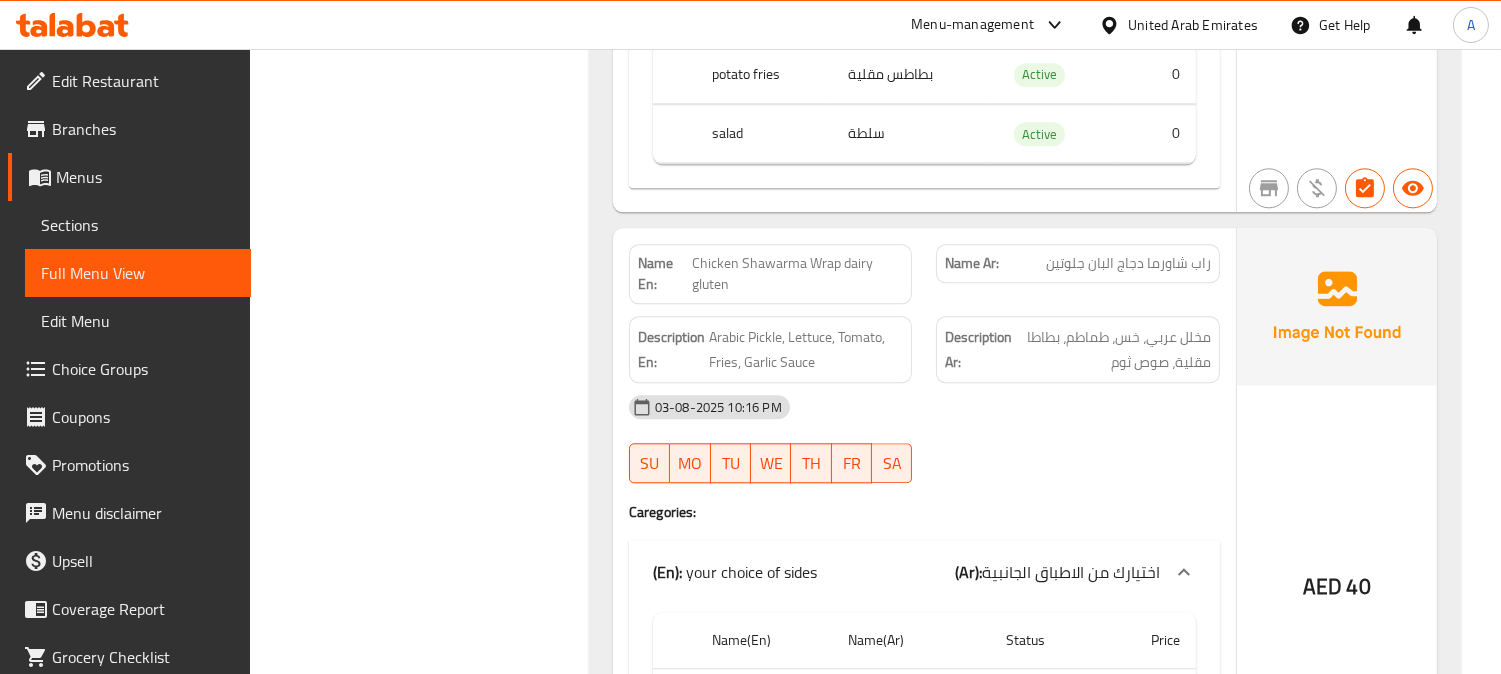 click on "03-08-2025 10:16 PM" at bounding box center [924, -20335] 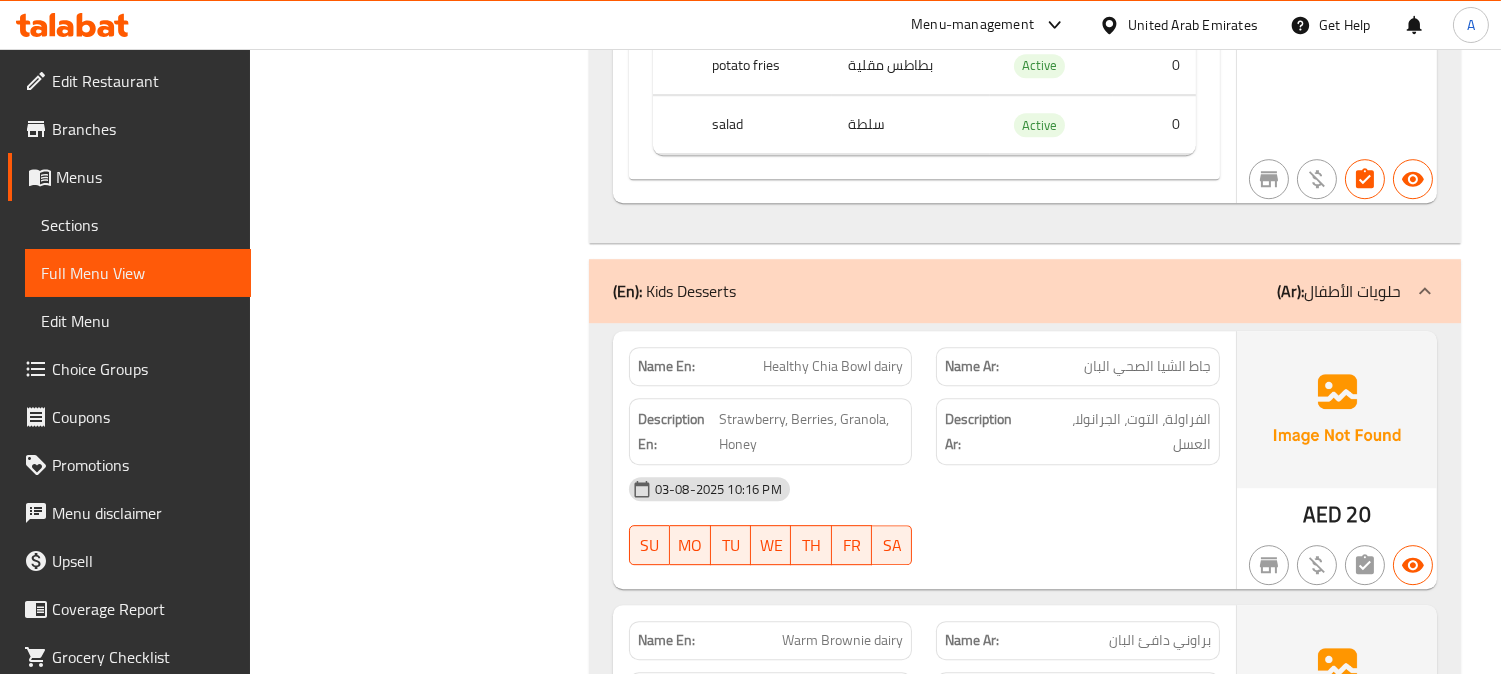 scroll, scrollTop: 24144, scrollLeft: 0, axis: vertical 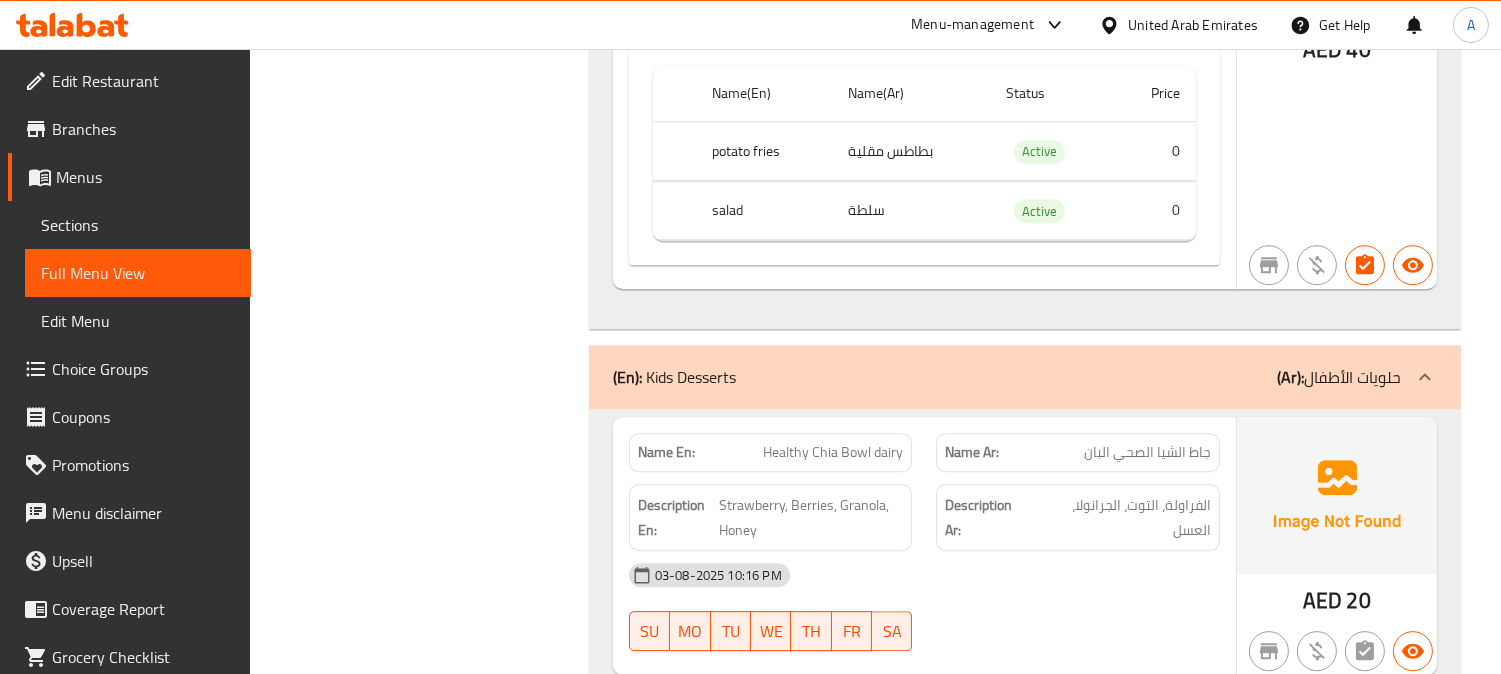 click on "Filter Branches Branches Popular filters Free items Branch specific items Has choices Upsell items Availability filters Available Not available View filters Collapse sections Collapse categories Collapse Choices" at bounding box center (427, -977) 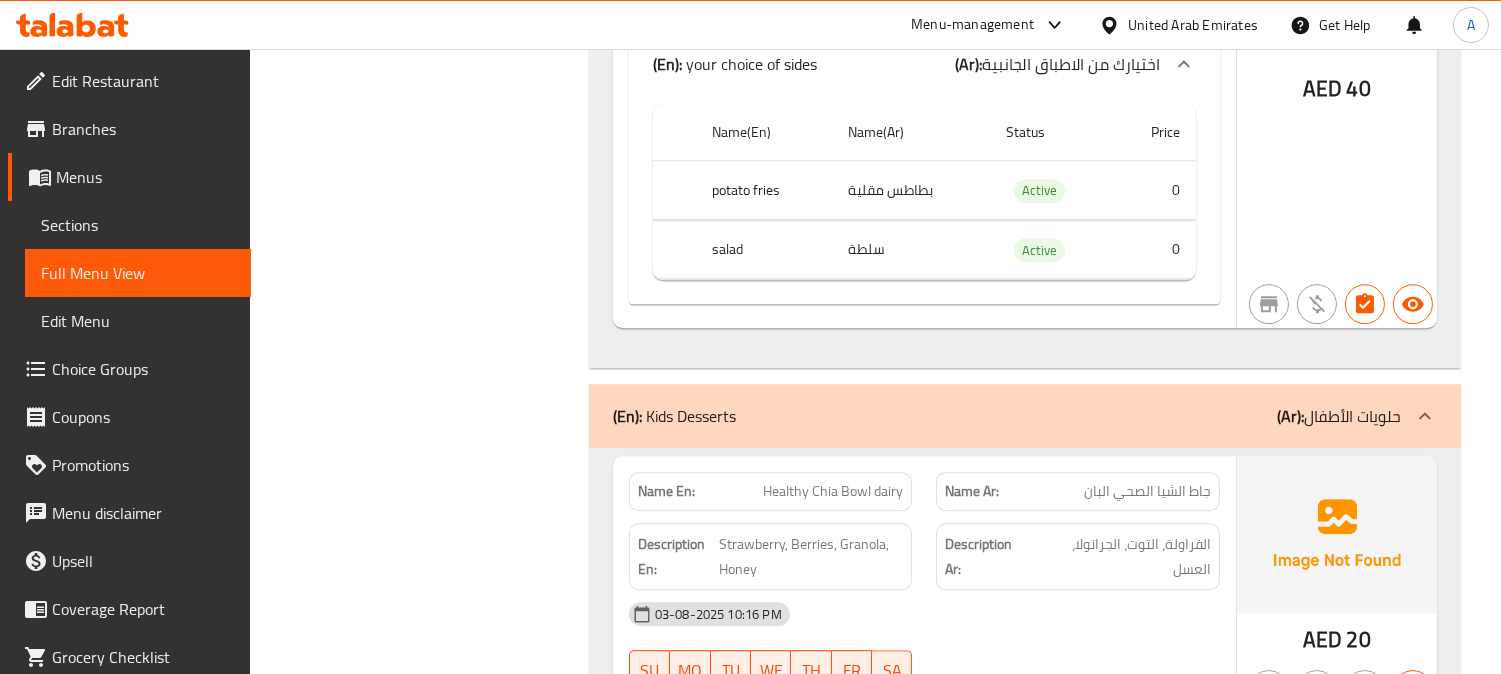 scroll, scrollTop: 15205, scrollLeft: 0, axis: vertical 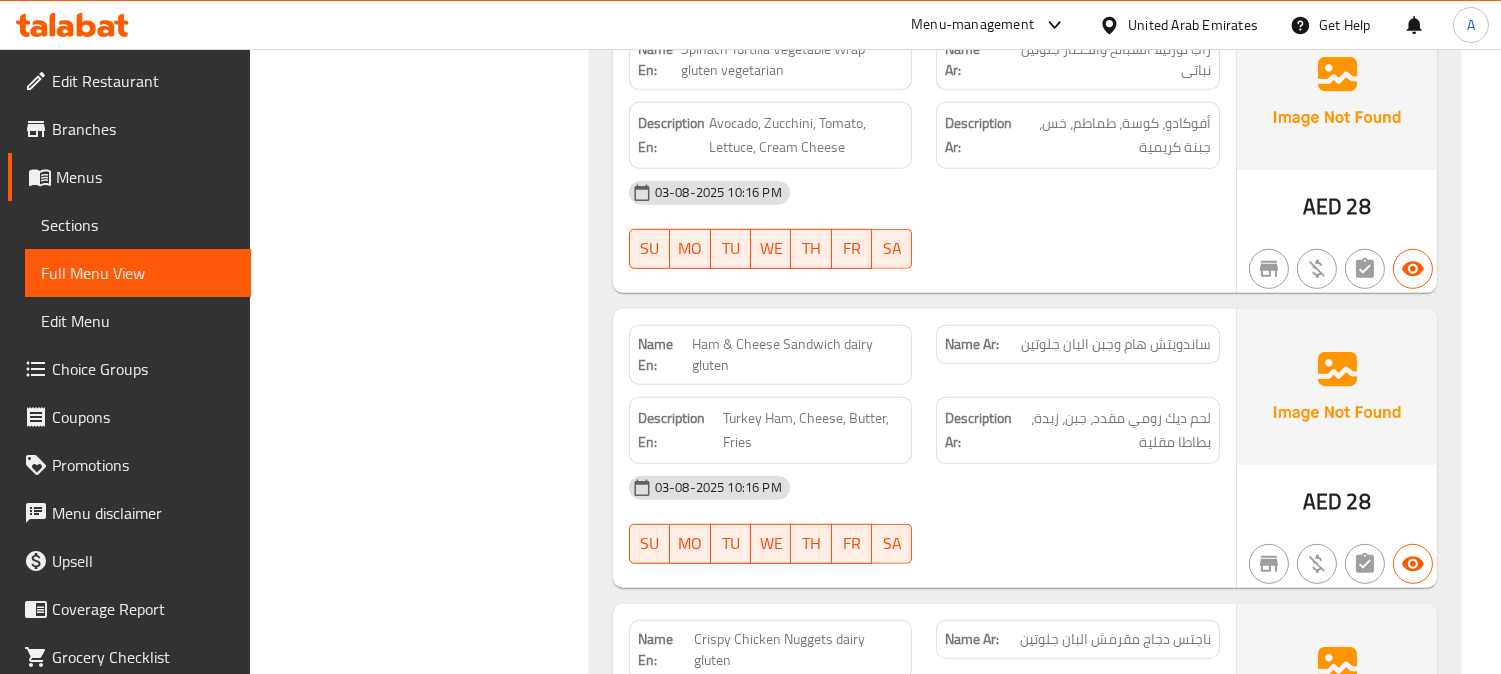 click on "ساندويتش هام وجبن البان جلوتين" at bounding box center (1104, -14759) 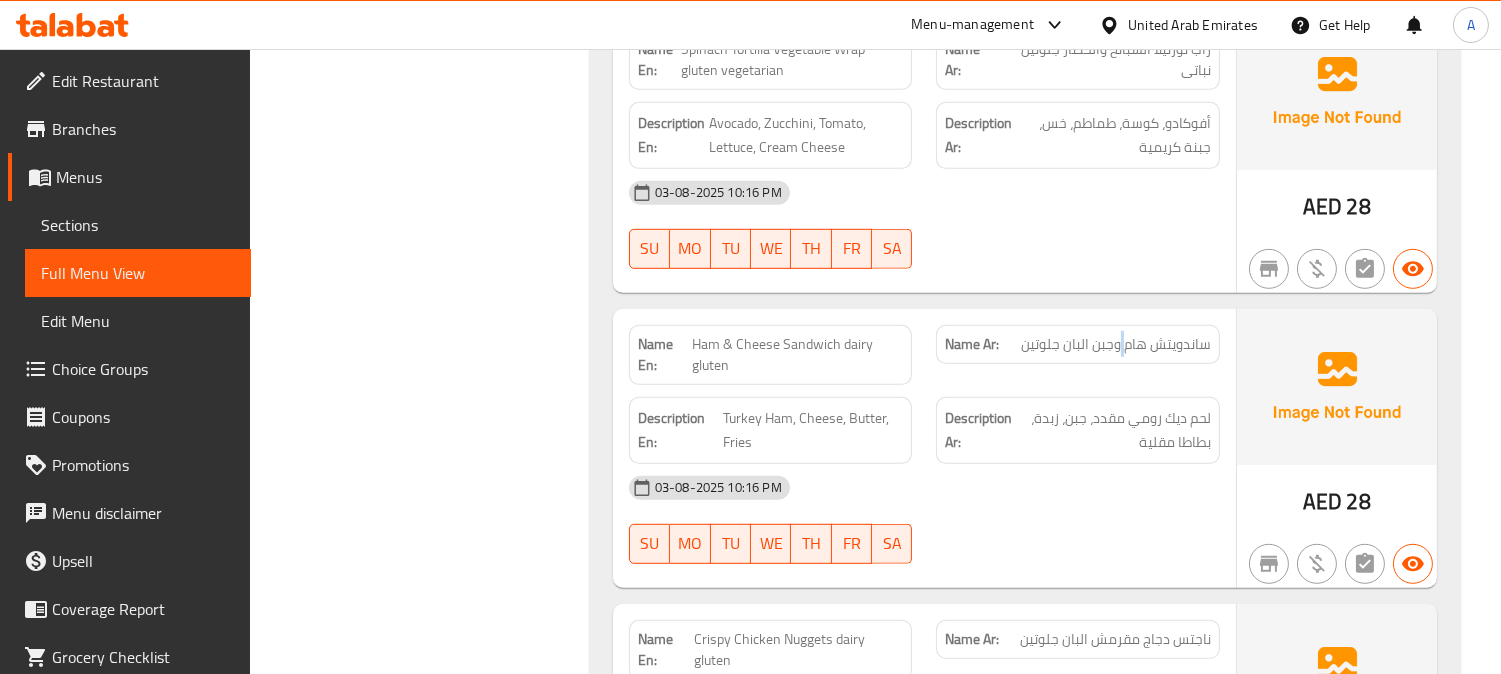 click on "ساندويتش هام وجبن البان جلوتين" at bounding box center (1104, -14759) 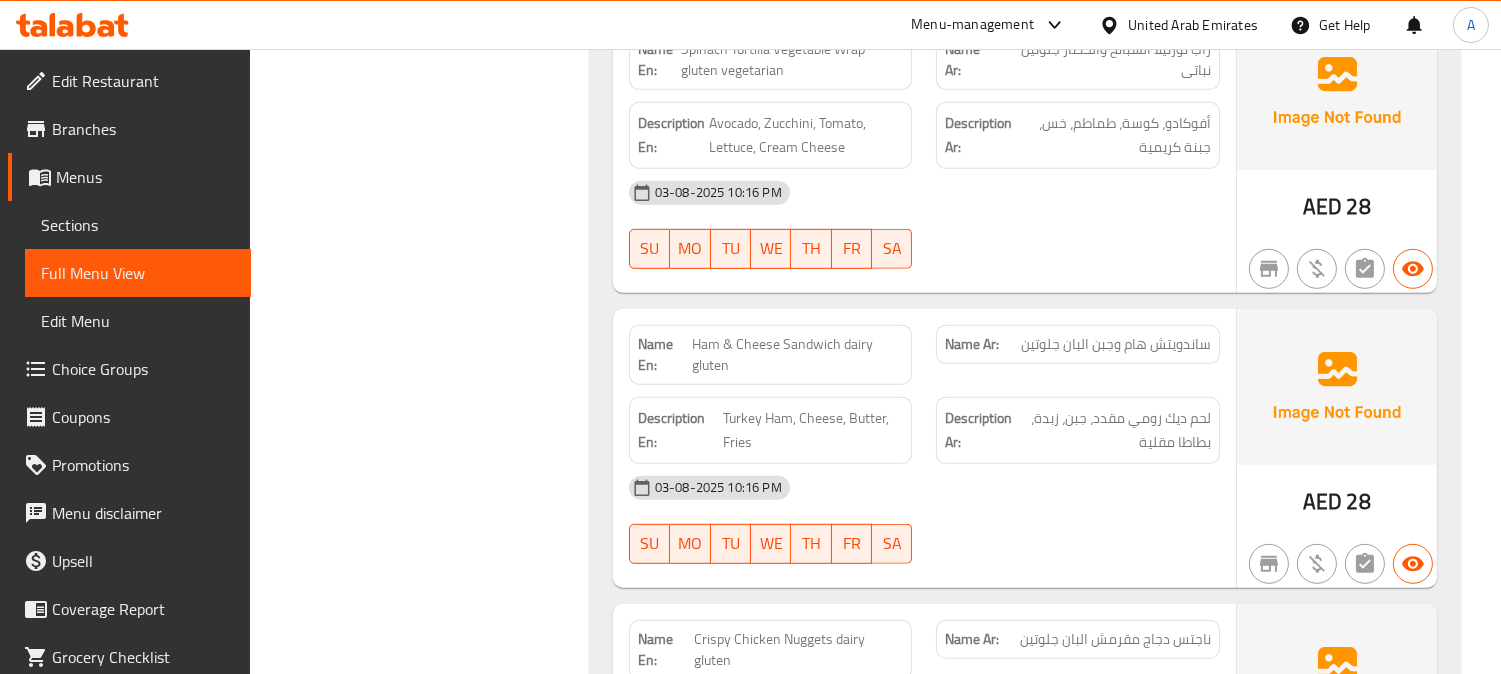 click on "ساندويتش هام وجبن البان جلوتين" at bounding box center [1104, -14759] 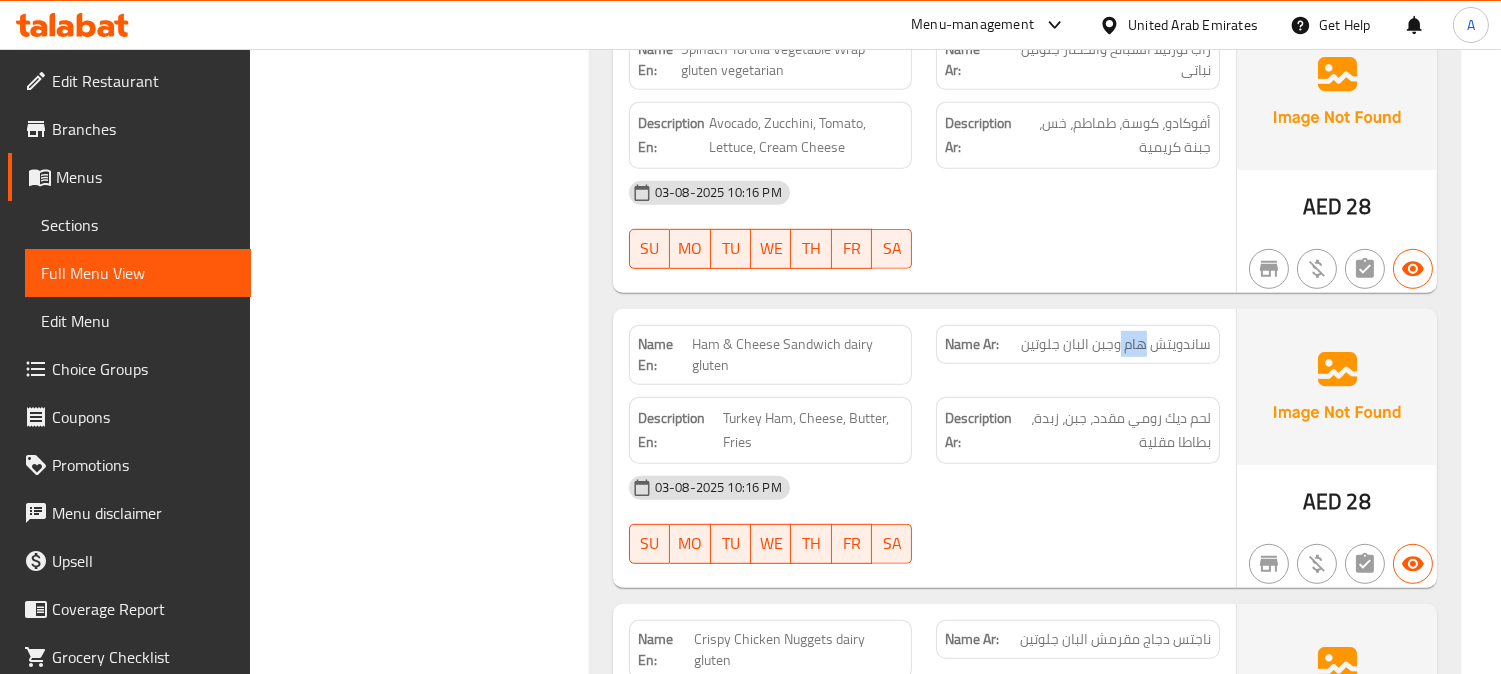 click on "ساندويتش هام وجبن البان جلوتين" at bounding box center [1104, -14759] 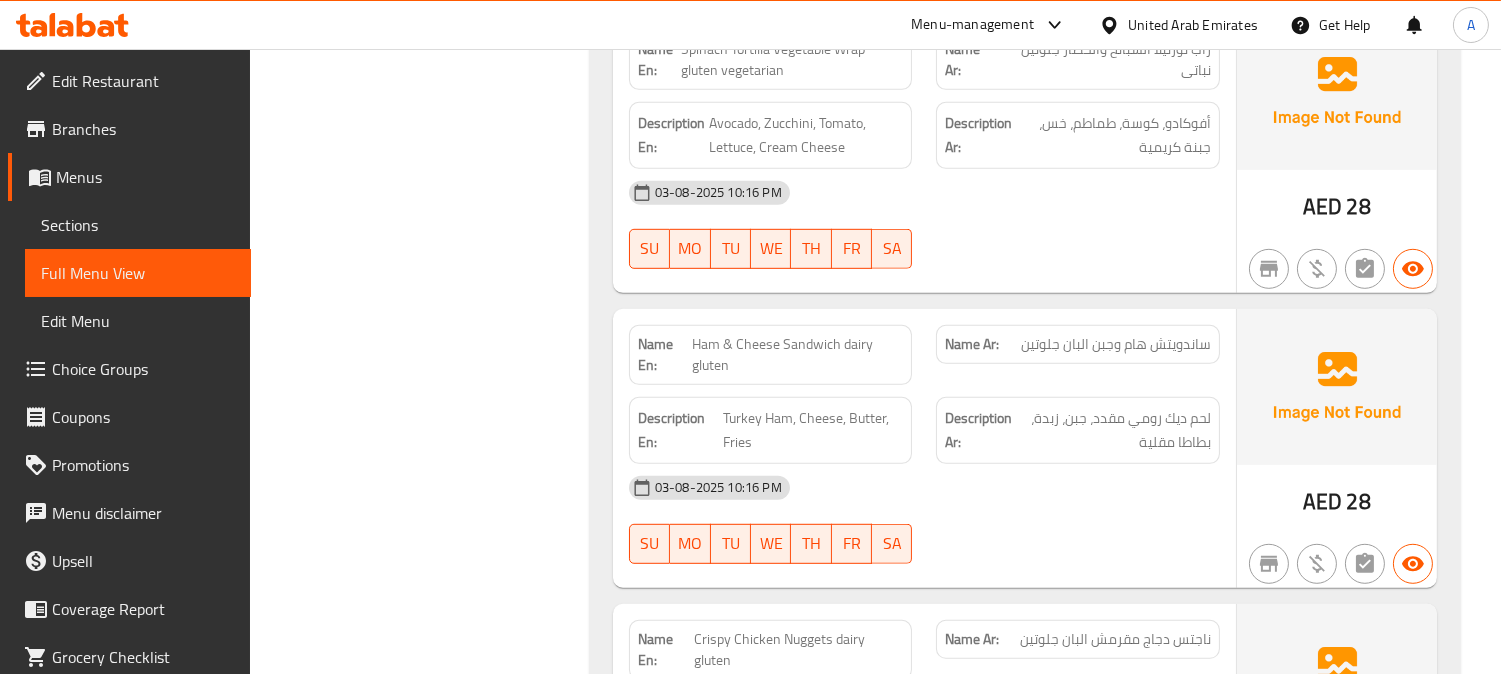 click on "03-08-2025 10:16 PM SU MO TU WE TH FR SA" at bounding box center (924, -14570) 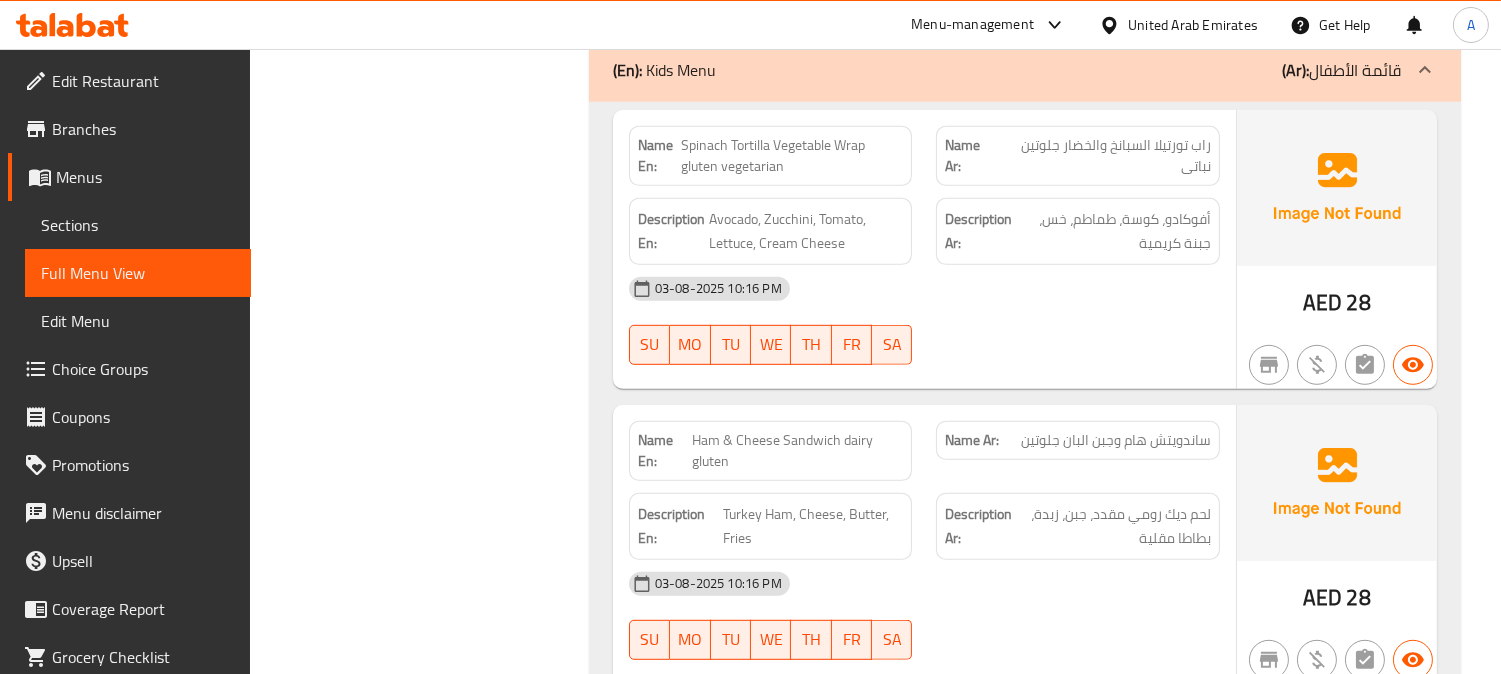 scroll, scrollTop: 15427, scrollLeft: 0, axis: vertical 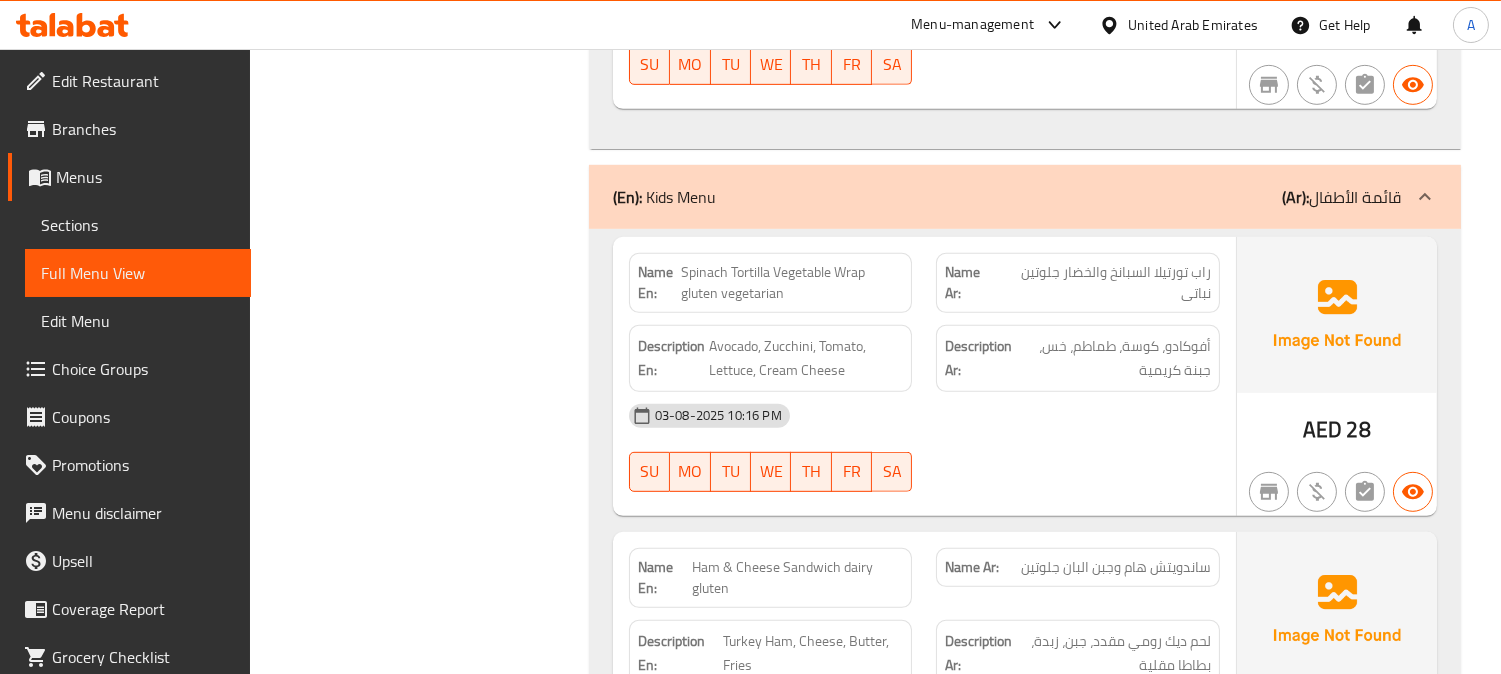 click on "Spinach Tortilla Vegetable Wrap gluten vegetarian" at bounding box center (802, -14891) 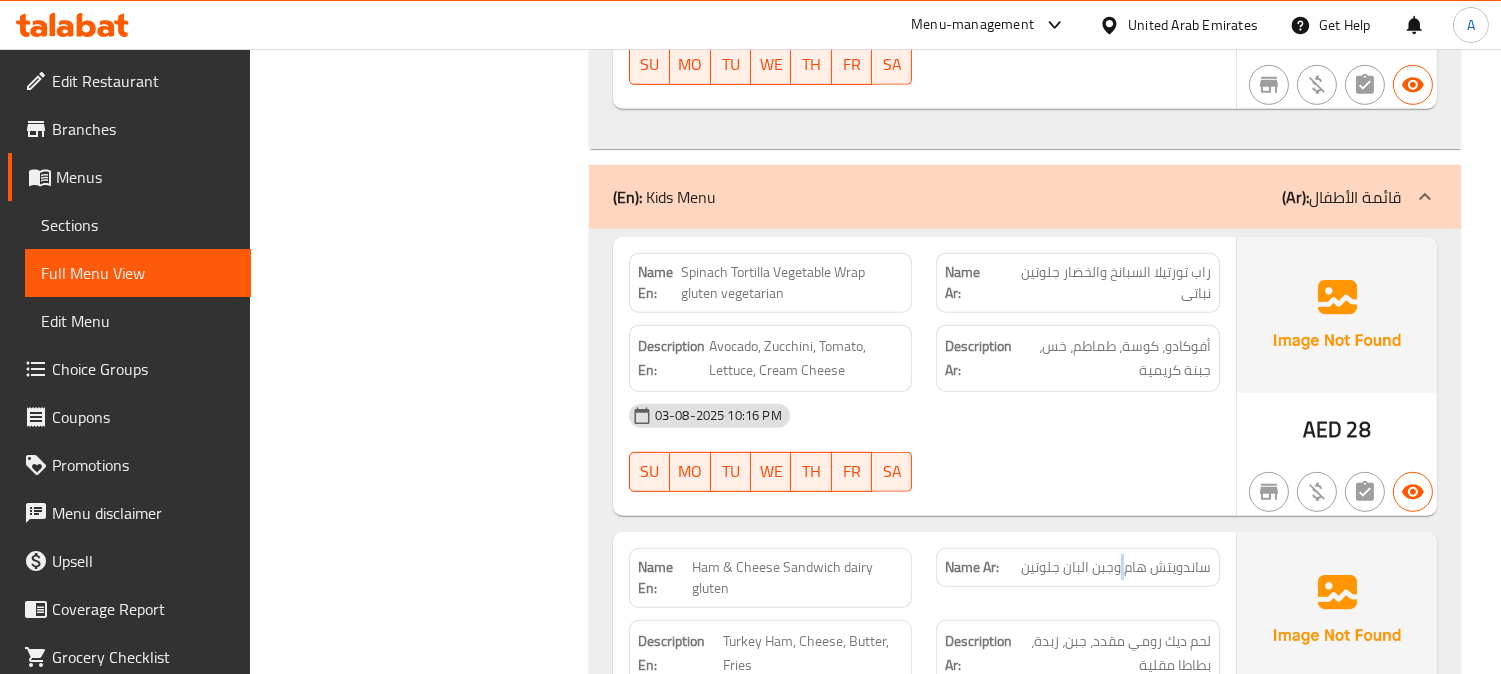 click on "ساندويتش هام وجبن البان جلوتين" at bounding box center [1104, -14536] 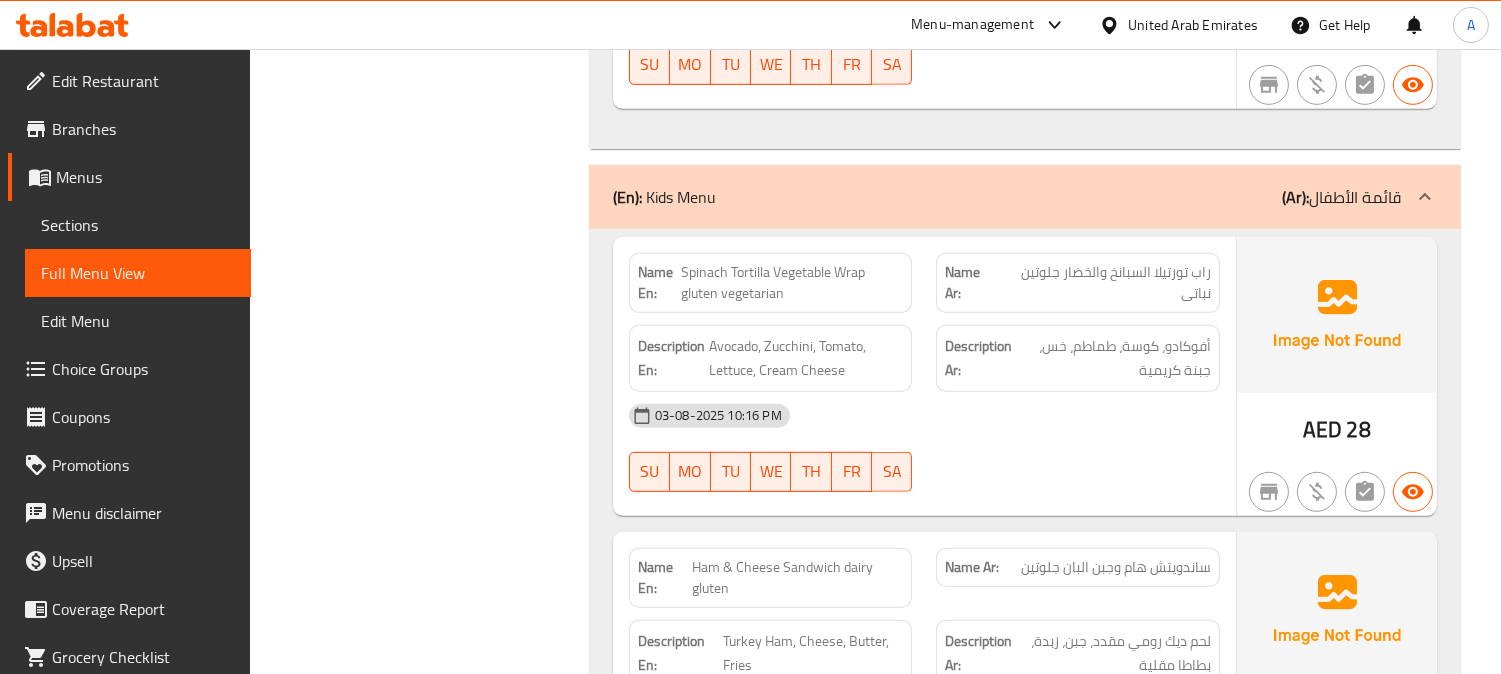 click on "ساندويتش هام وجبن البان جلوتين" at bounding box center [1104, -14536] 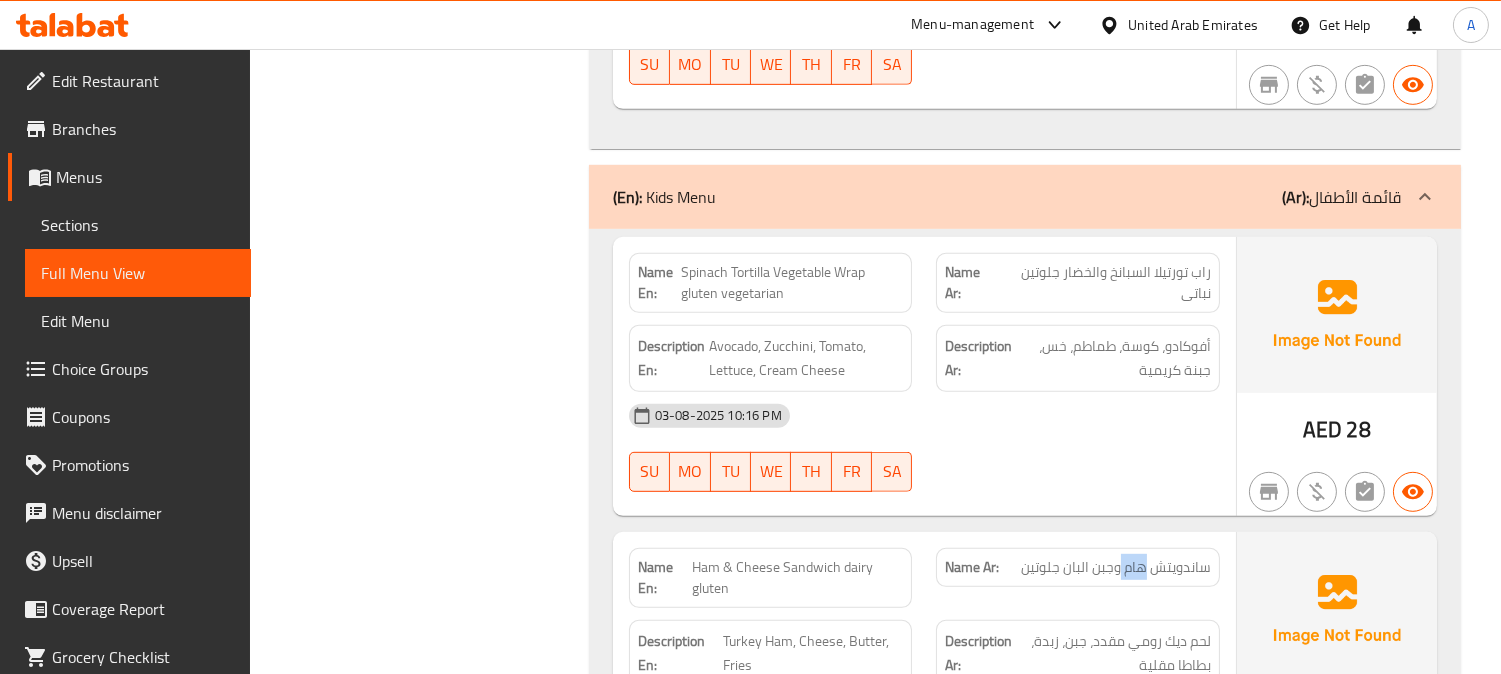 click on "ساندويتش هام وجبن البان جلوتين" at bounding box center [1104, -14536] 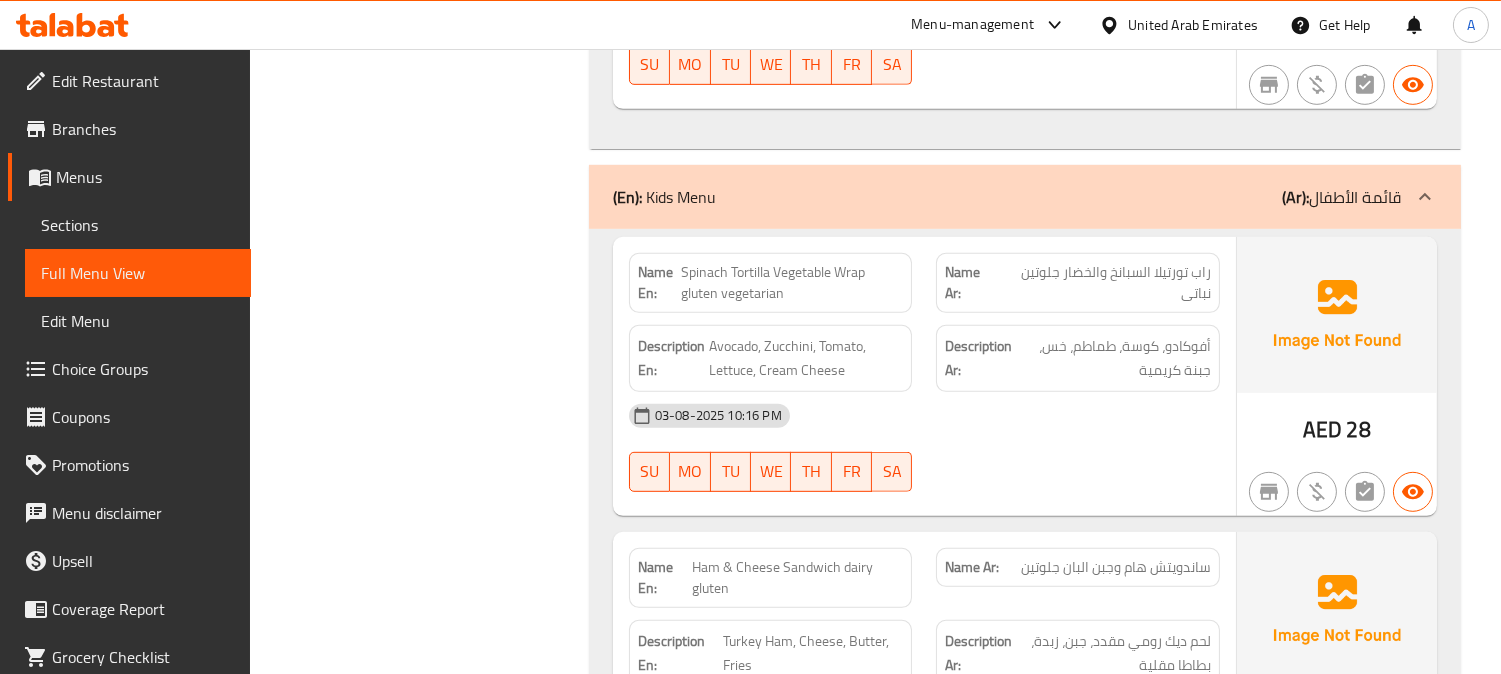 click on "Description Ar: لحم ديك رومي مقدد، جبن، زبدة، بطاطا مقلية" at bounding box center [1078, -14448] 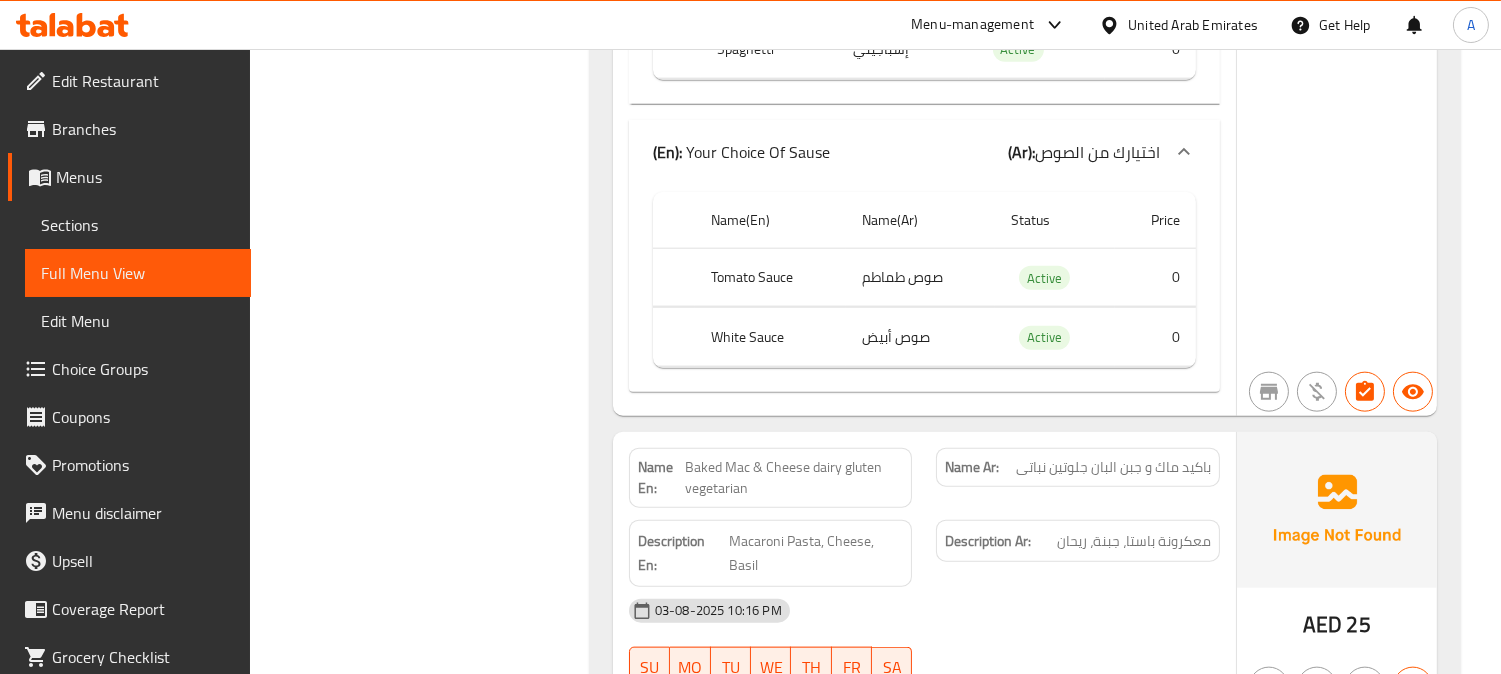 scroll, scrollTop: 17983, scrollLeft: 0, axis: vertical 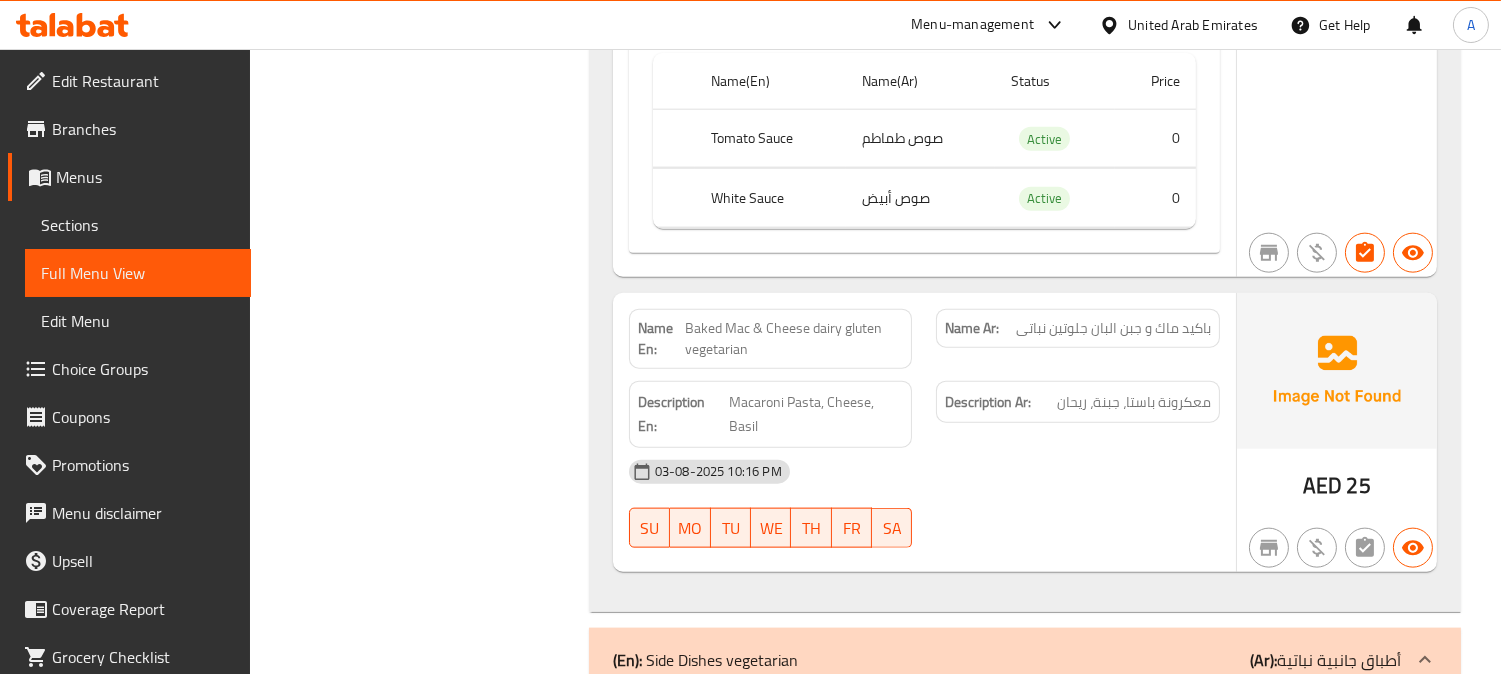 click on "Baked Mac & Cheese dairy gluten vegetarian" at bounding box center [790, -14818] 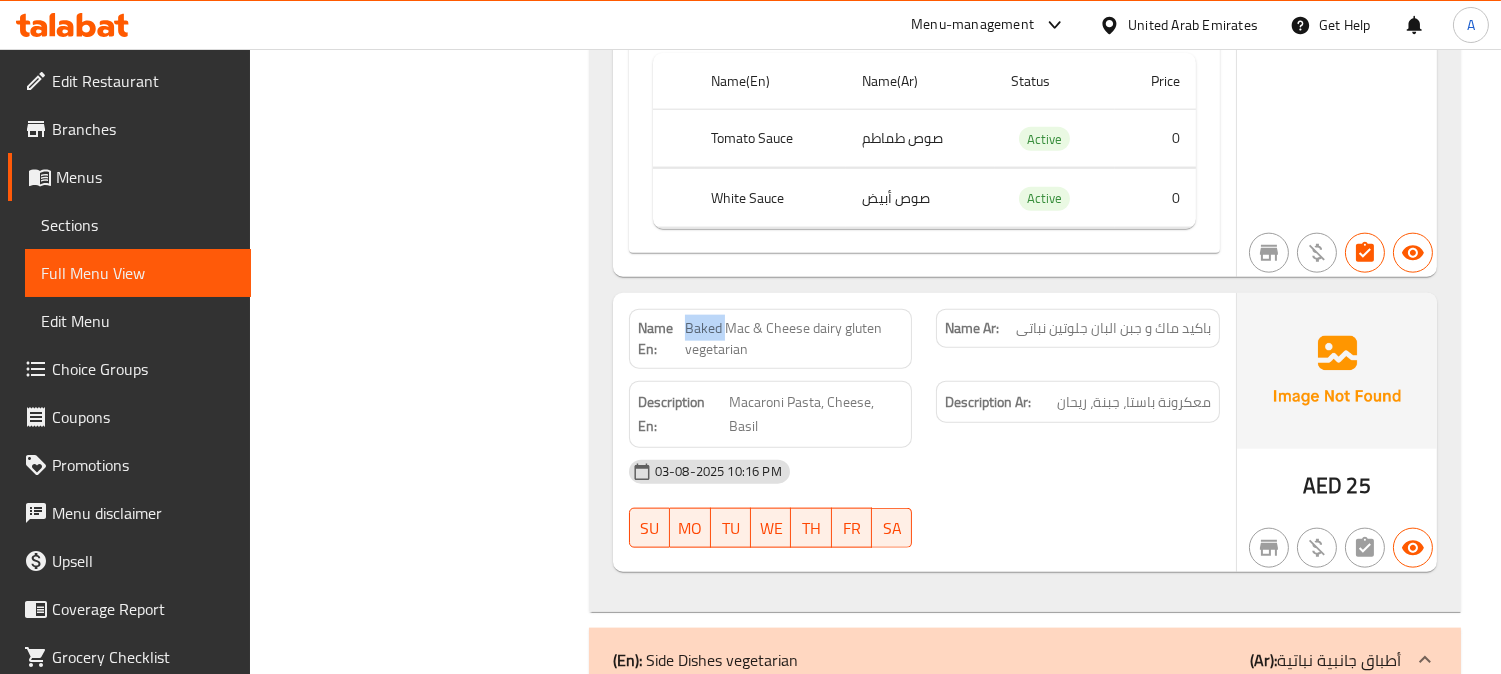 click on "Baked Mac & Cheese dairy gluten vegetarian" at bounding box center [790, -14818] 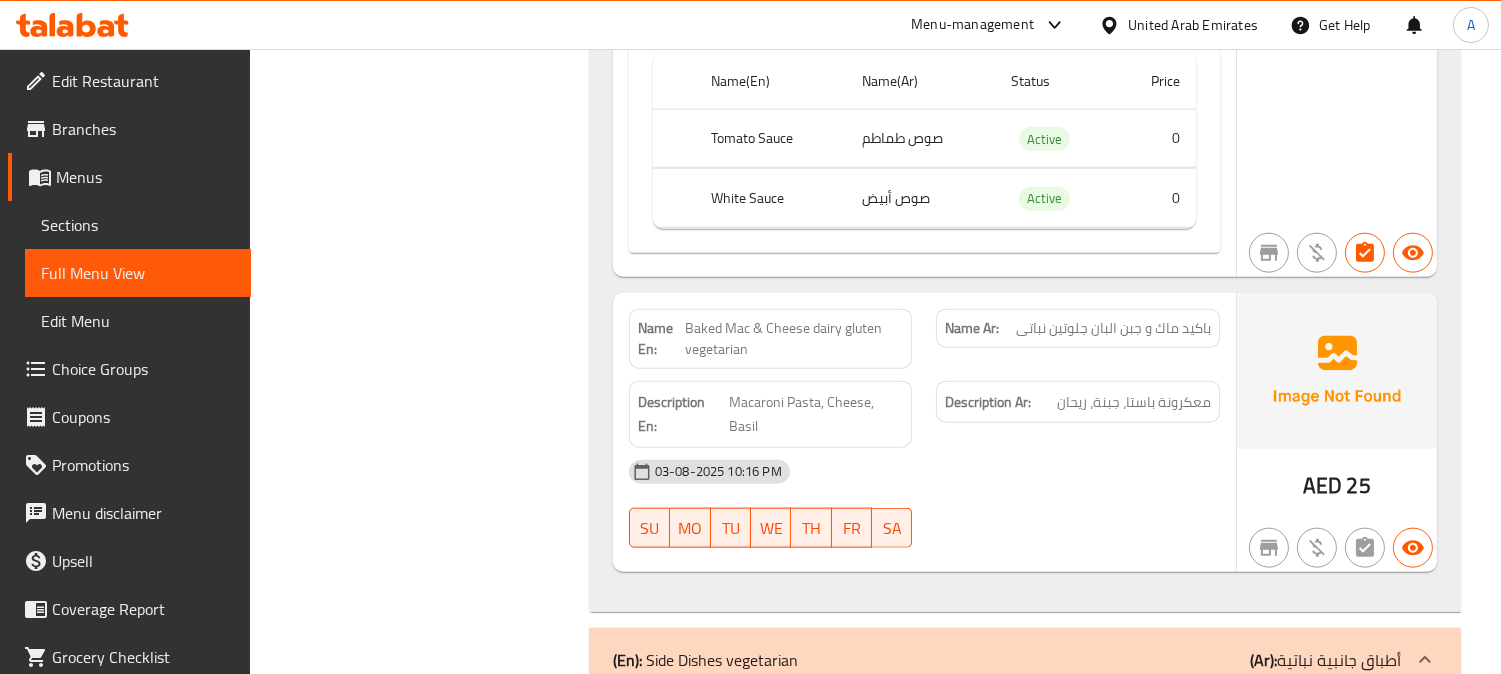 click on "Description Ar: معكرونة باستا، جبنة، ريحان" at bounding box center [1078, -14743] 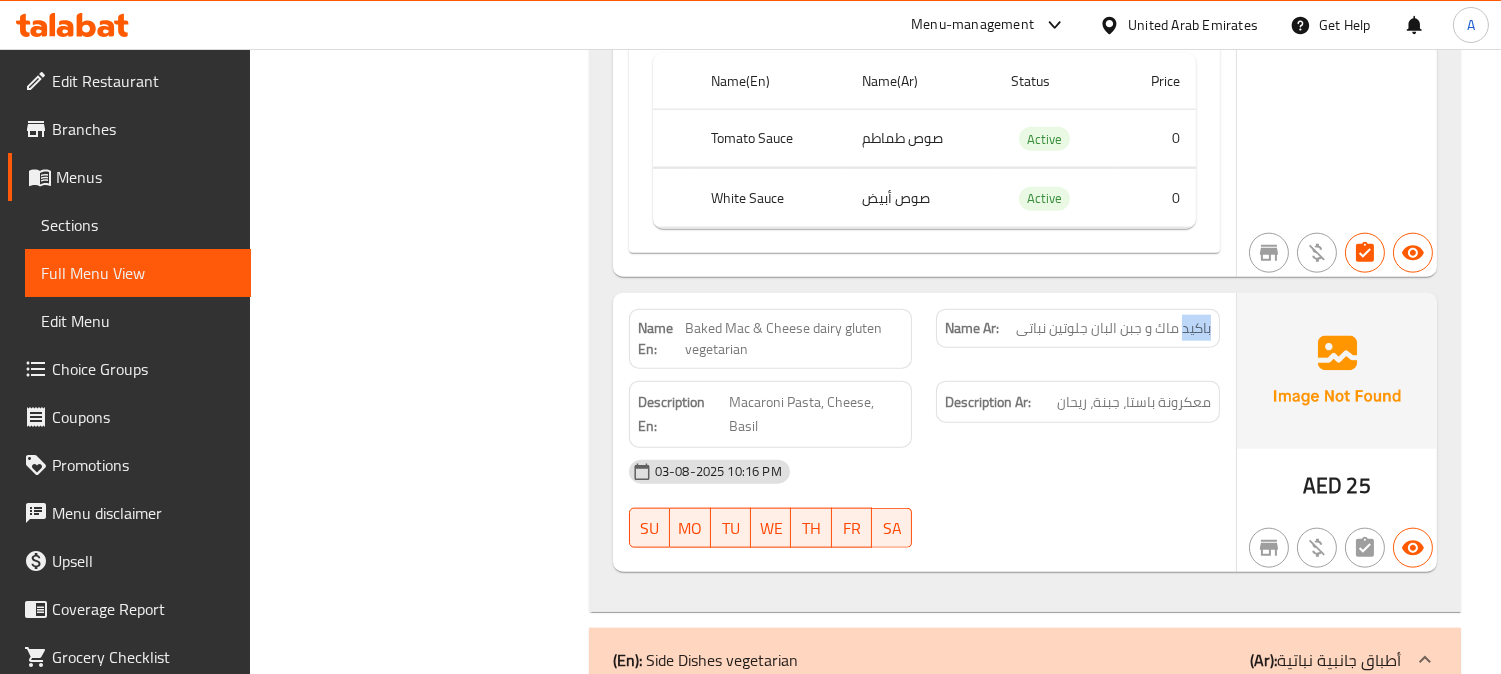 click on "باكيد ماك و جبن البان جلوتين نباتى" at bounding box center [1095, -14818] 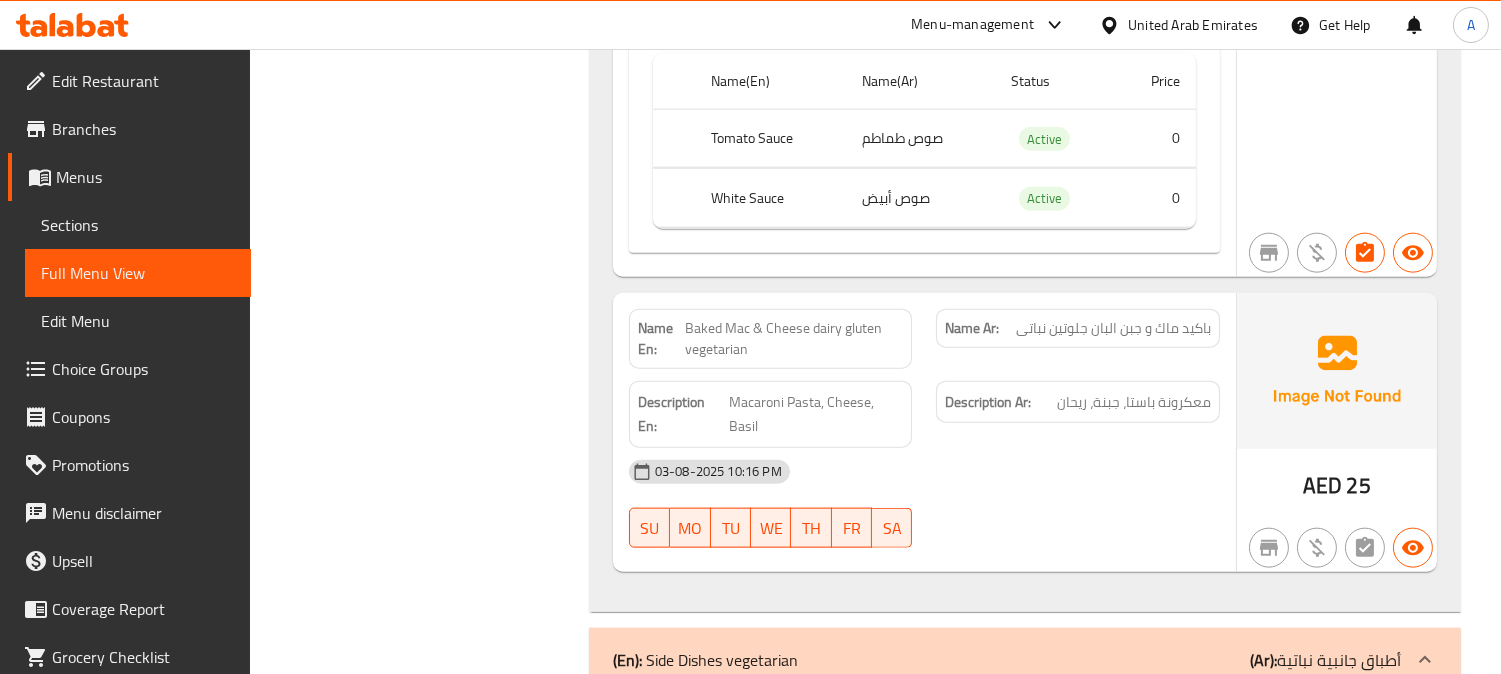 click on "Filter Branches Branches Popular filters Free items Branch specific items Has choices Upsell items Availability filters Available Not available View filters Collapse sections Collapse categories Collapse Choices" at bounding box center [427, 5185] 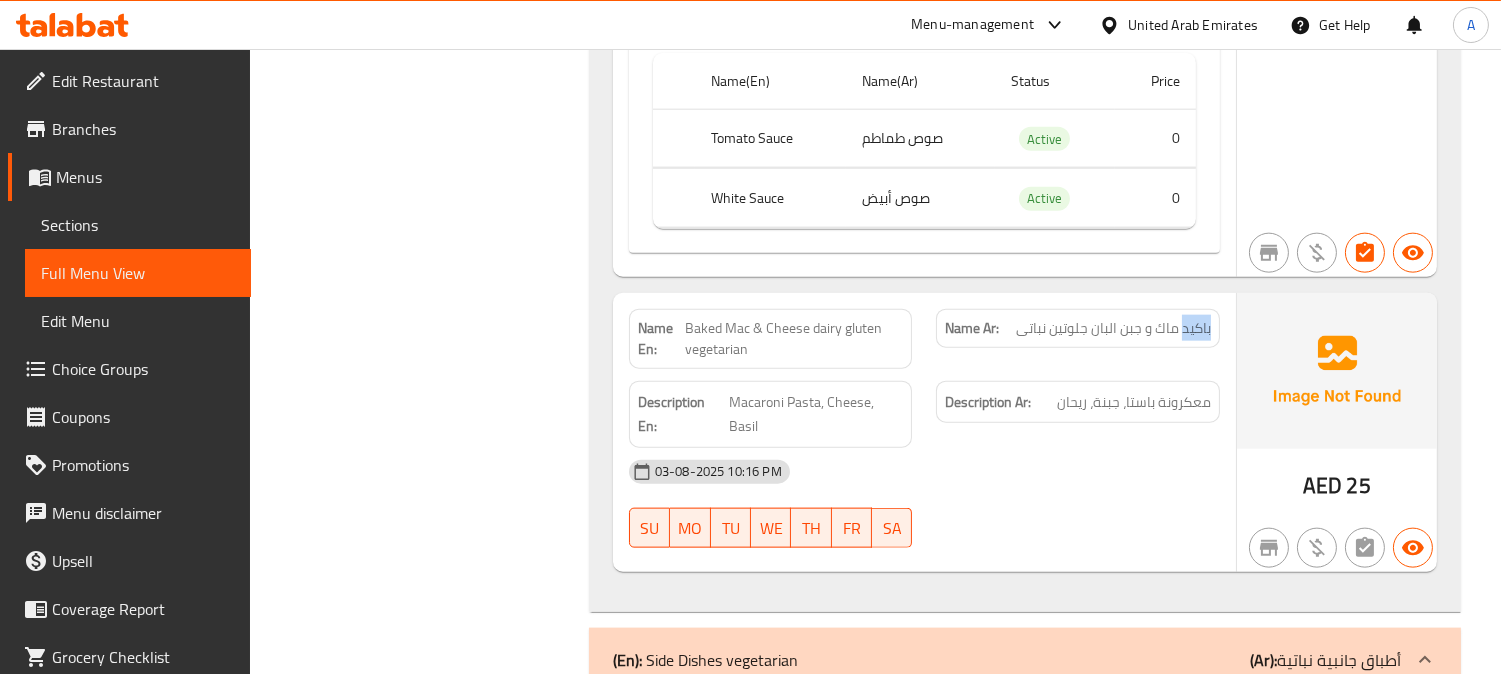 click on "03-08-2025 10:16 PM SU MO TU WE TH FR SA" at bounding box center (924, -14653) 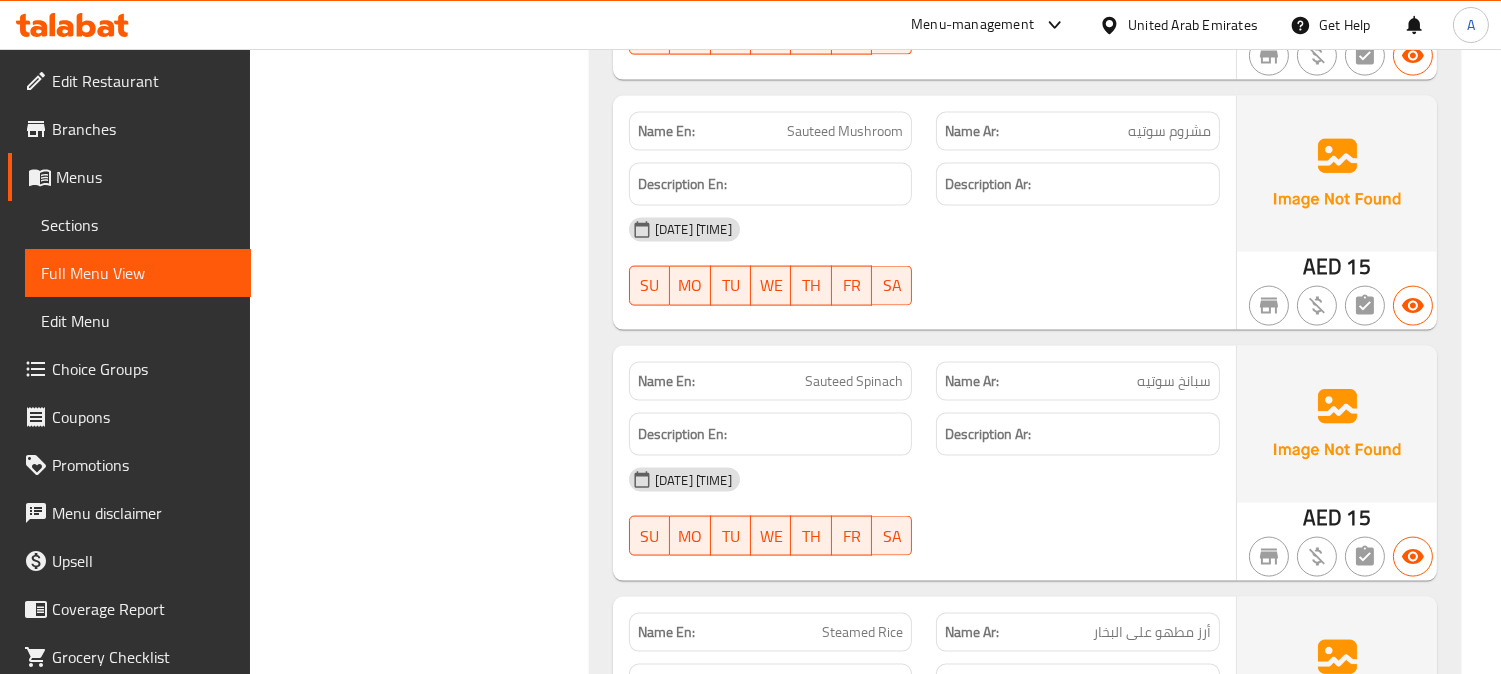 scroll, scrollTop: 18316, scrollLeft: 0, axis: vertical 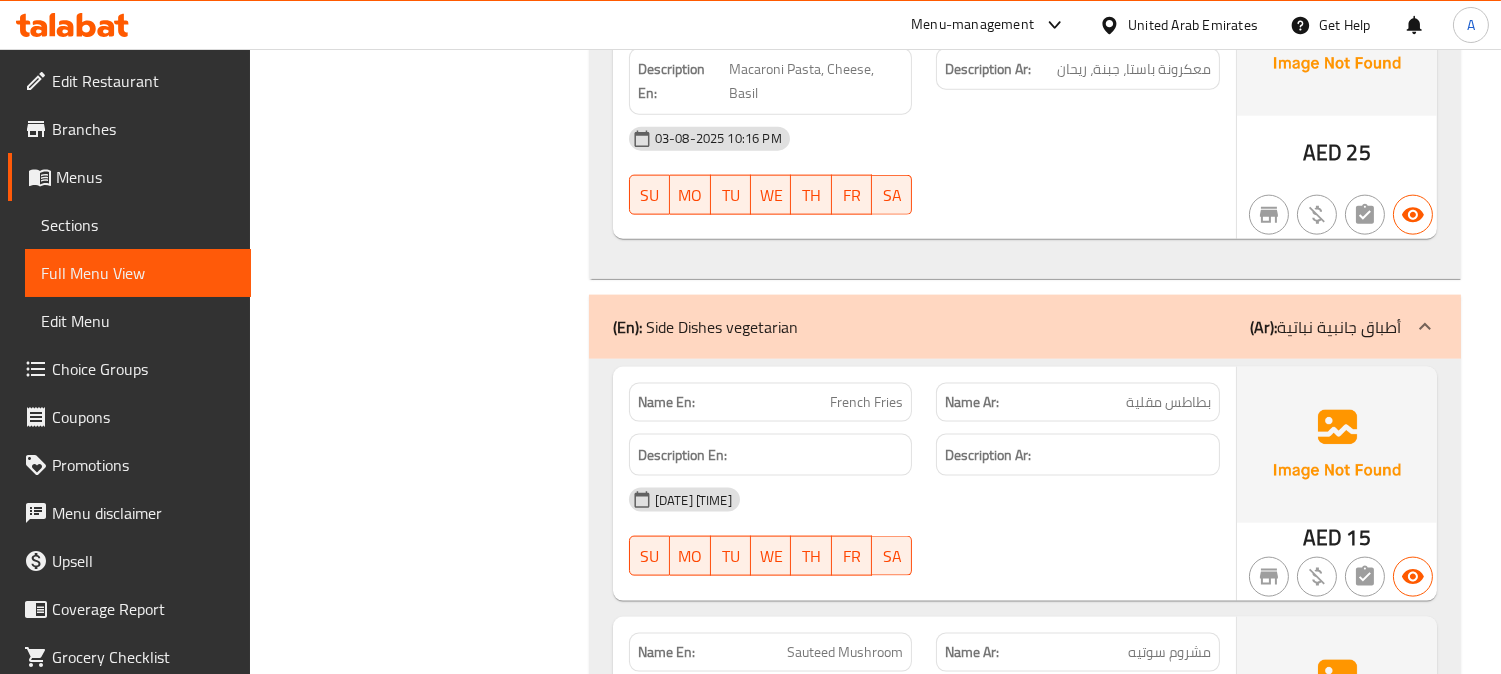 click on "Filter Branches Branches Popular filters Free items Branch specific items Has choices Upsell items Availability filters Available Not available View filters Collapse sections Collapse categories Collapse Choices" at bounding box center [427, 4852] 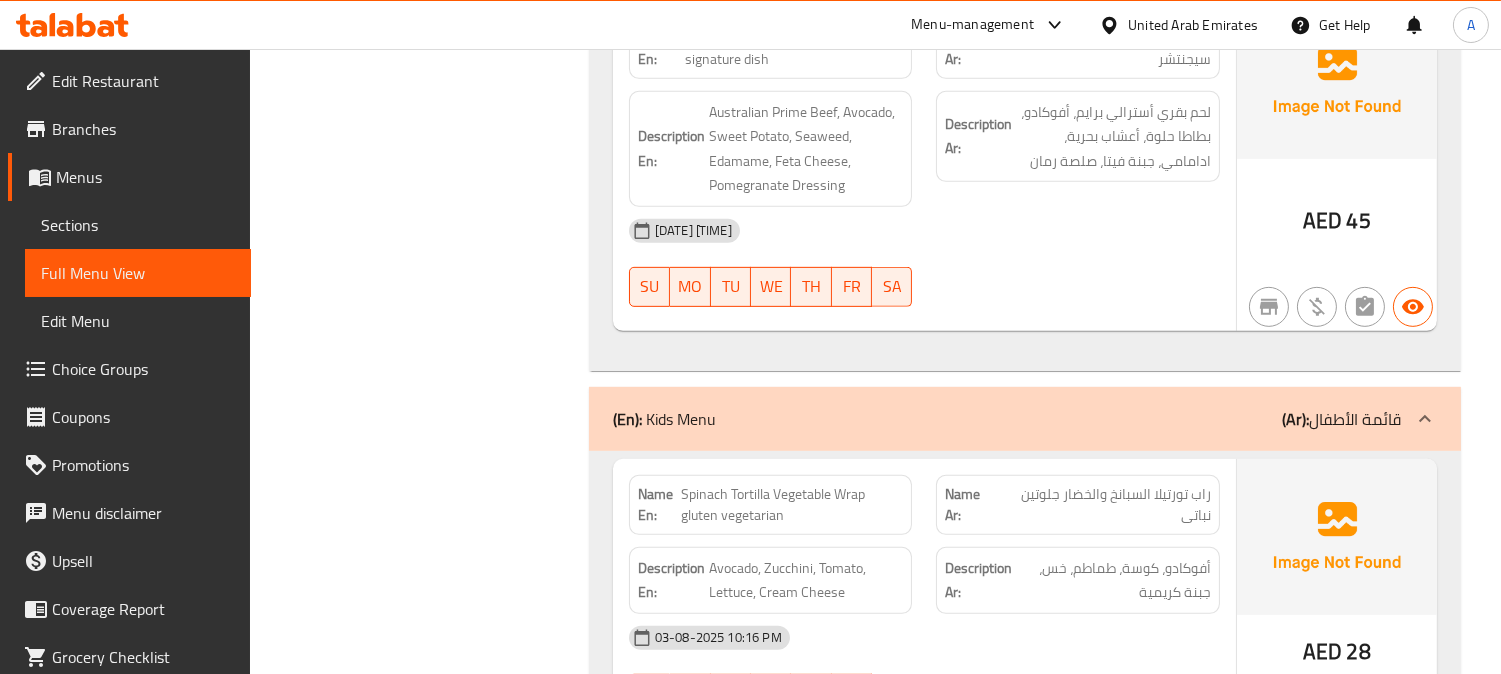 scroll, scrollTop: 24106, scrollLeft: 0, axis: vertical 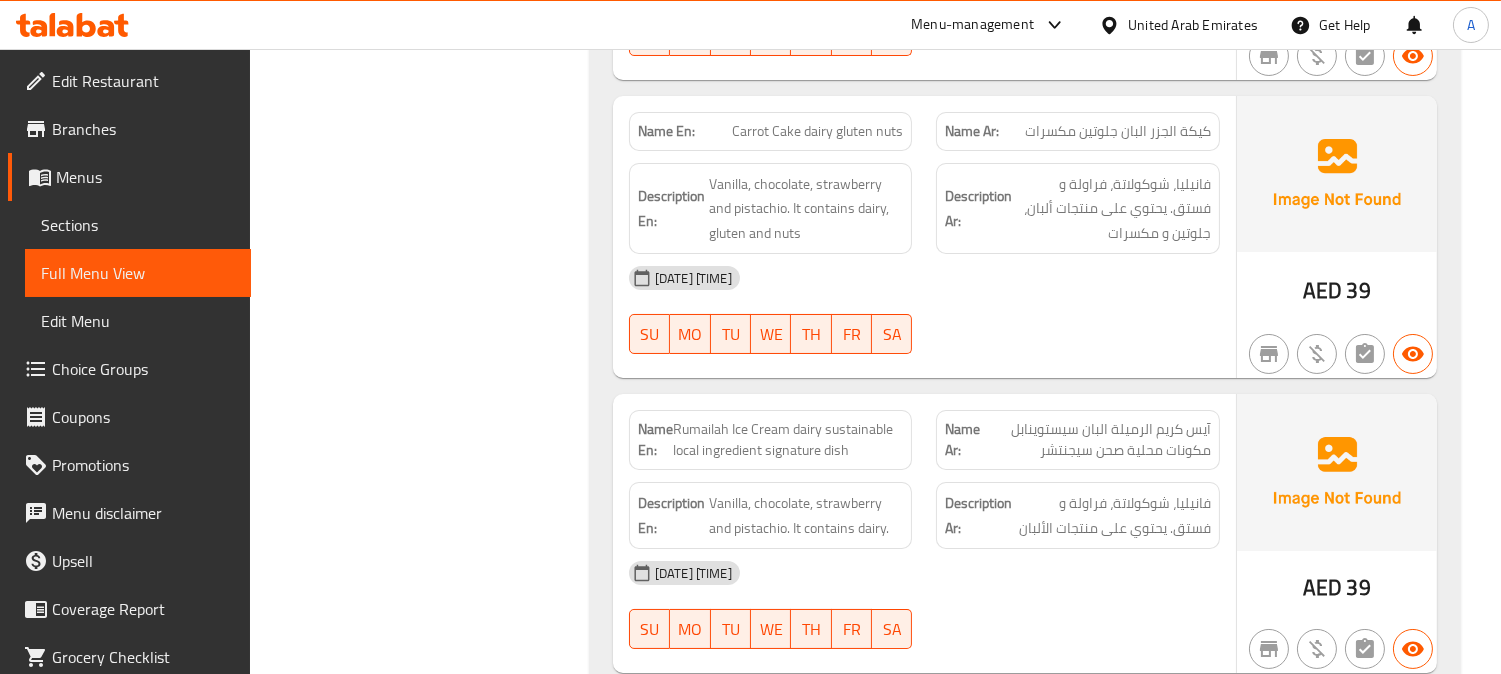 click on "Rumailah Ice Cream dairy sustainable local ingredient signature dish" at bounding box center [804, -25354] 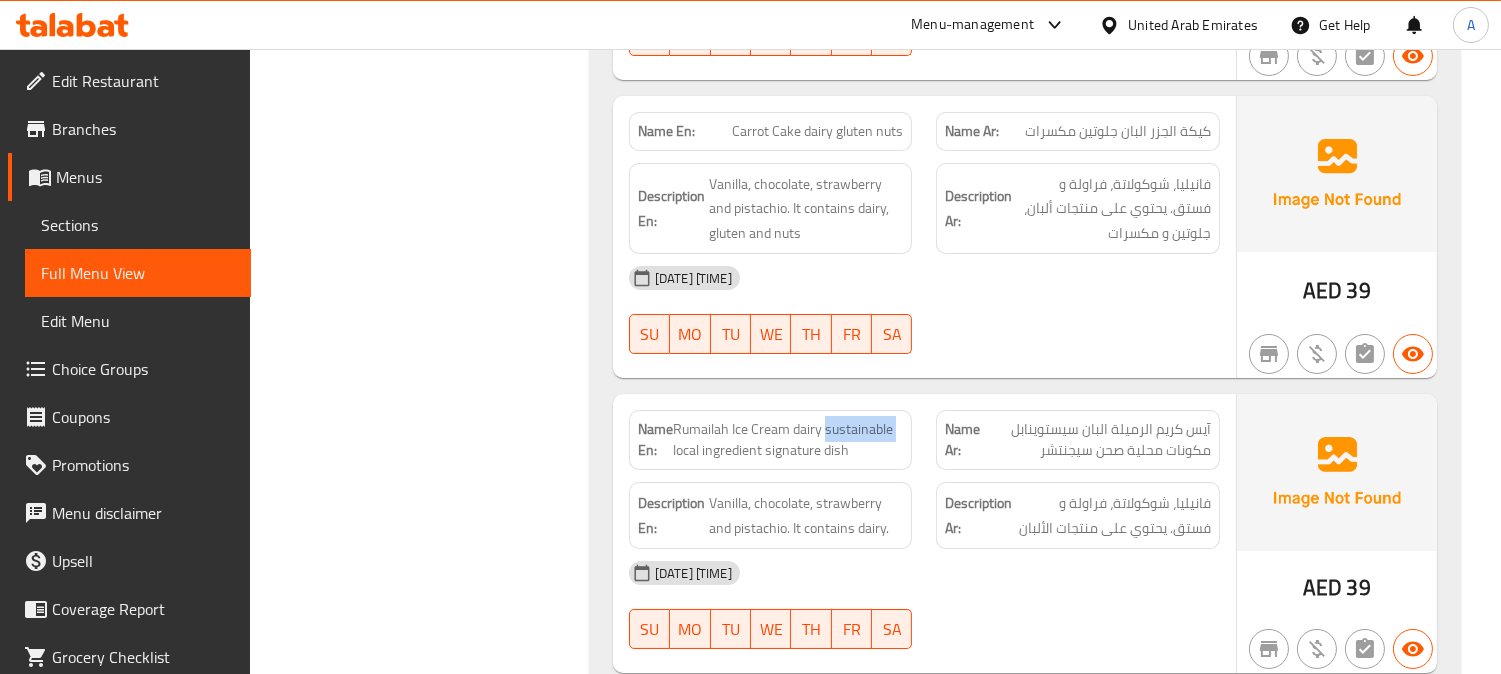 click on "Rumailah Ice Cream dairy sustainable local ingredient signature dish" at bounding box center [804, -25354] 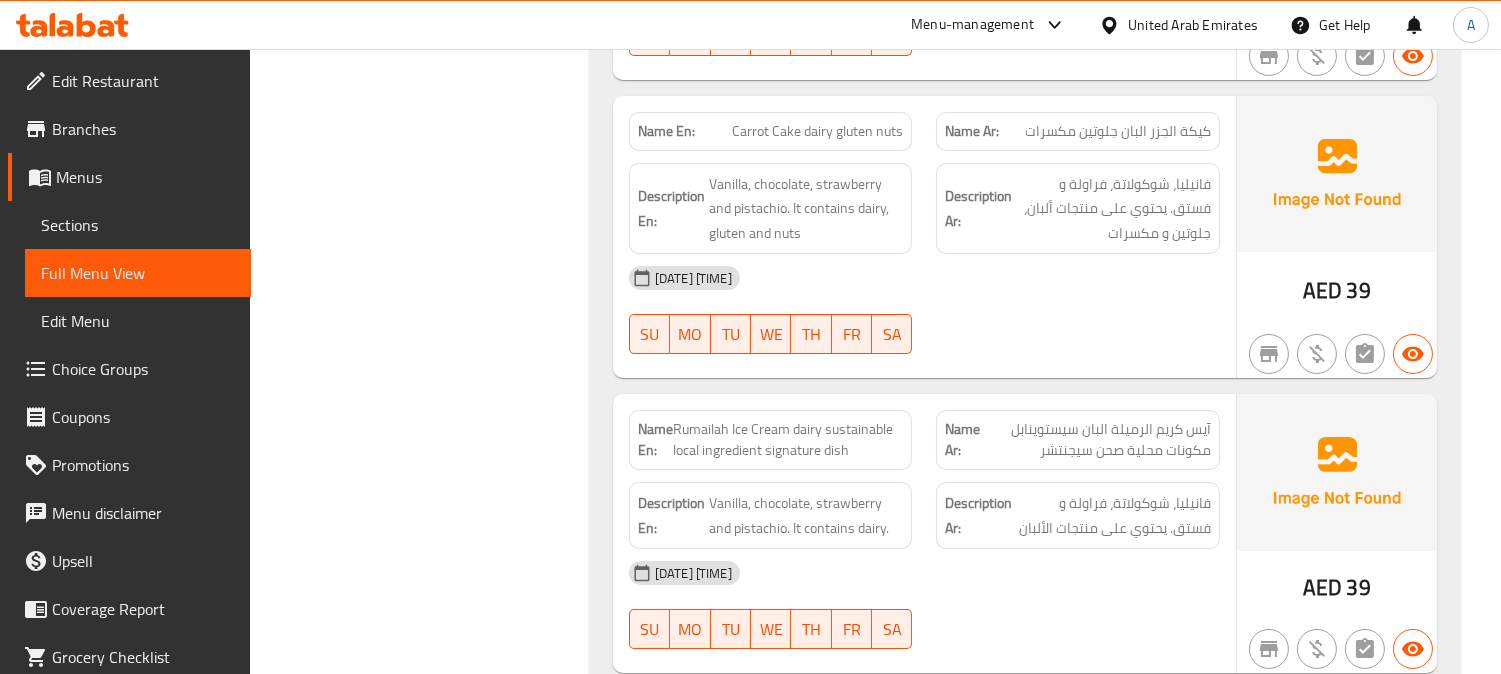 click on "فانيليا، شوكولاتة، فراولة و فستق. يحتوي على منتجات الألبان" at bounding box center (1113, -25255) 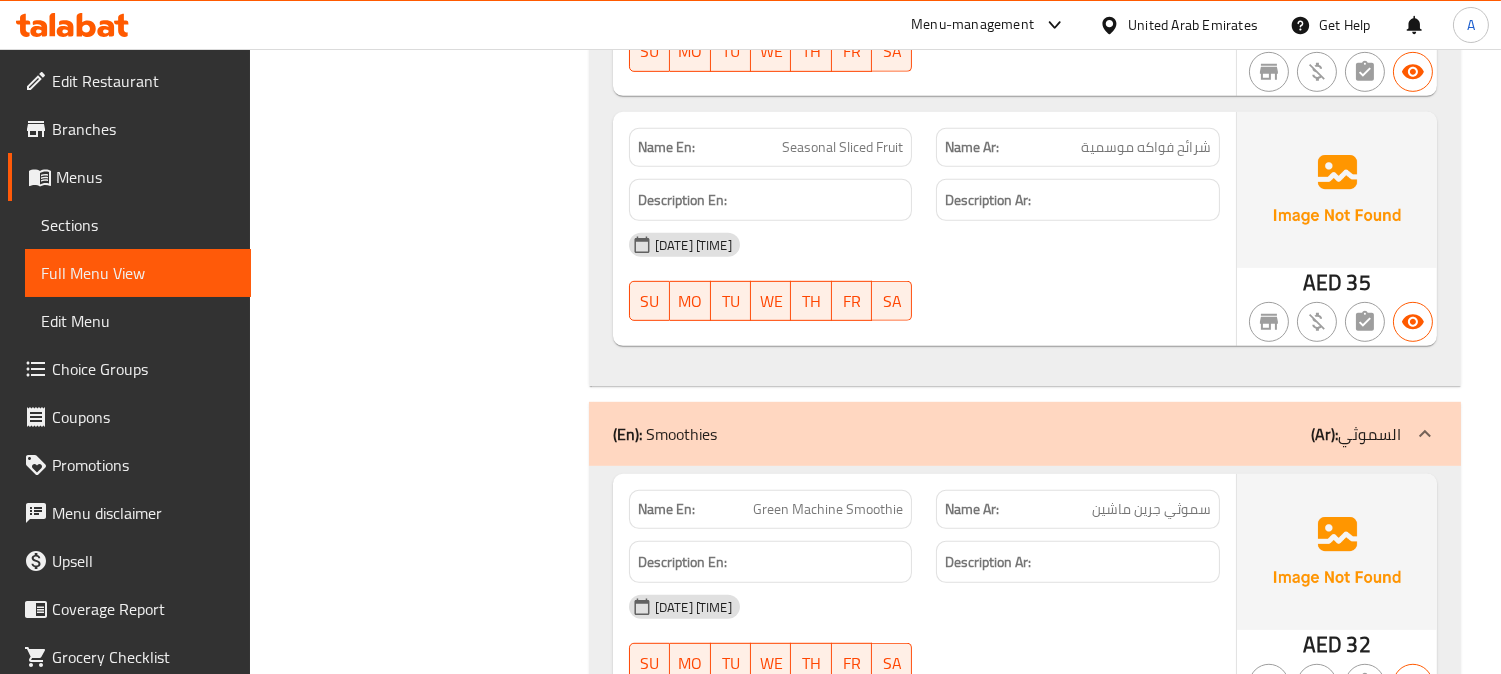 scroll, scrollTop: 29106, scrollLeft: 0, axis: vertical 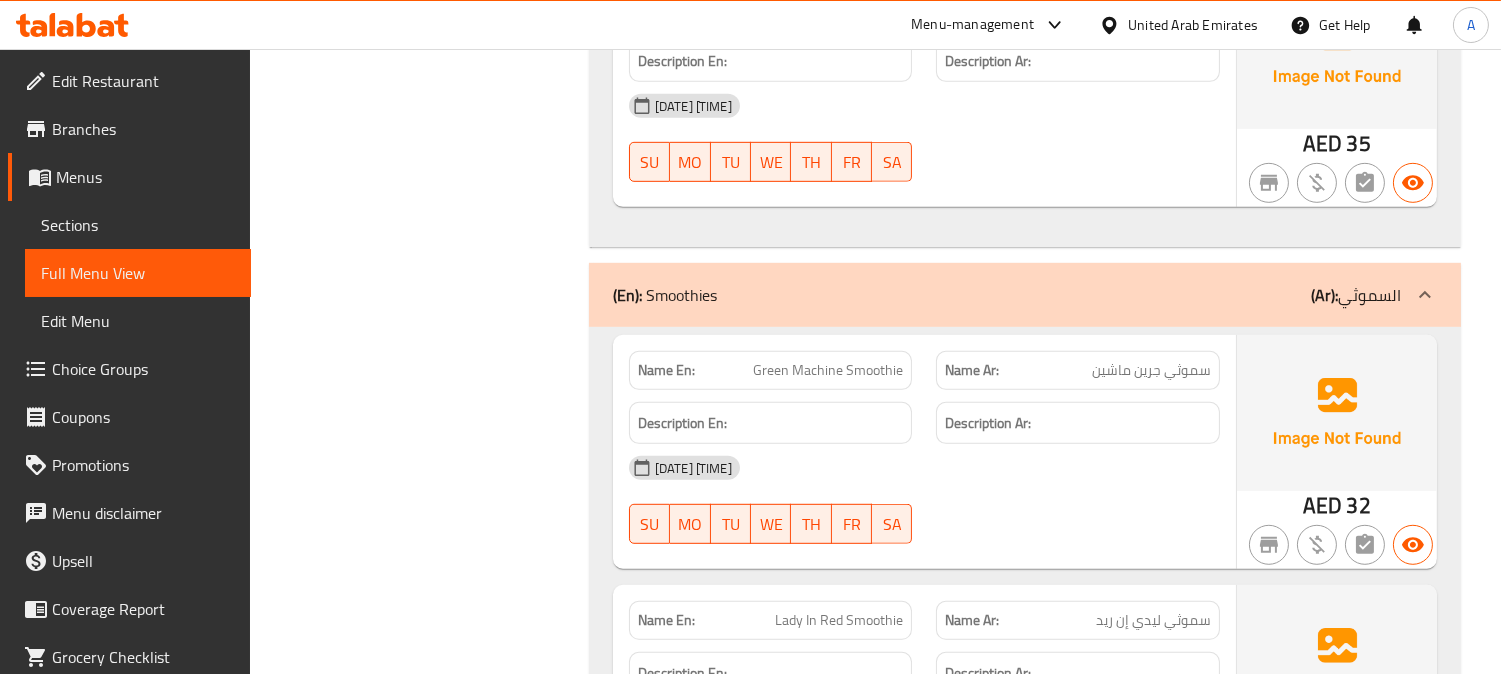 click on "Filter Branches Branches Popular filters Free items Branch specific items Has choices Upsell items Availability filters Available Not available View filters Collapse sections Collapse categories Collapse Choices" at bounding box center [427, -5936] 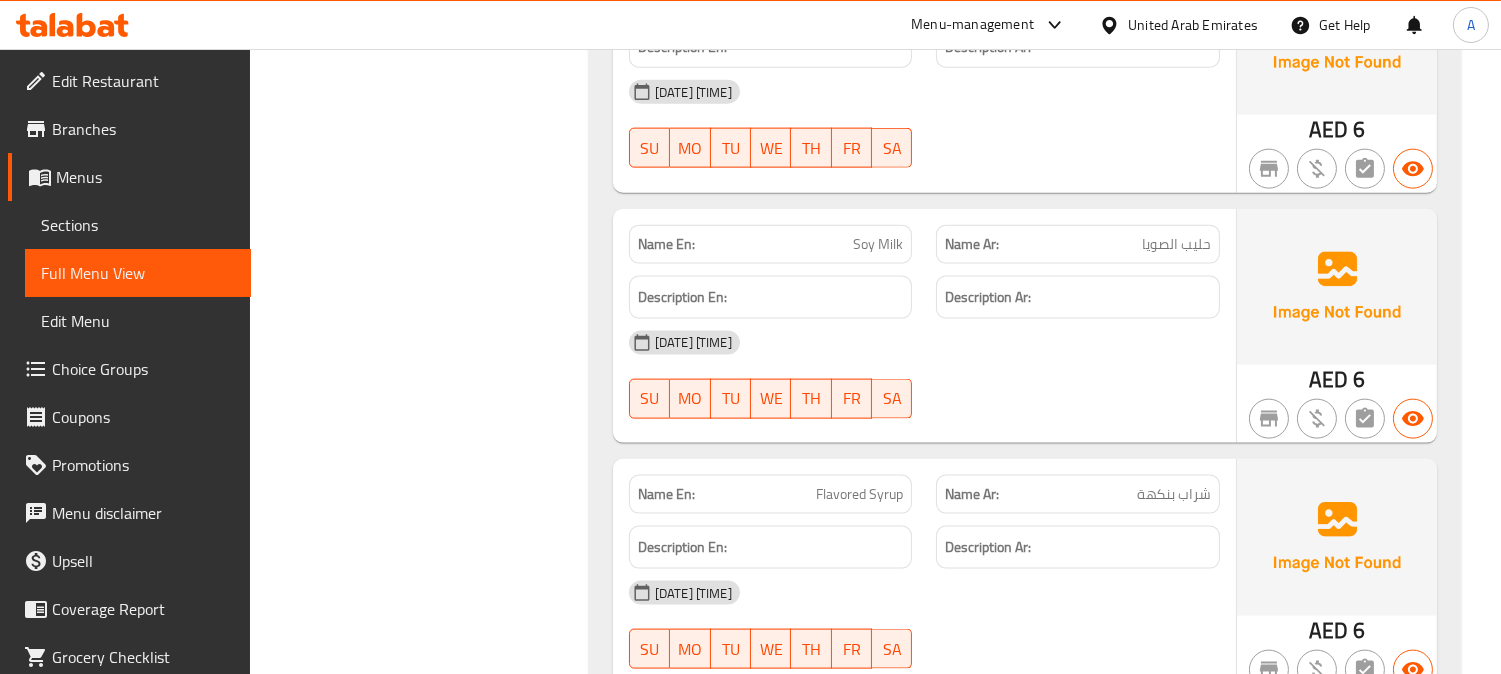 scroll, scrollTop: 45382, scrollLeft: 0, axis: vertical 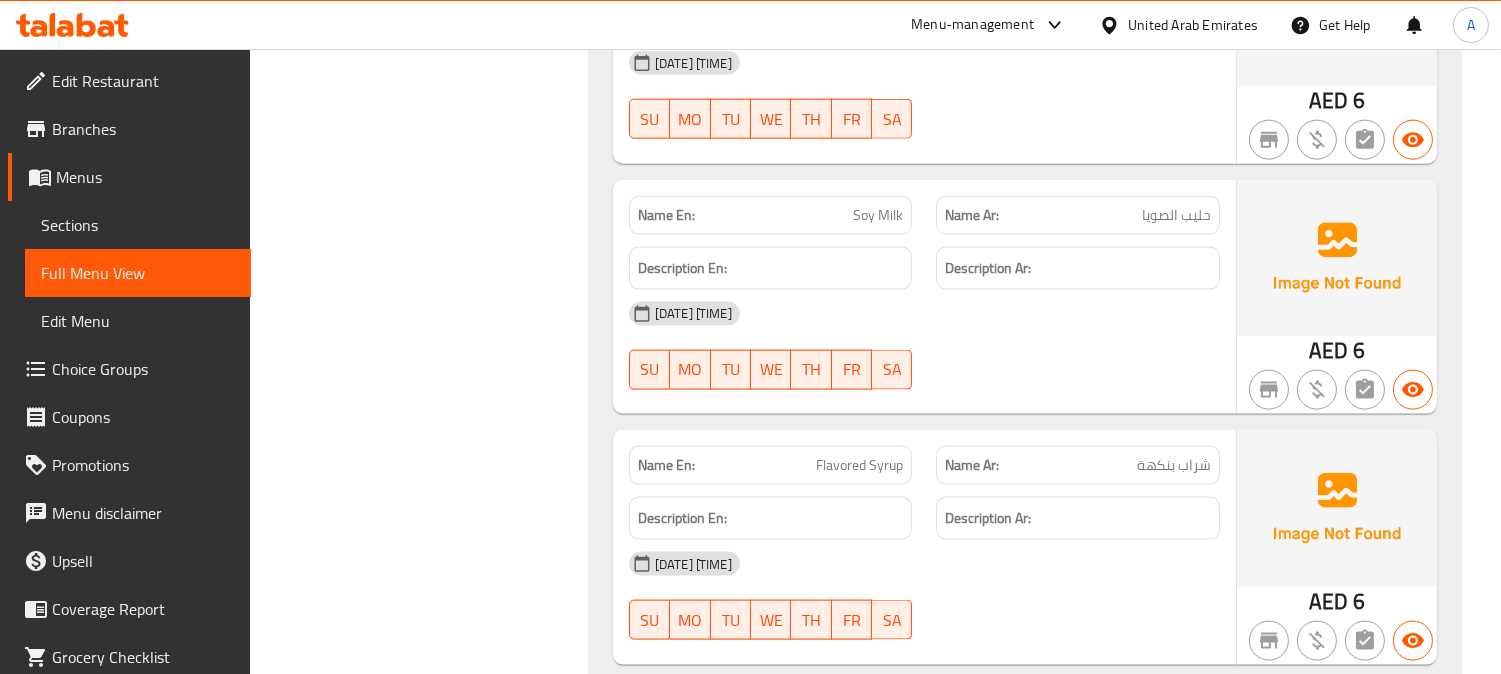 click on "Description Ar:" at bounding box center (1078, -43777) 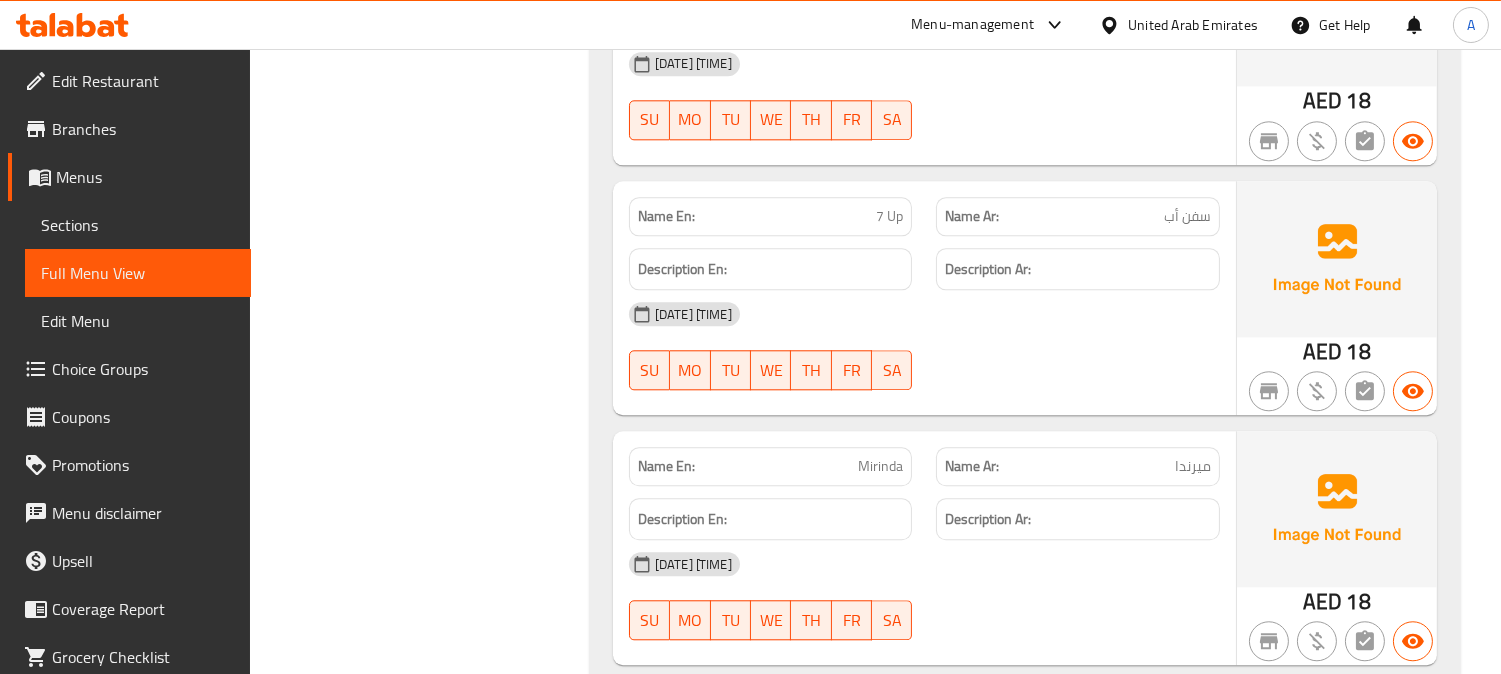 scroll, scrollTop: 35371, scrollLeft: 0, axis: vertical 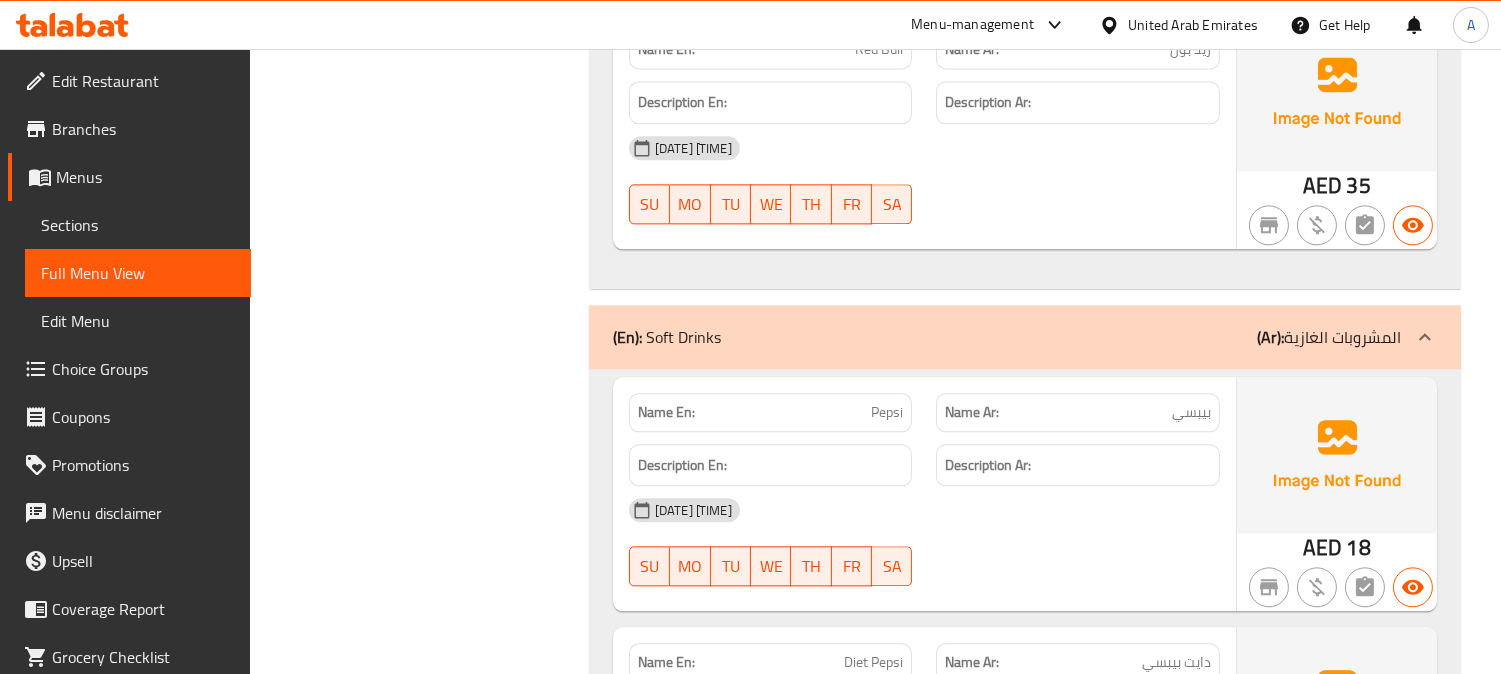 click on "Description Ar:" at bounding box center (1078, -34724) 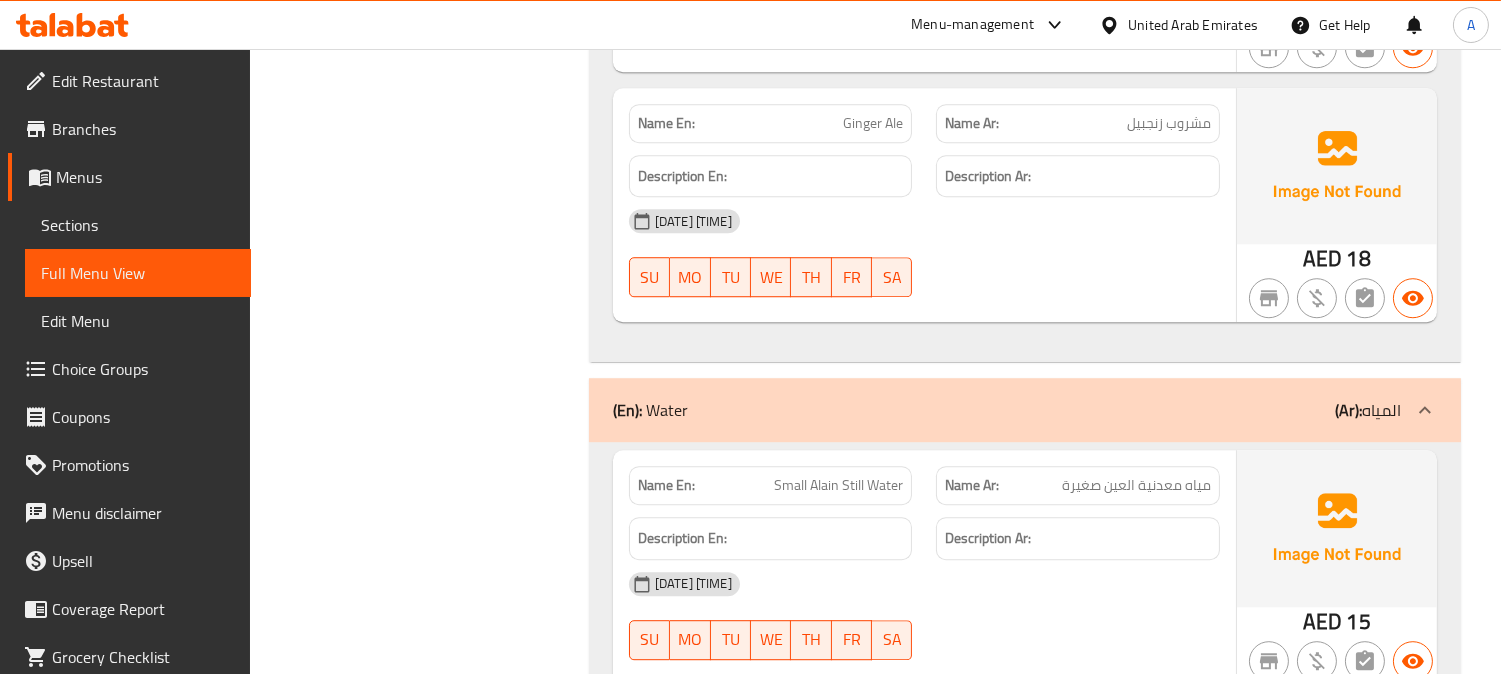 click on "Description Ar:" at bounding box center (1078, -36515) 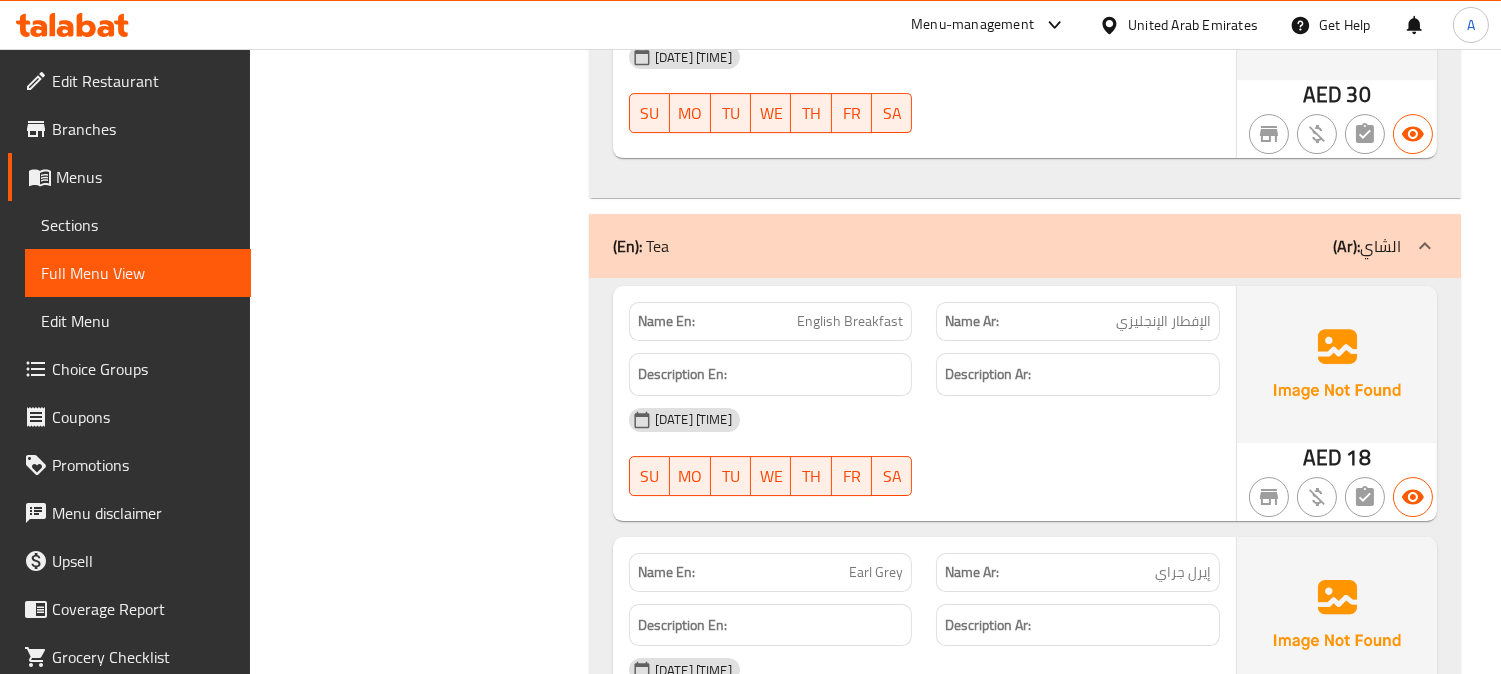 scroll, scrollTop: 35372, scrollLeft: 0, axis: vertical 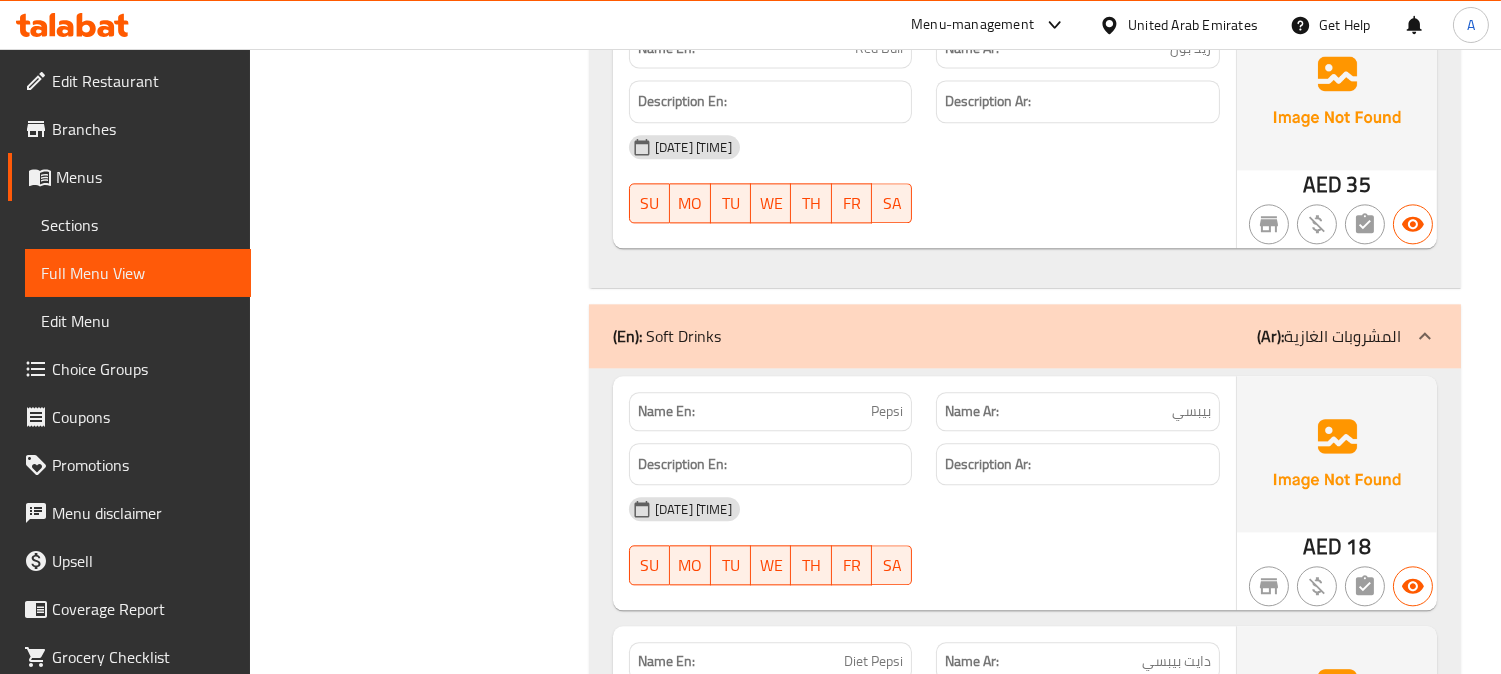 click on "Description Ar:" at bounding box center (1078, -34725) 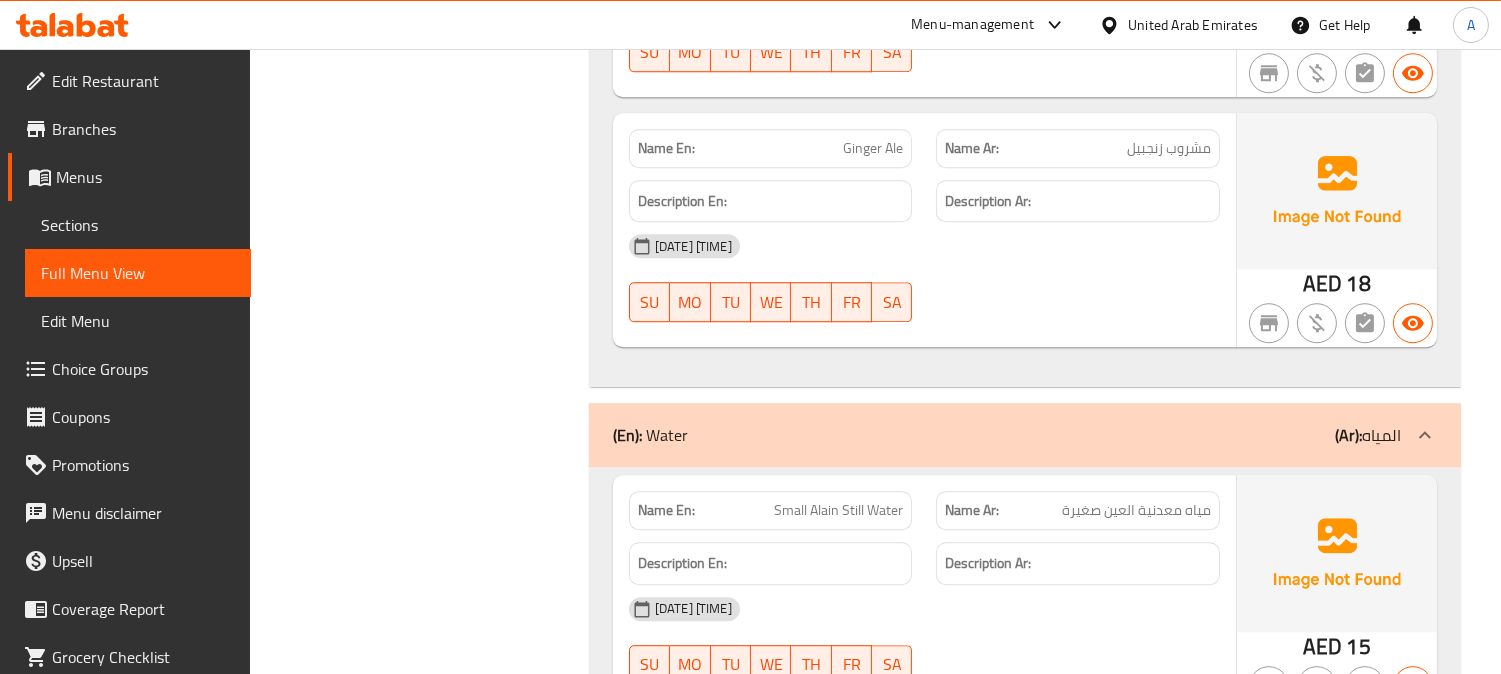 scroll, scrollTop: 37372, scrollLeft: 0, axis: vertical 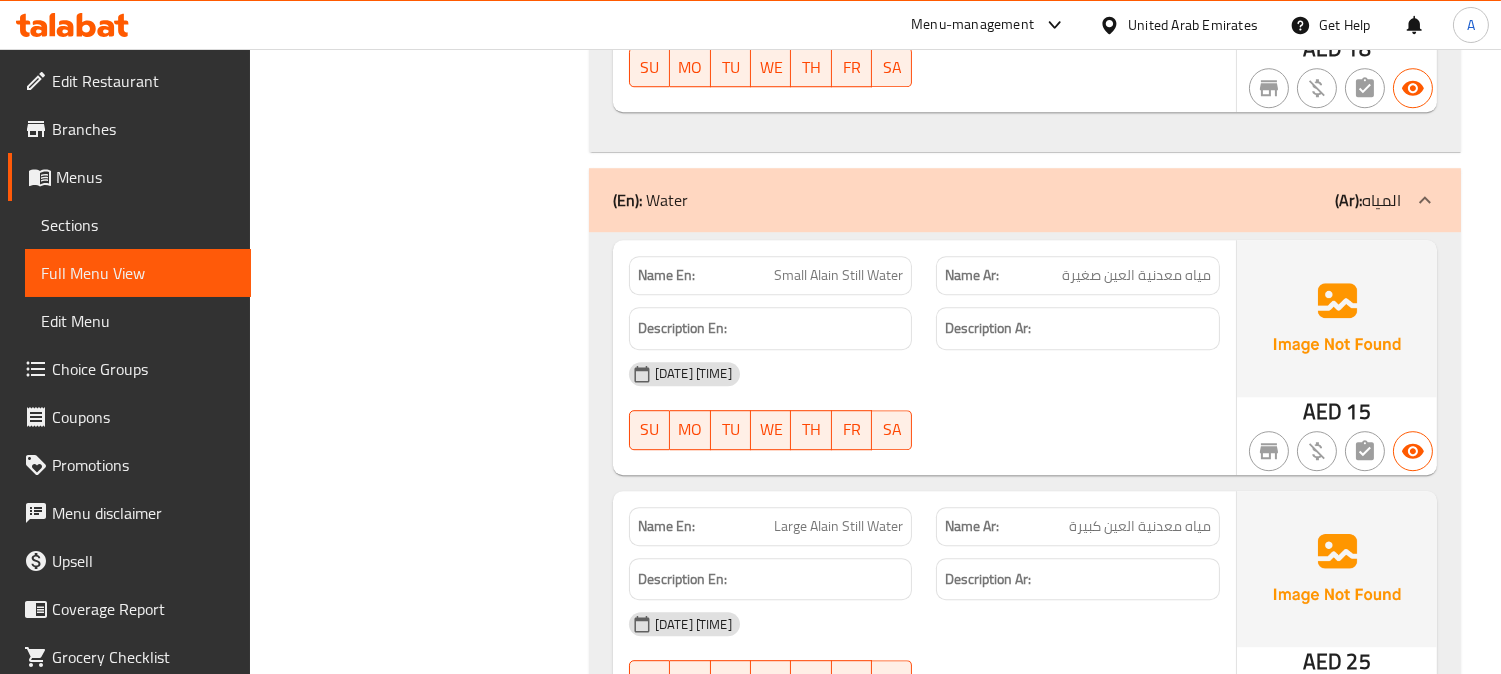 click on "SA" at bounding box center [892, -36587] 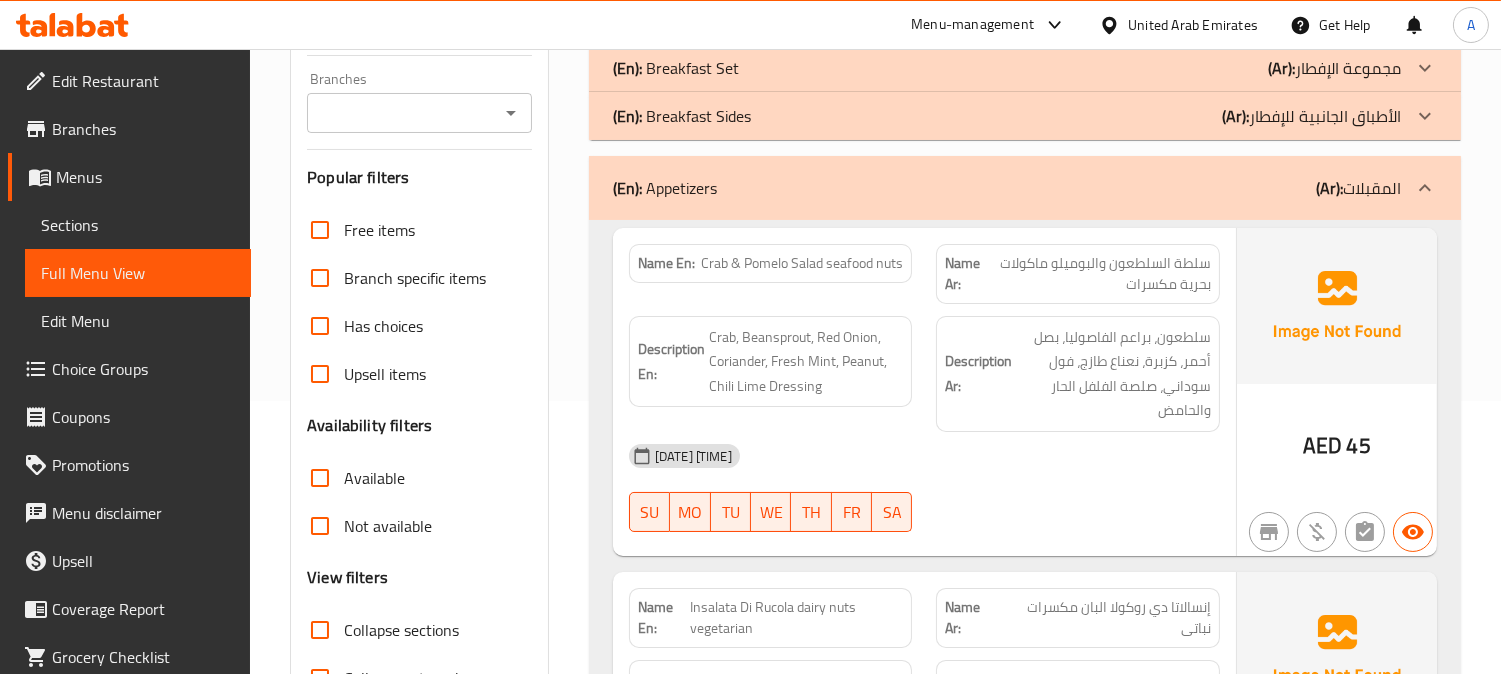 scroll, scrollTop: 35010, scrollLeft: 0, axis: vertical 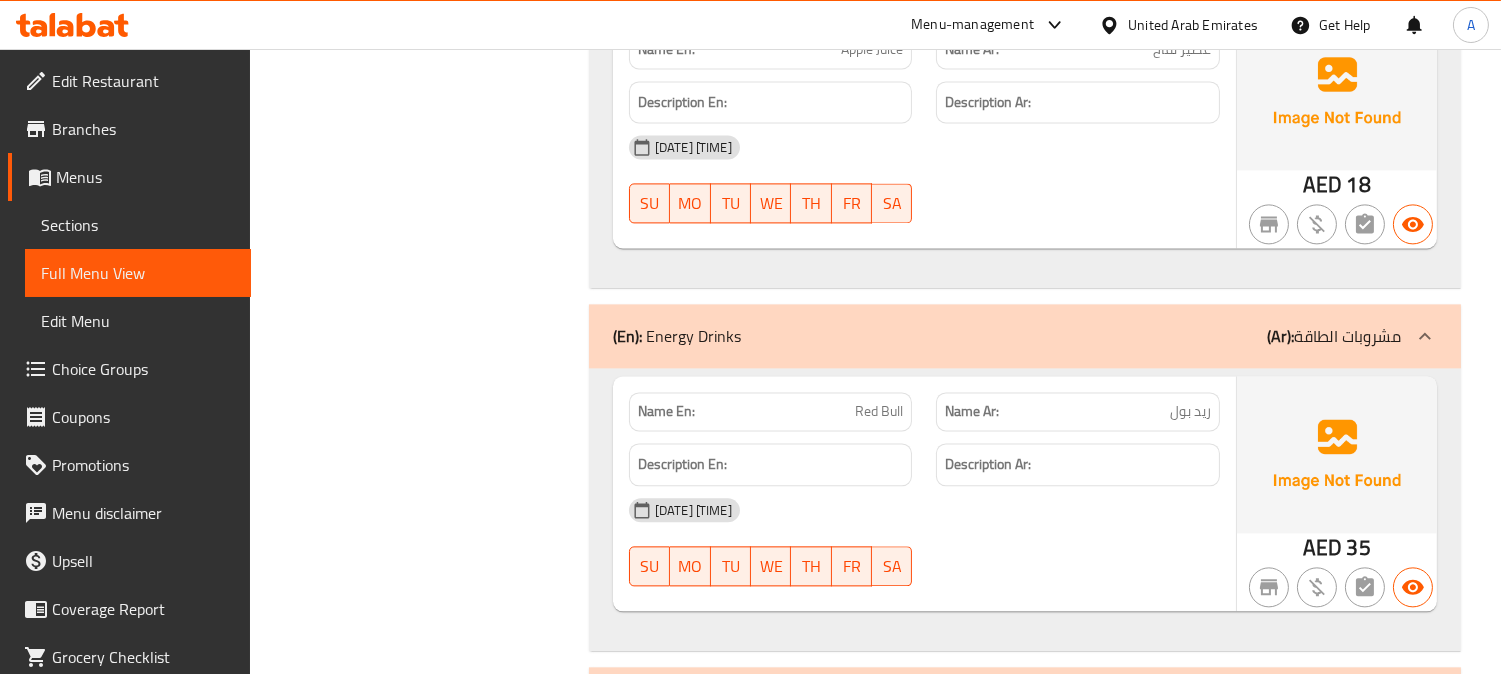 click on "03-08-2025 11:49 PM" at bounding box center (924, -34281) 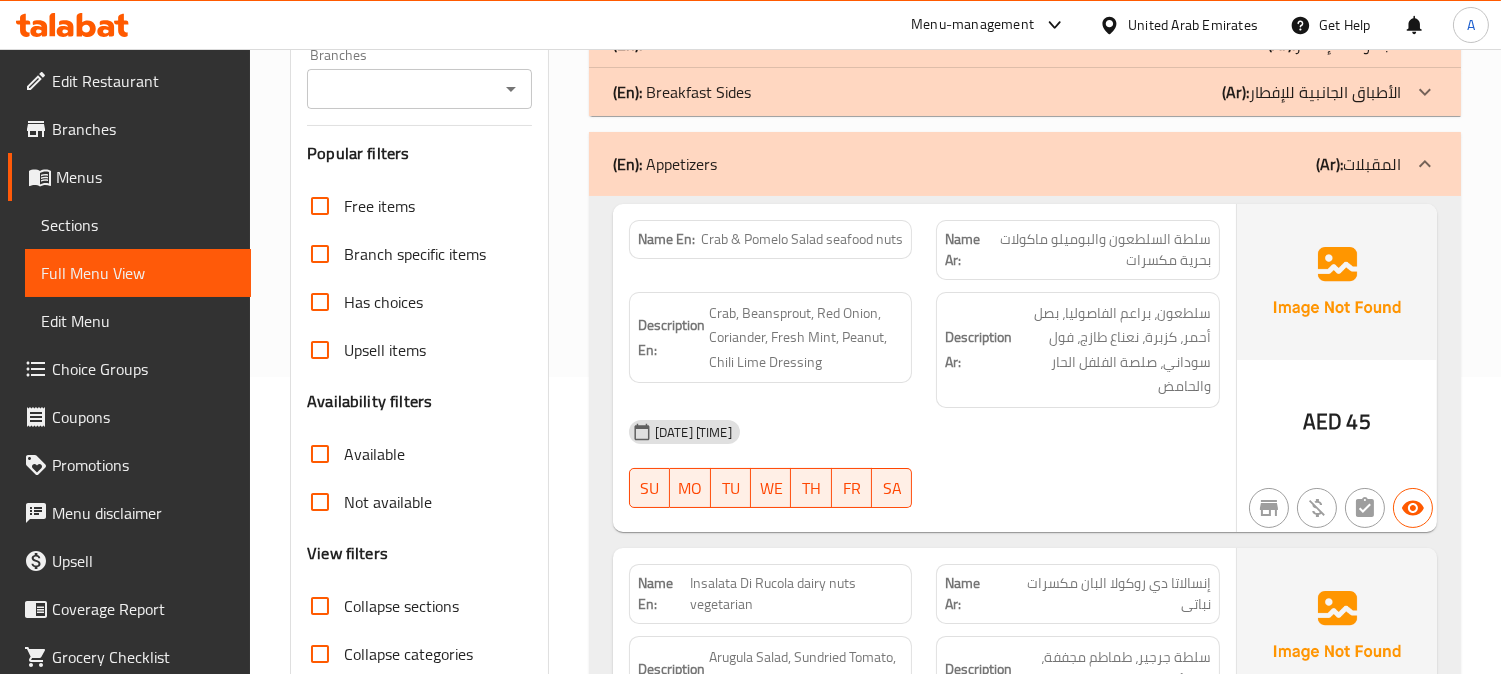 scroll, scrollTop: 33572, scrollLeft: 0, axis: vertical 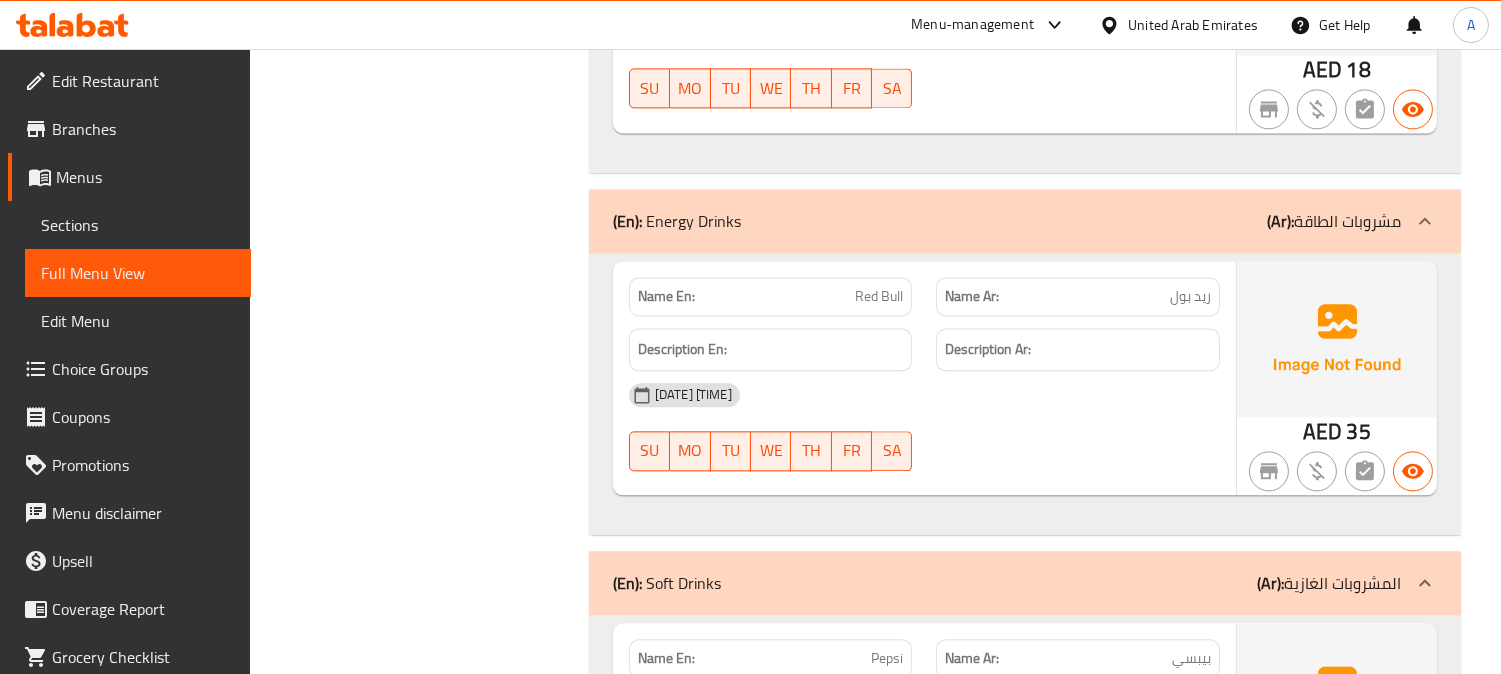 click on "03-08-2025 11:49 PM SU MO TU WE TH FR SA" at bounding box center (924, -34366) 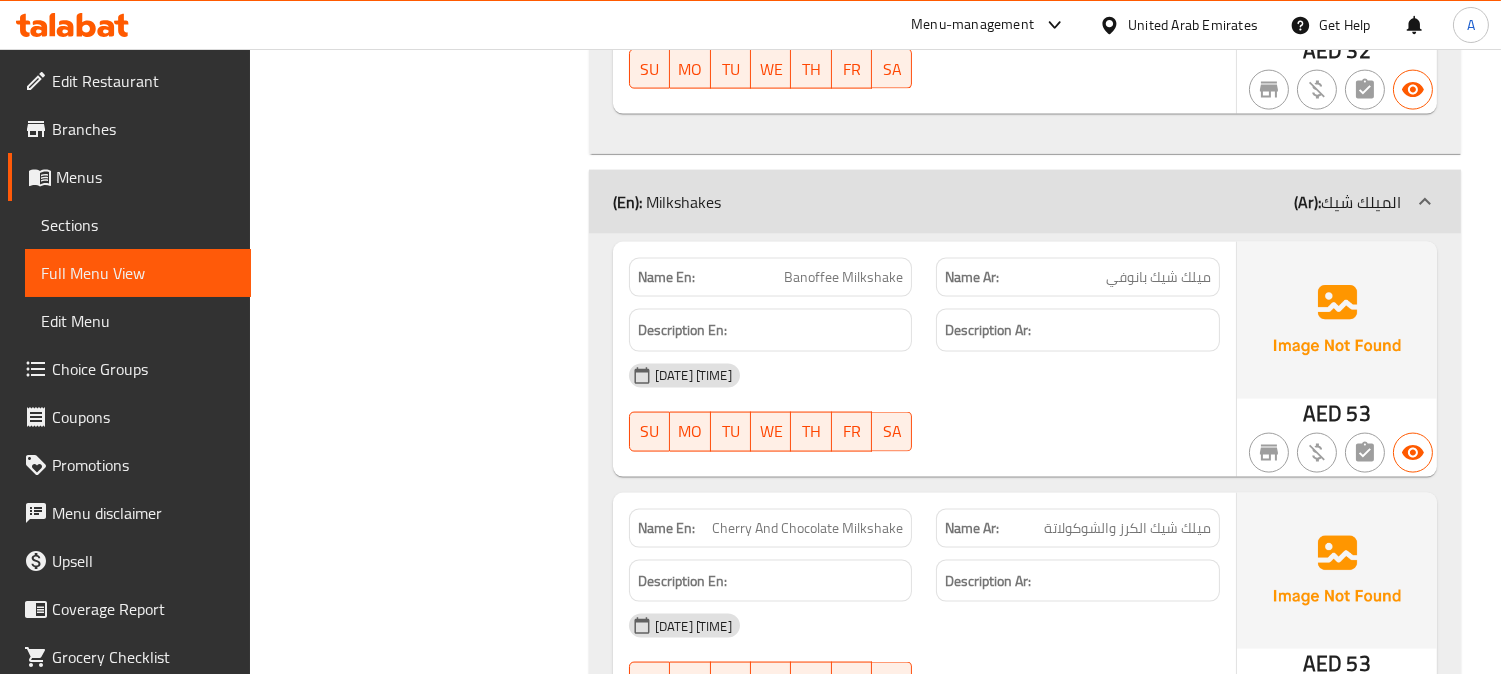 scroll, scrollTop: 32432, scrollLeft: 0, axis: vertical 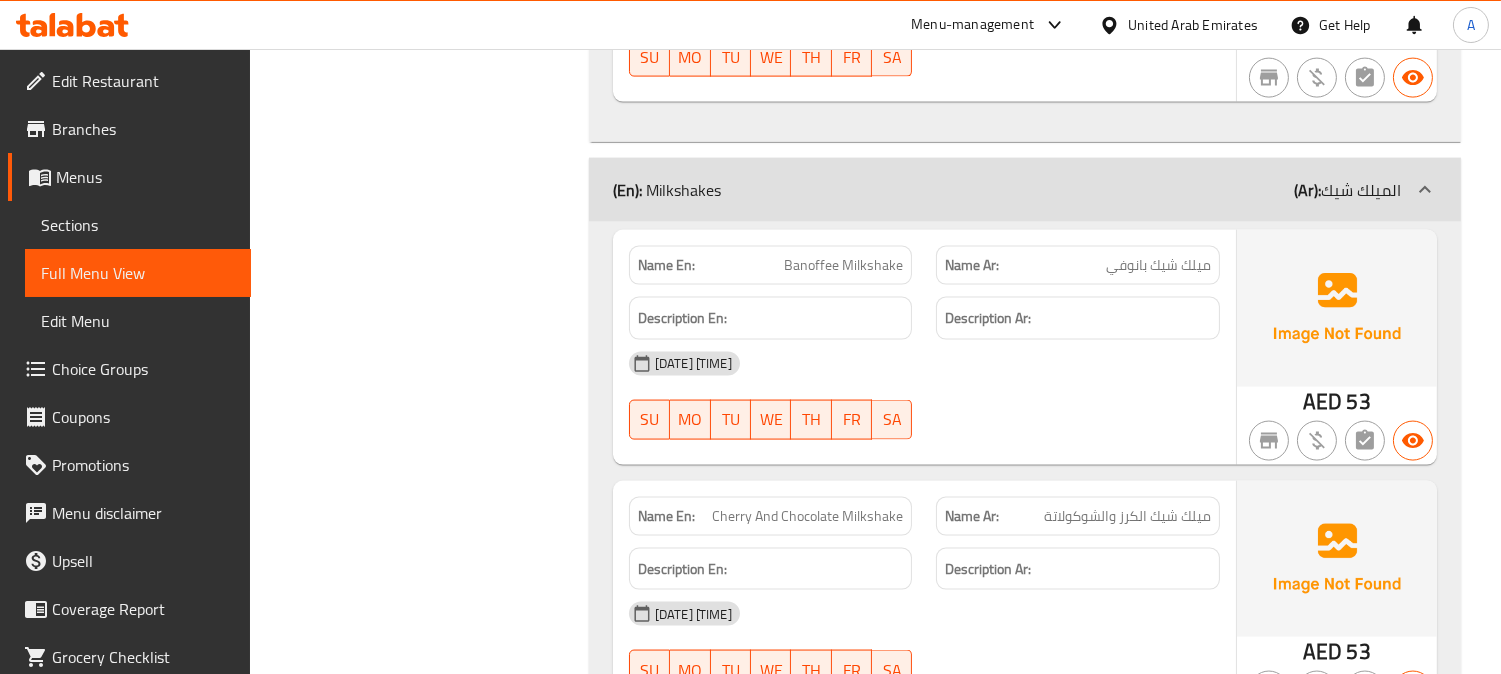click on "03-08-2025 11:49 PM SU MO TU WE TH FR SA" at bounding box center [924, -31671] 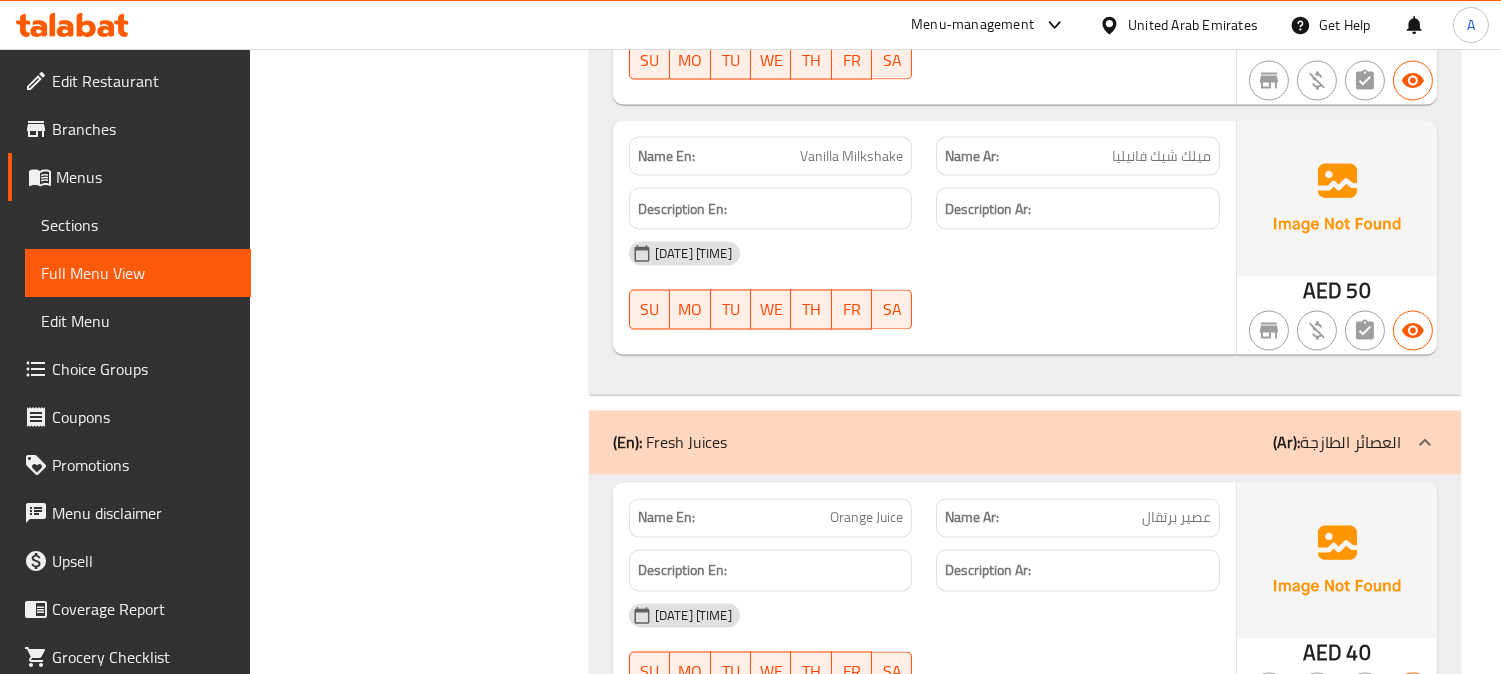 scroll, scrollTop: 33654, scrollLeft: 0, axis: vertical 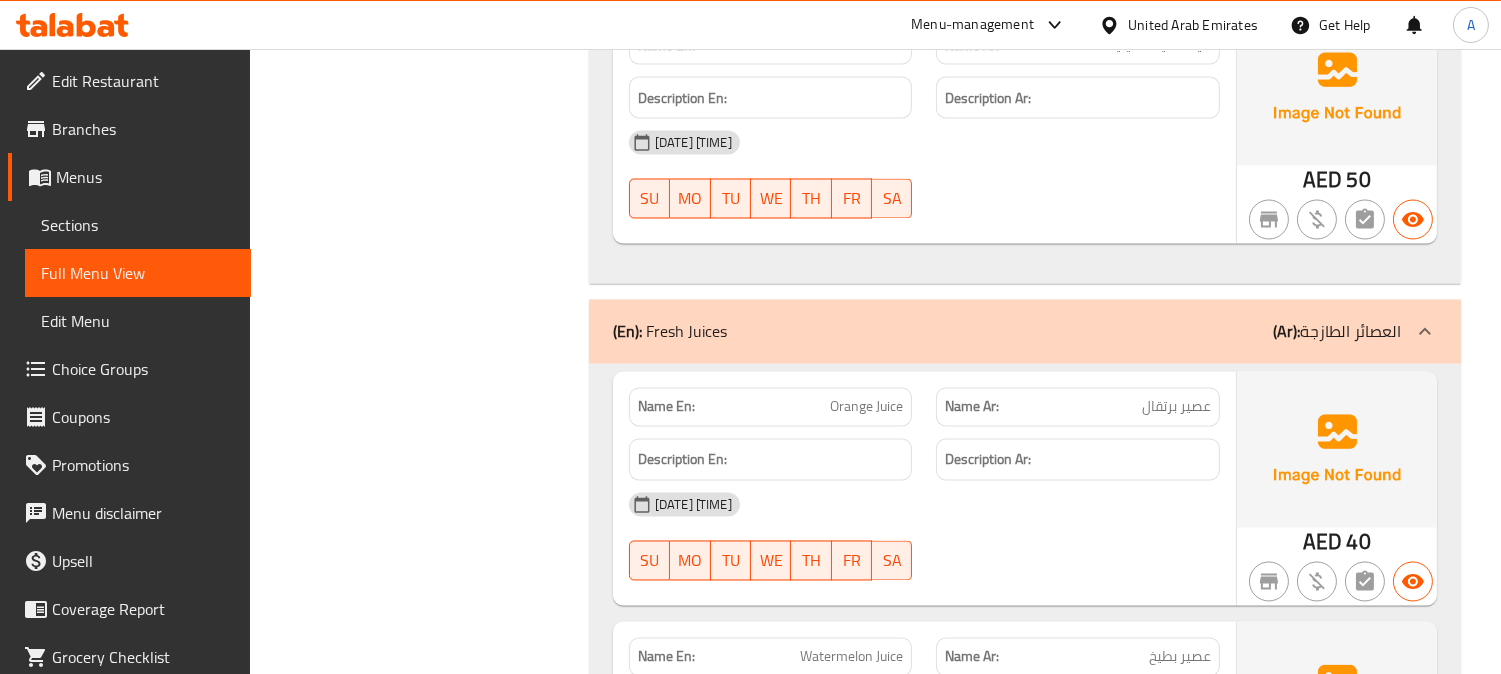 click on "03-08-2025 11:49 PM SU MO TU WE TH FR SA" at bounding box center (924, -32893) 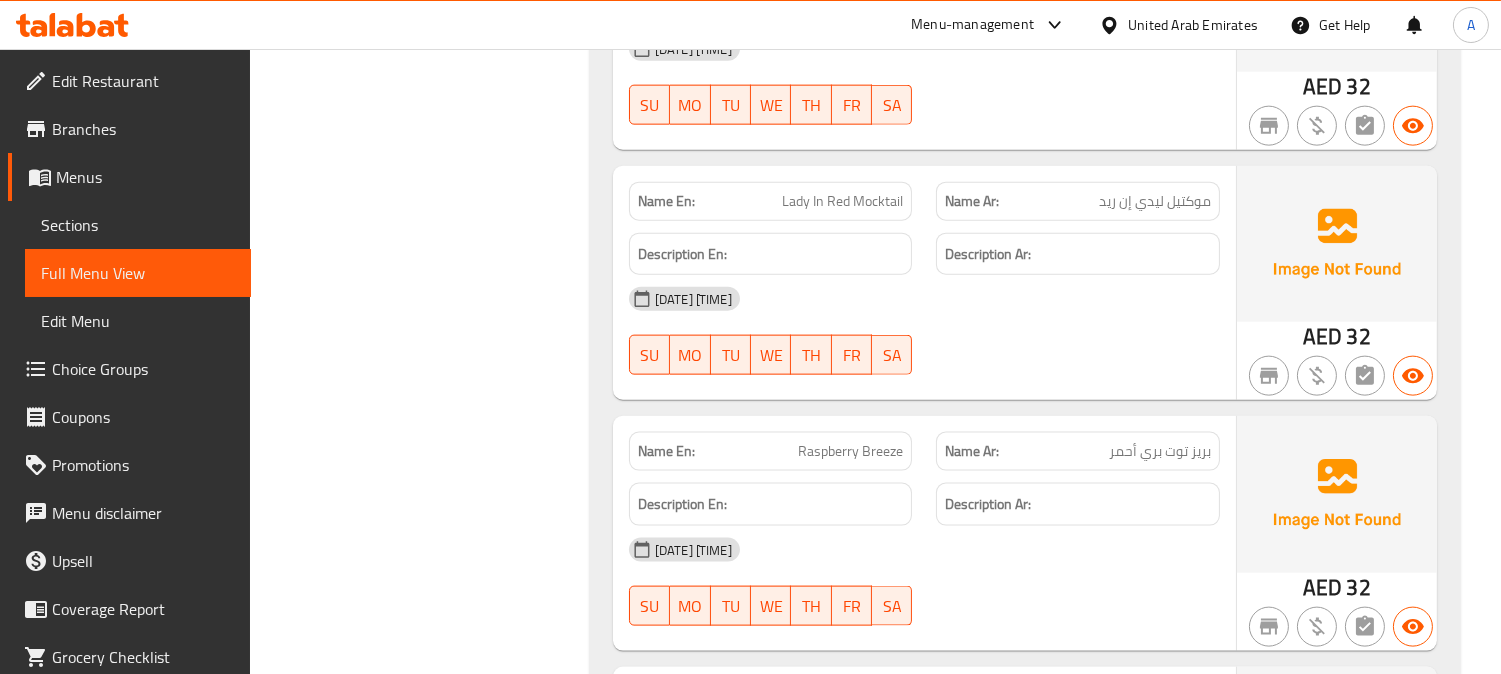 scroll, scrollTop: 31653, scrollLeft: 0, axis: vertical 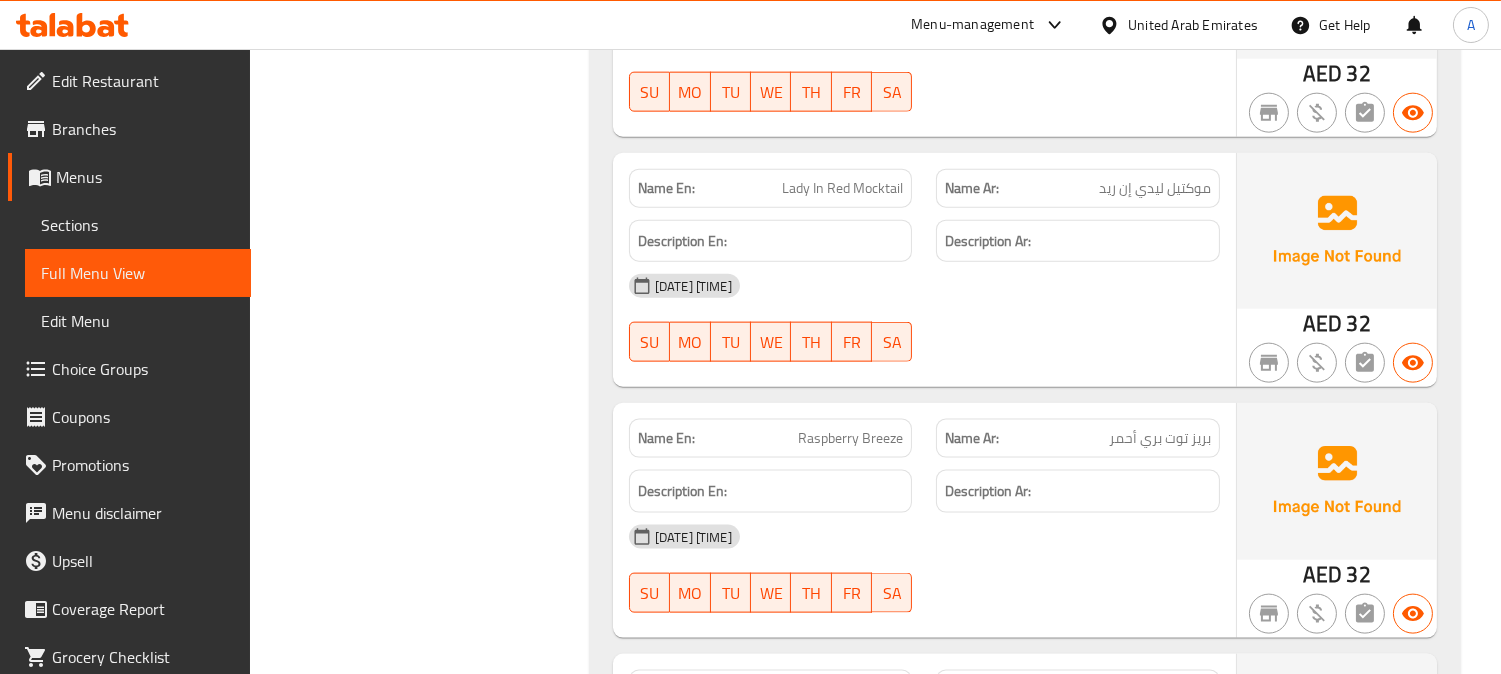 click on "03-08-2025 11:49 PM SU MO TU WE TH FR SA" at bounding box center [924, -30573] 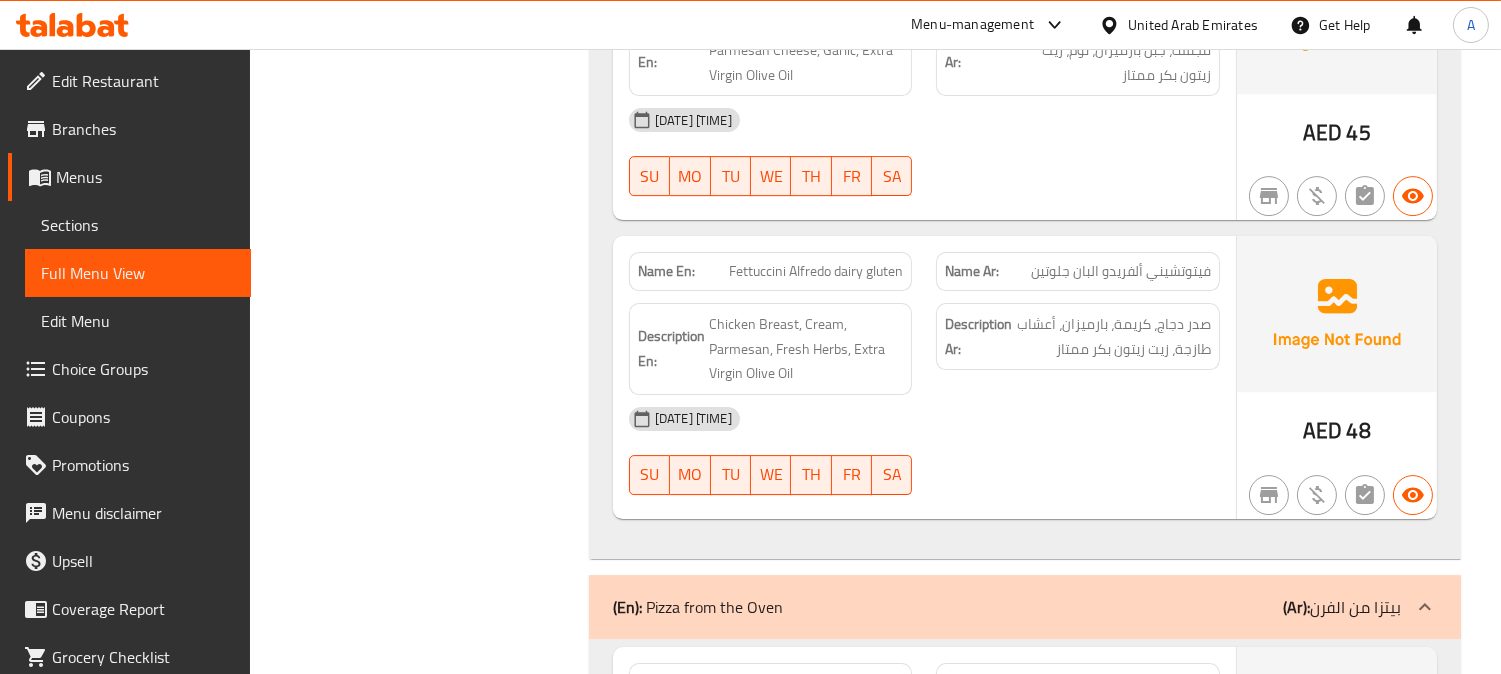 scroll, scrollTop: 31176, scrollLeft: 0, axis: vertical 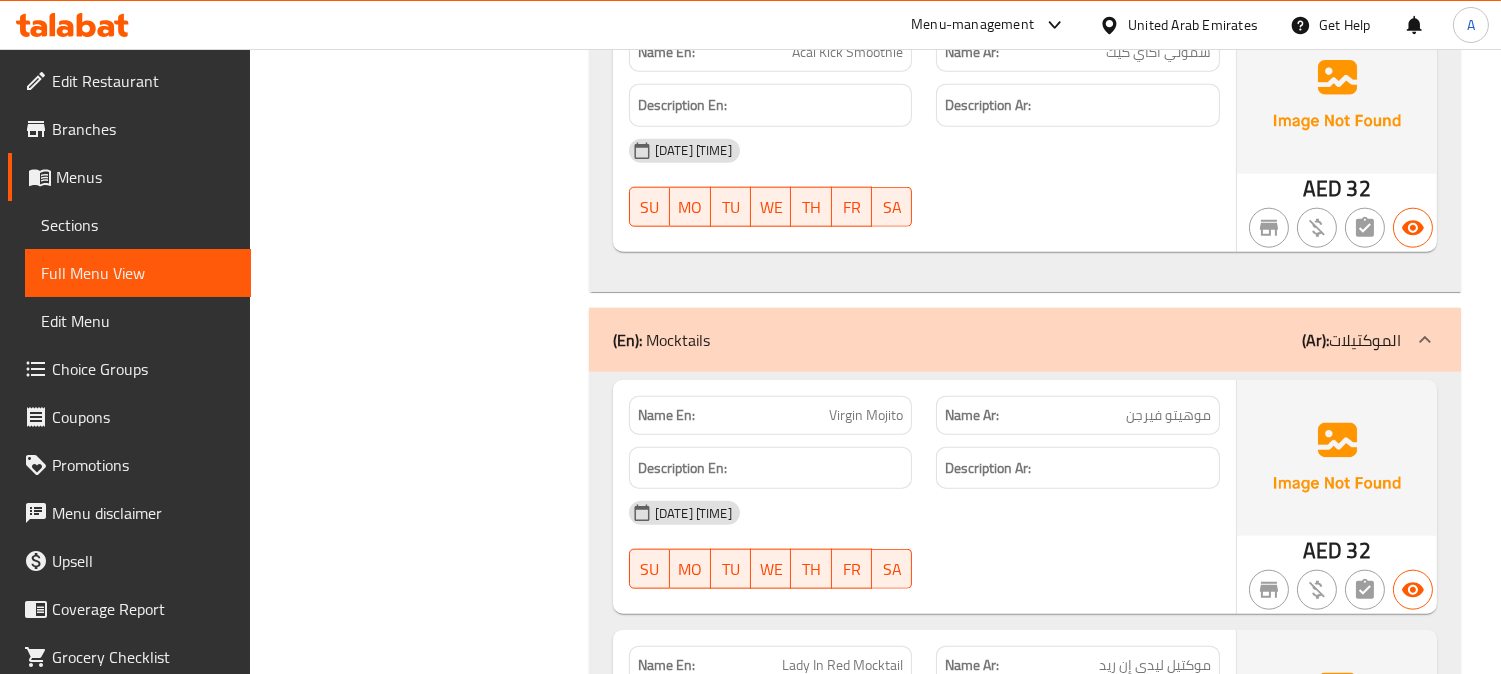 click on "Filter Branches Branches Popular filters Free items Branch specific items Has choices Upsell items Availability filters Available Not available View filters Collapse sections Collapse categories Collapse Choices" at bounding box center [427, -7989] 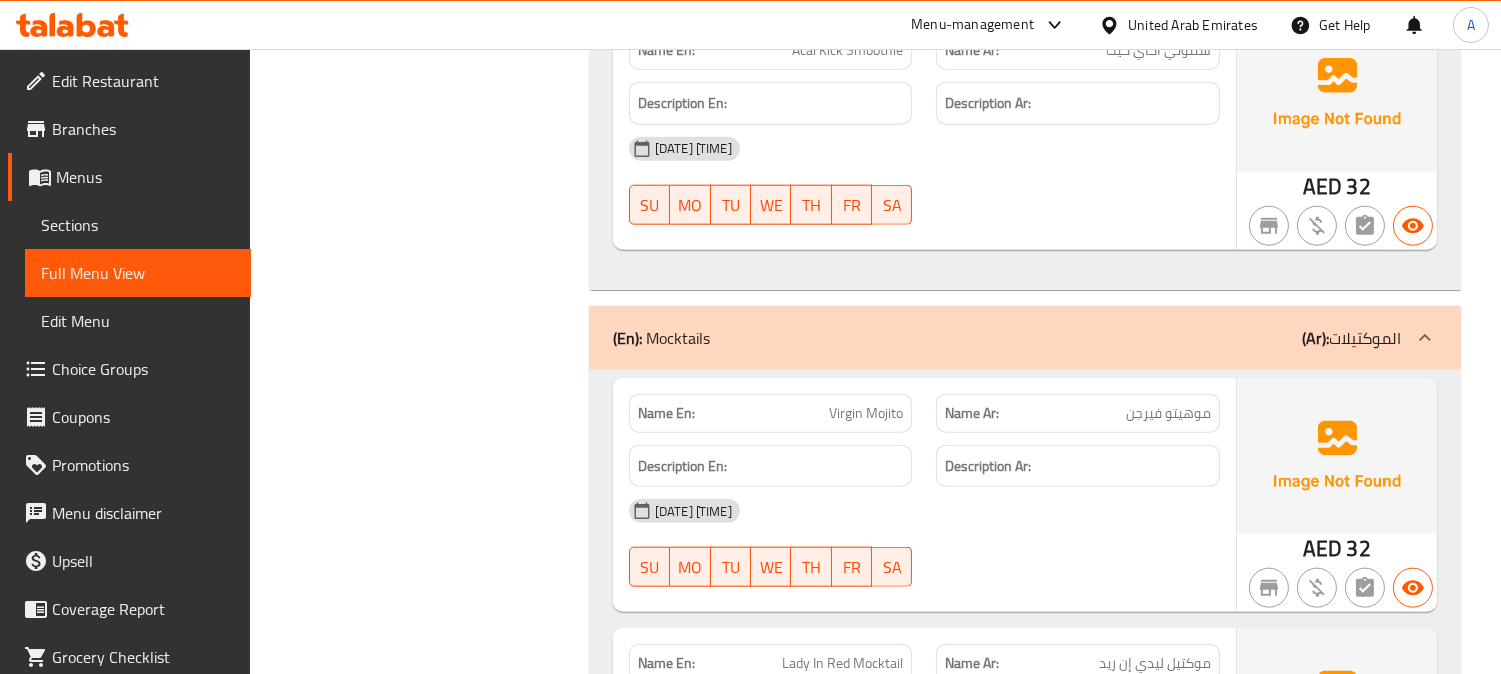 scroll, scrollTop: 31176, scrollLeft: 0, axis: vertical 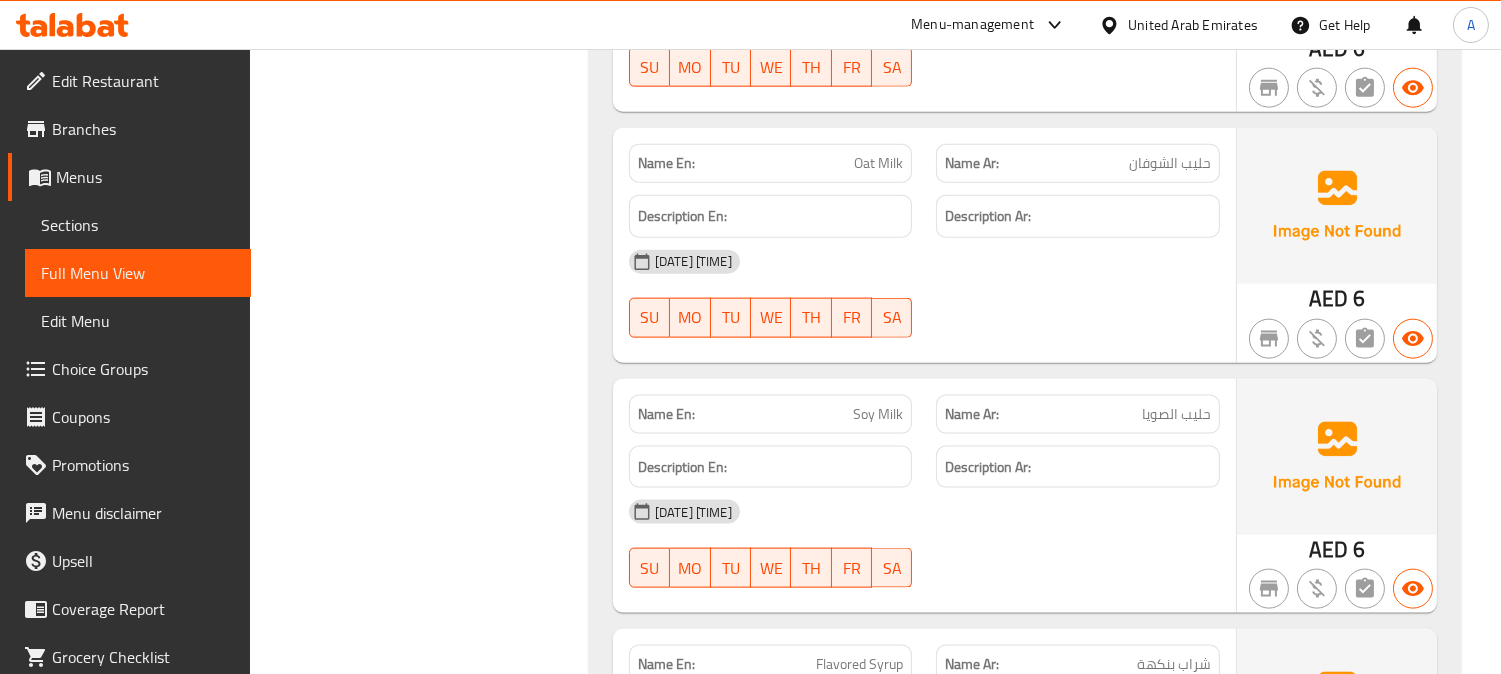 click on "Edit Restaurant" at bounding box center (143, 81) 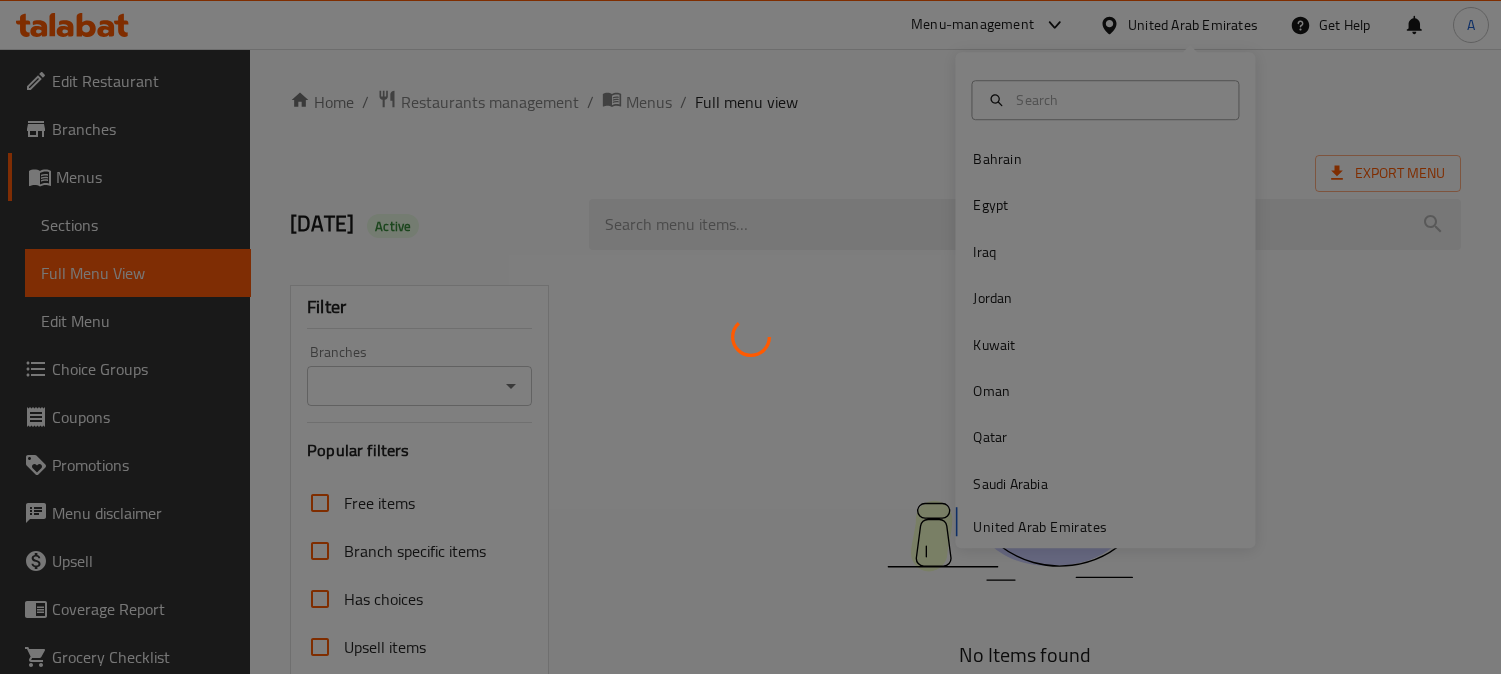 scroll, scrollTop: 0, scrollLeft: 0, axis: both 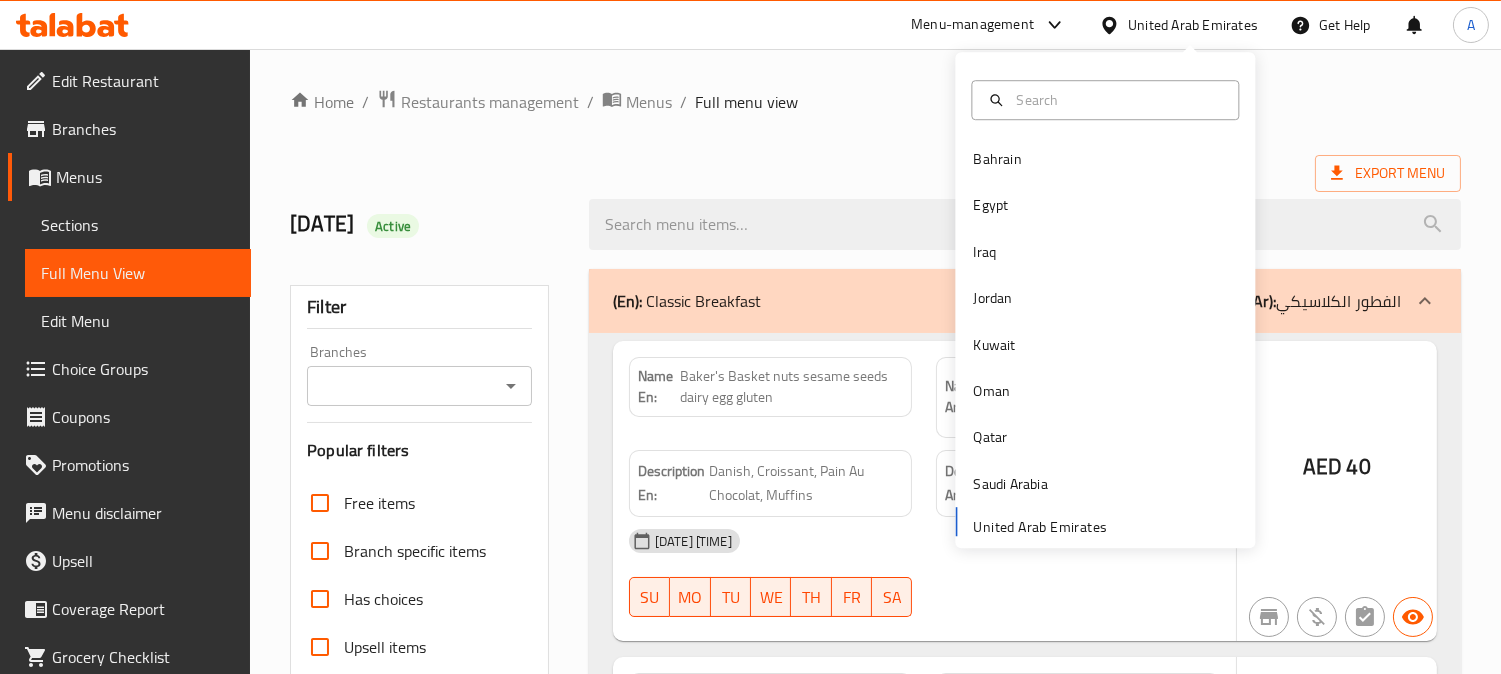 click at bounding box center (750, 337) 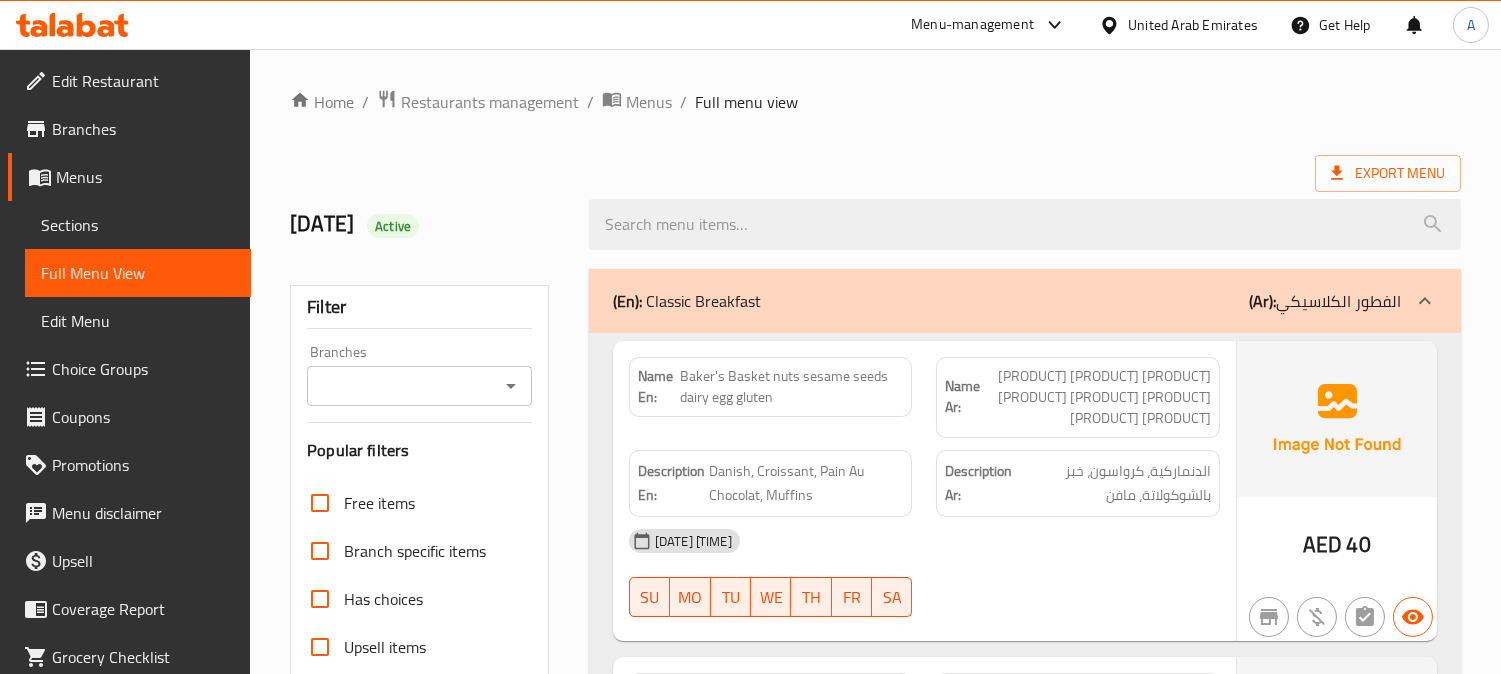 click on "United Arab Emirates" at bounding box center (1193, 25) 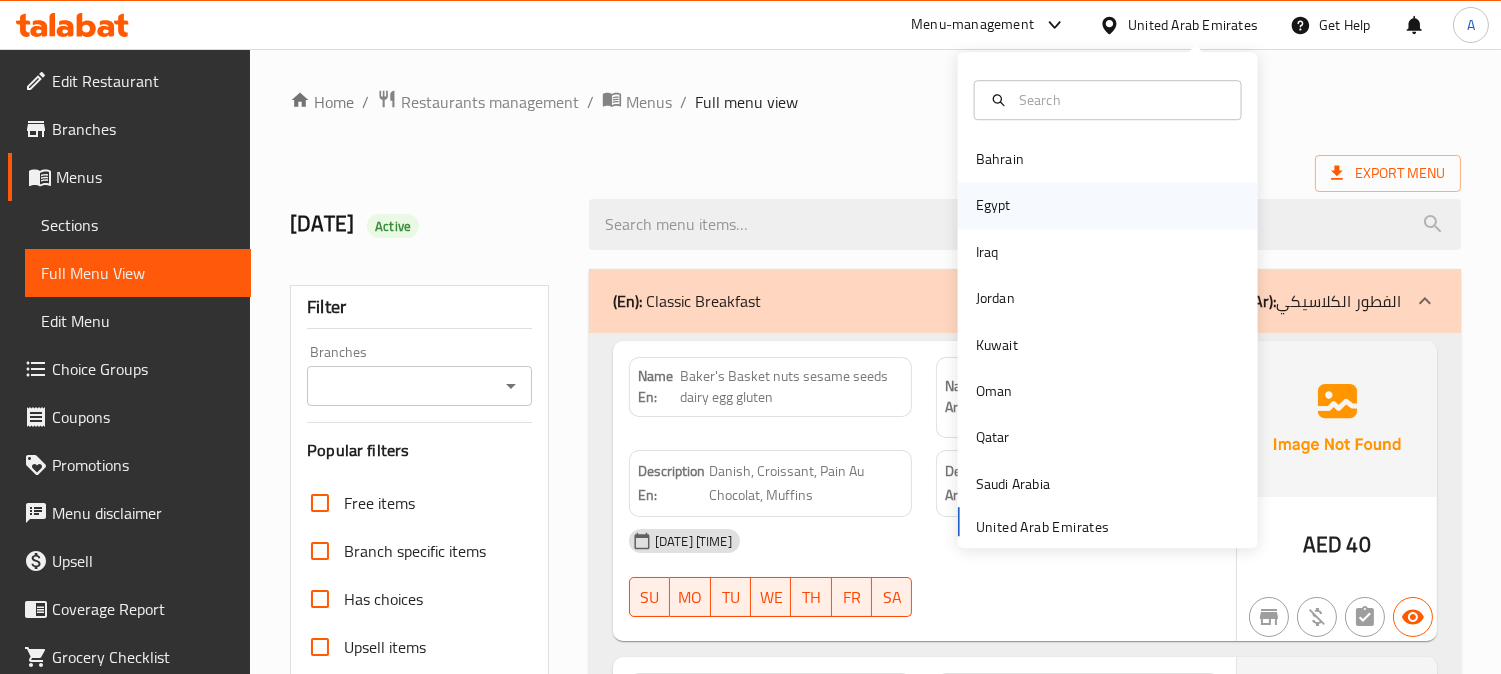 click on "Egypt" at bounding box center (993, 206) 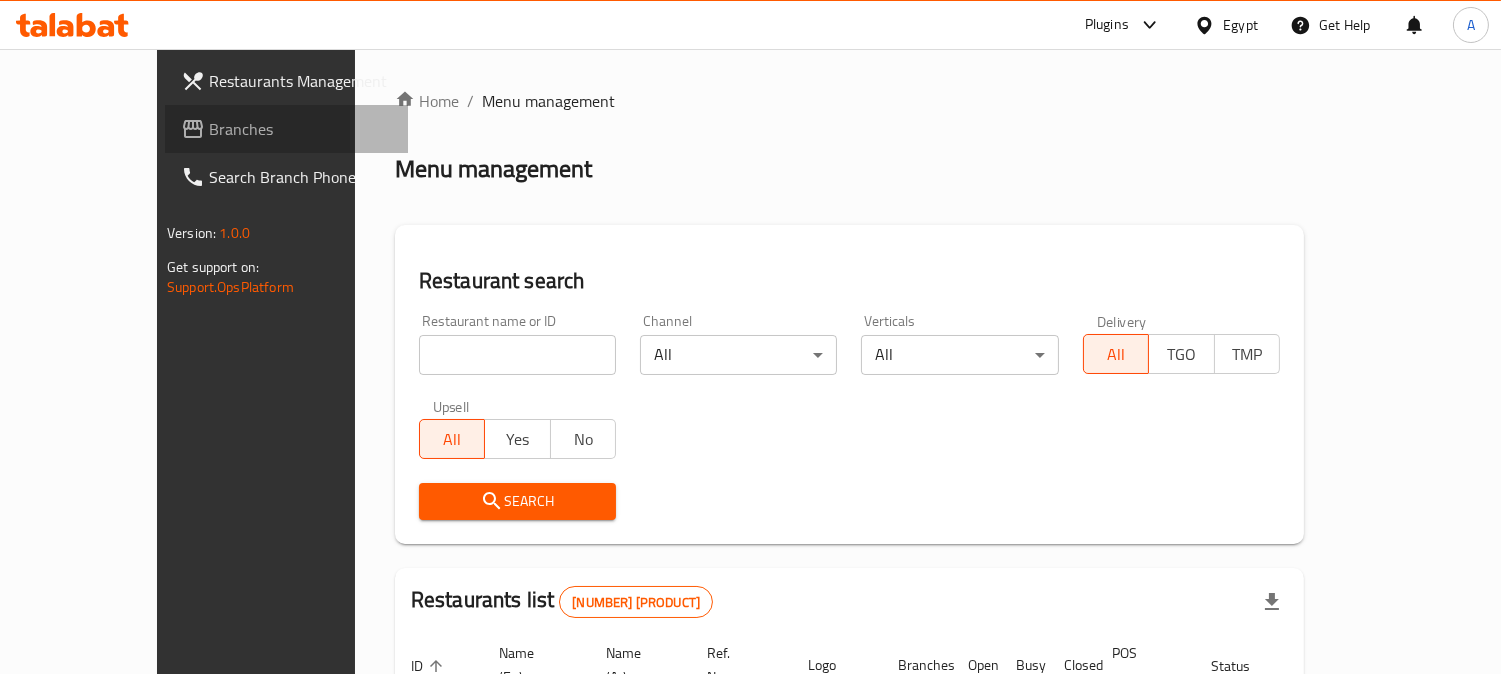 click on "Branches" at bounding box center (300, 129) 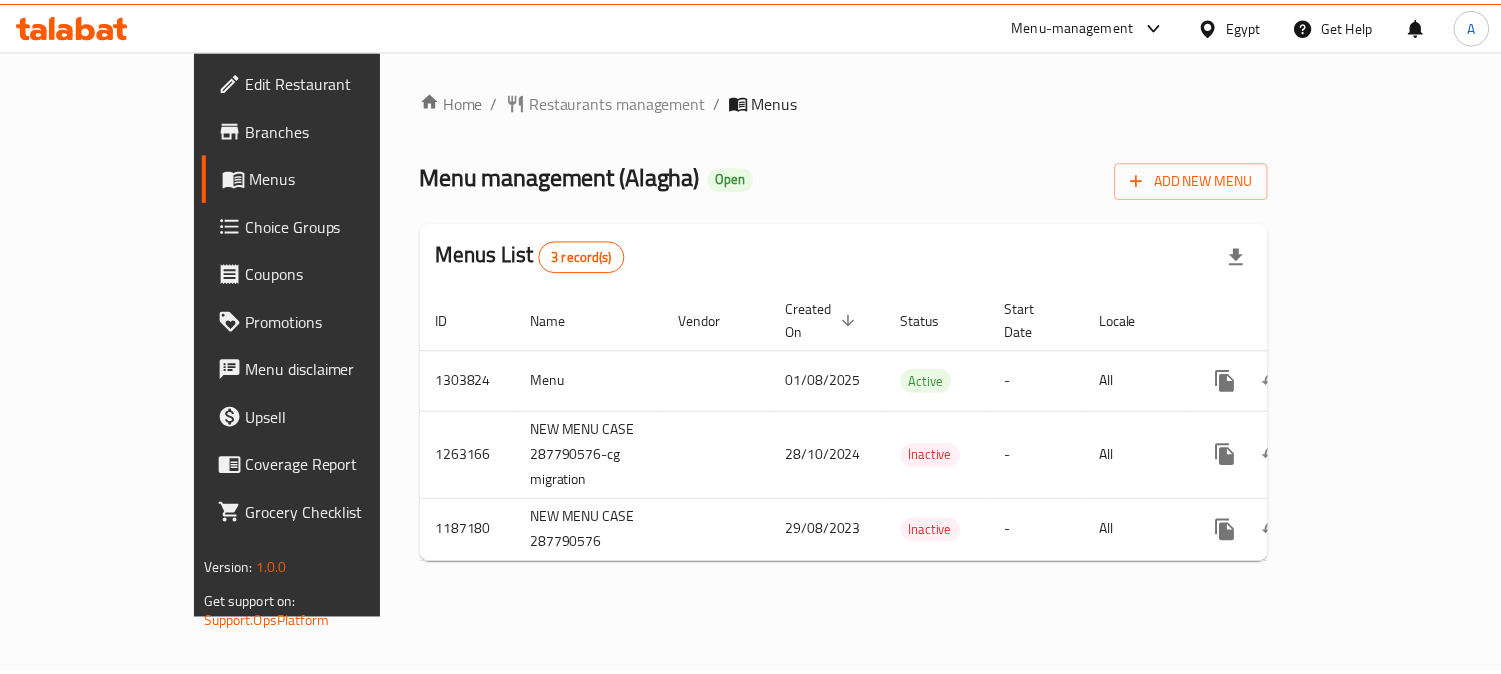 scroll, scrollTop: 0, scrollLeft: 0, axis: both 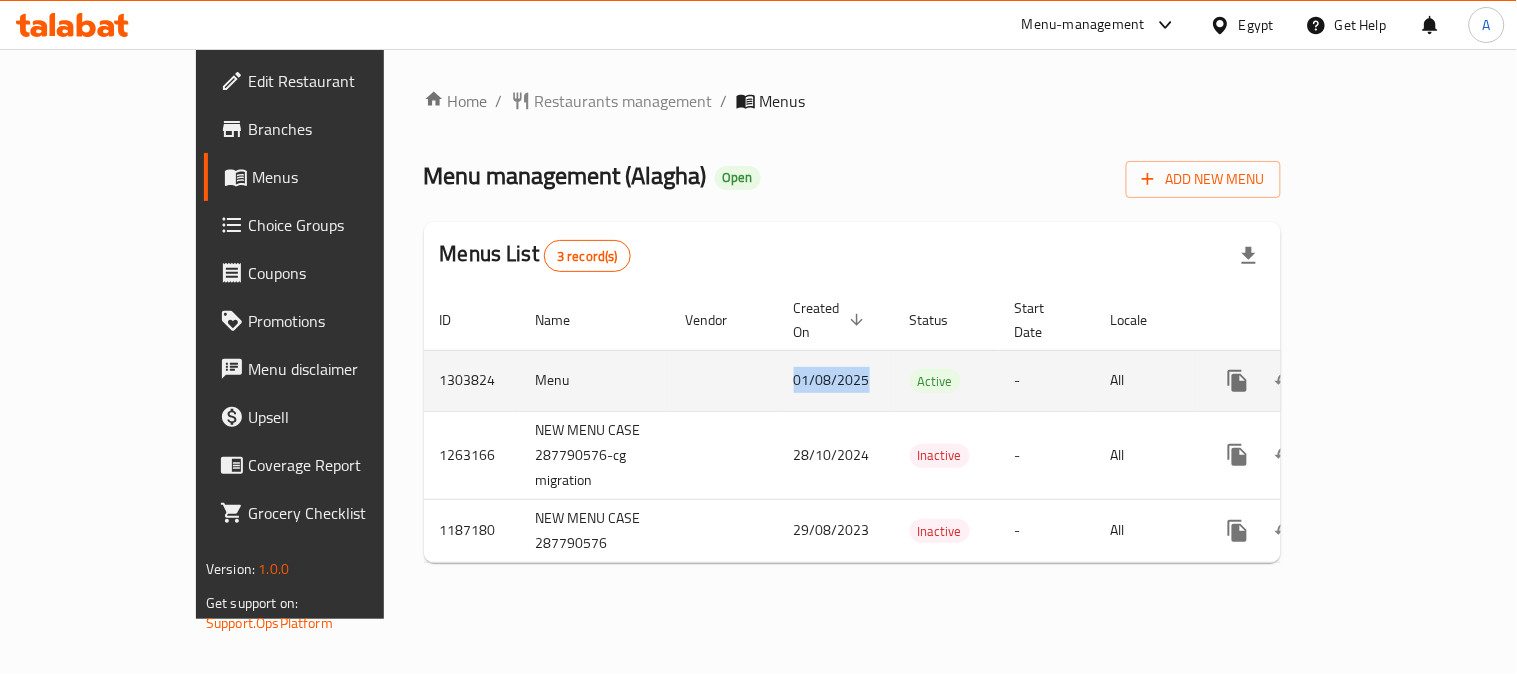 drag, startPoint x: 658, startPoint y: 356, endPoint x: 746, endPoint y: 356, distance: 88 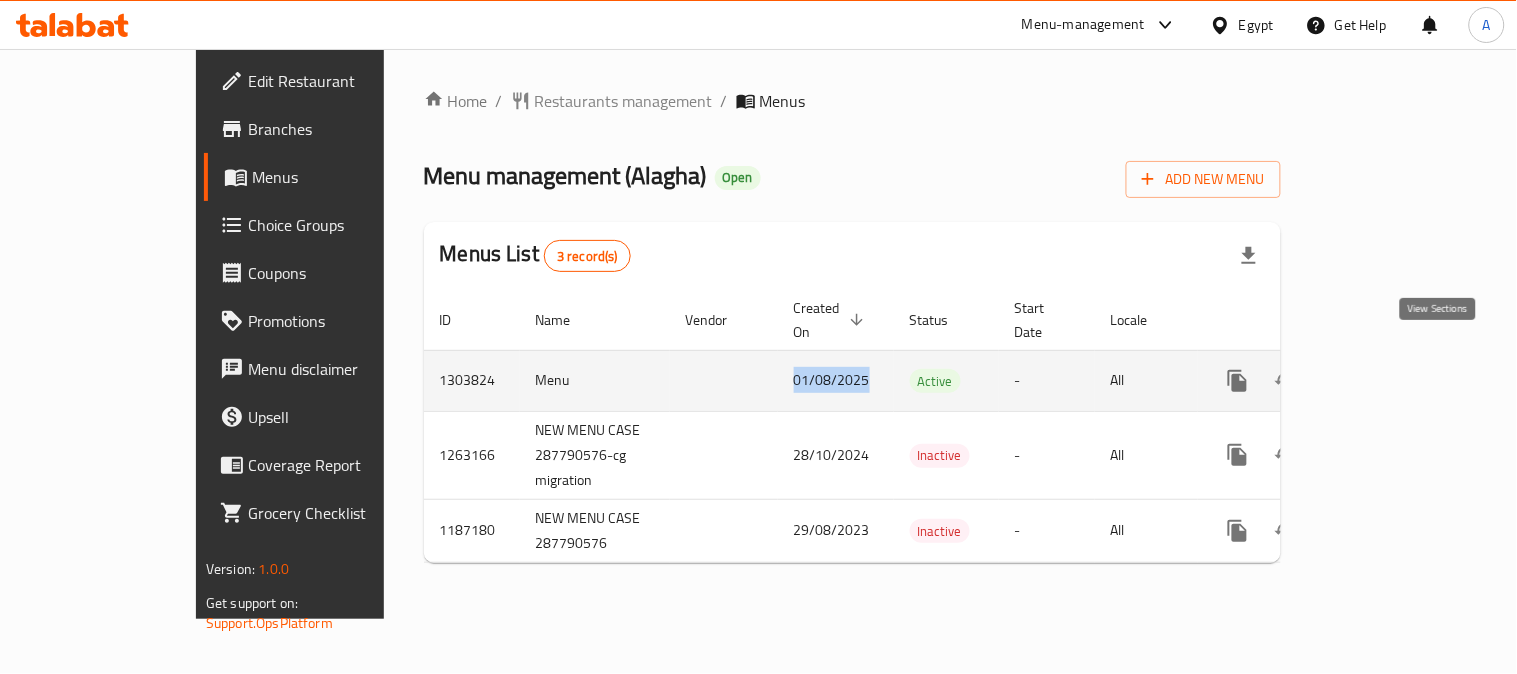 click at bounding box center (1382, 381) 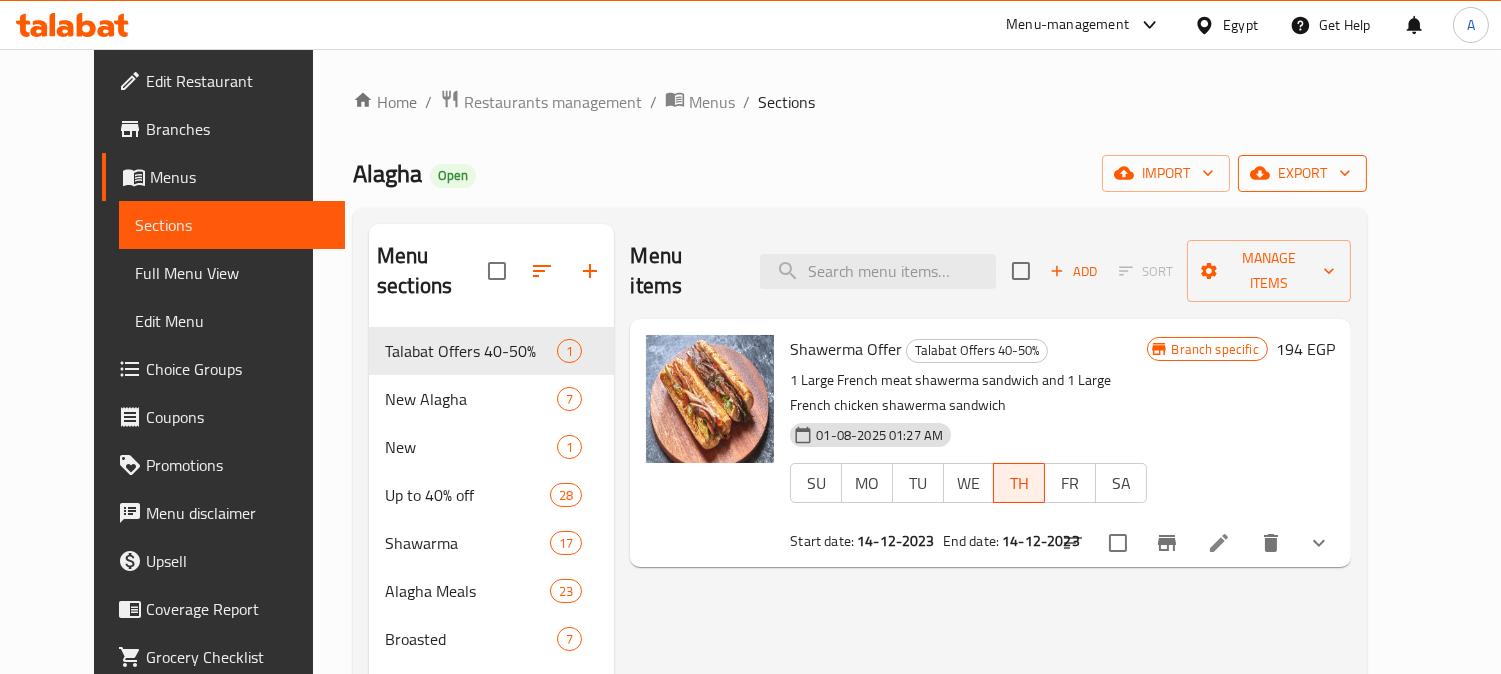 click on "export" at bounding box center (1302, 173) 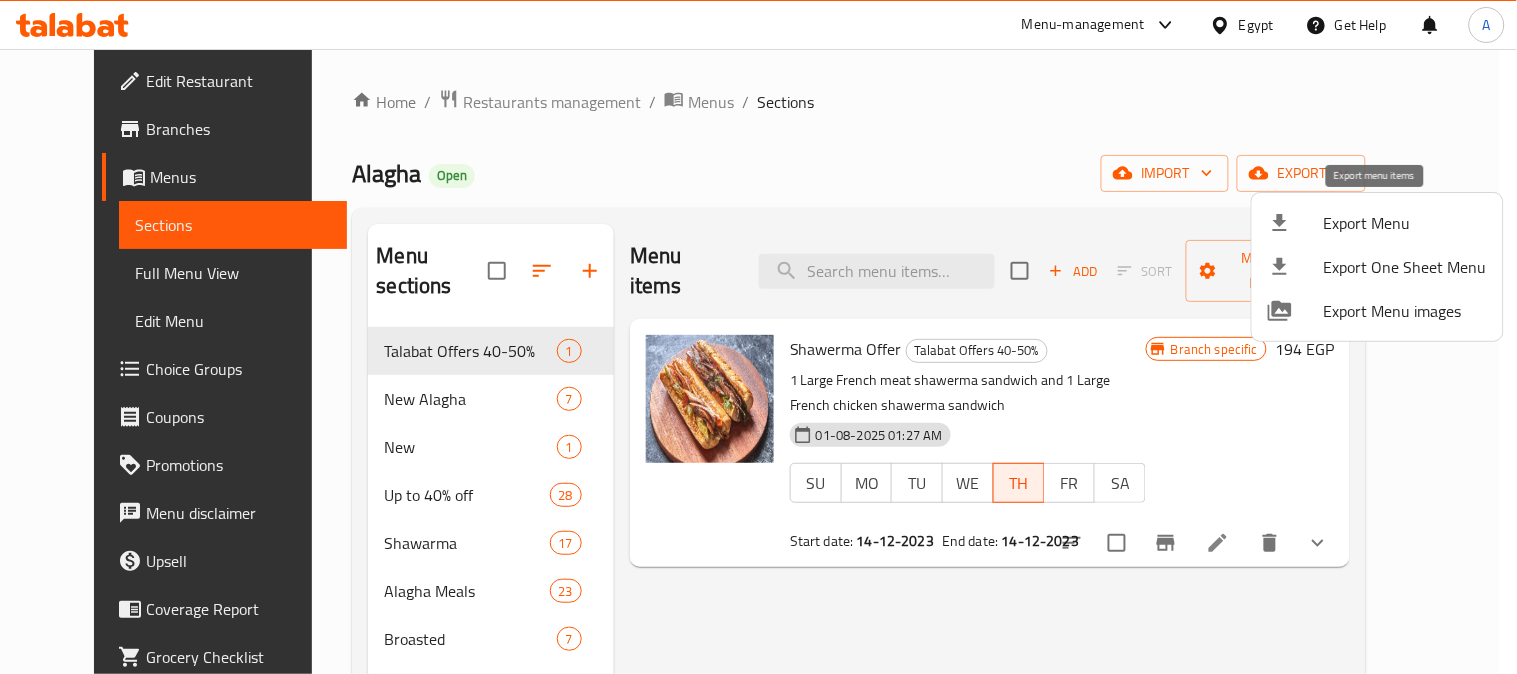 click on "Export Menu" at bounding box center [1405, 223] 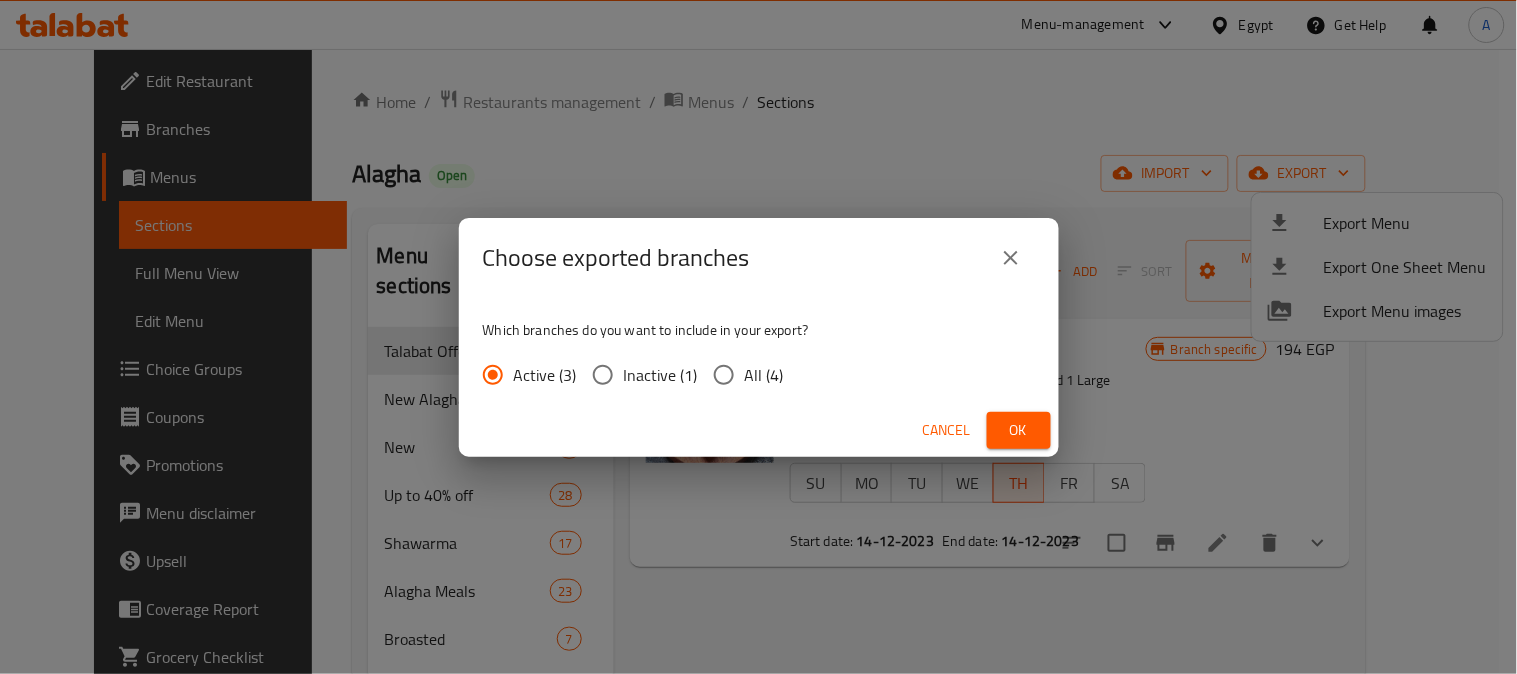 click on "Active (3) Inactive (1) All (4)" at bounding box center [641, 375] 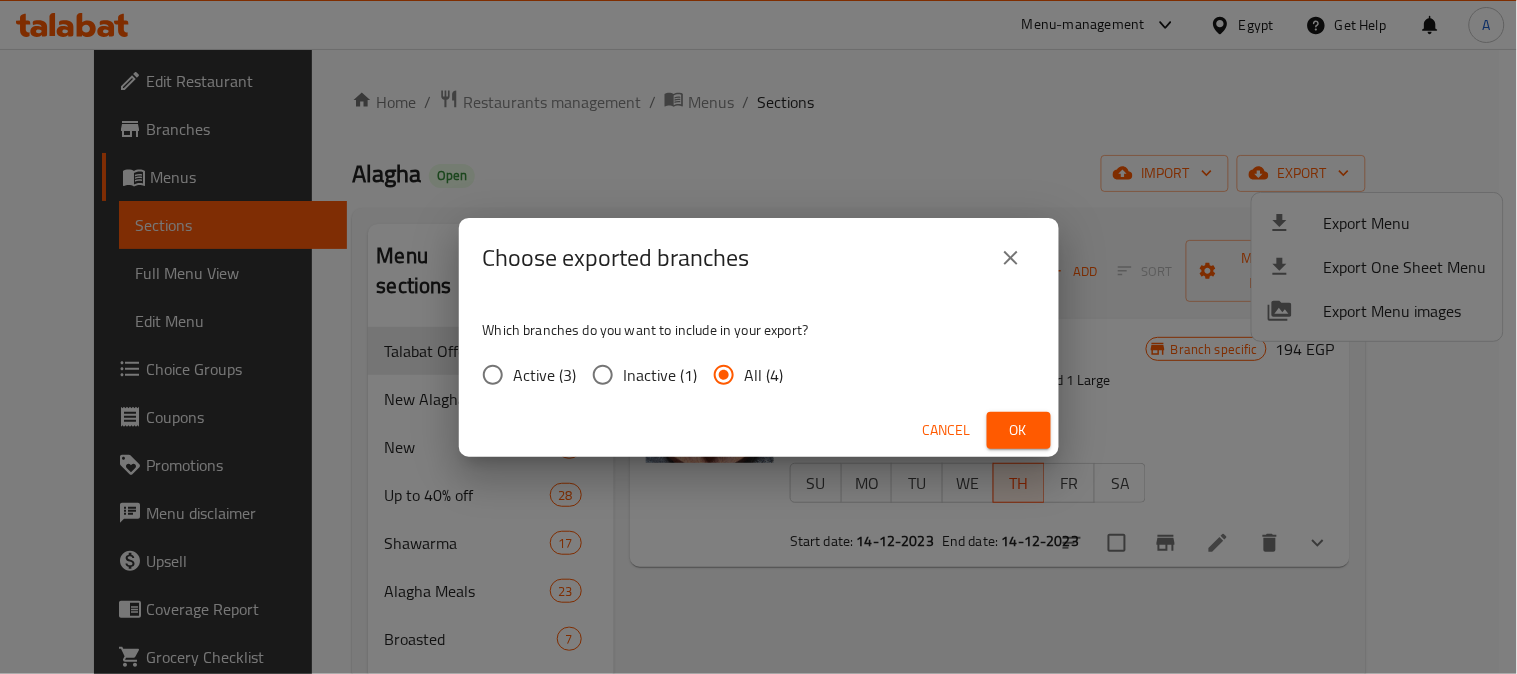 click on "Ok" at bounding box center (1019, 430) 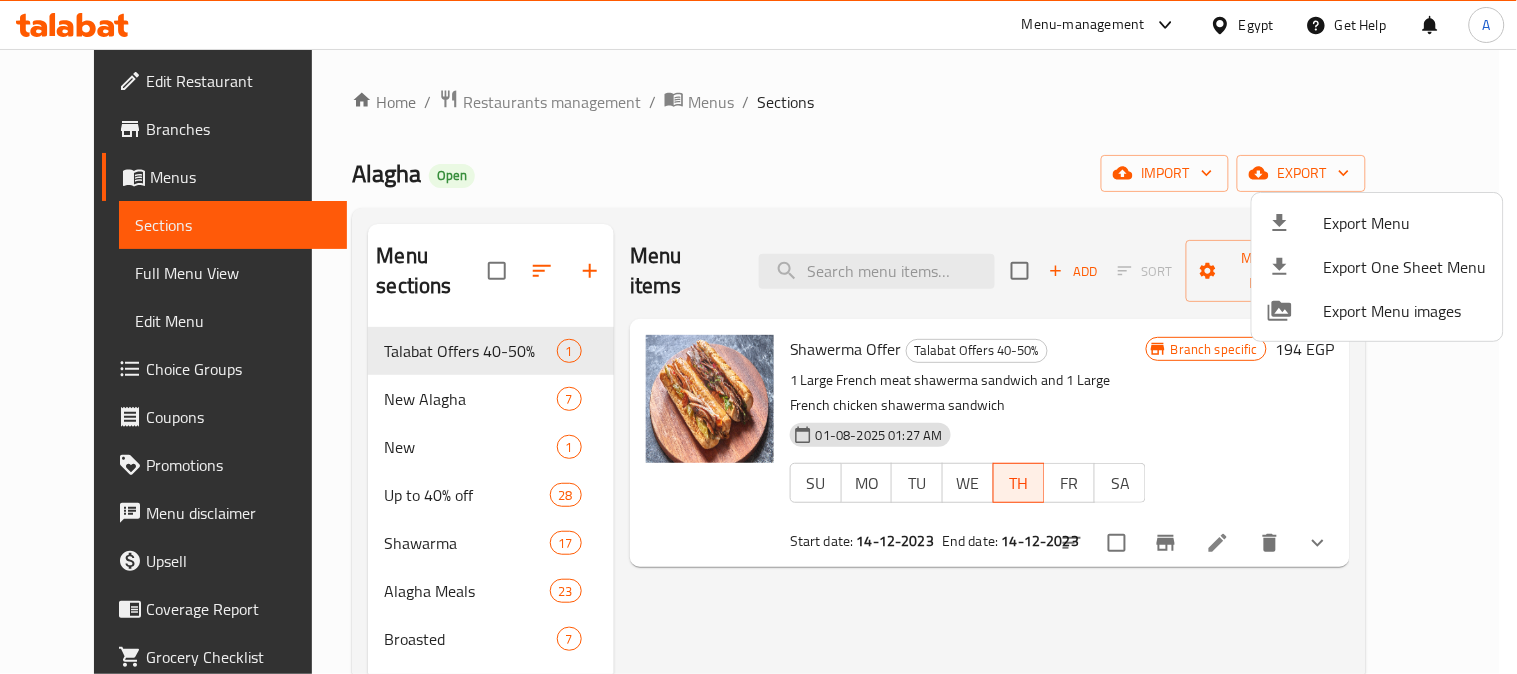 type 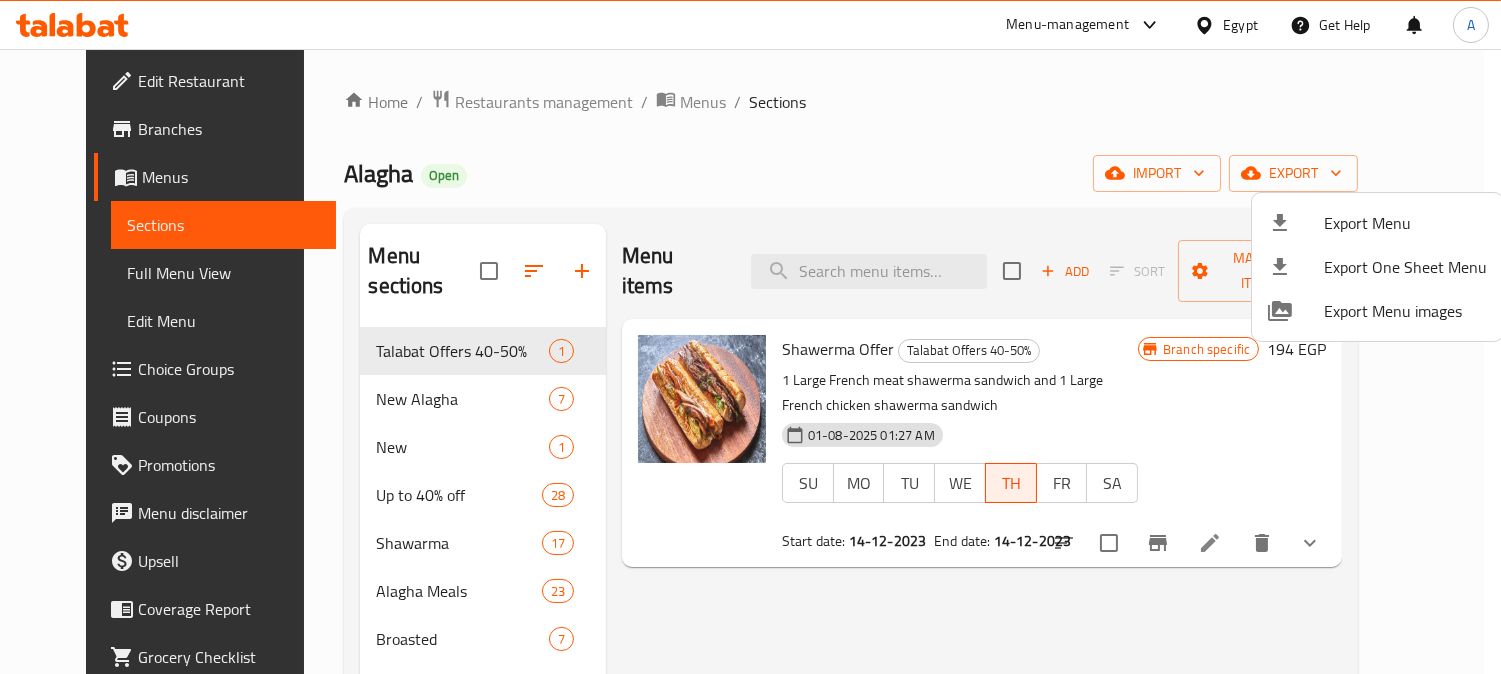 click on "Menus" at bounding box center (703, 102) 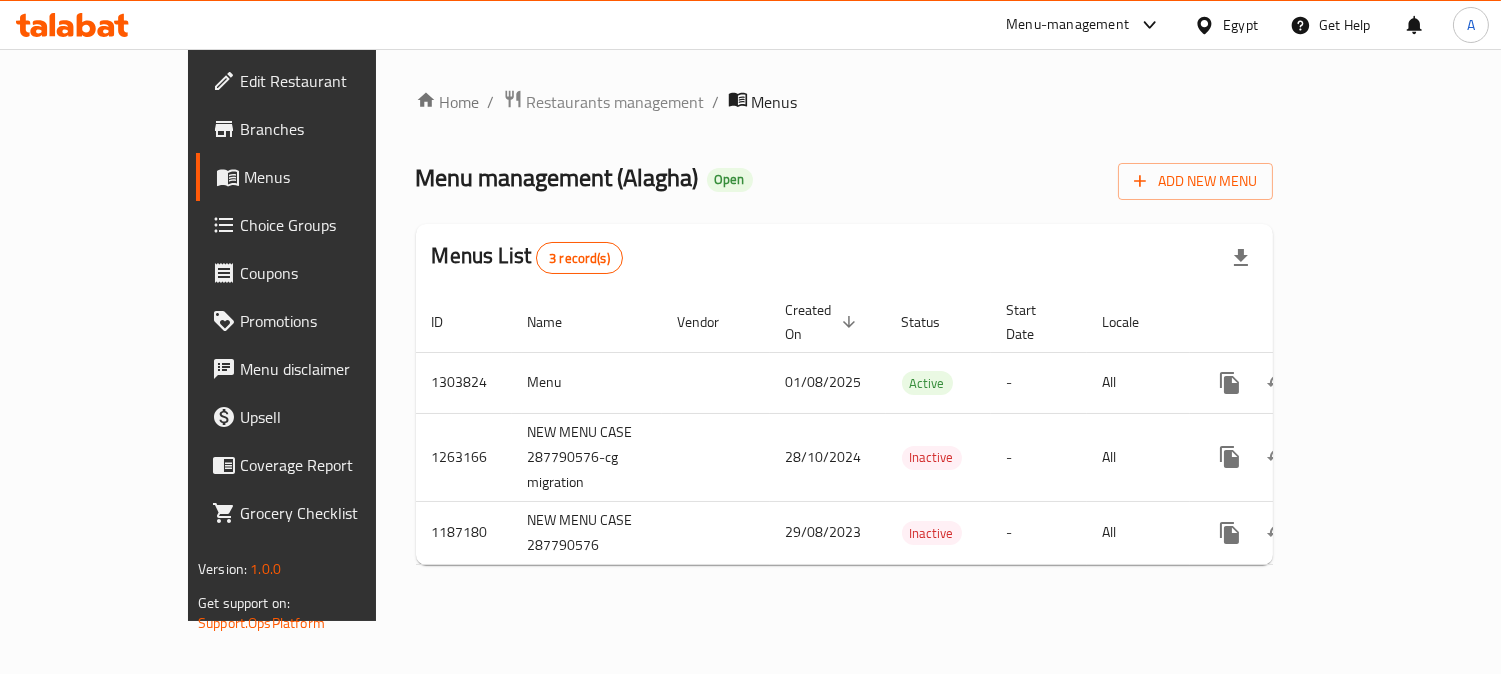 click on "Menus" at bounding box center (775, 102) 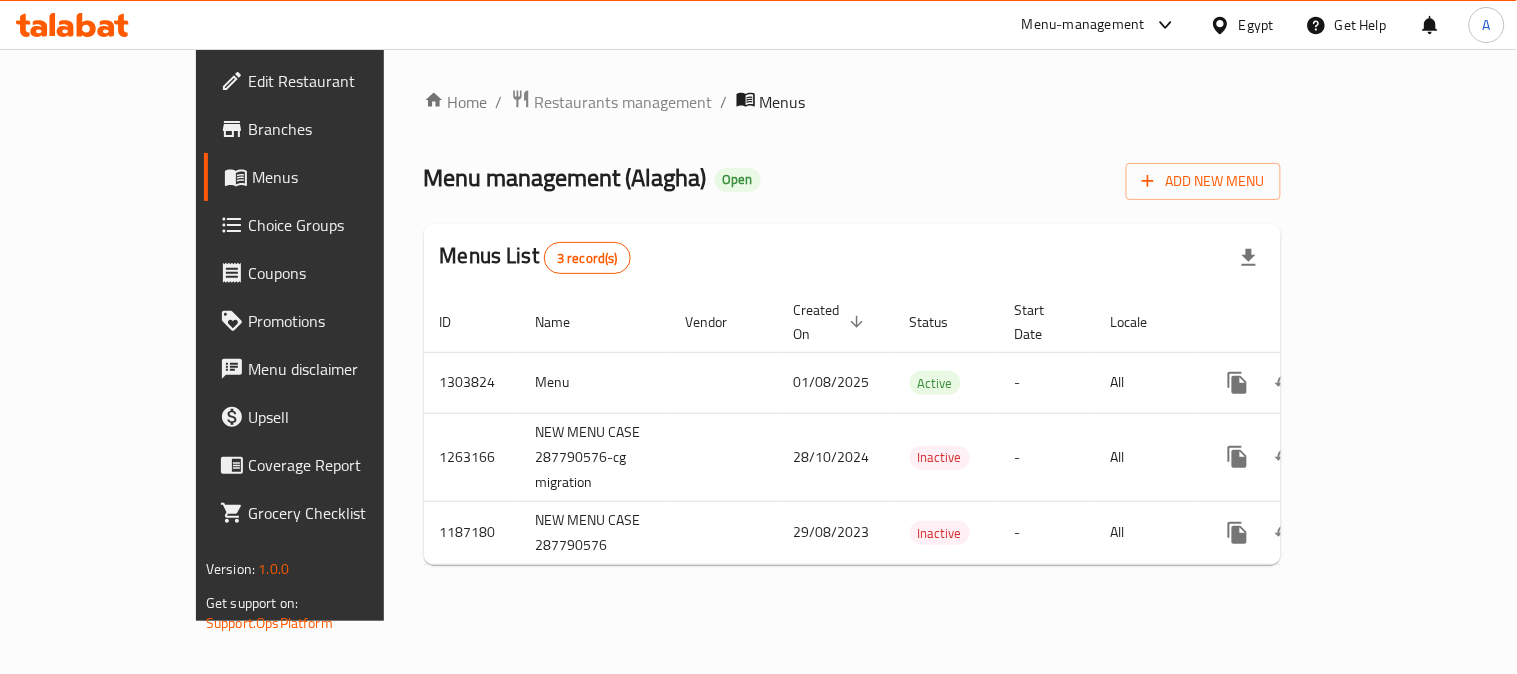click on "Home / Restaurants management / Menus Menu management ( [PERSON] ) Open Add New Menu Menus List 3 record(s) ID Name Vendor Created On sorted descending Status Start Date Locale Actions 1303824 Menu 01/08/2025 Active - All 1263166 NEW MENU CASE 287790576-cg migration 28/10/2024 Inactive - All 1187180 NEW MENU CASE 287790576 29/08/2023 Inactive - All" at bounding box center [852, 335] 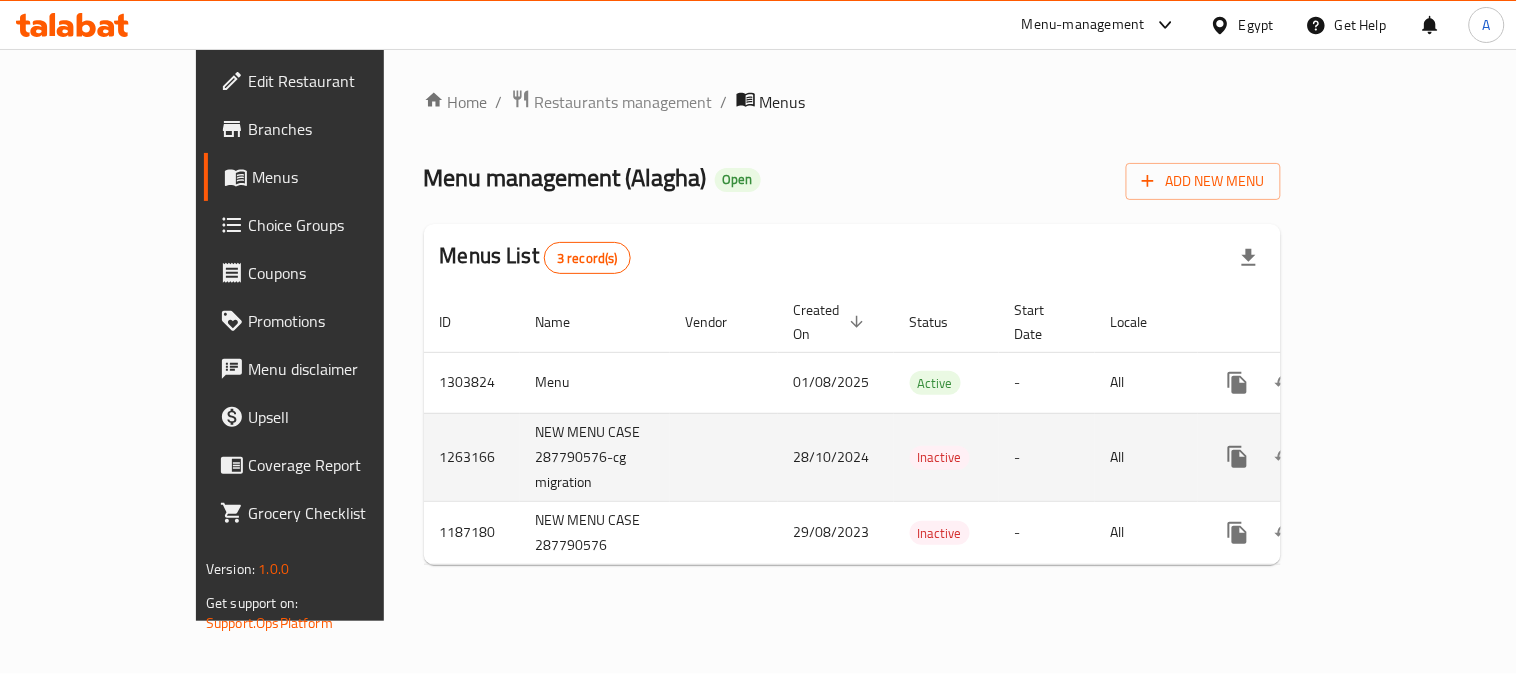 click 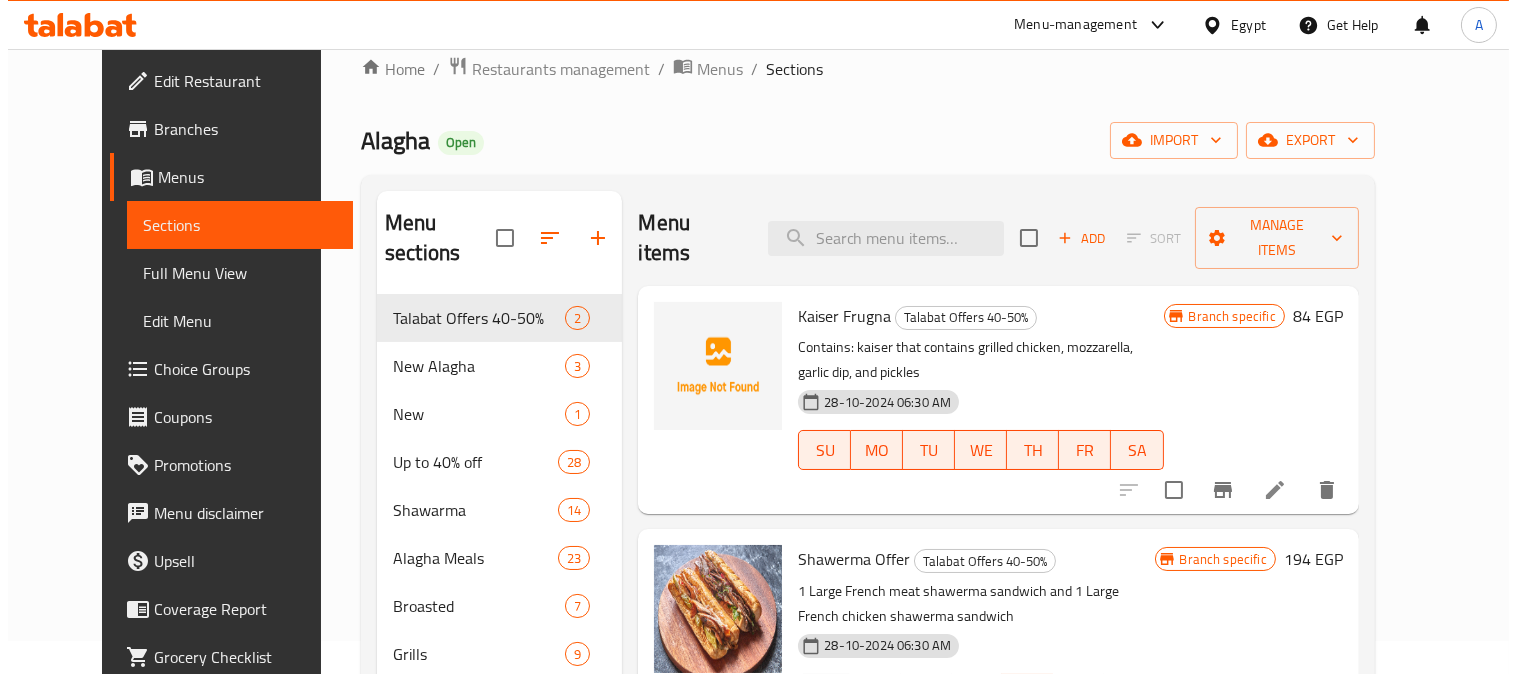 scroll, scrollTop: 0, scrollLeft: 0, axis: both 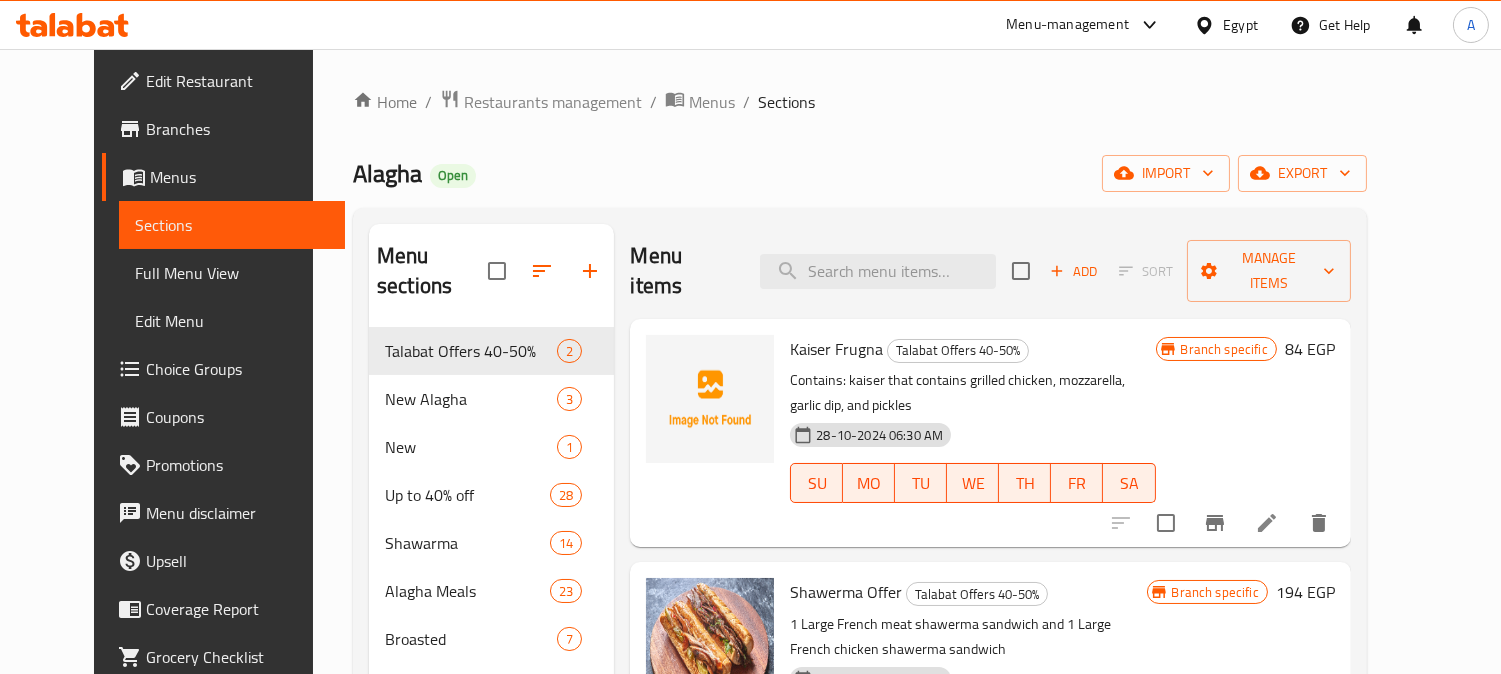click on "Home / Restaurants management / Menus / Sections Alagha Open import export Menu sections Talabat Offers 40-50% 2 New Alagha 3 New 1 Up to 40% off 28 Shawarma 14 Alagha Meals 23 Broasted 7 Grills 9 Pizza 18 Manakish 31 Western Sandwiches 13 Oven Sandwiches 16 Burgers 3 Appetizers 30 Casseroles 11 Desserts 2 Beverages 23 Menu items Add Sort Manage items Kaiser Frugna Talabat Offers 40-50% Contains: kaiser that contains grilled chicken, mozzarella, garlic dip, and pickles 28-10-2024 06:30 AM SU MO TU WE TH FR SA Branch specific 84 EGP Shawerma Offer Talabat Offers 40-50% 1 Large French meat shawerma sandwich and 1 Large French chicken shawerma sandwich 28-10-2024 06:30 AM SU MO TU WE TH FR SA Start date: 14-12-2023 End date: 14-12-2023 Branch specific 194 EGP" at bounding box center [860, 628] 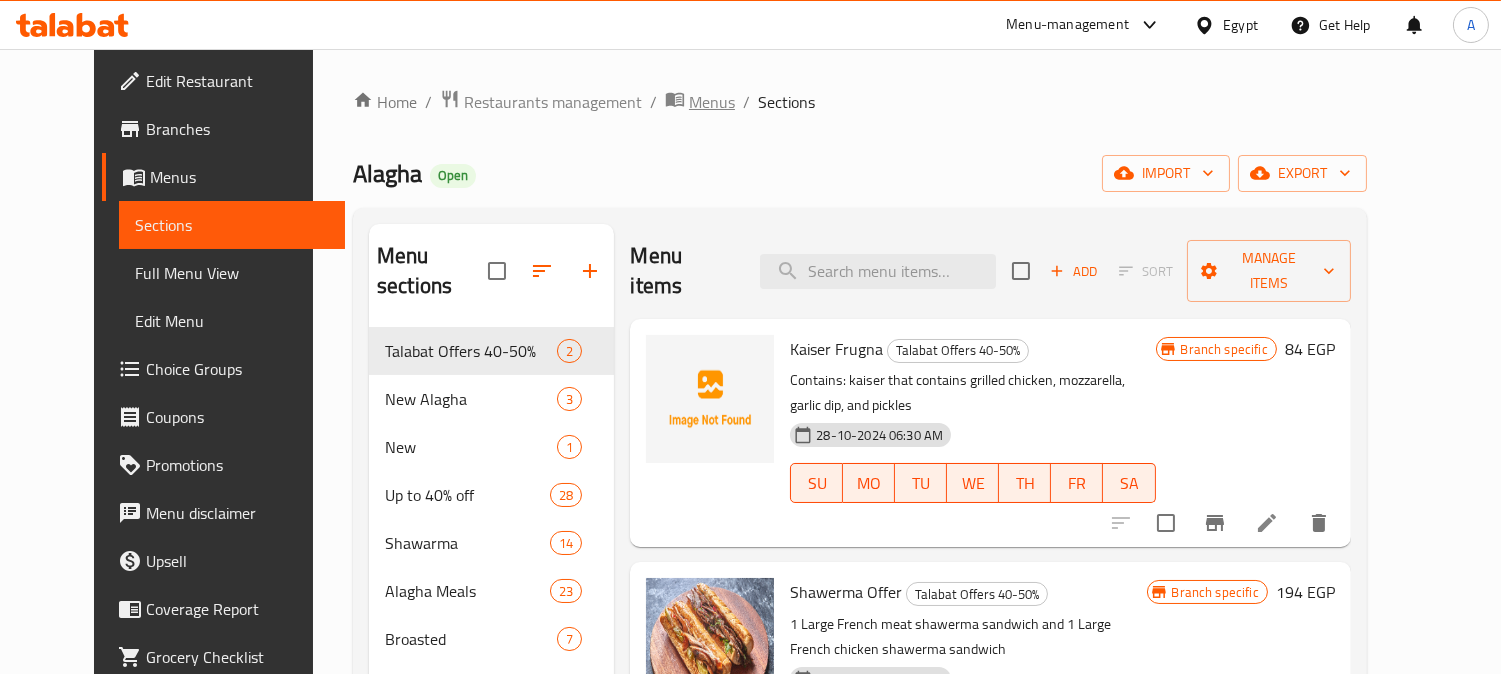 click on "Menus" at bounding box center (712, 102) 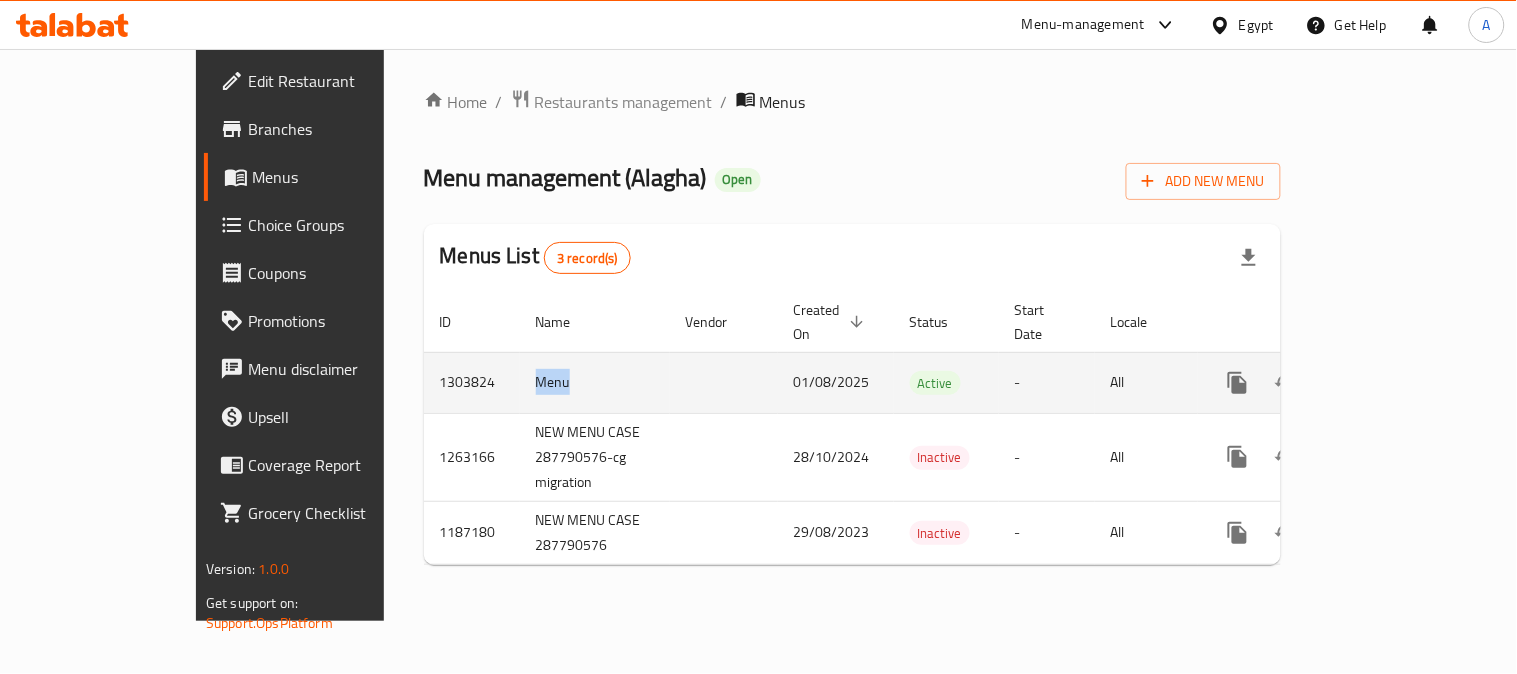 drag, startPoint x: 404, startPoint y: 350, endPoint x: 474, endPoint y: 360, distance: 70.71068 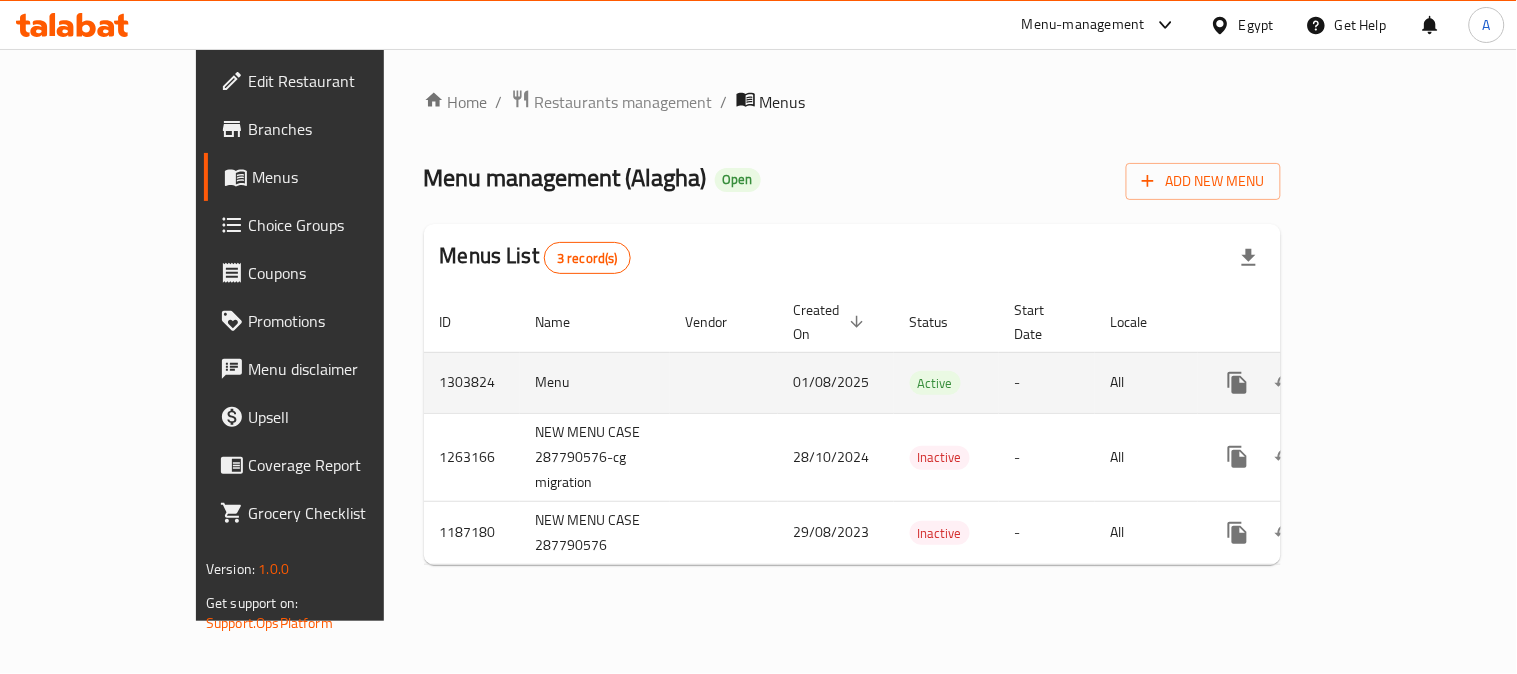 click at bounding box center (724, 382) 